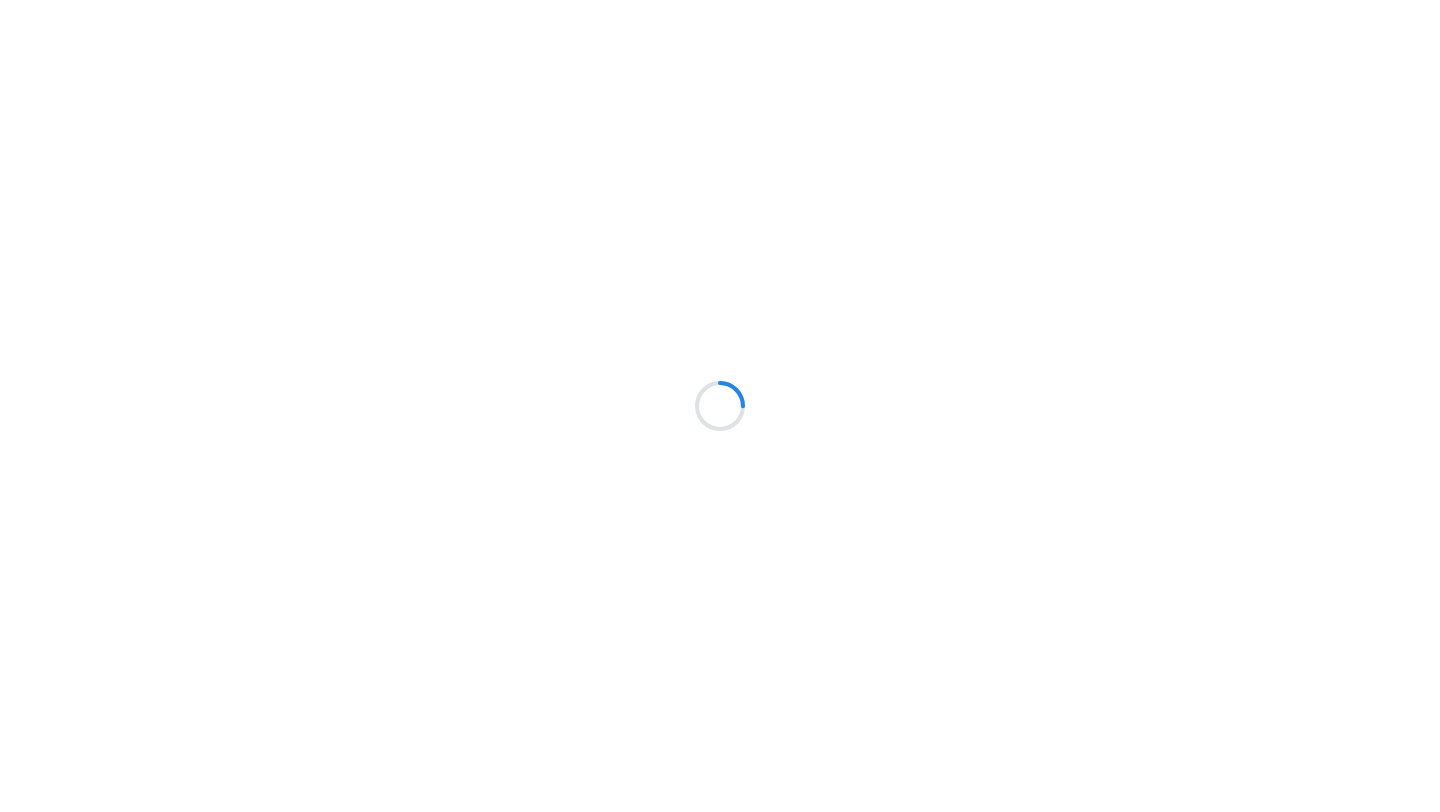 scroll, scrollTop: 0, scrollLeft: 0, axis: both 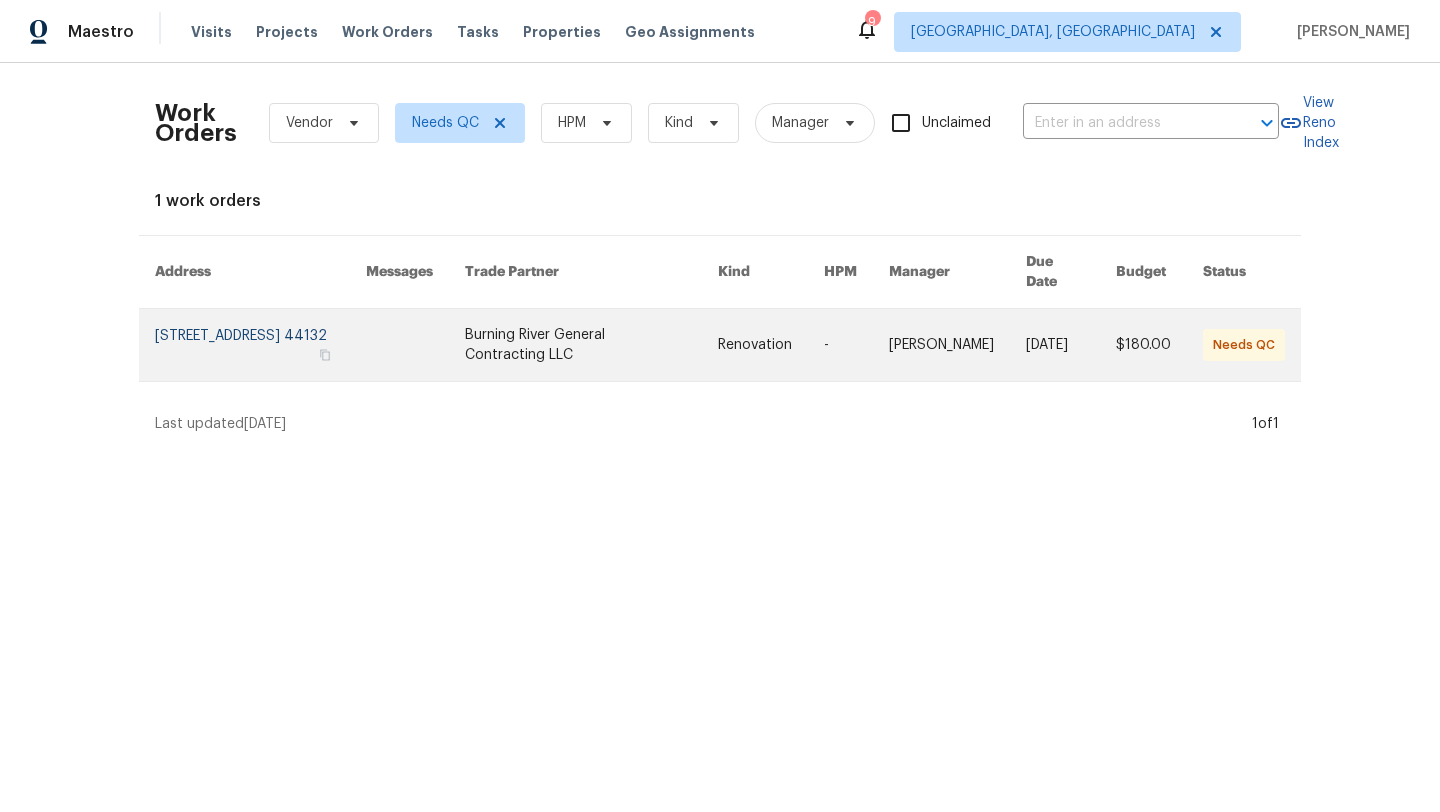 click at bounding box center (260, 345) 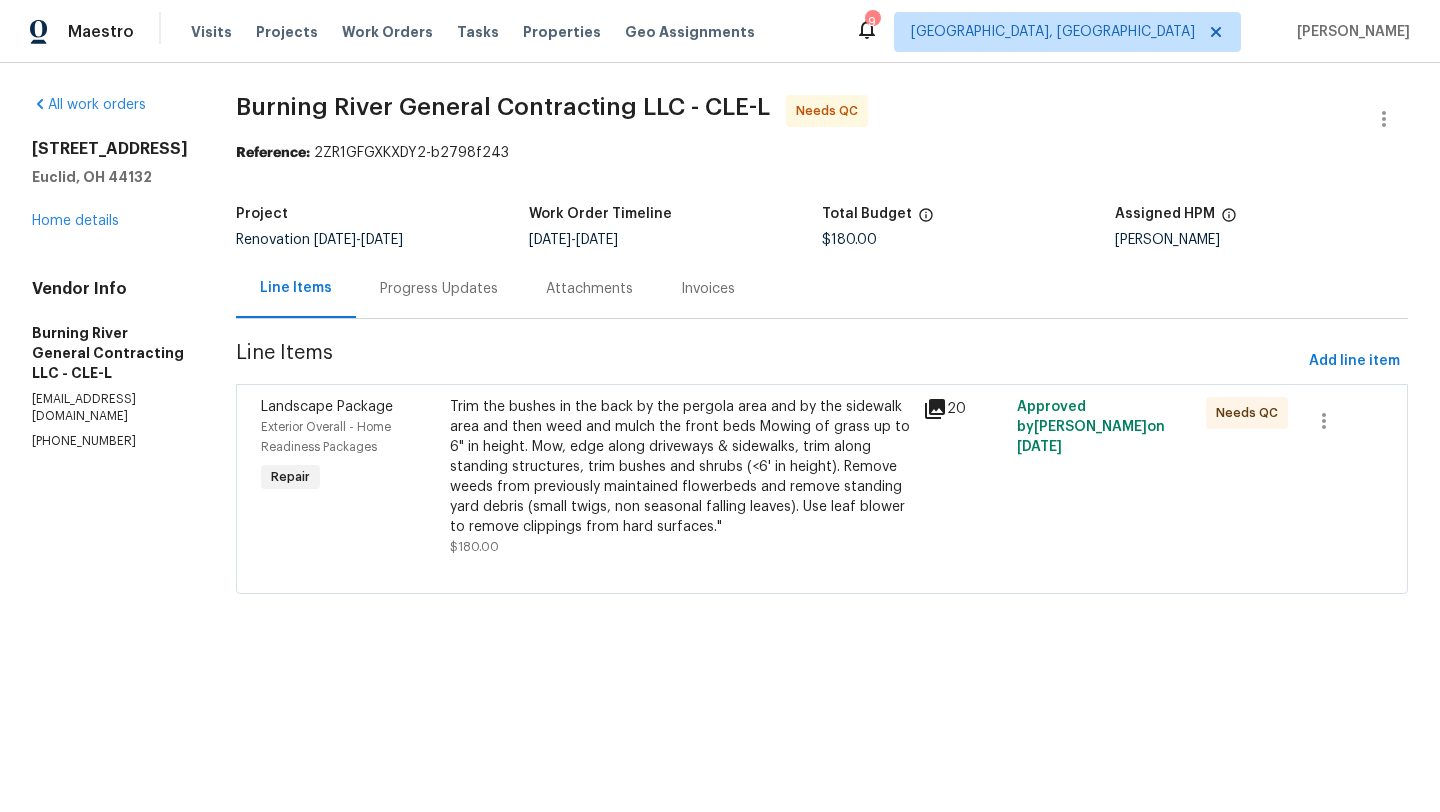 click 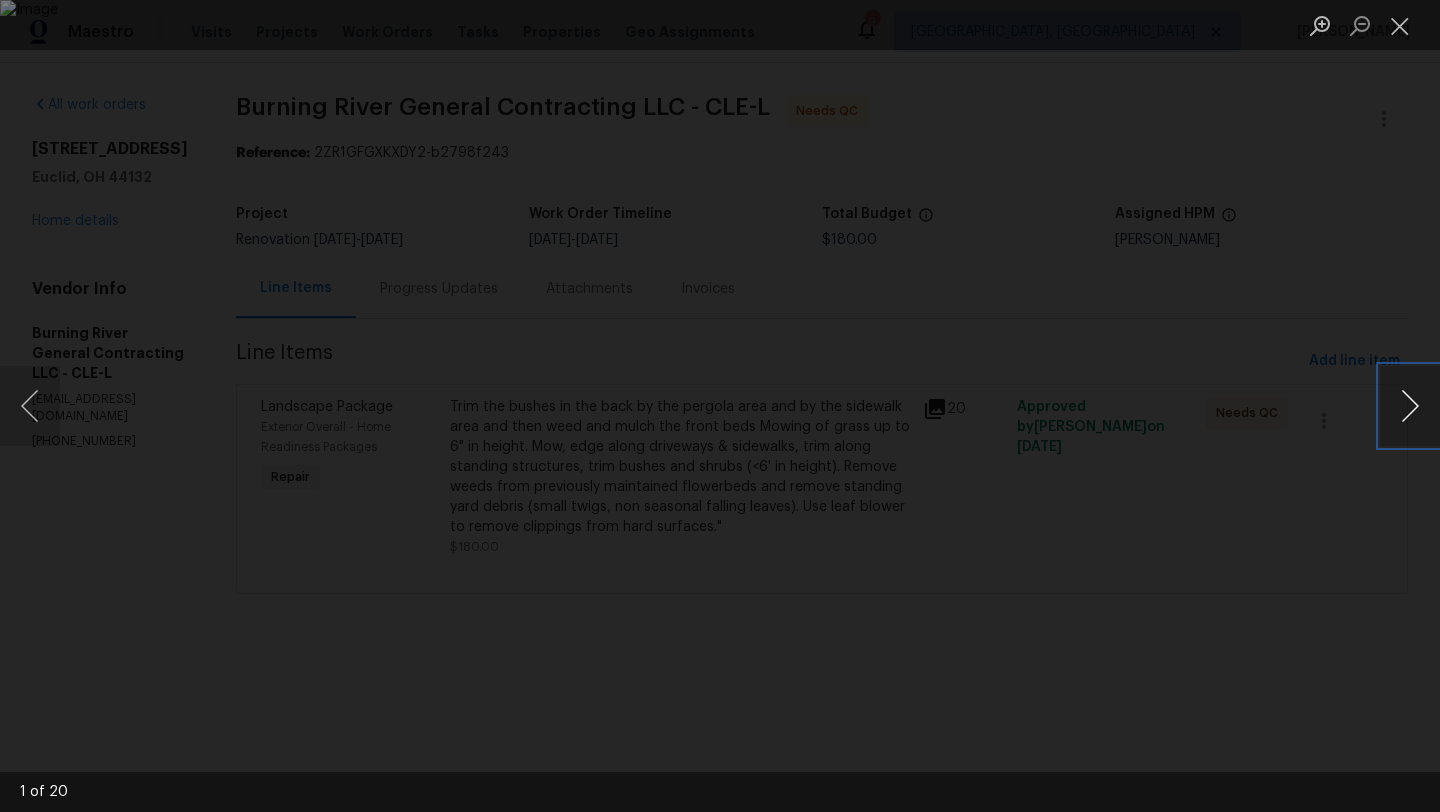 click at bounding box center (1410, 406) 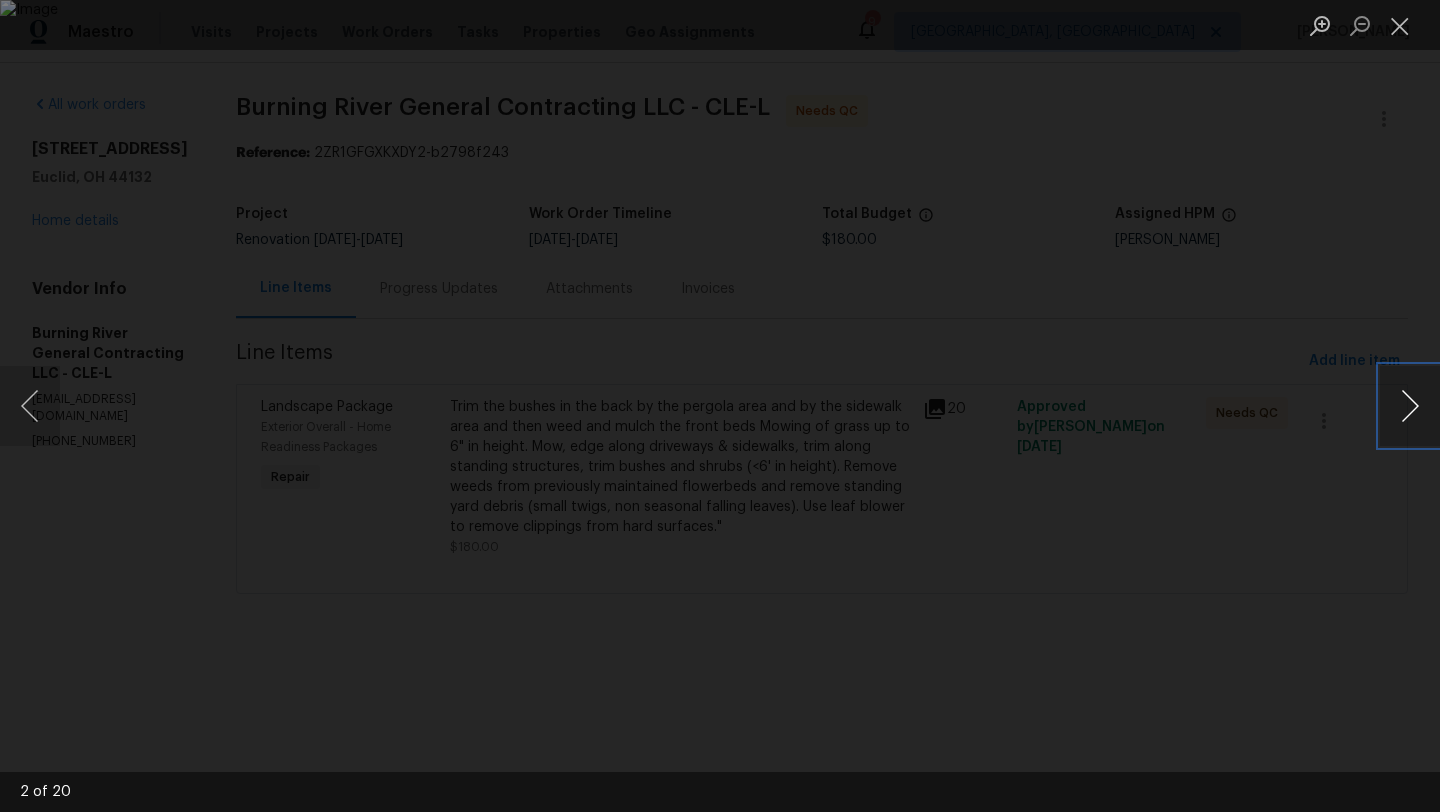 click at bounding box center (1410, 406) 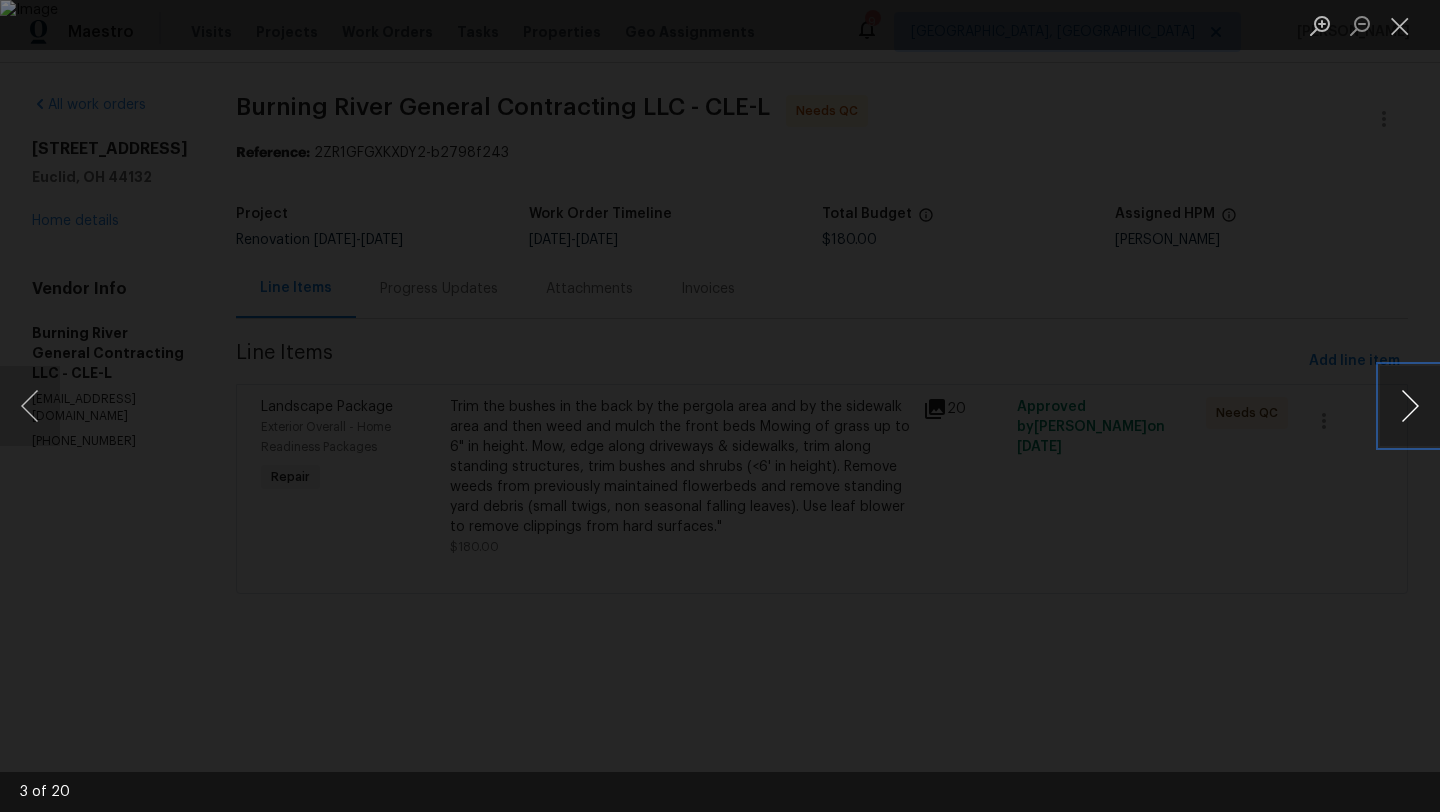 click at bounding box center (1410, 406) 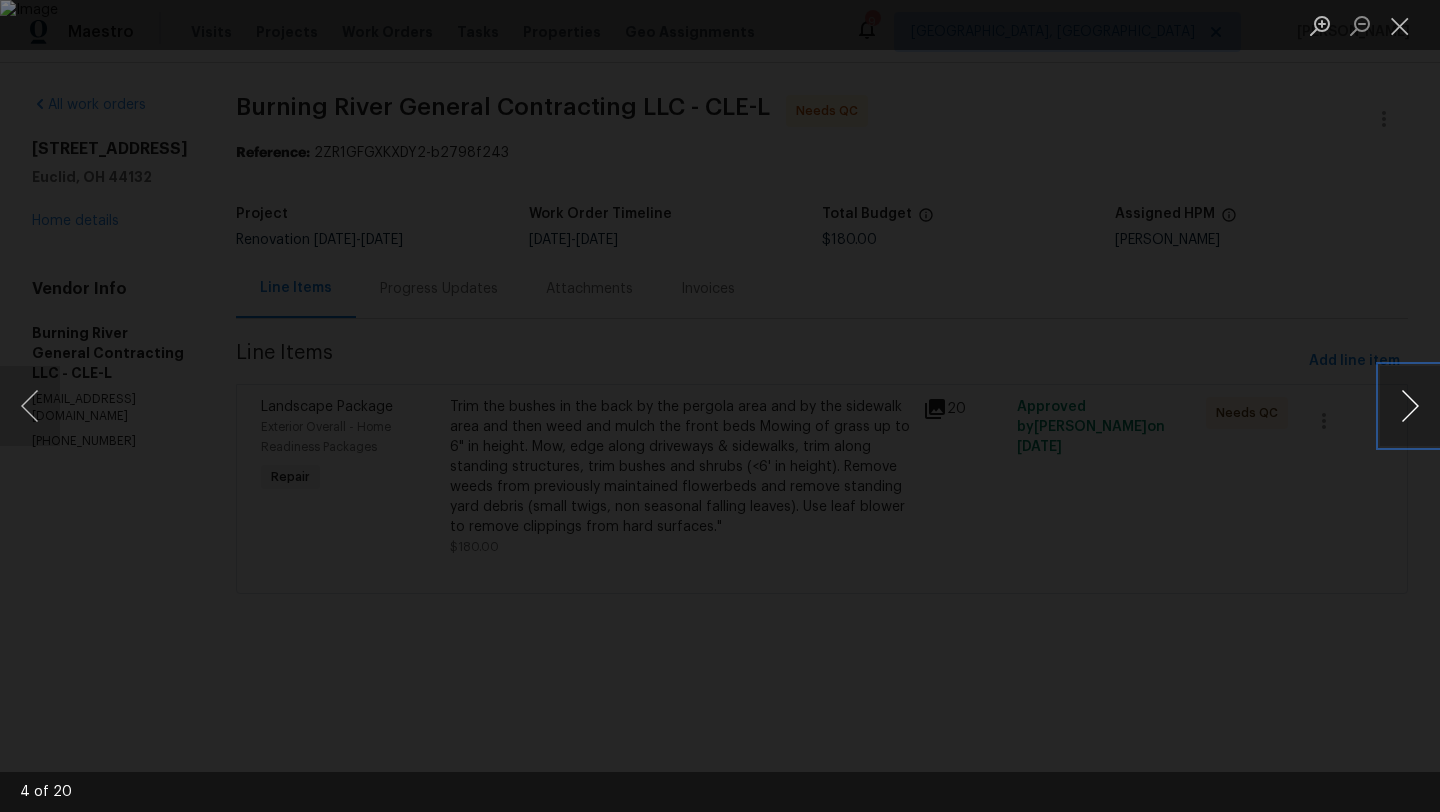 click at bounding box center (1410, 406) 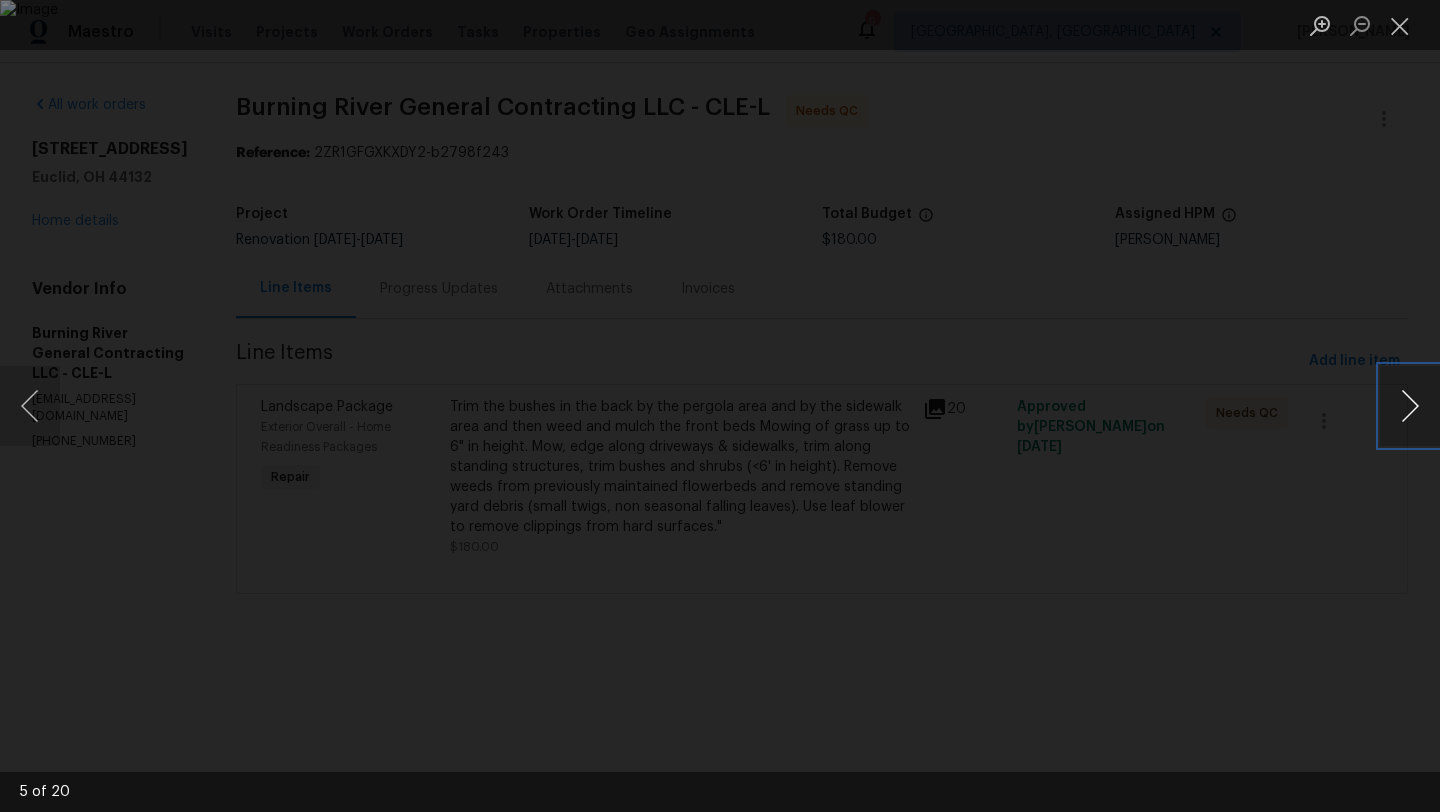 click at bounding box center (1410, 406) 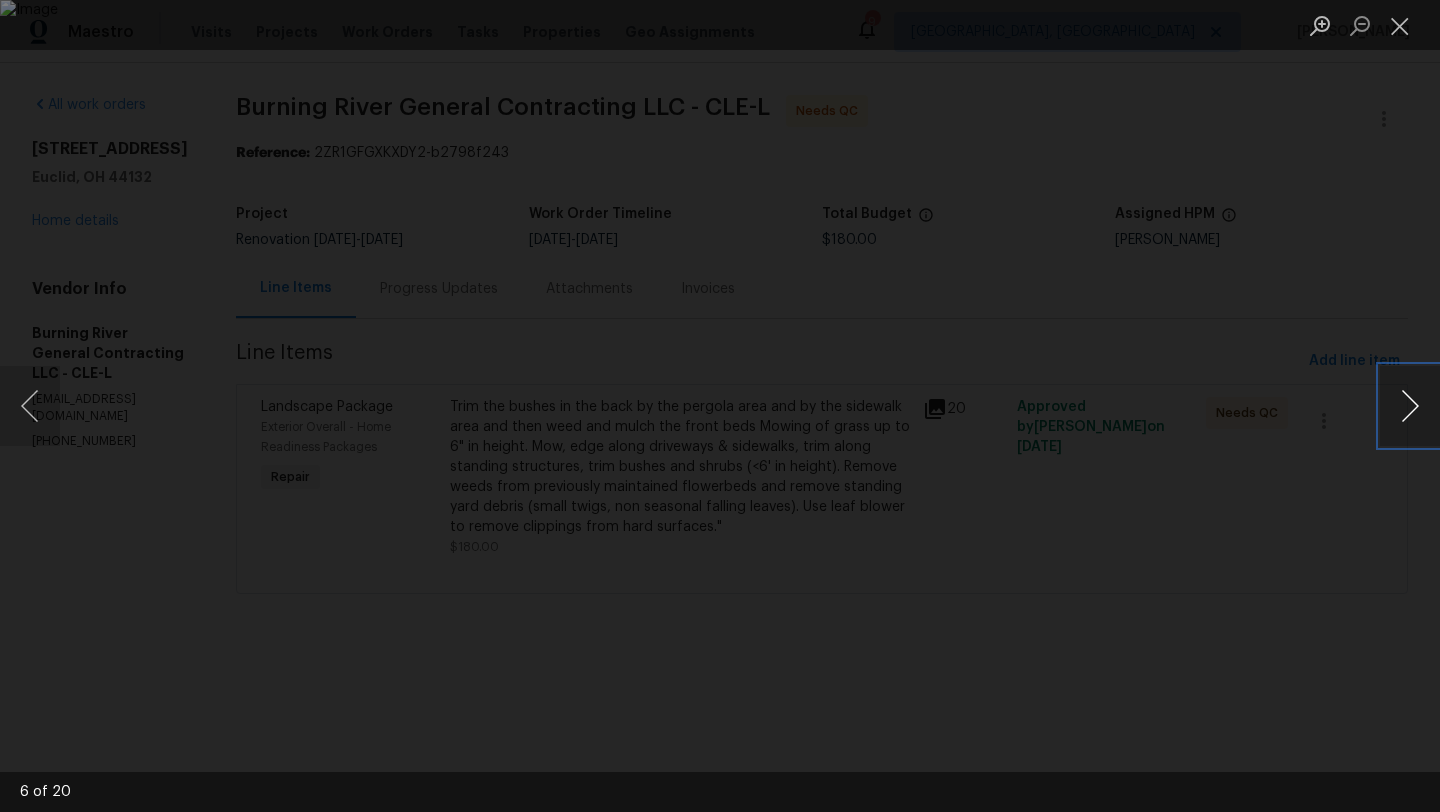 click at bounding box center [1410, 406] 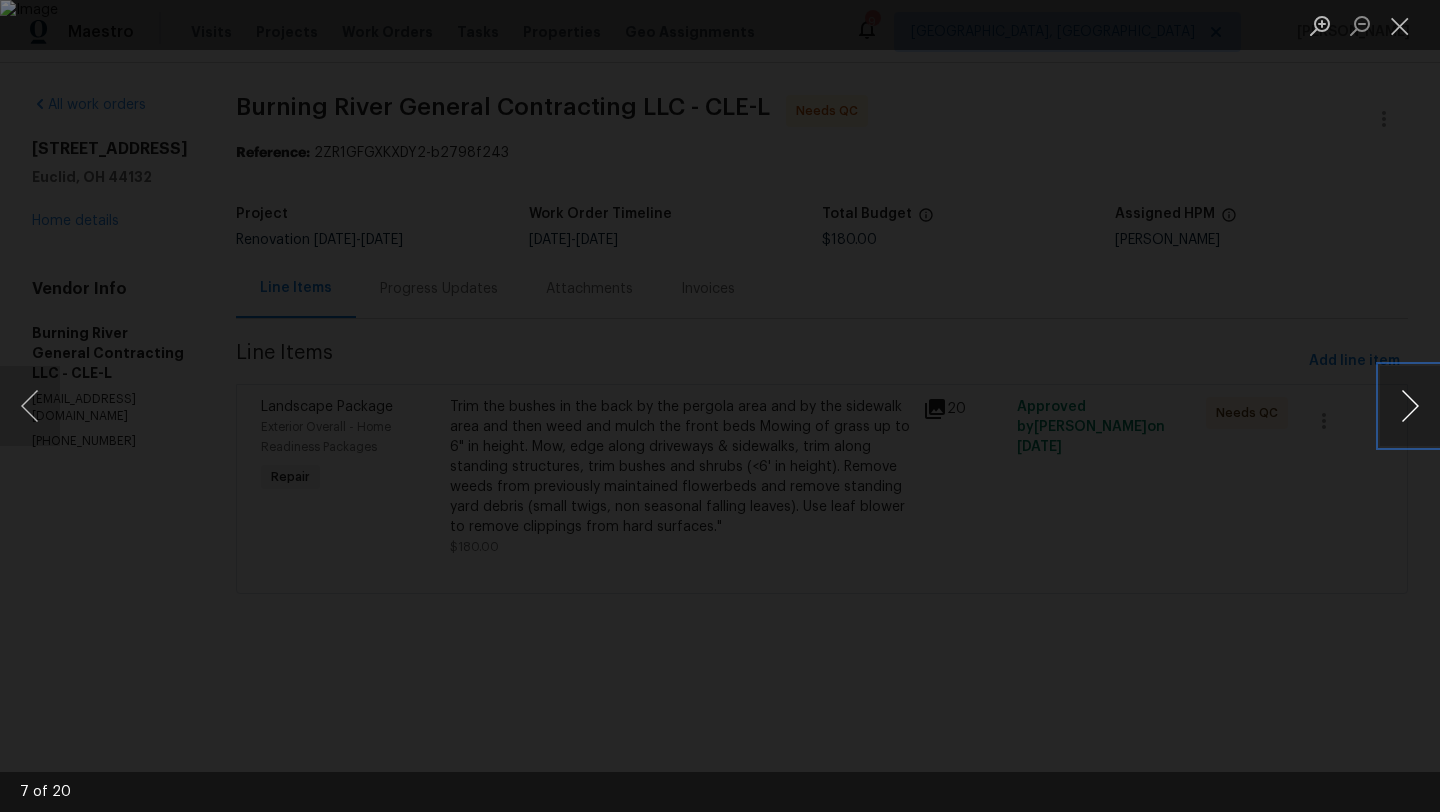 click at bounding box center [1410, 406] 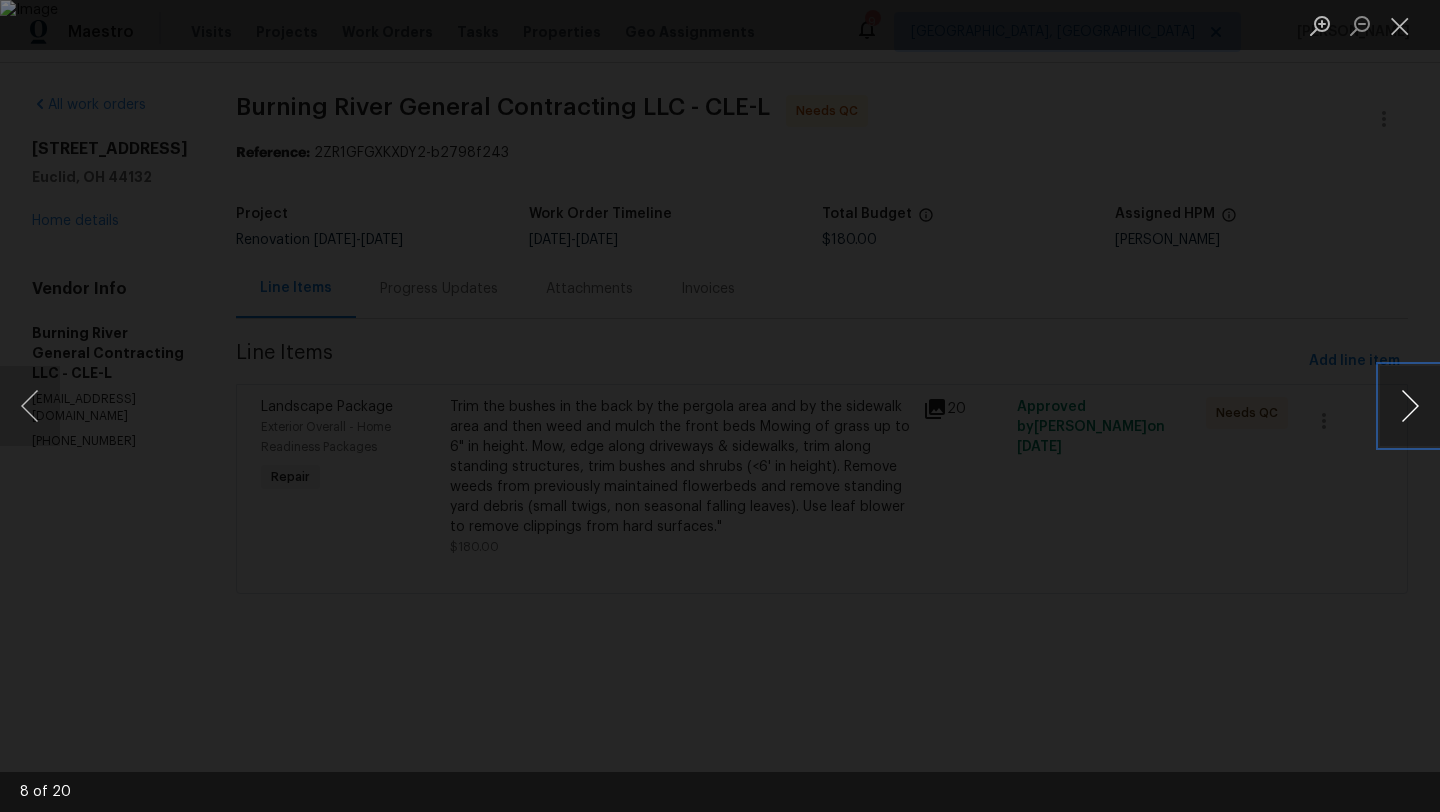 click at bounding box center [1410, 406] 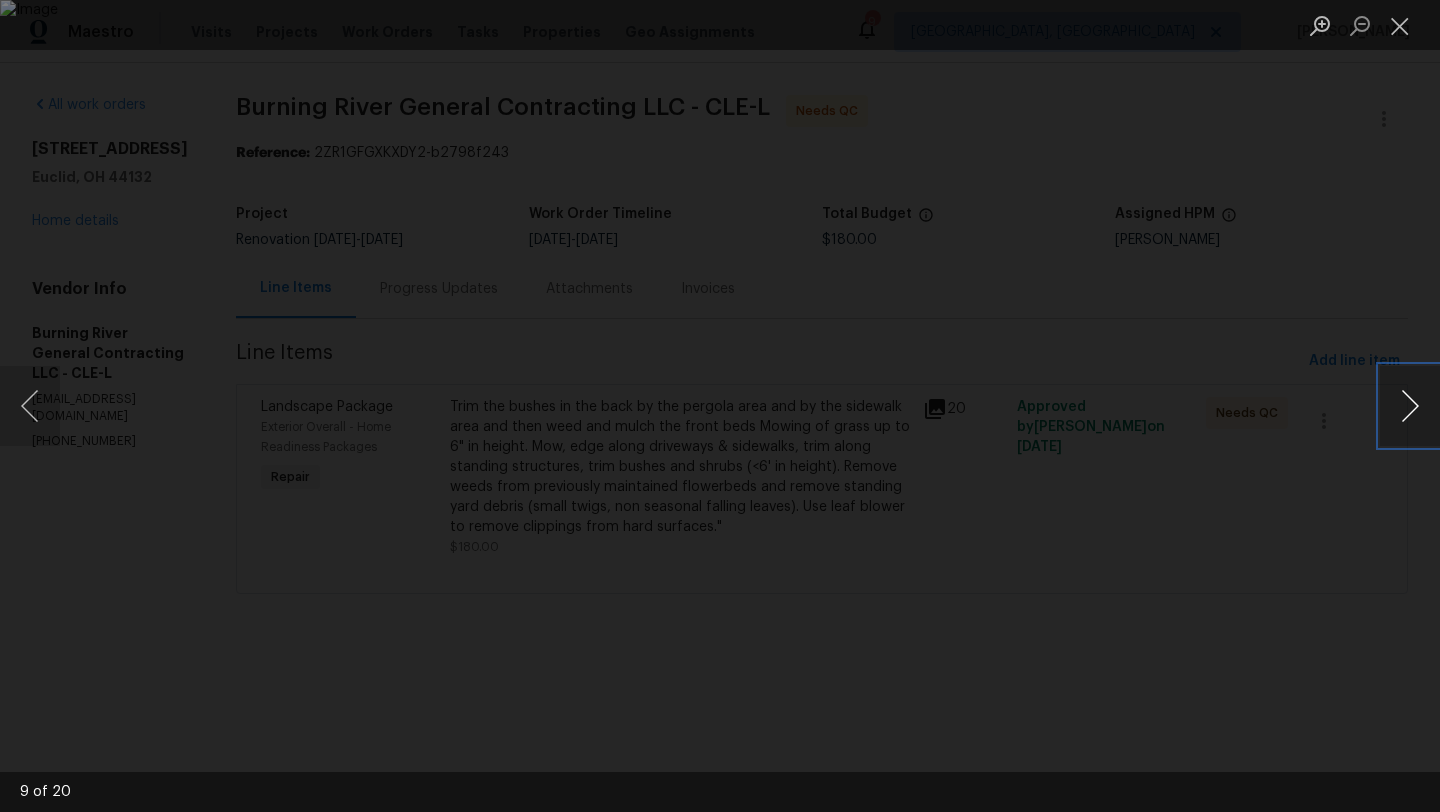 click at bounding box center (1410, 406) 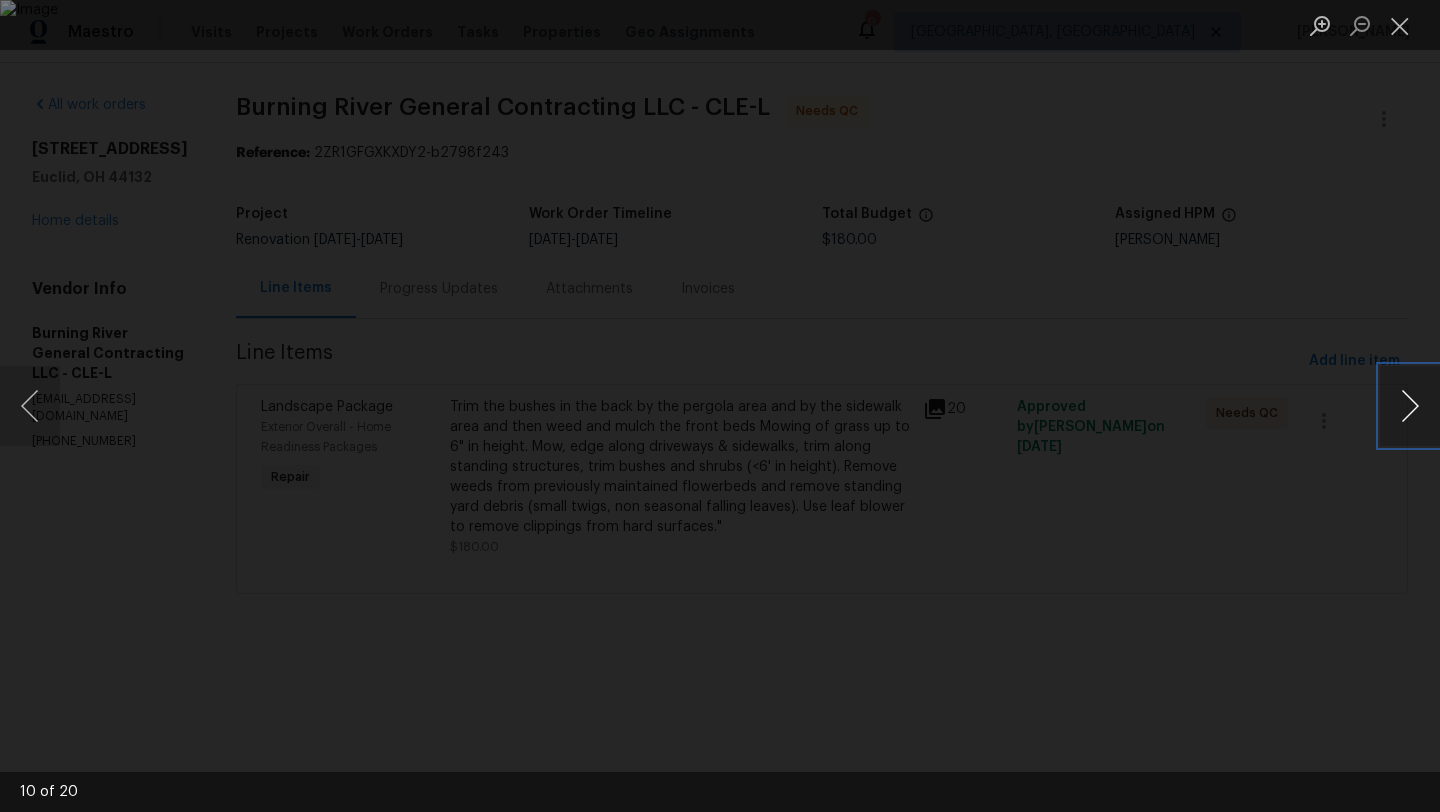 click at bounding box center (1410, 406) 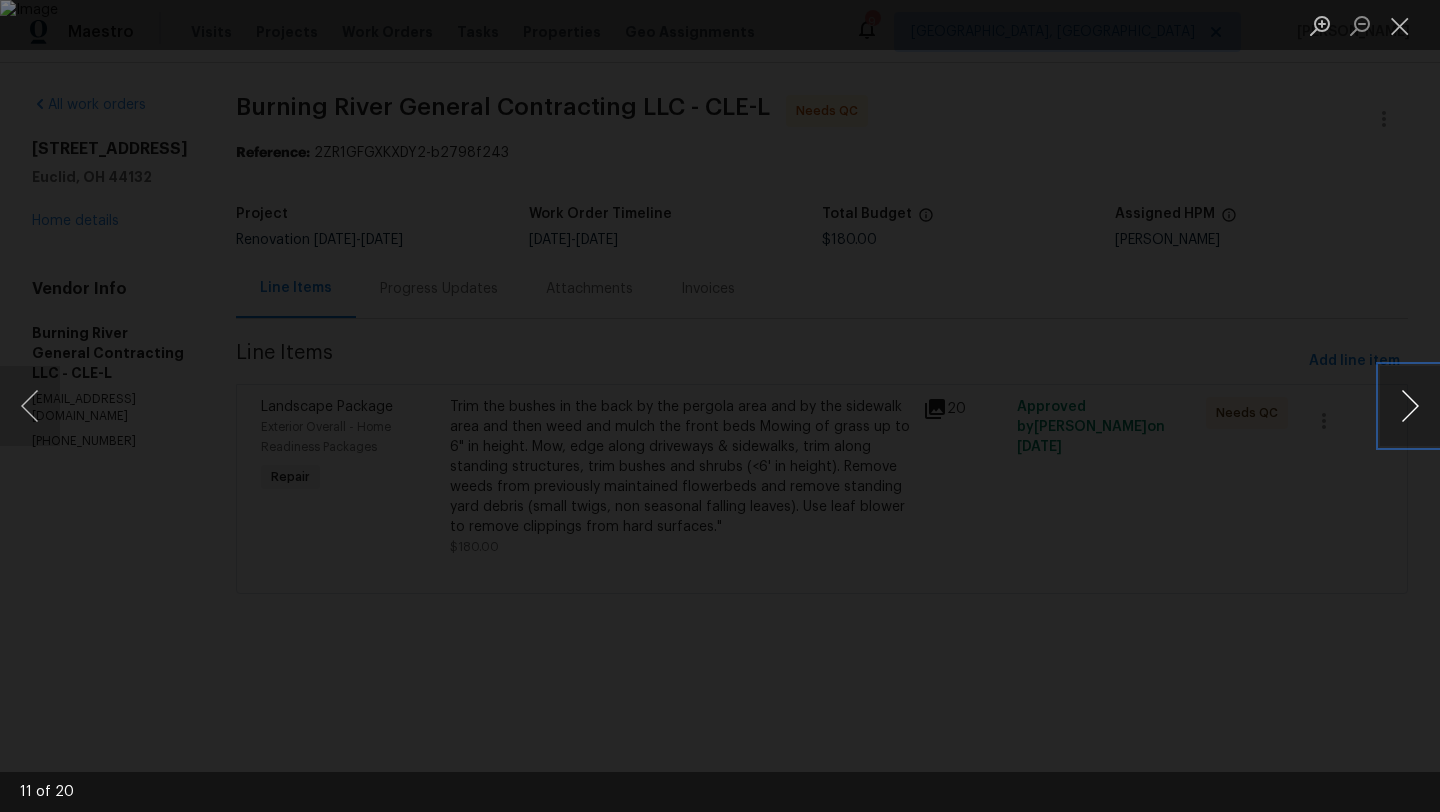 click at bounding box center (1410, 406) 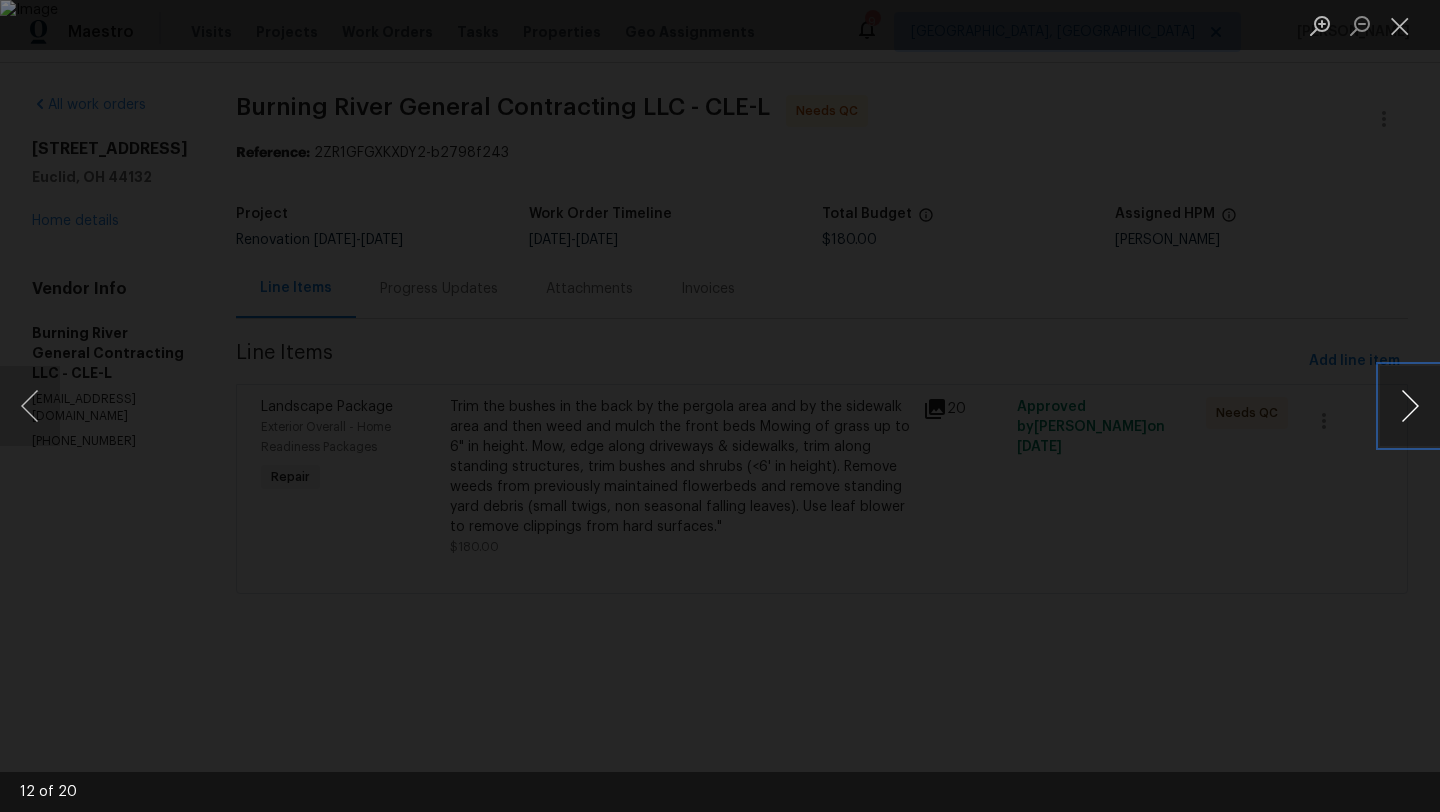 click at bounding box center [1410, 406] 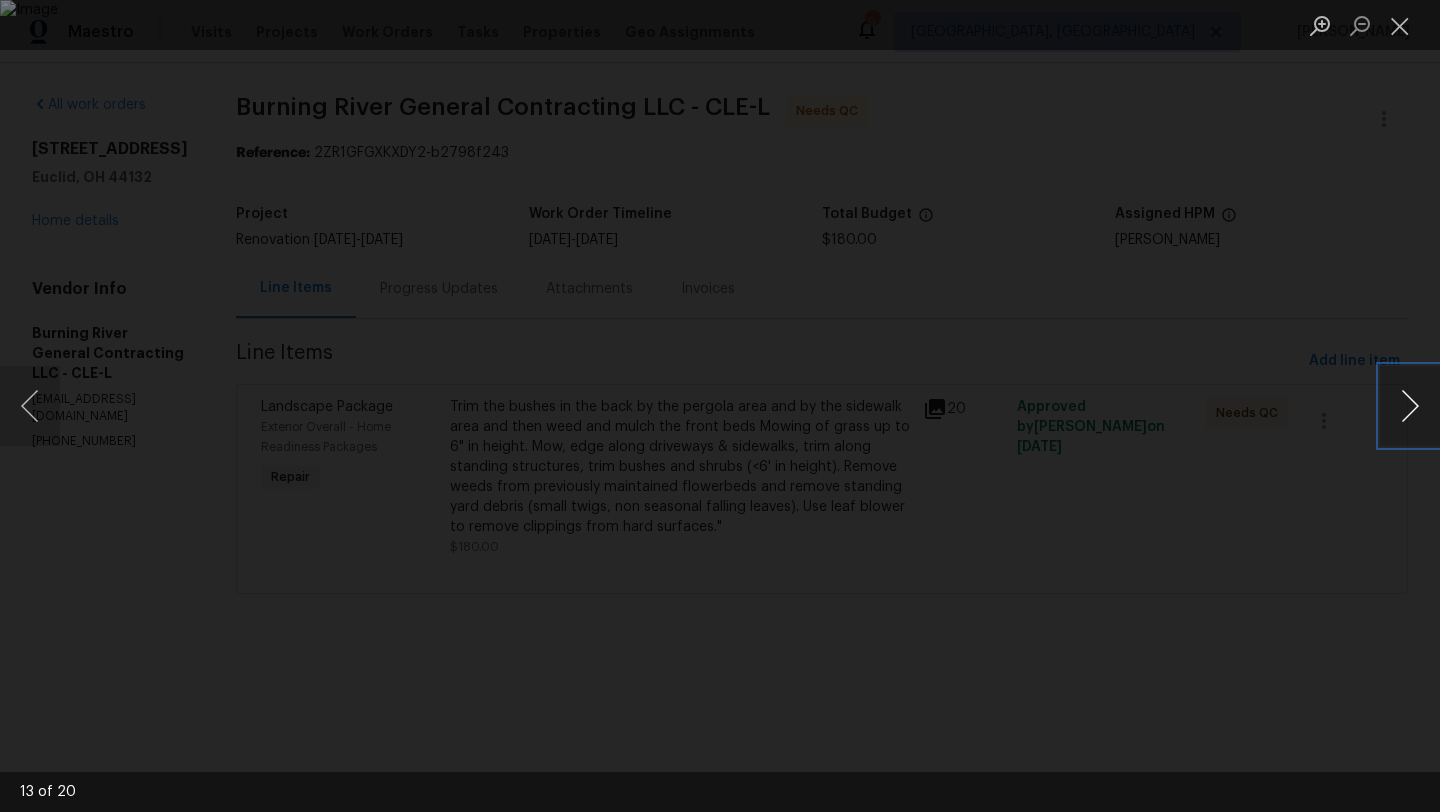 click at bounding box center [1410, 406] 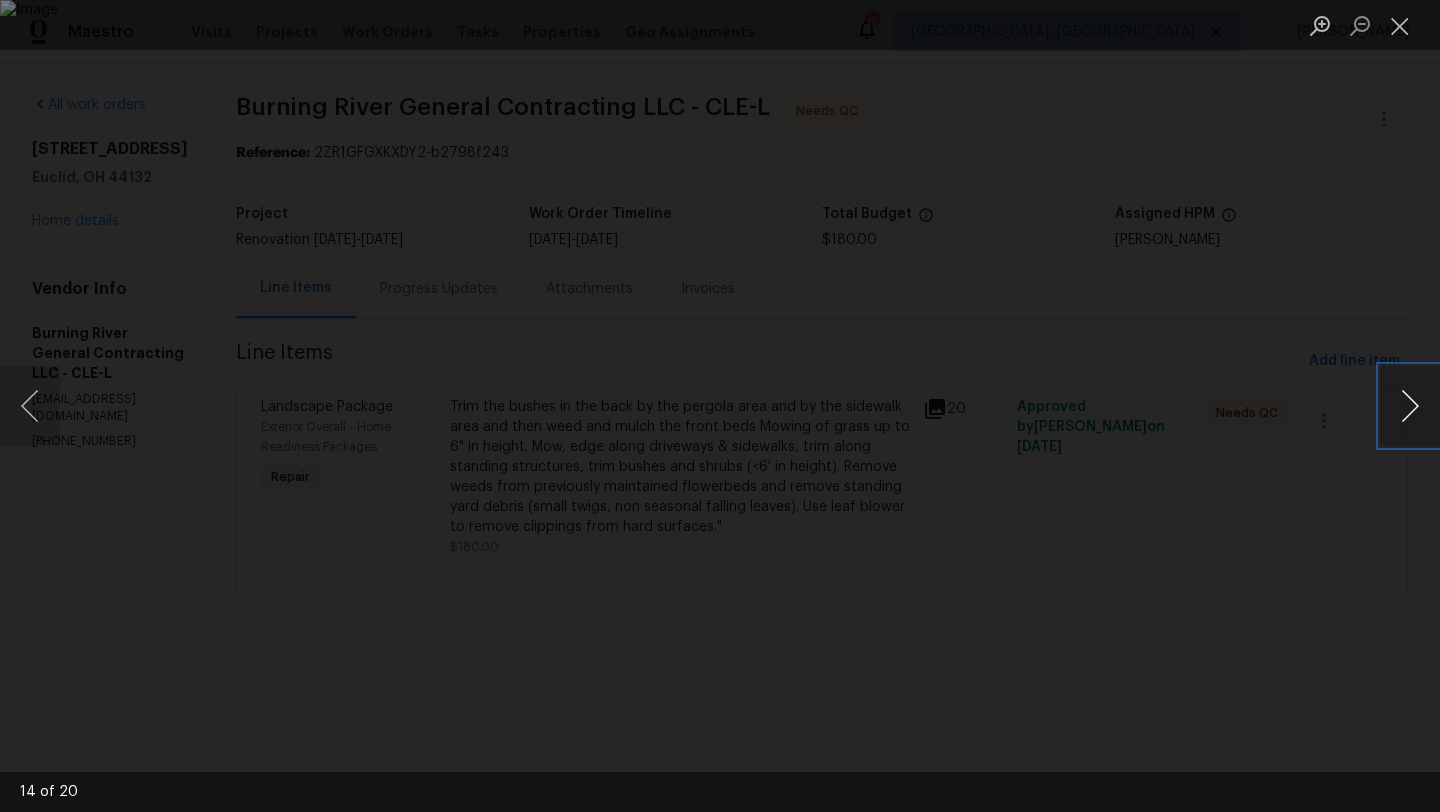 click at bounding box center (1410, 406) 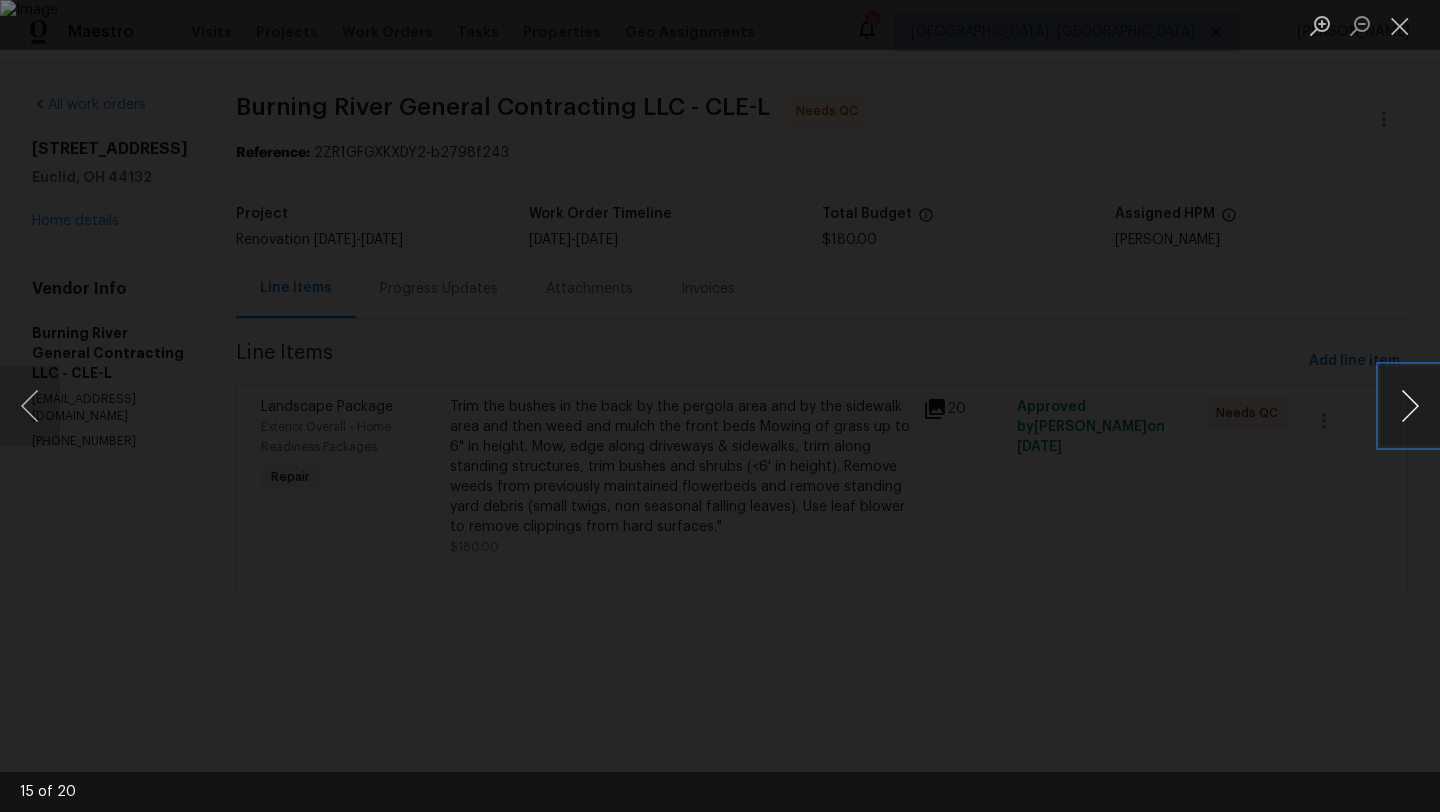 click at bounding box center [1410, 406] 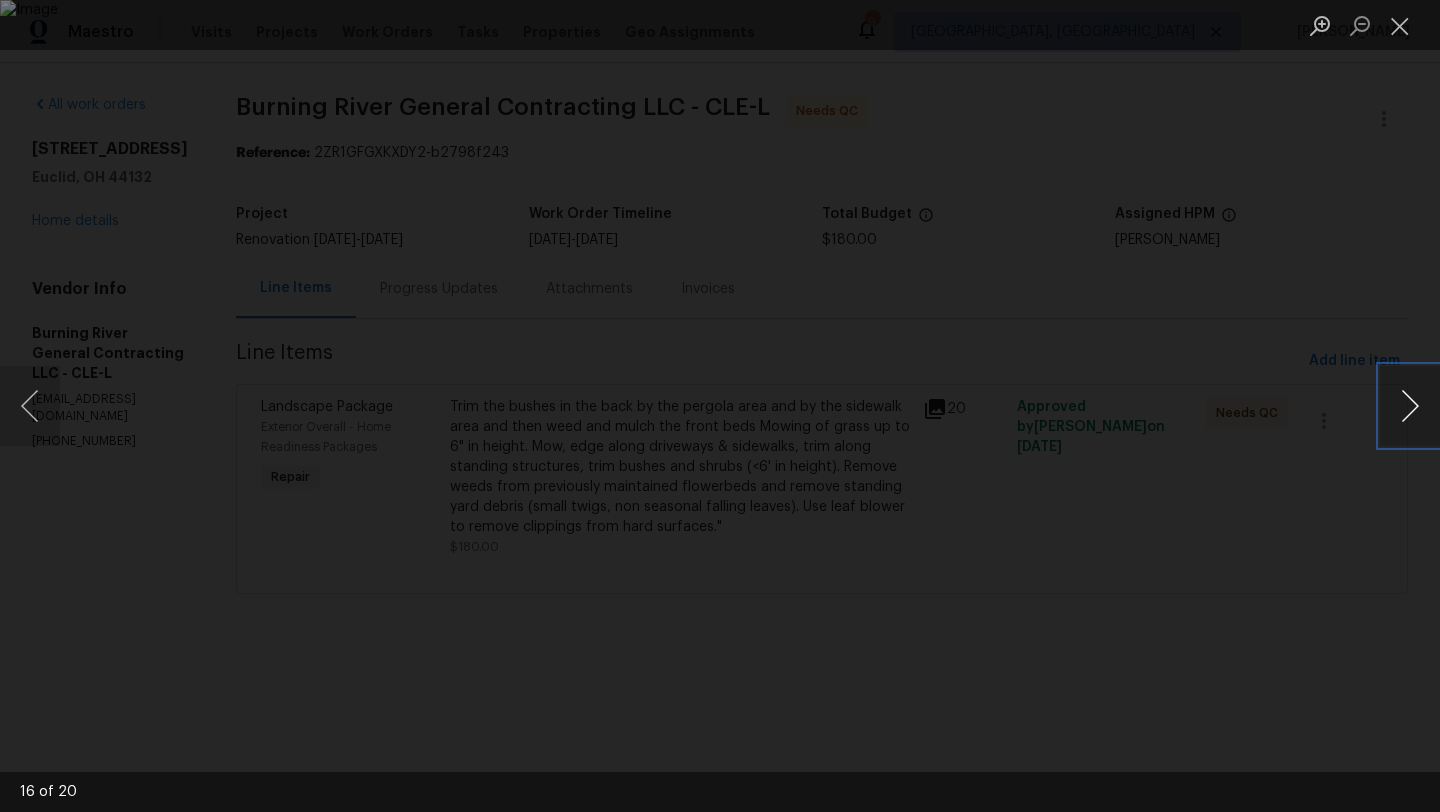 click at bounding box center [1410, 406] 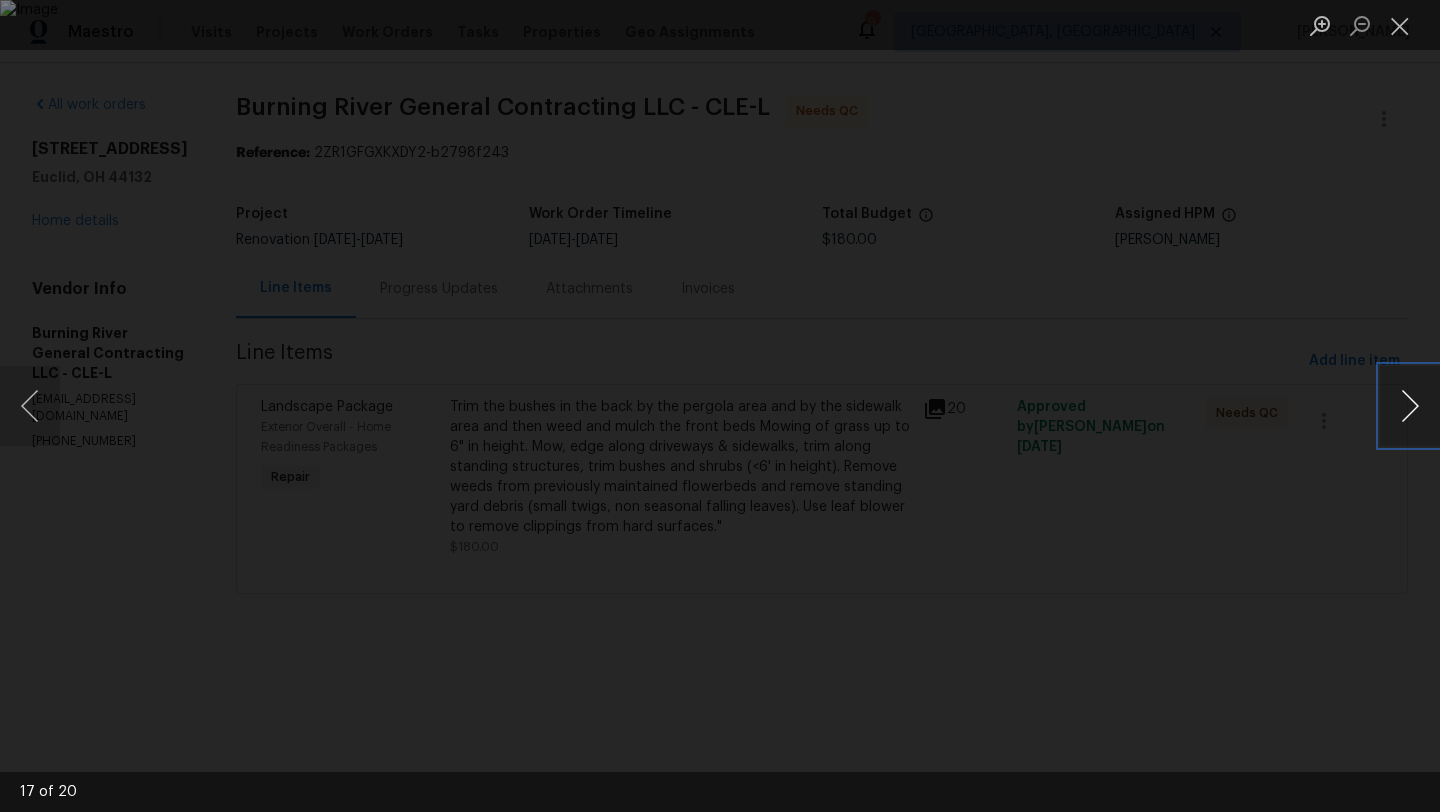 click at bounding box center (1410, 406) 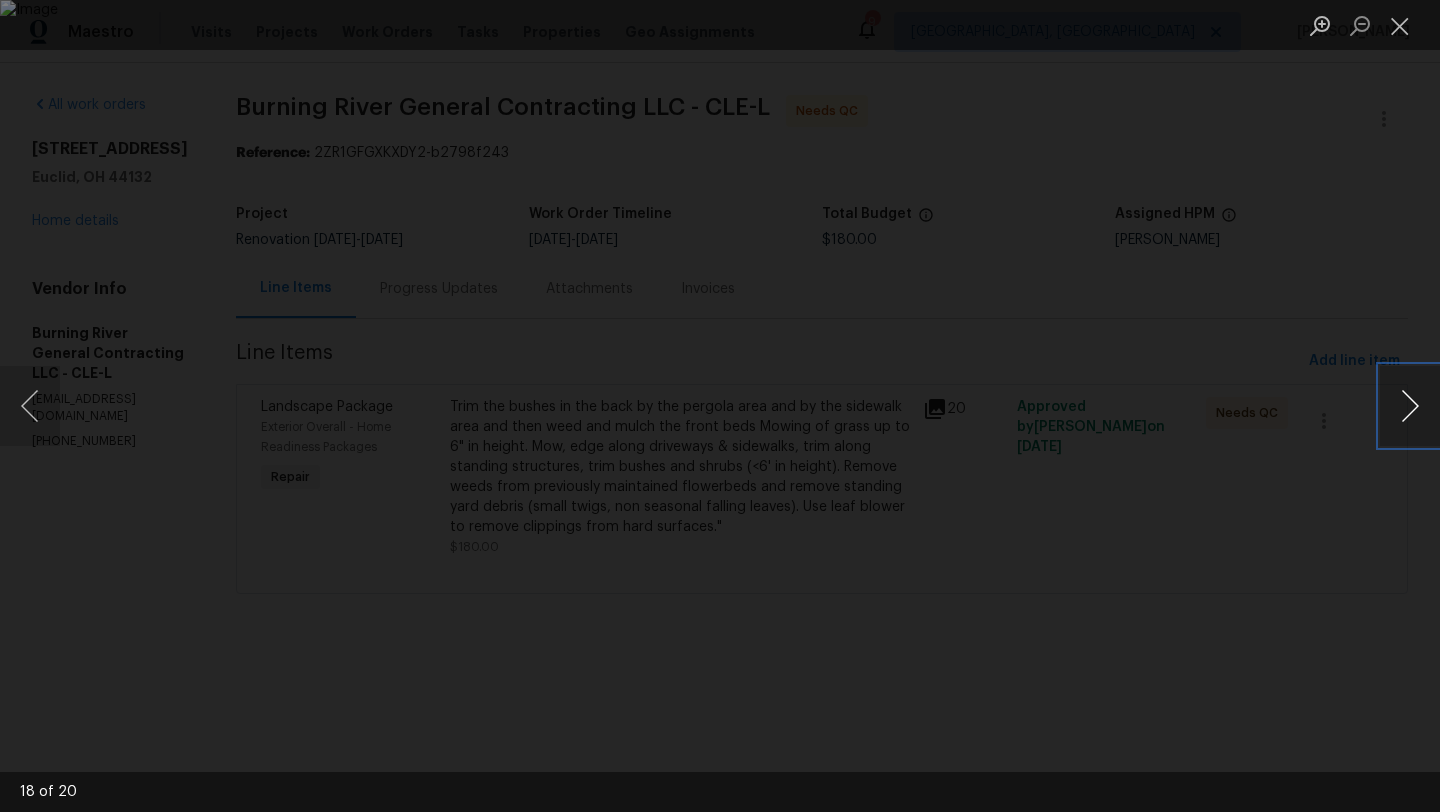click at bounding box center [1410, 406] 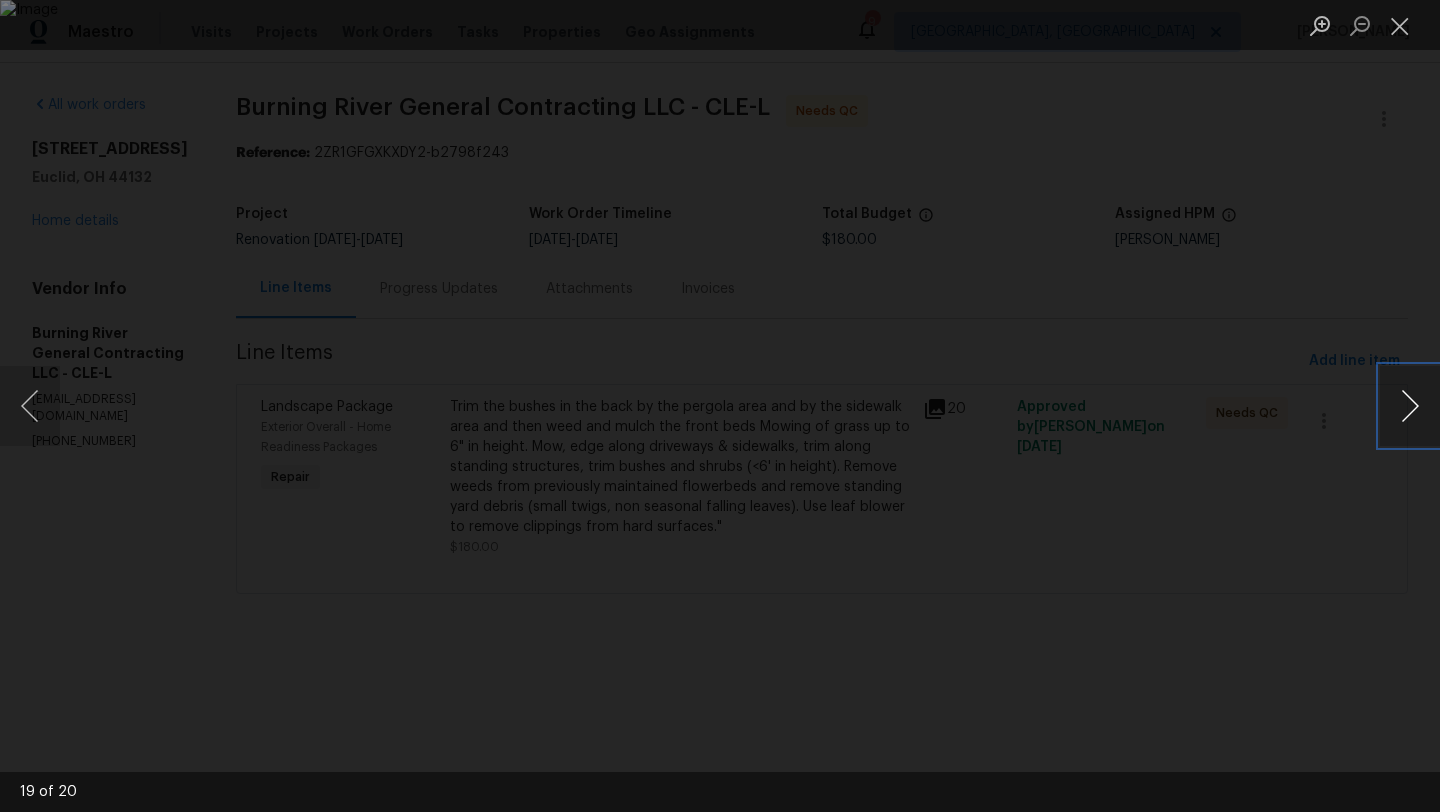 click at bounding box center [1410, 406] 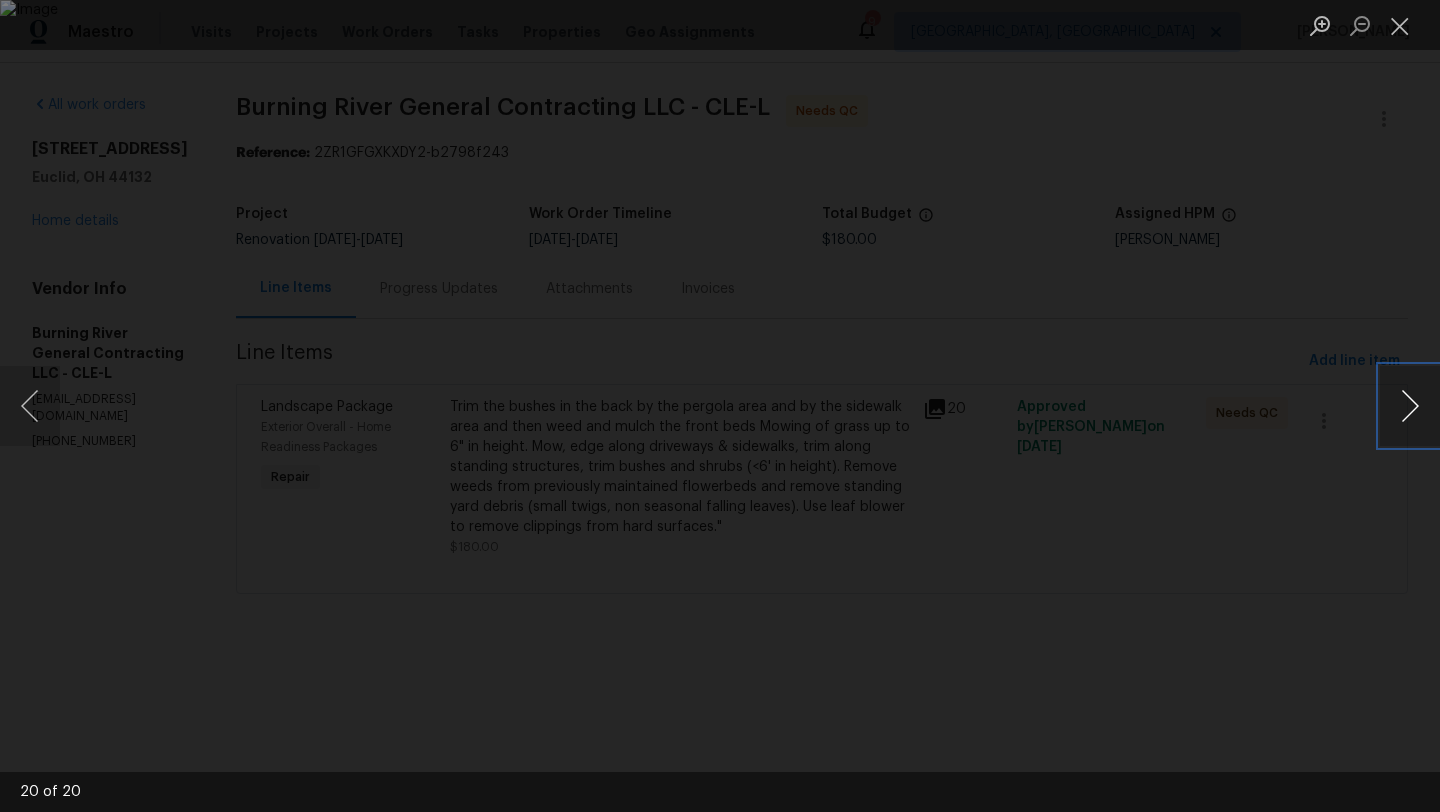 click at bounding box center (1410, 406) 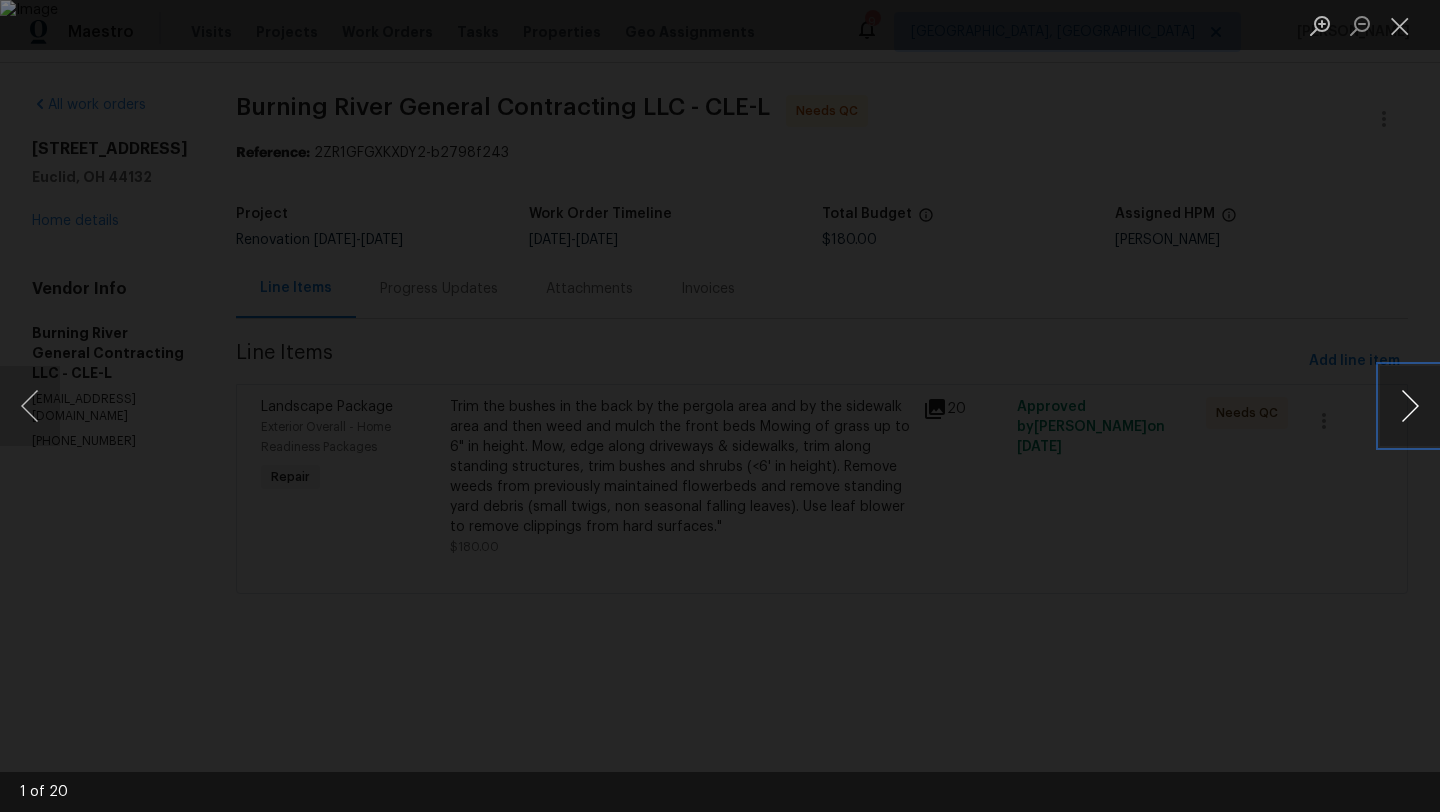 click at bounding box center [1410, 406] 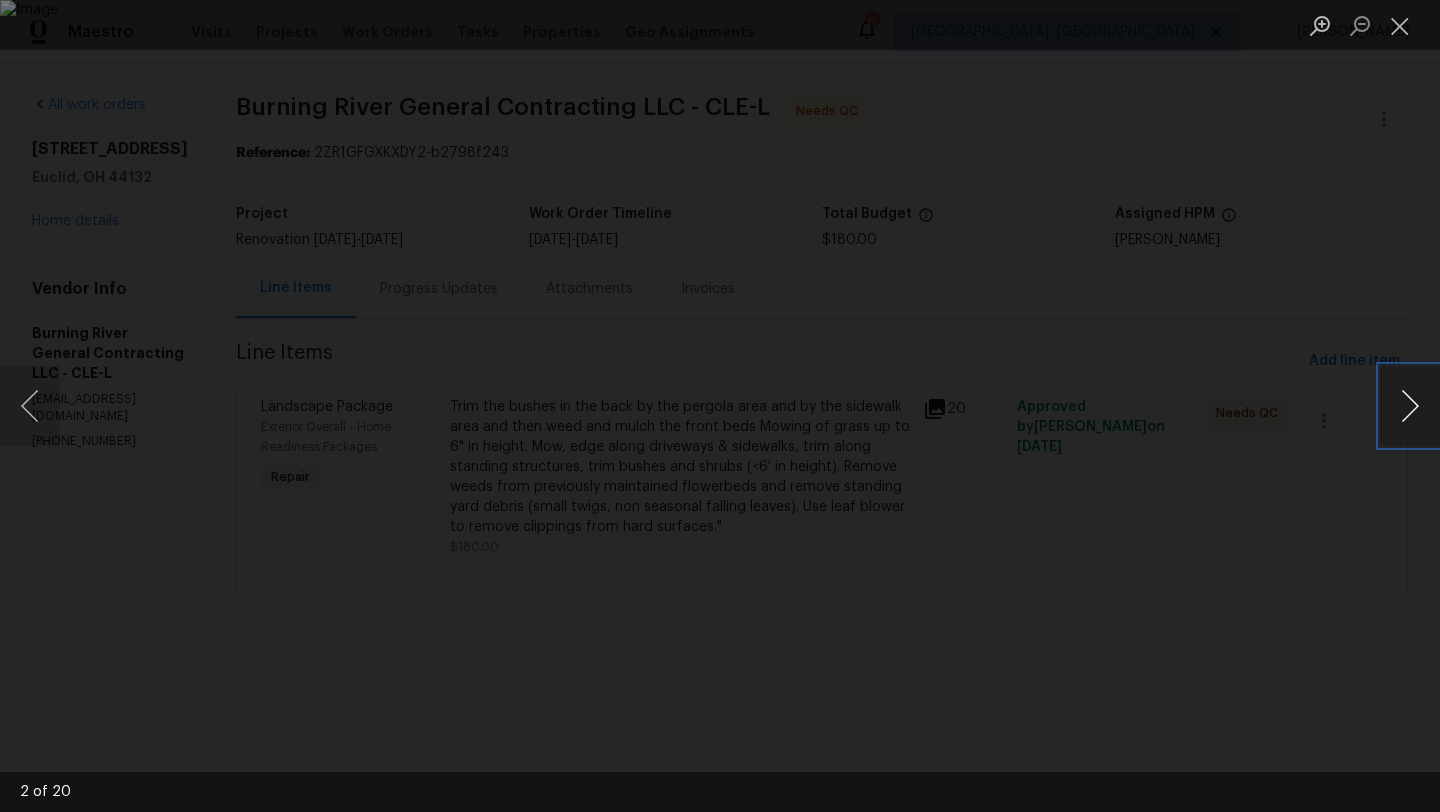 click at bounding box center [1410, 406] 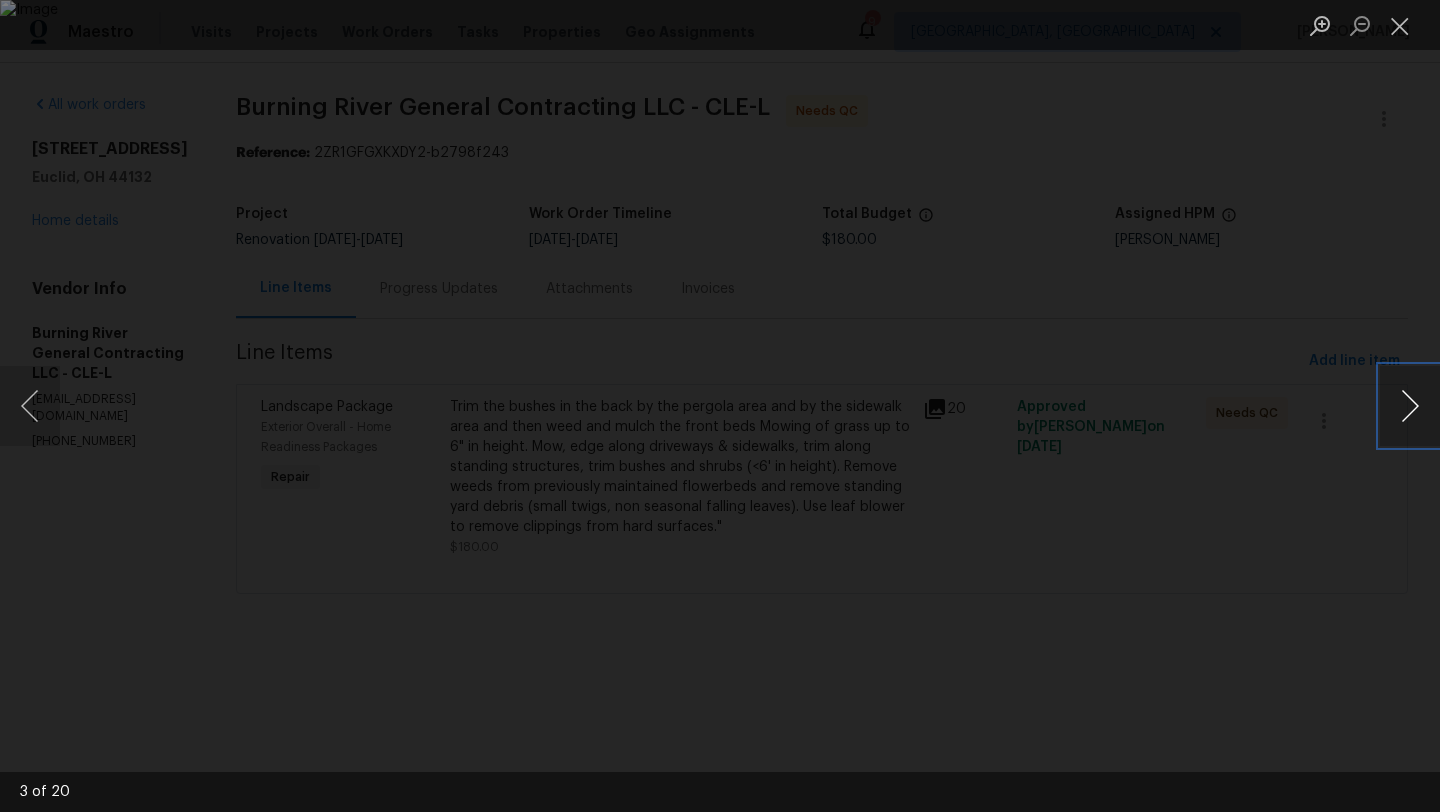 click at bounding box center [1410, 406] 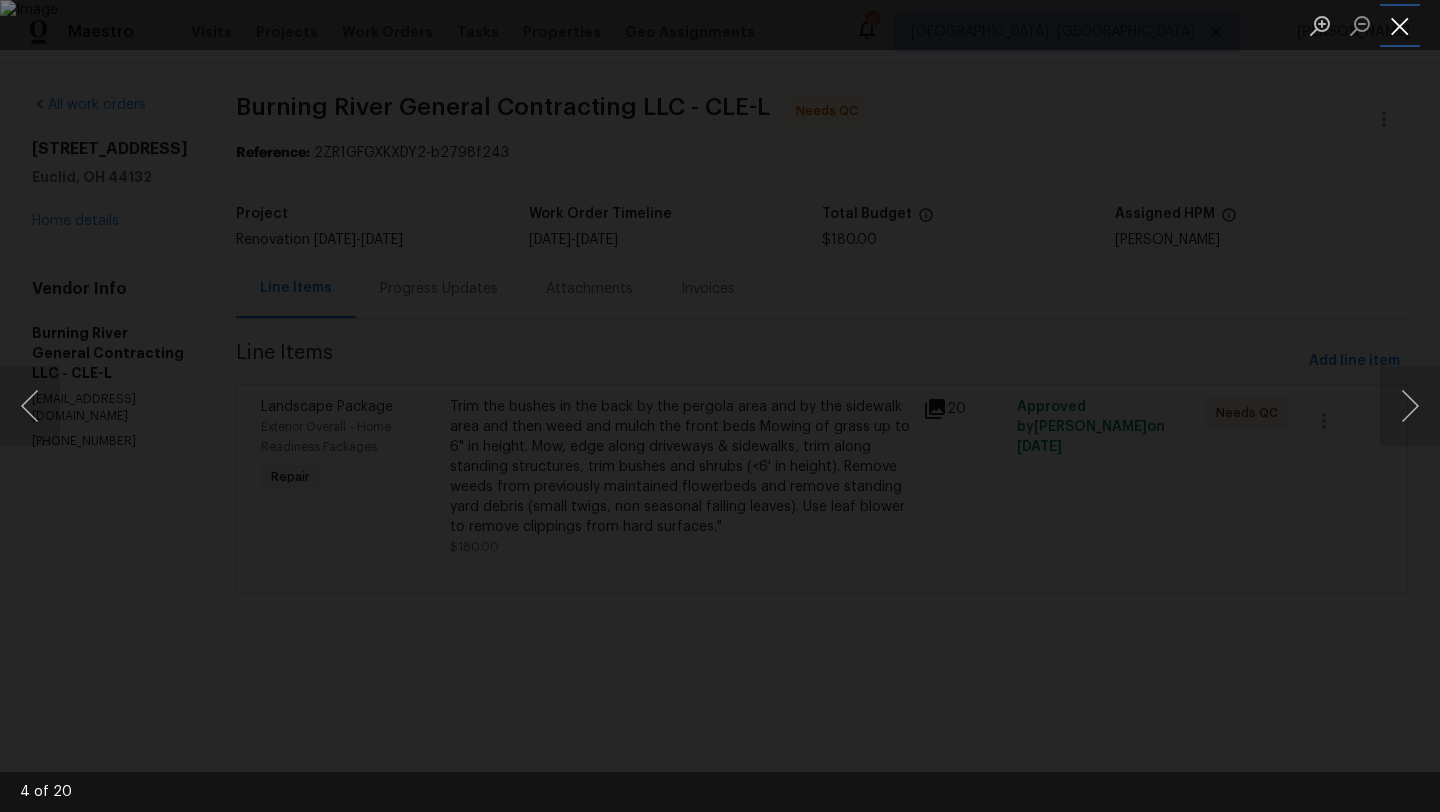 click at bounding box center (1400, 25) 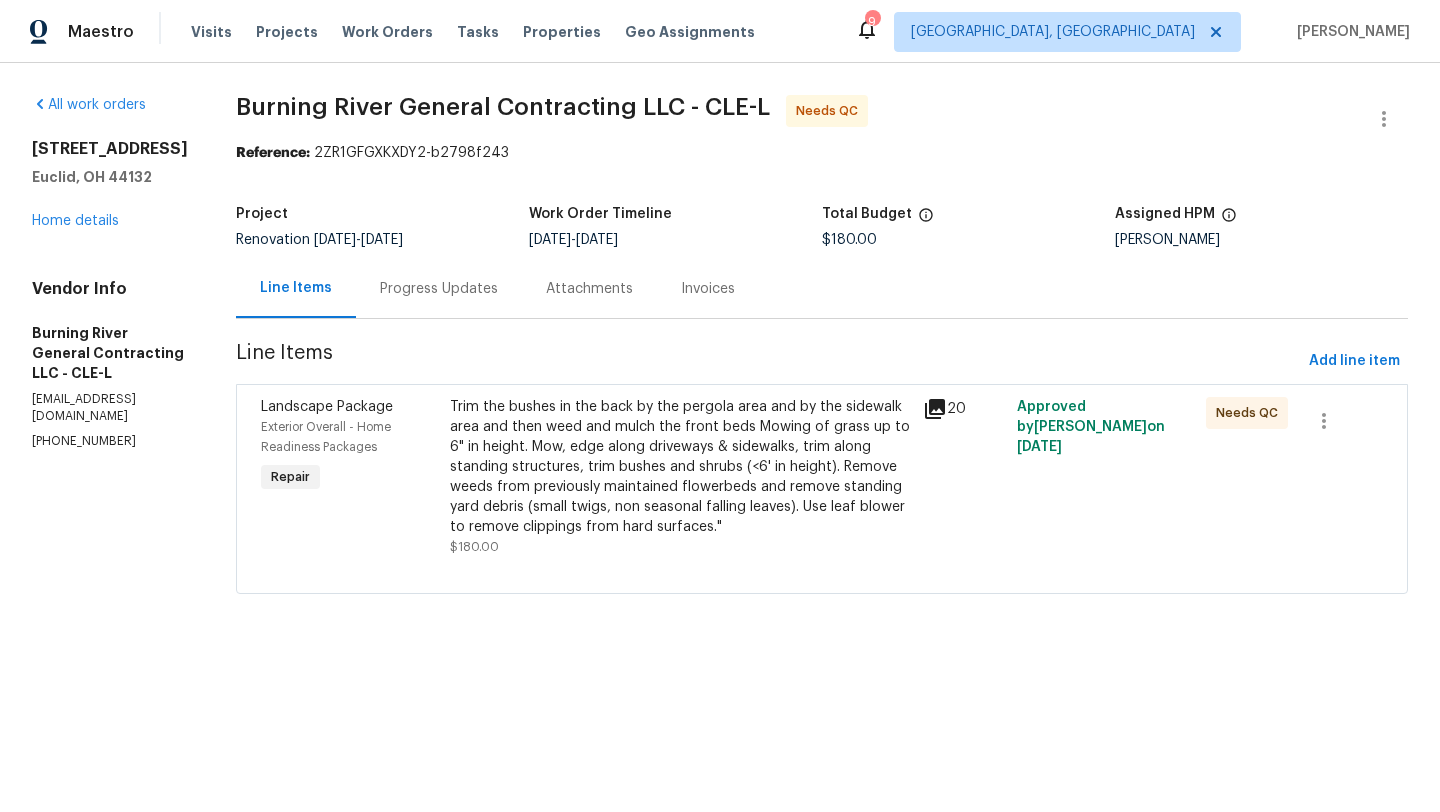 click on "Trim the bushes in the back by the pergola area and by the sidewalk area and then weed and mulch the front beds Mowing of grass up to 6" in height. Mow, edge along driveways & sidewalks, trim along standing structures, trim bushes and shrubs (<6' in height). Remove weeds from previously maintained flowerbeds and remove standing yard debris (small twigs, non seasonal falling leaves). Use leaf blower to remove clippings from hard surfaces."" at bounding box center [680, 467] 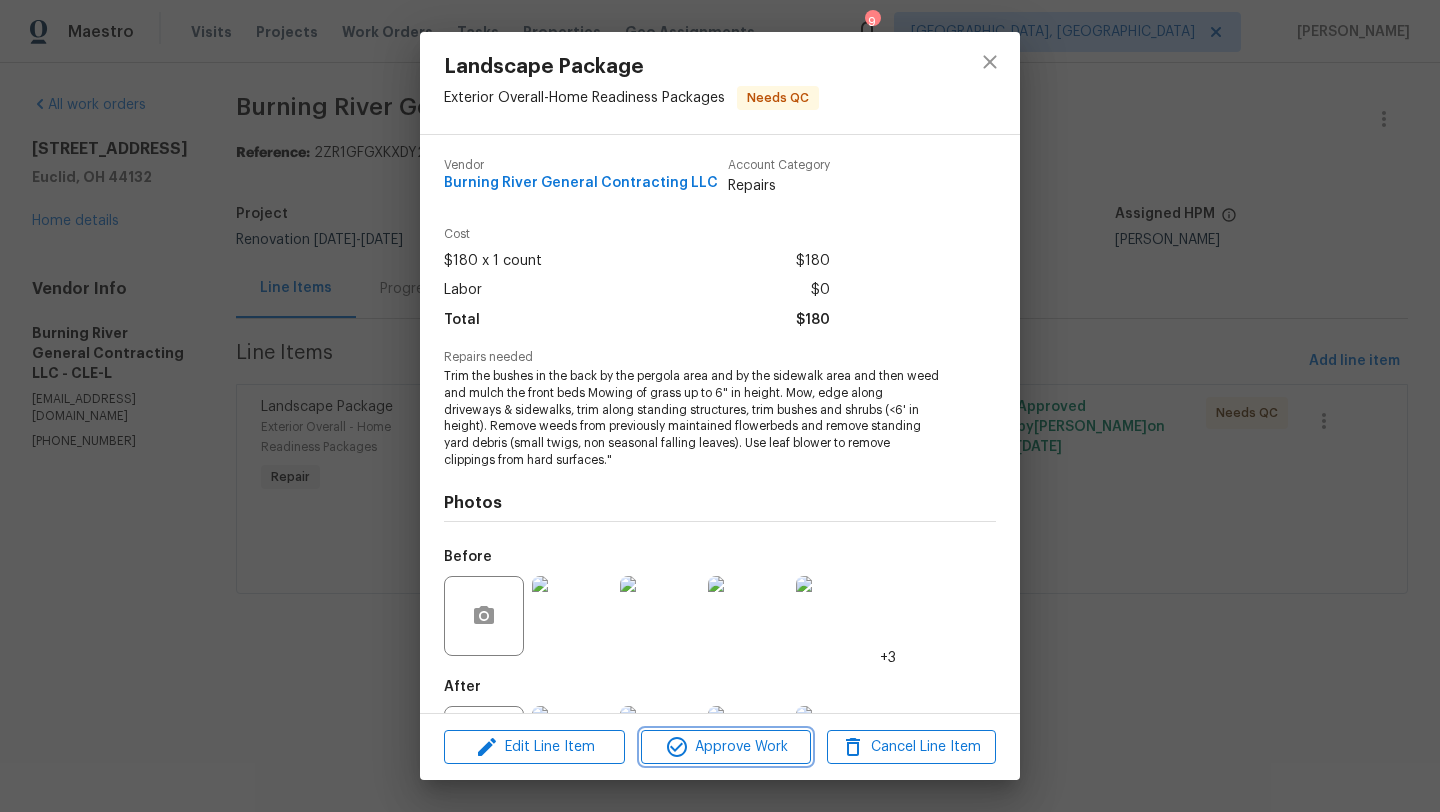click 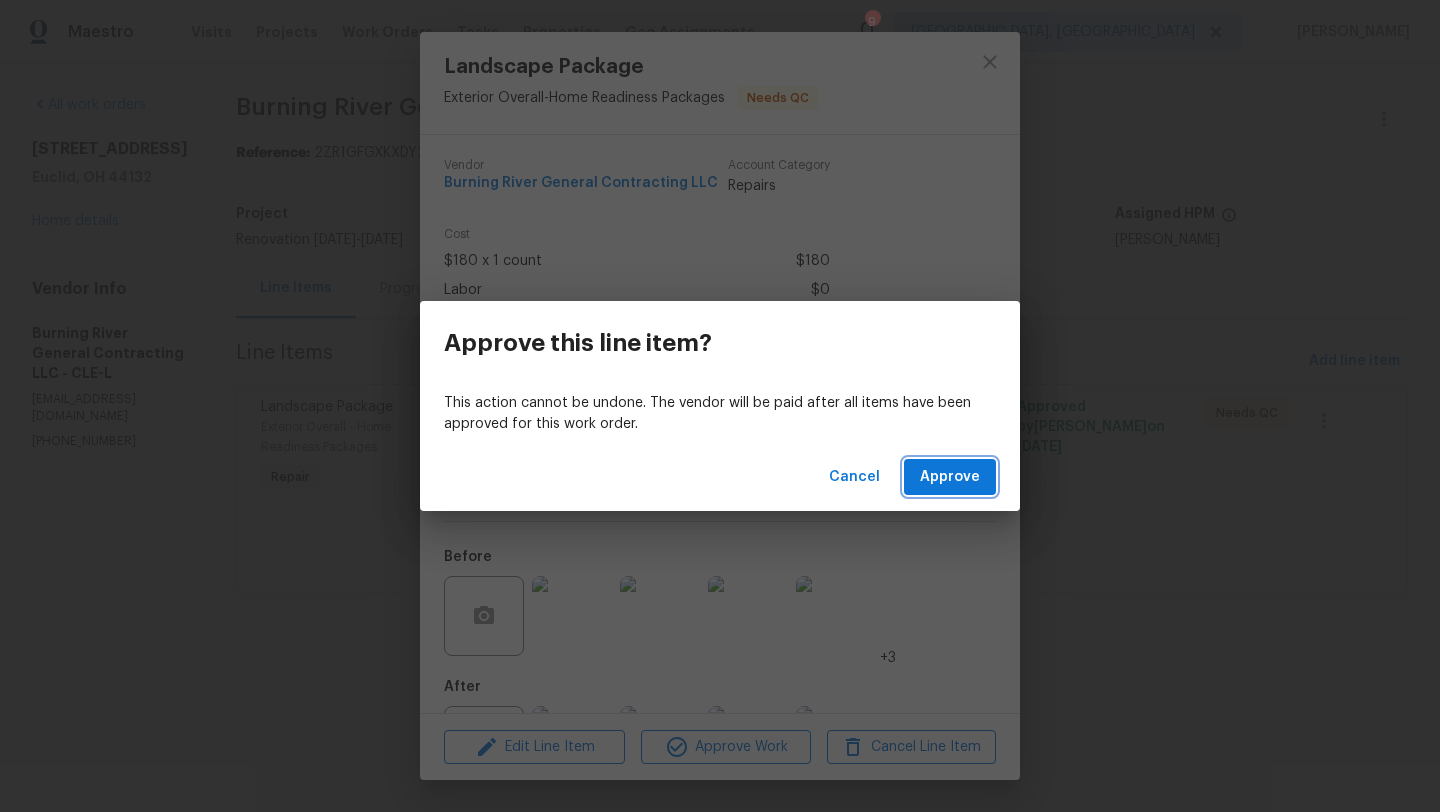 click on "Approve" at bounding box center (950, 477) 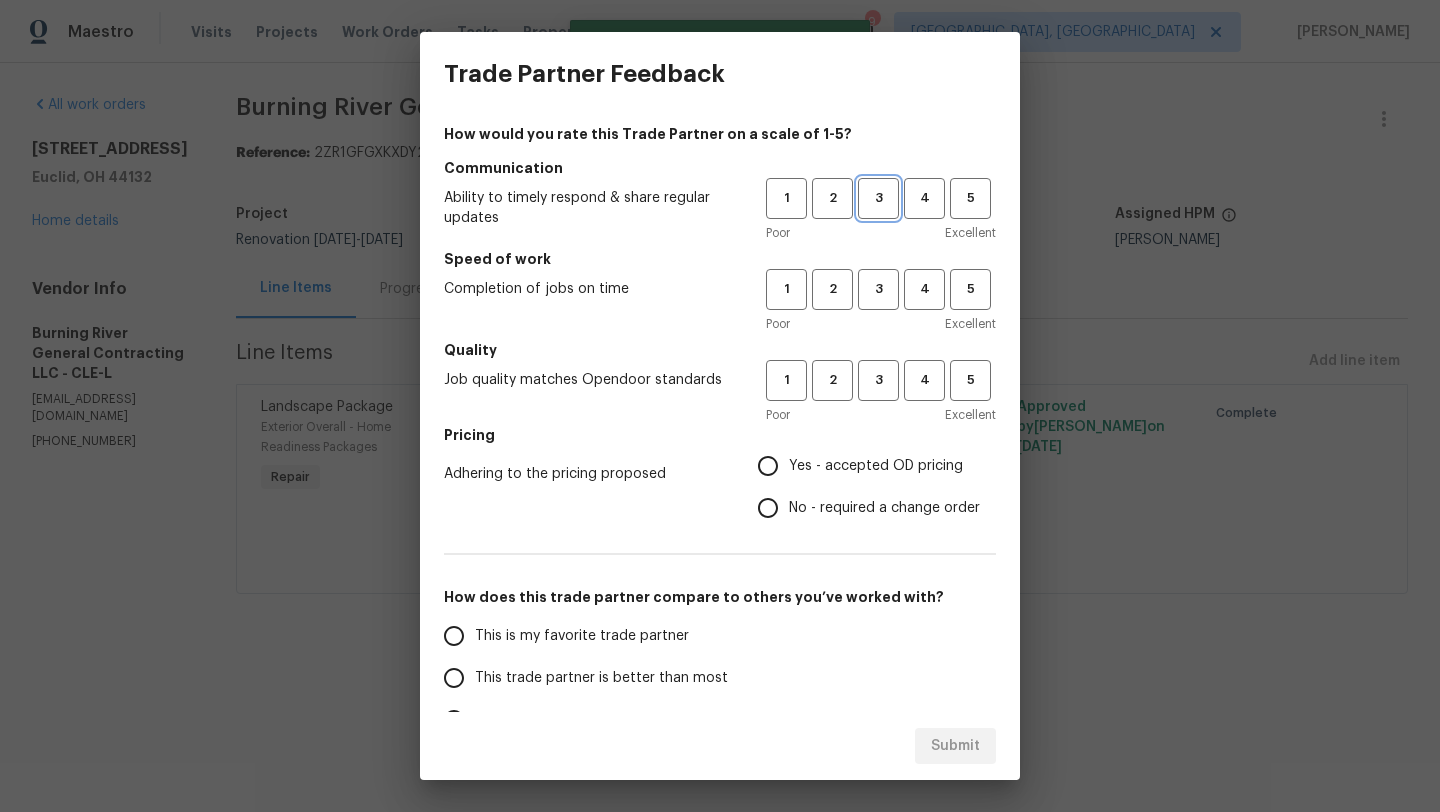 click on "3" at bounding box center [878, 198] 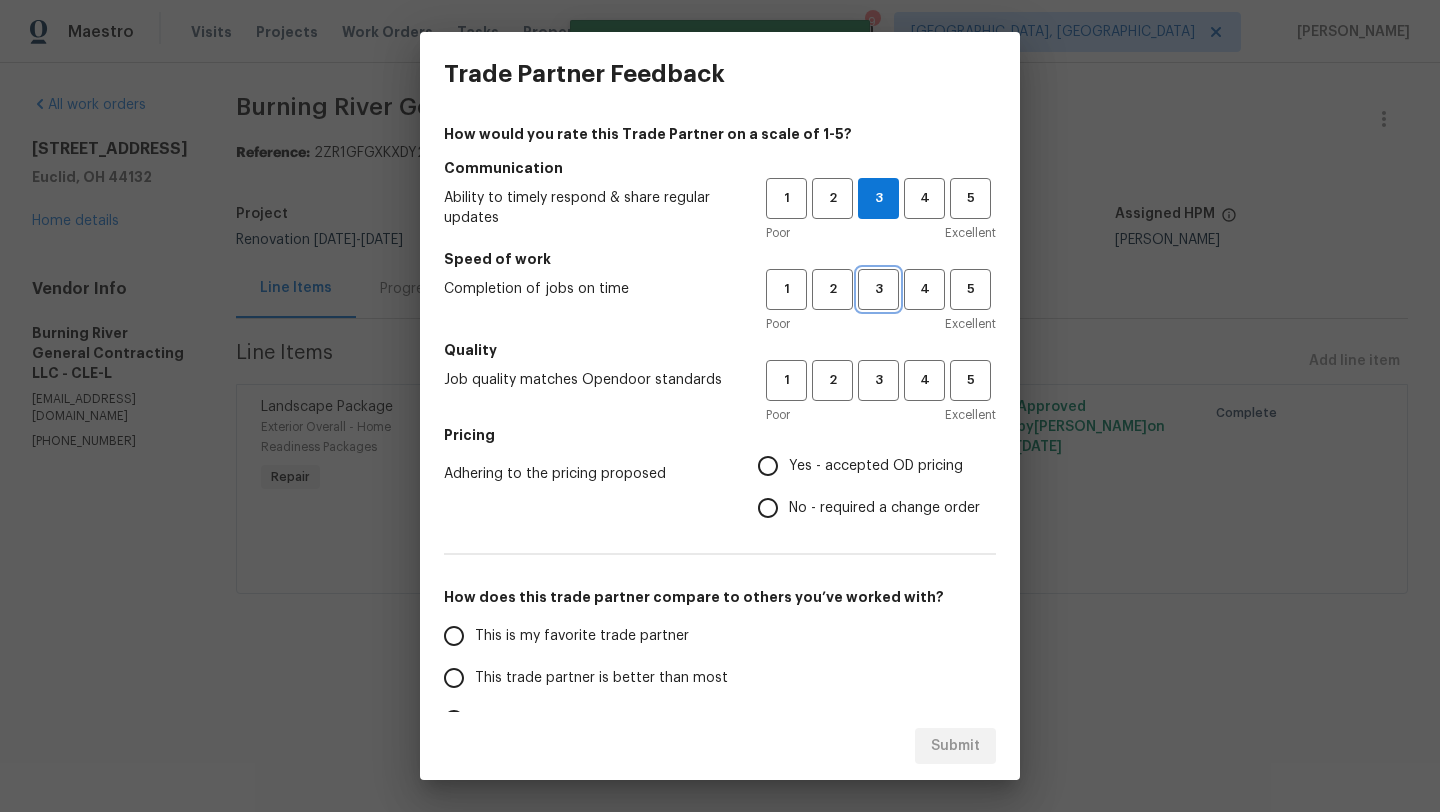 click on "3" at bounding box center (878, 289) 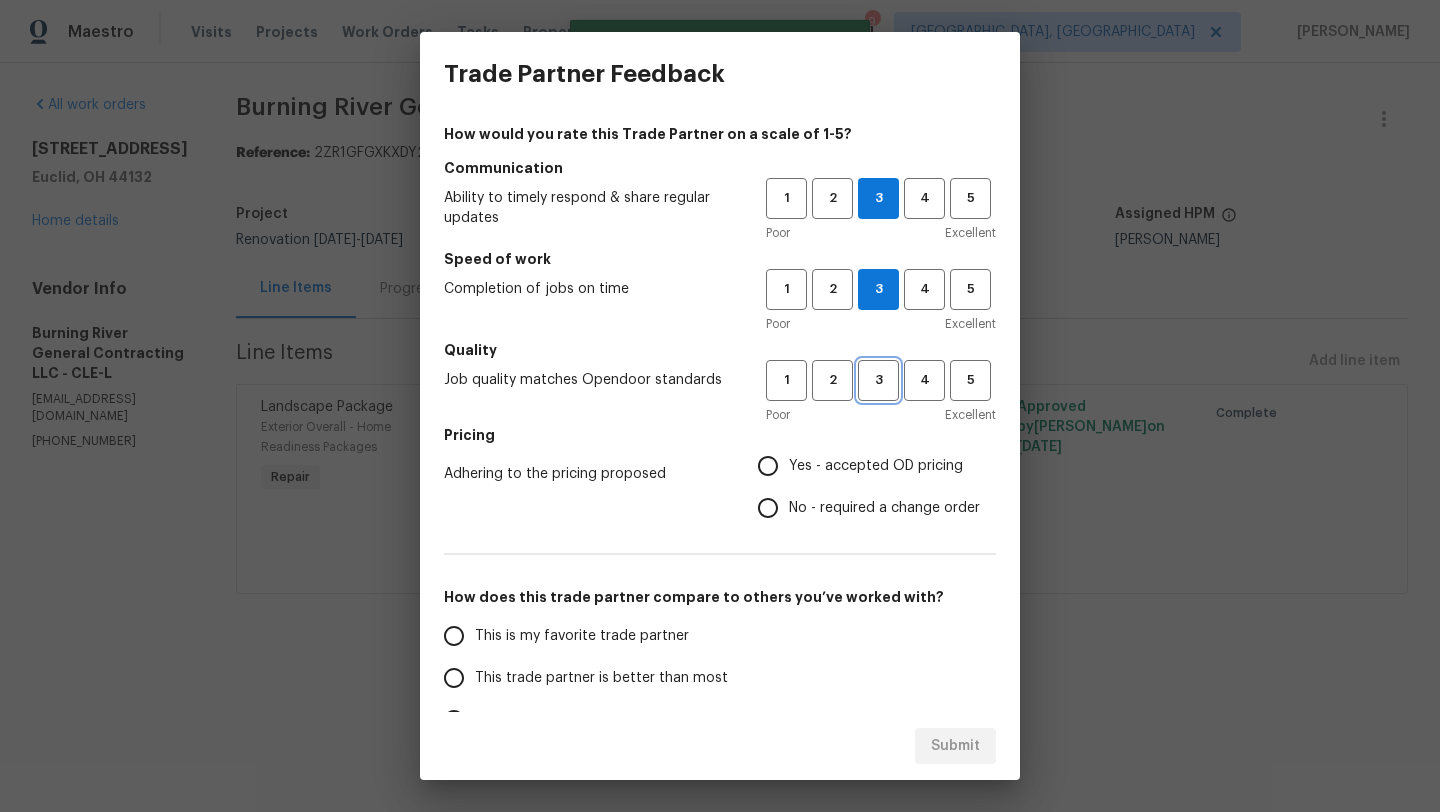 click on "3" at bounding box center [878, 380] 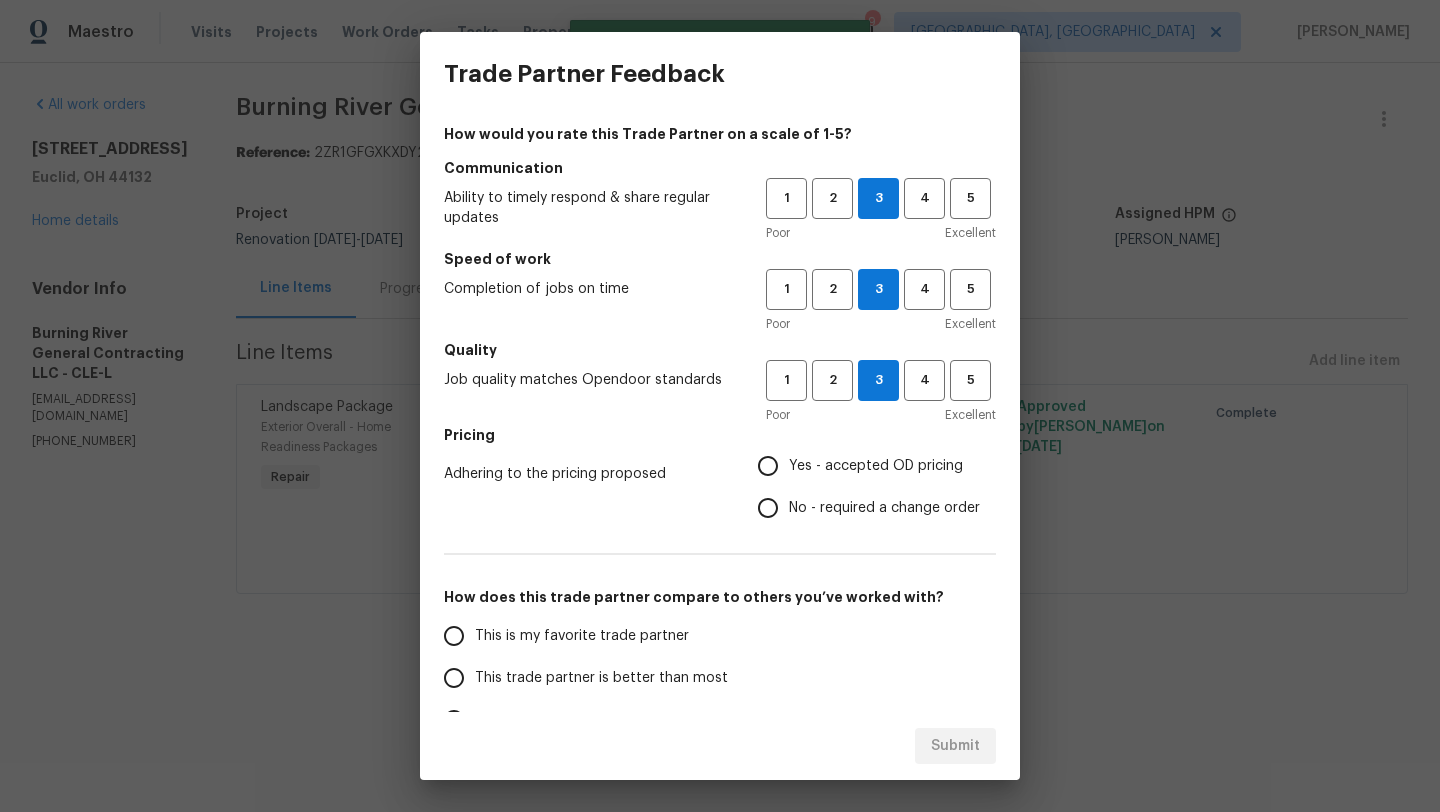 click on "Yes - accepted OD pricing" at bounding box center [768, 466] 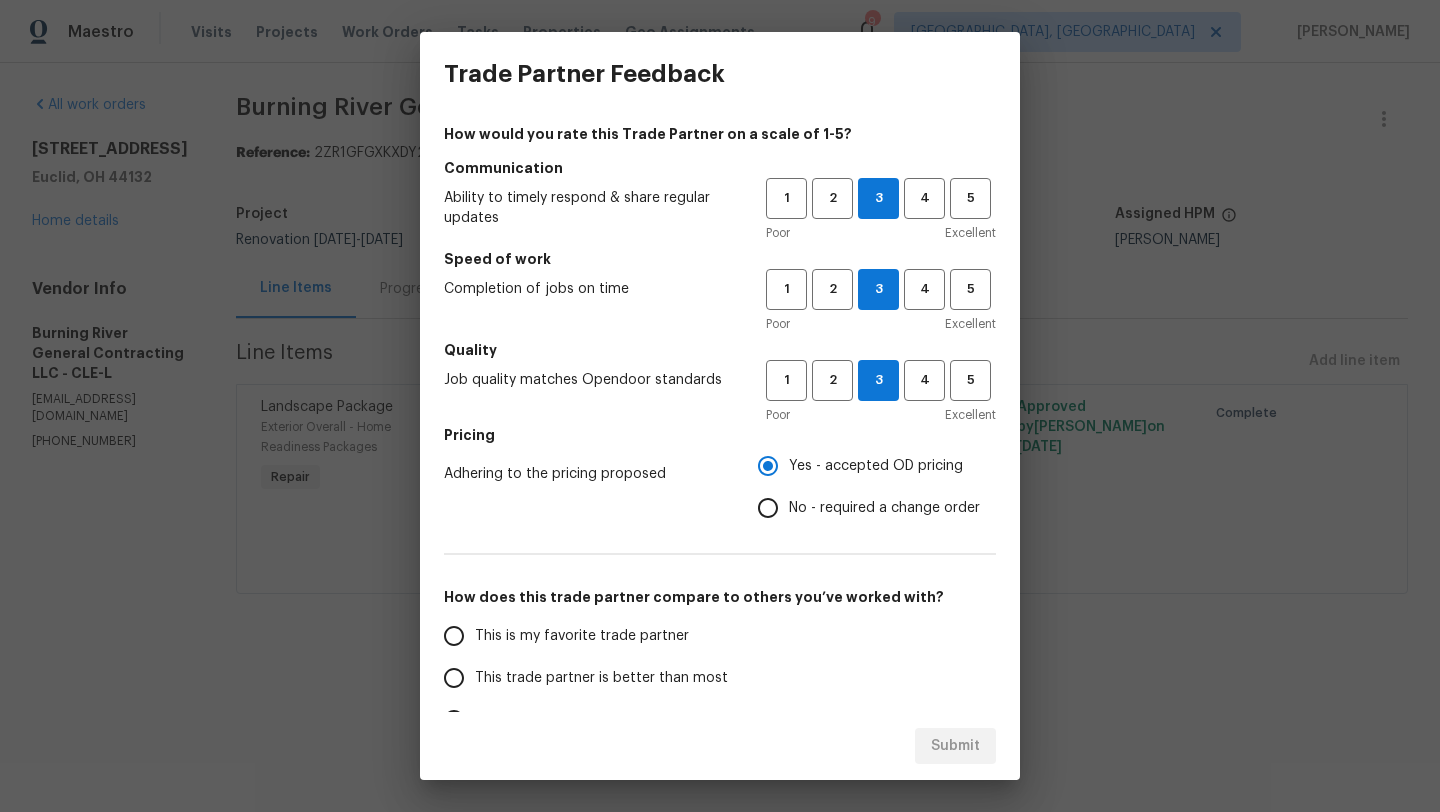 click on "This trade partner is better than most" at bounding box center (454, 678) 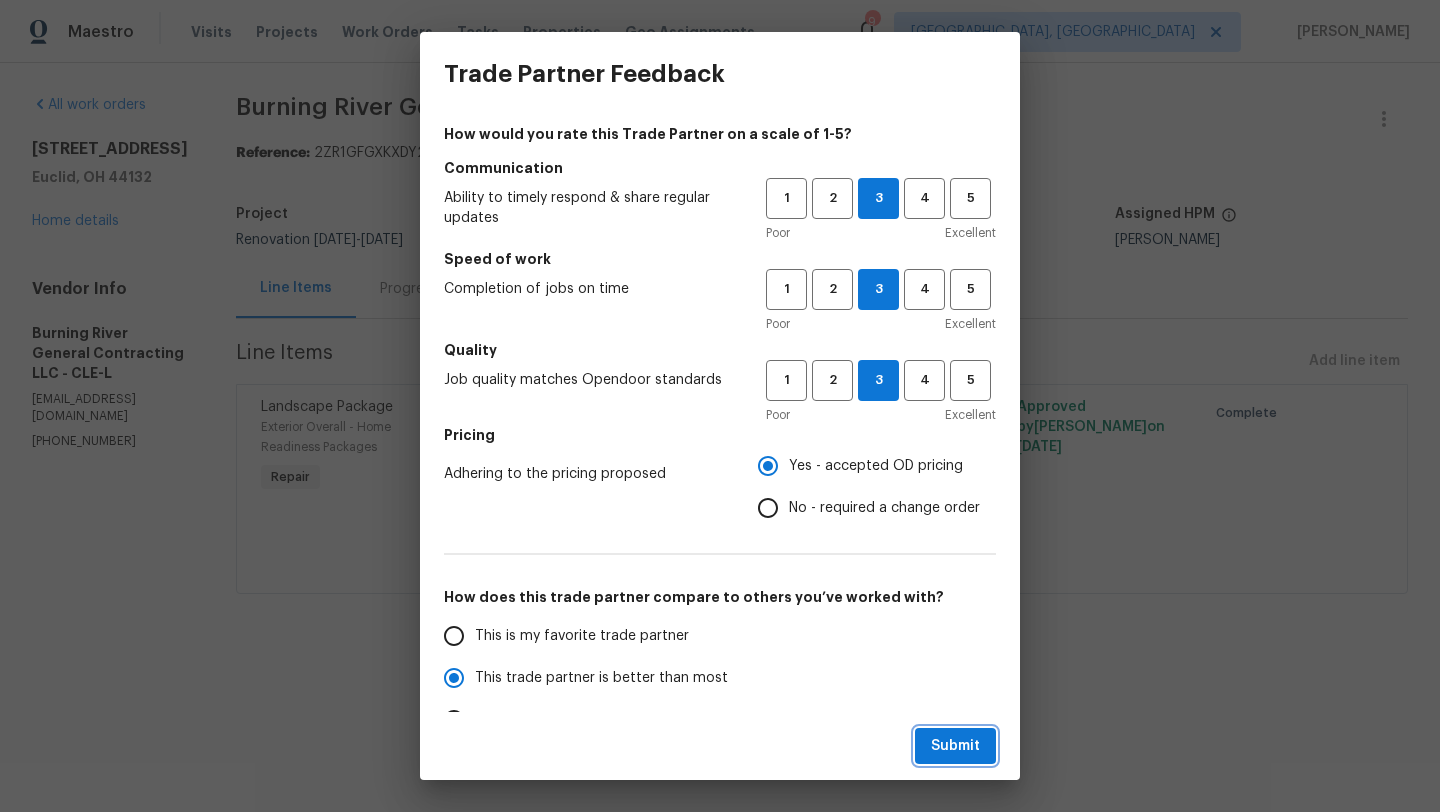 click on "Submit" at bounding box center [955, 746] 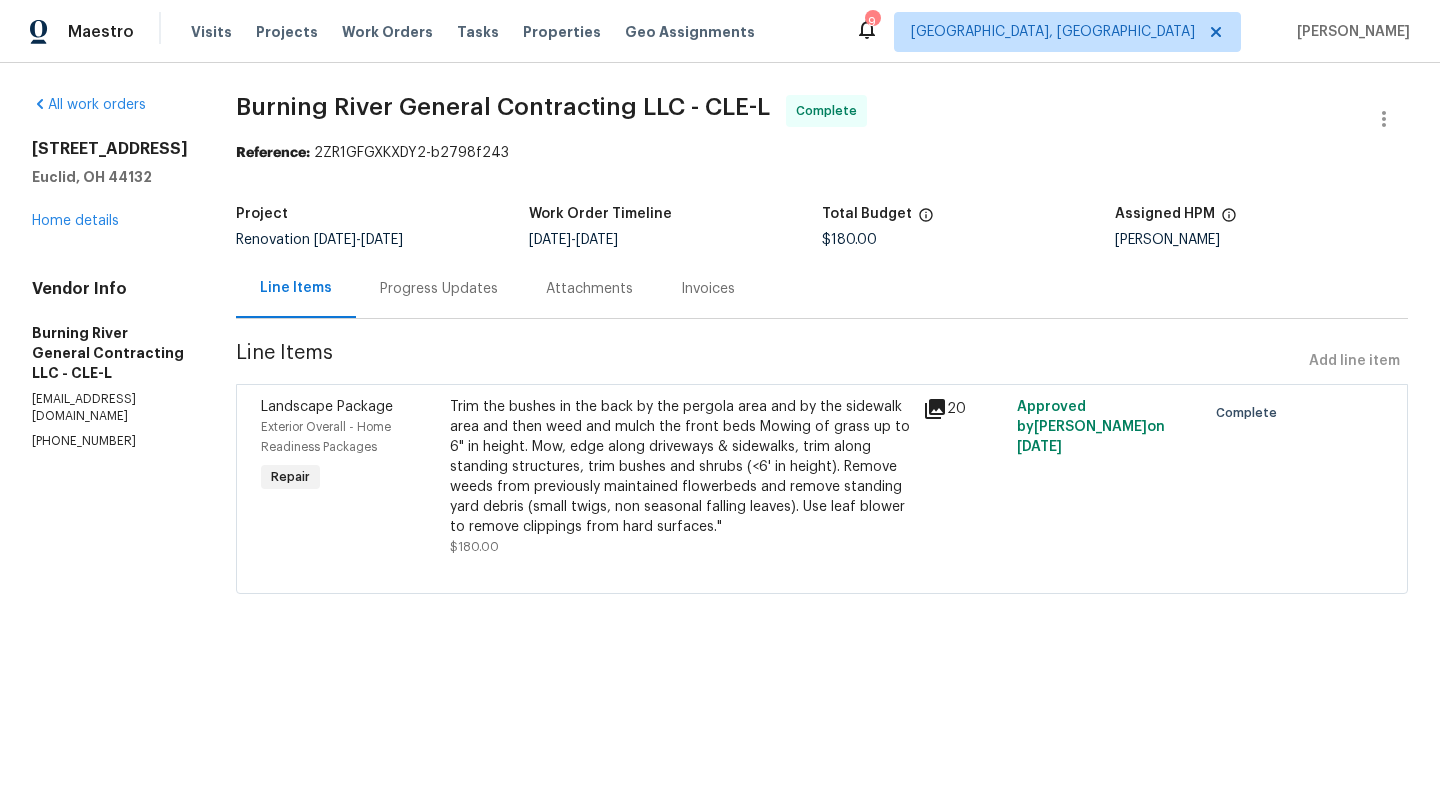 radio on "false" 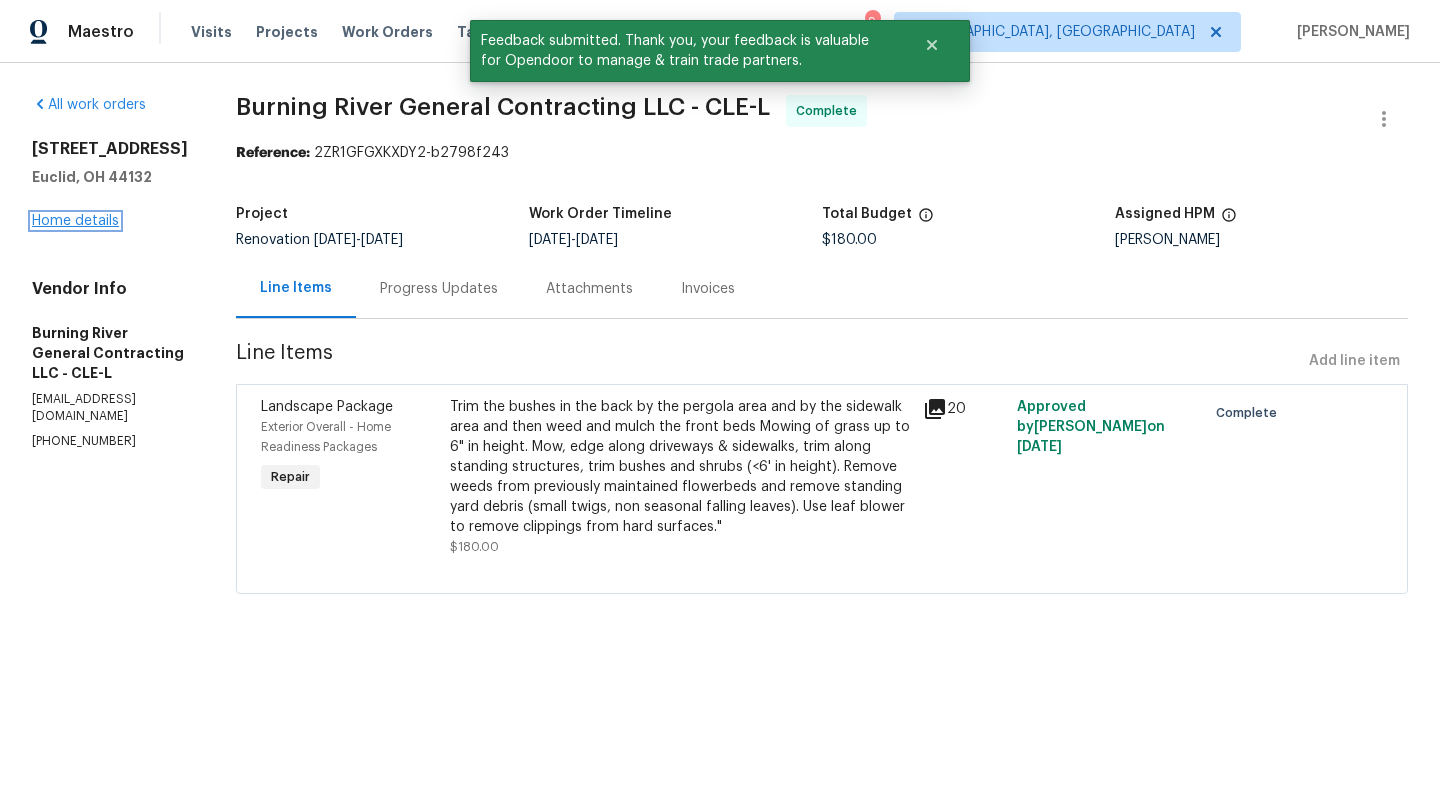 click on "Home details" at bounding box center [75, 221] 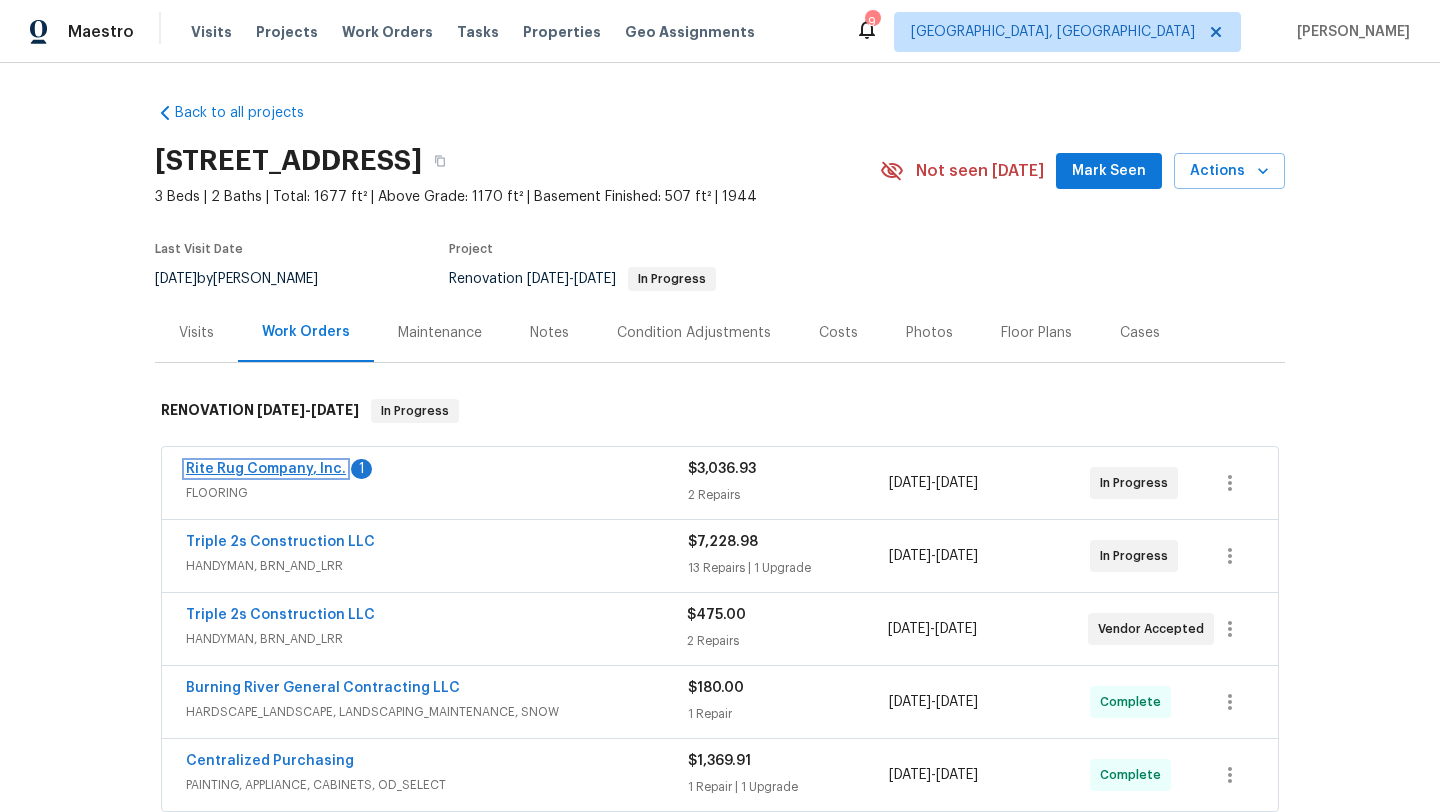 click on "Rite Rug Company, Inc." at bounding box center (266, 469) 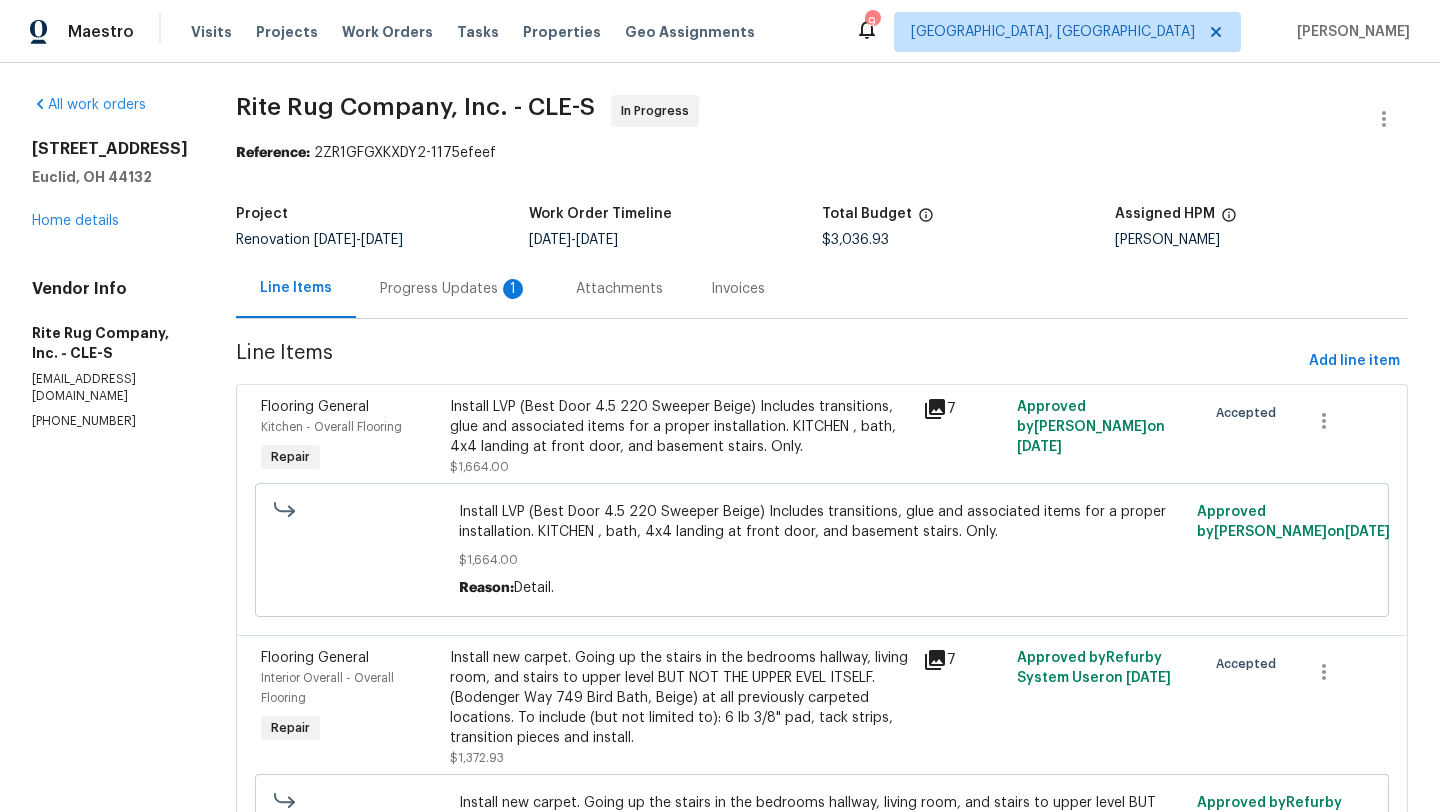 click on "Progress Updates 1" at bounding box center [454, 289] 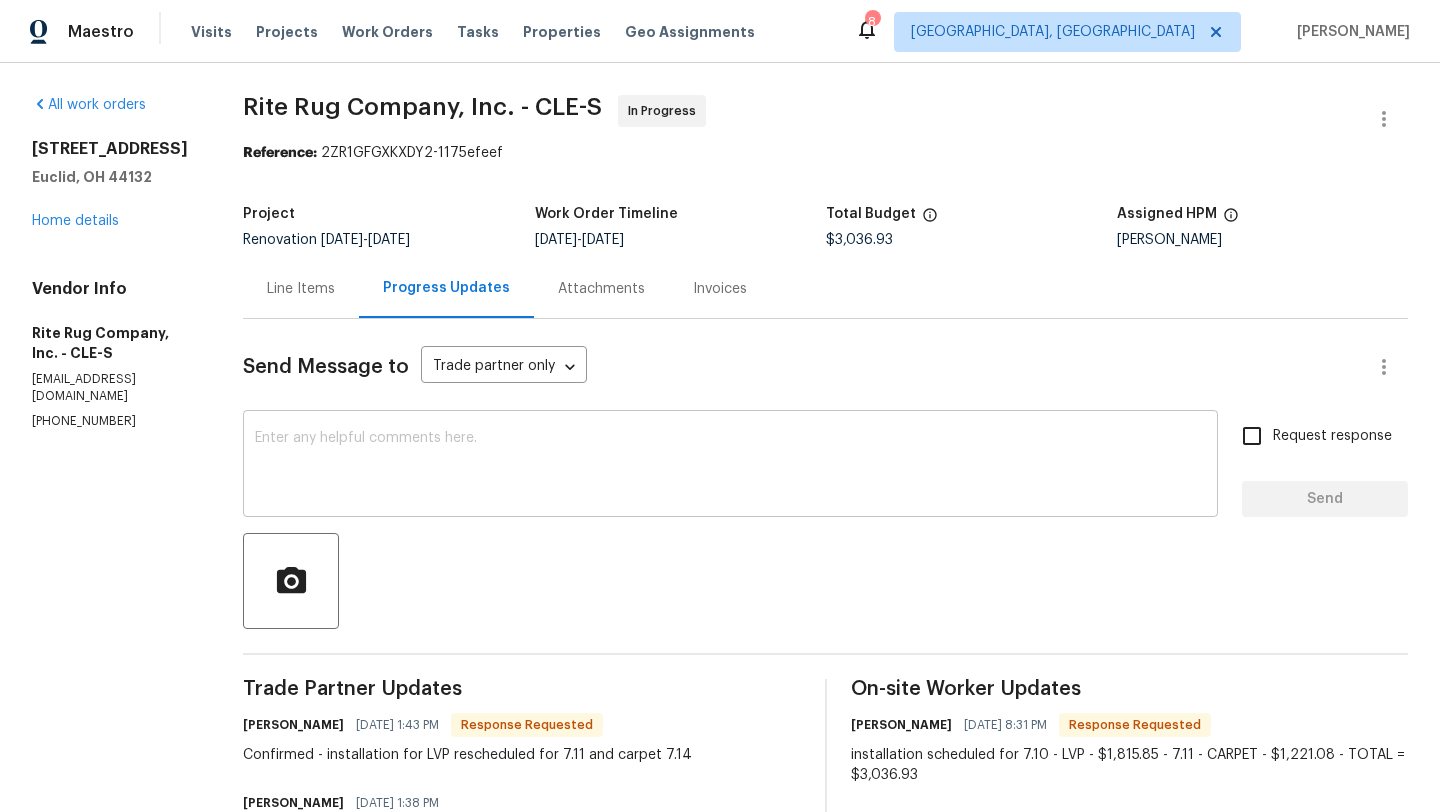 click at bounding box center [730, 466] 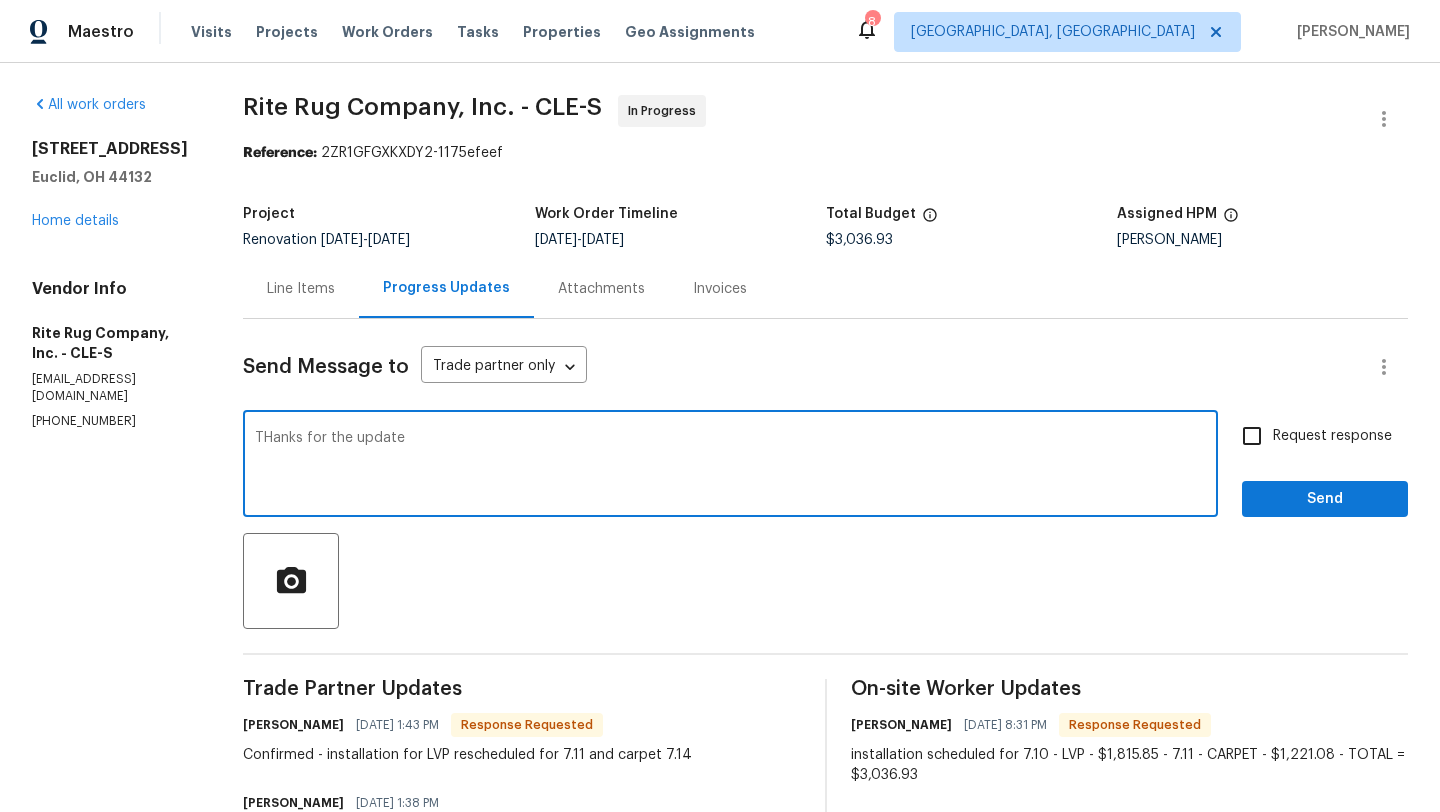 type on "THanks for the update" 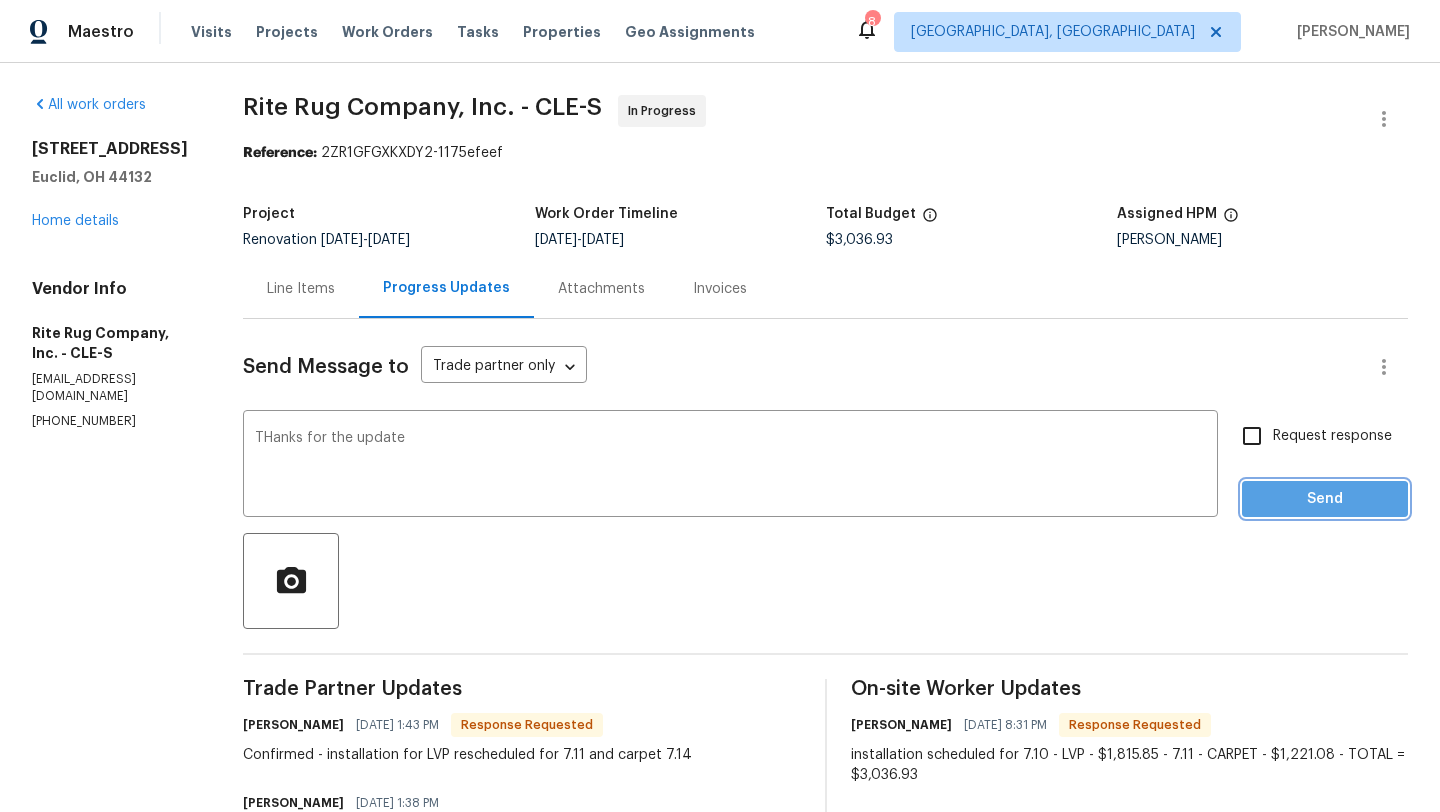 click on "Send" at bounding box center (1325, 499) 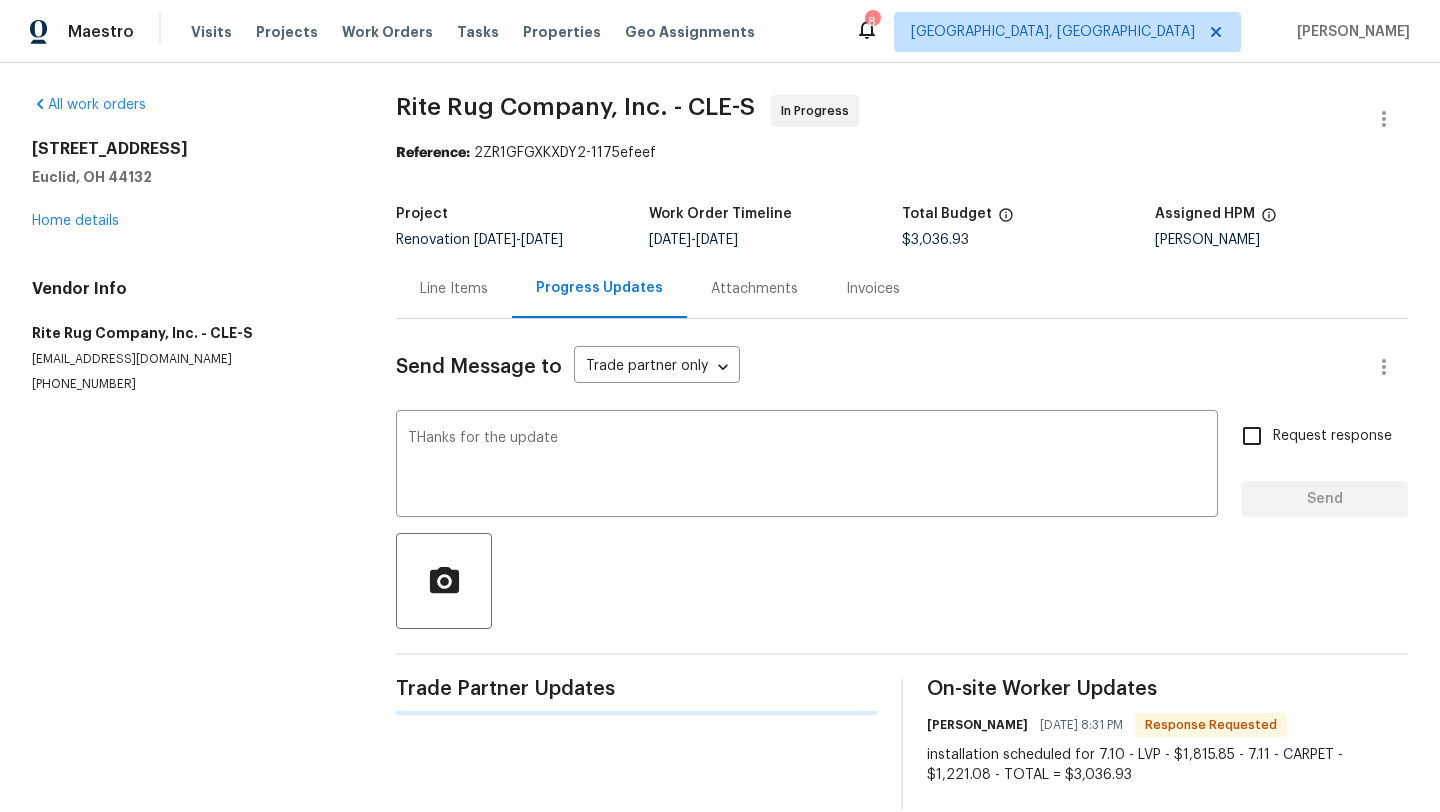 type 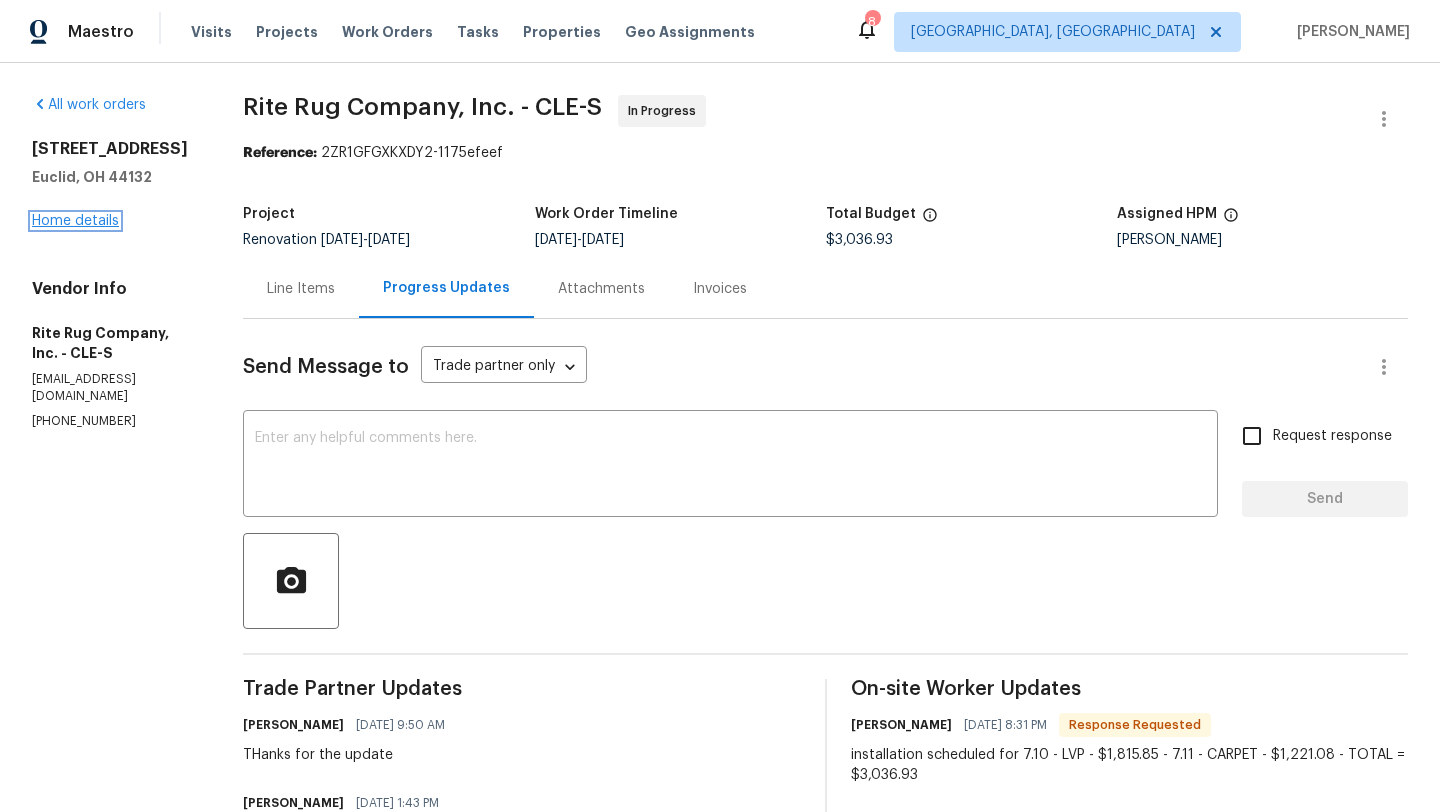 click on "Home details" at bounding box center [75, 221] 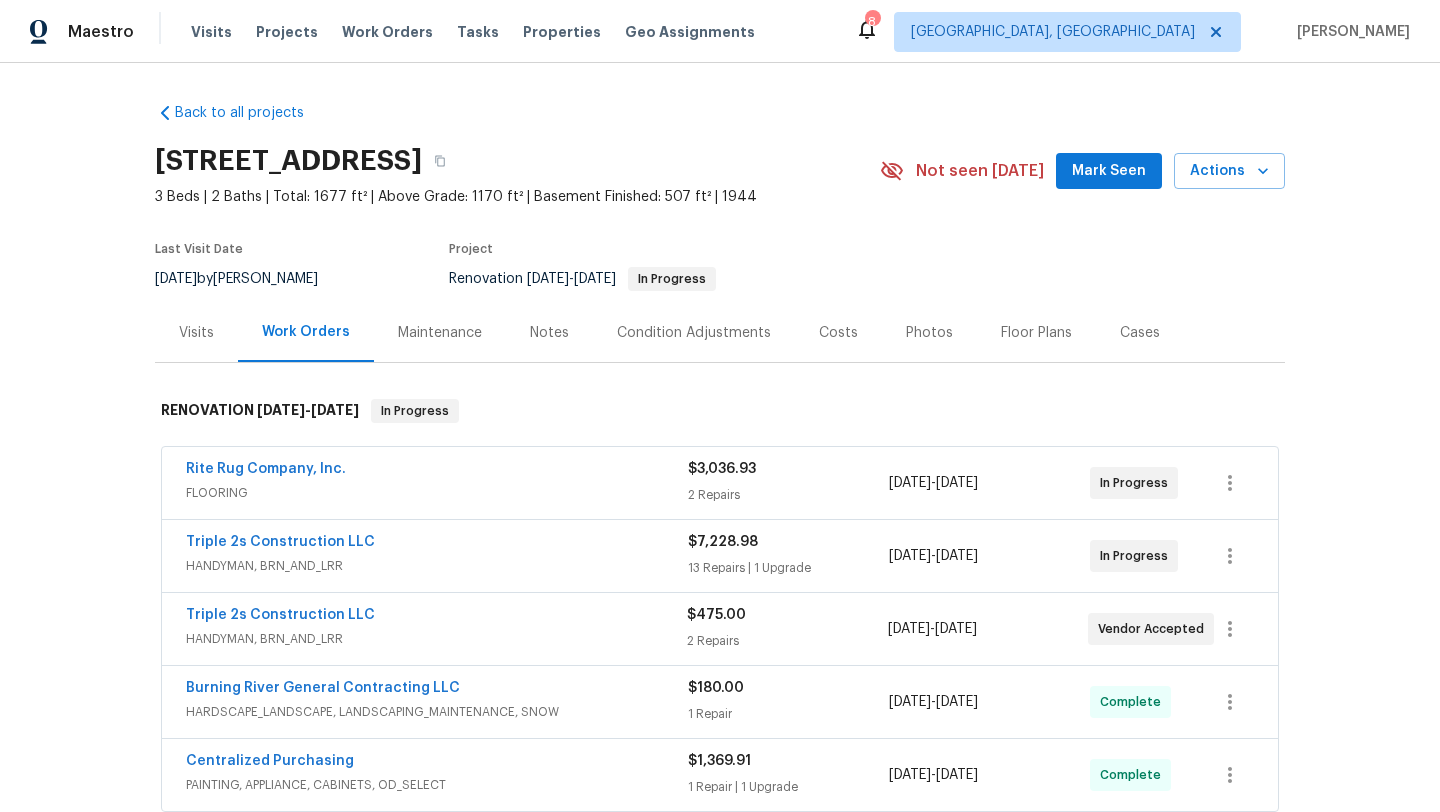 click on "Mark Seen" at bounding box center (1109, 171) 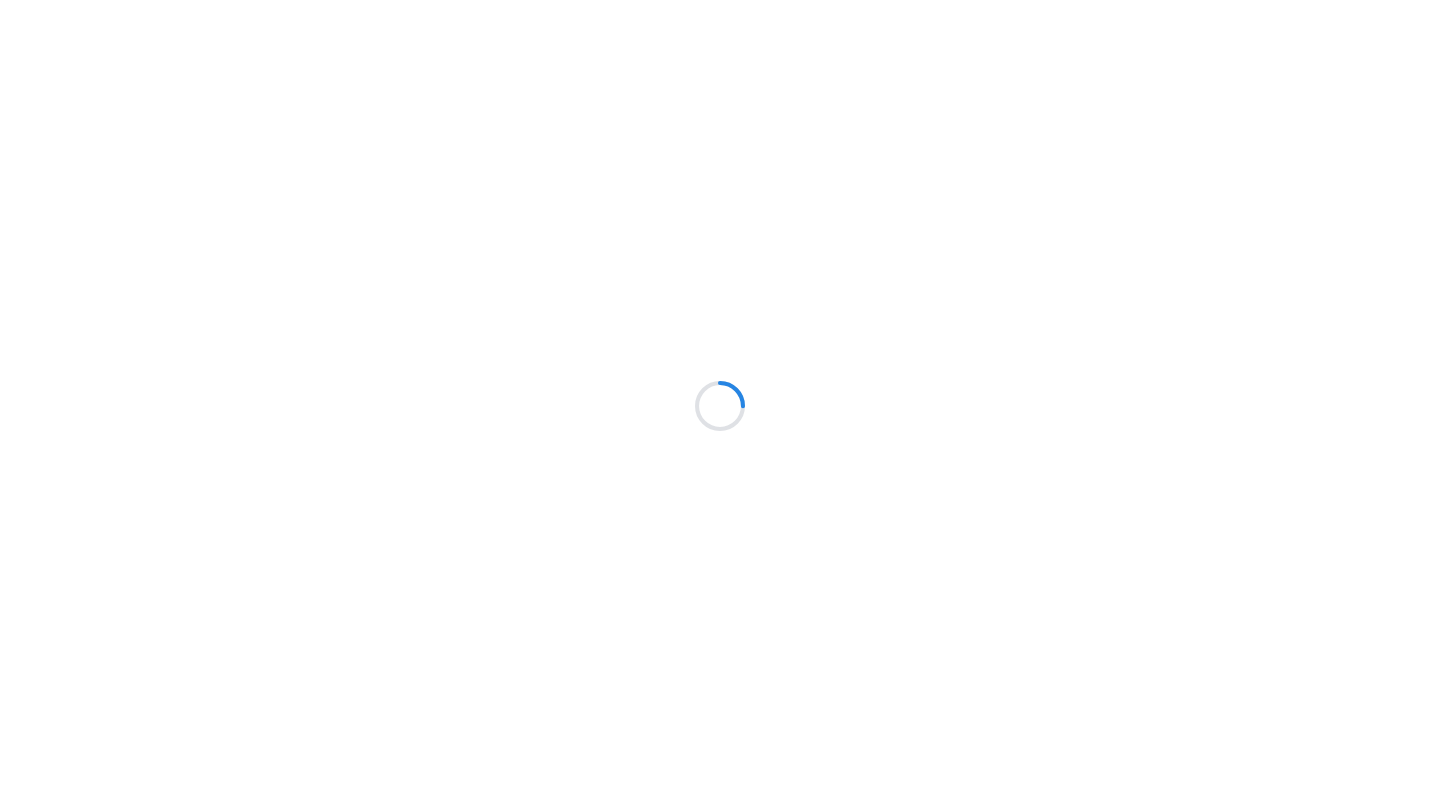 scroll, scrollTop: 0, scrollLeft: 0, axis: both 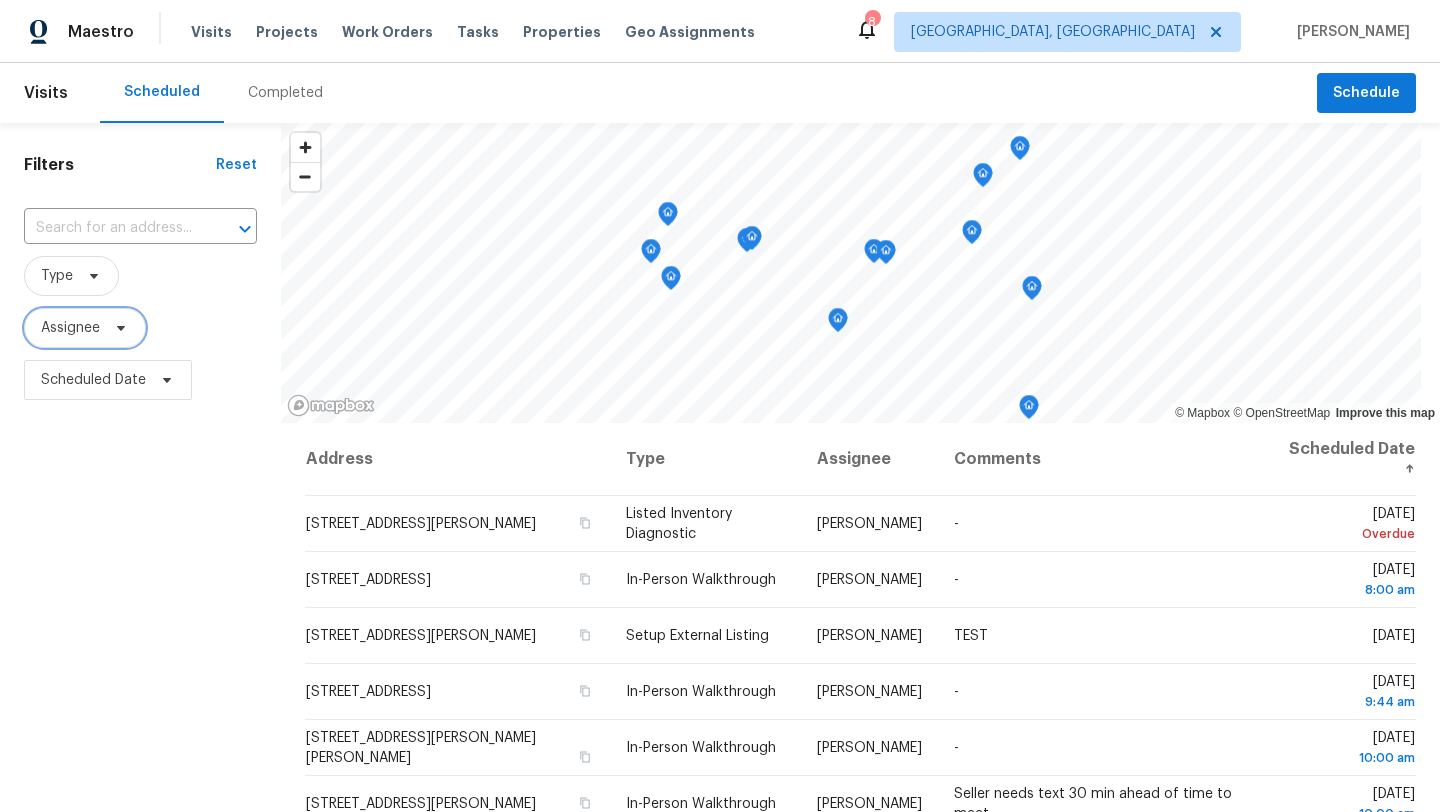 click on "Assignee" at bounding box center [85, 328] 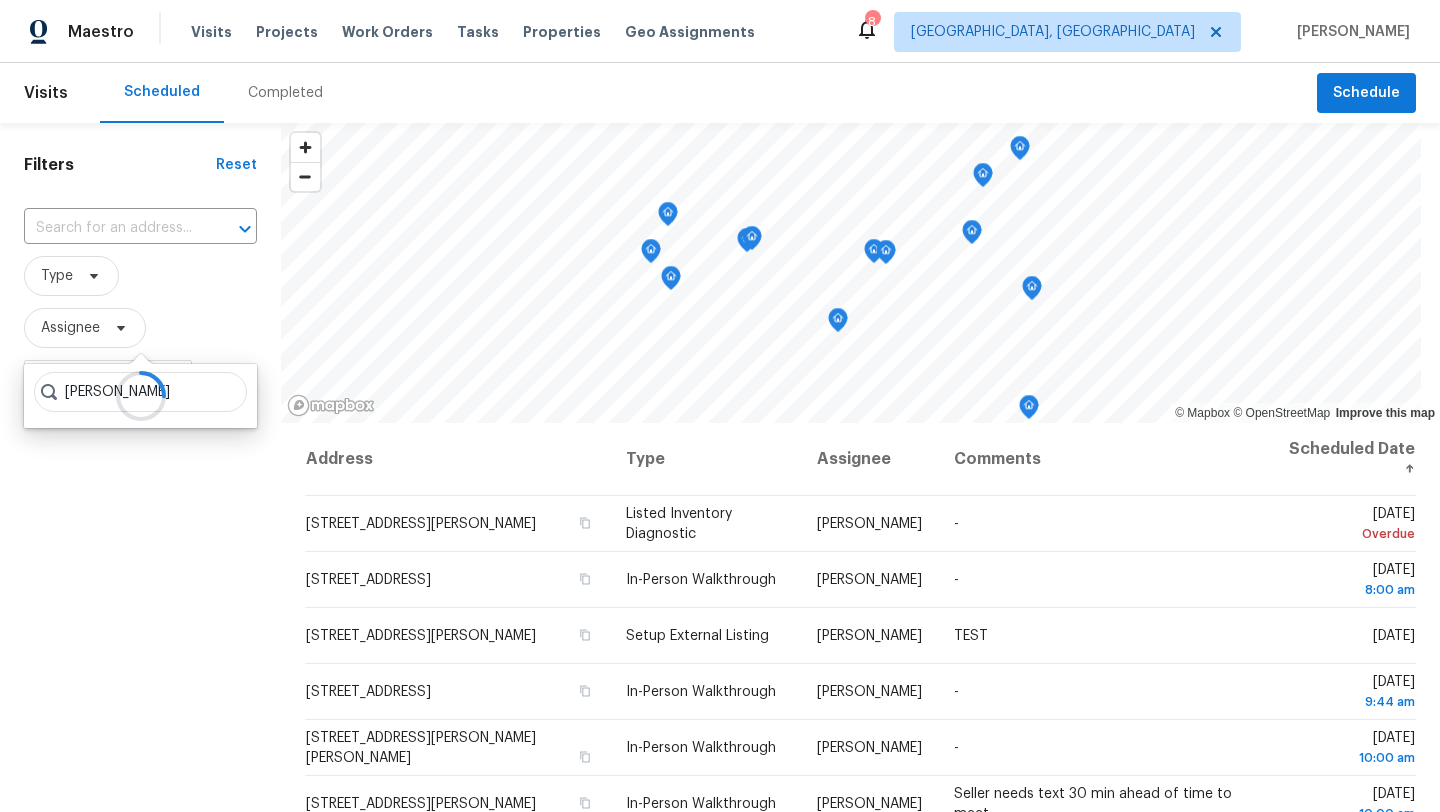 type on "marissa casias" 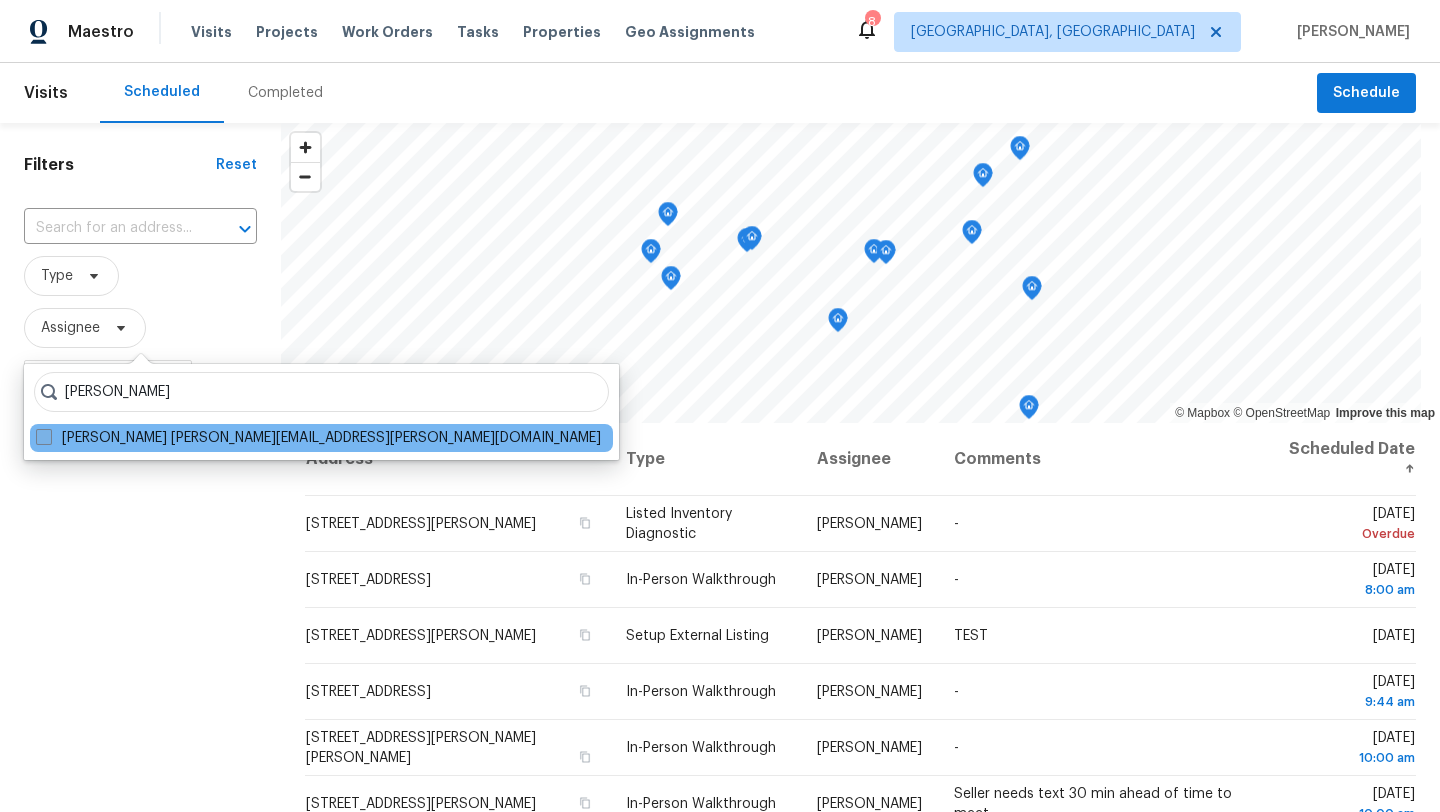 click on "Marissa Casias
marissa.casias@opendoor.com" at bounding box center [318, 438] 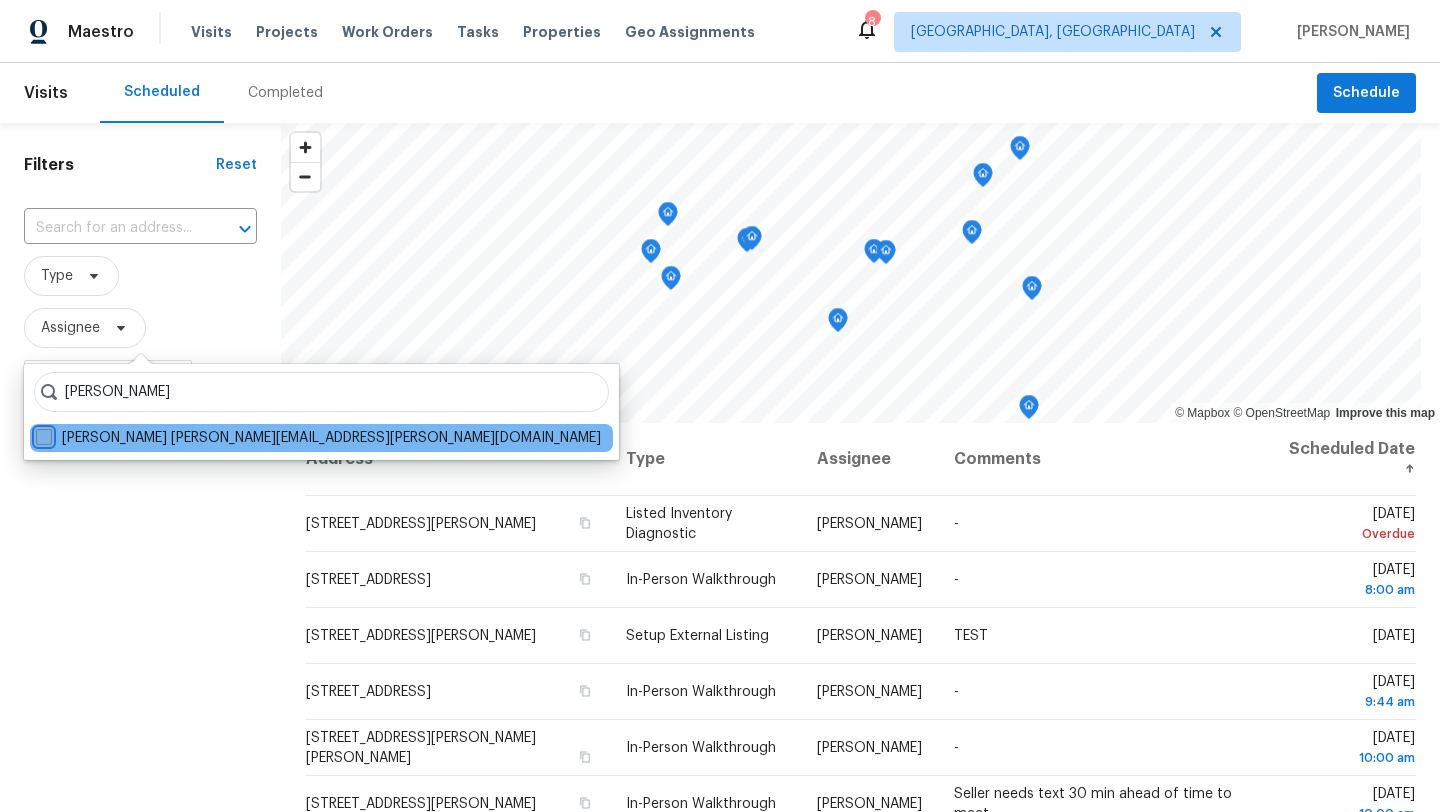 click on "Marissa Casias
marissa.casias@opendoor.com" at bounding box center (42, 434) 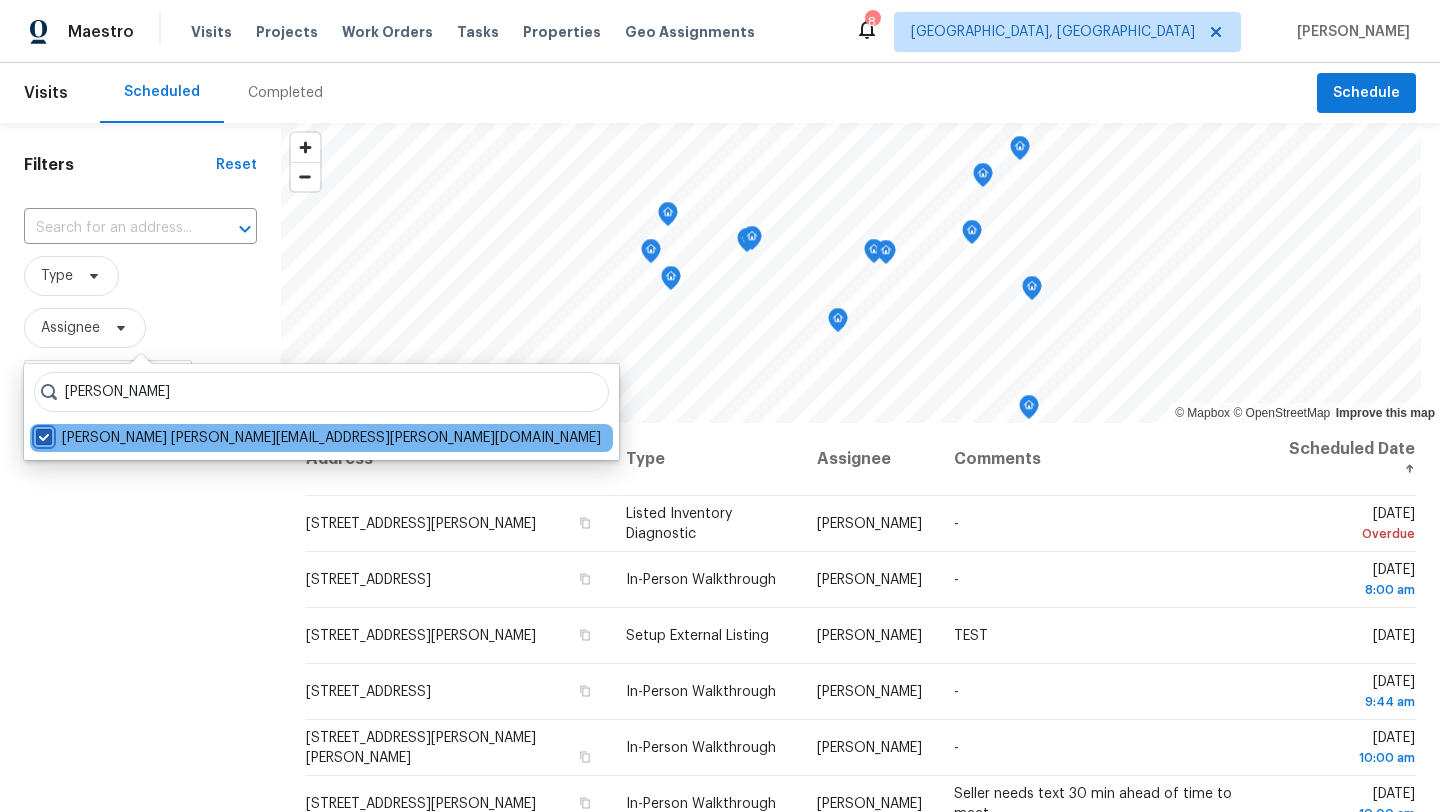 checkbox on "true" 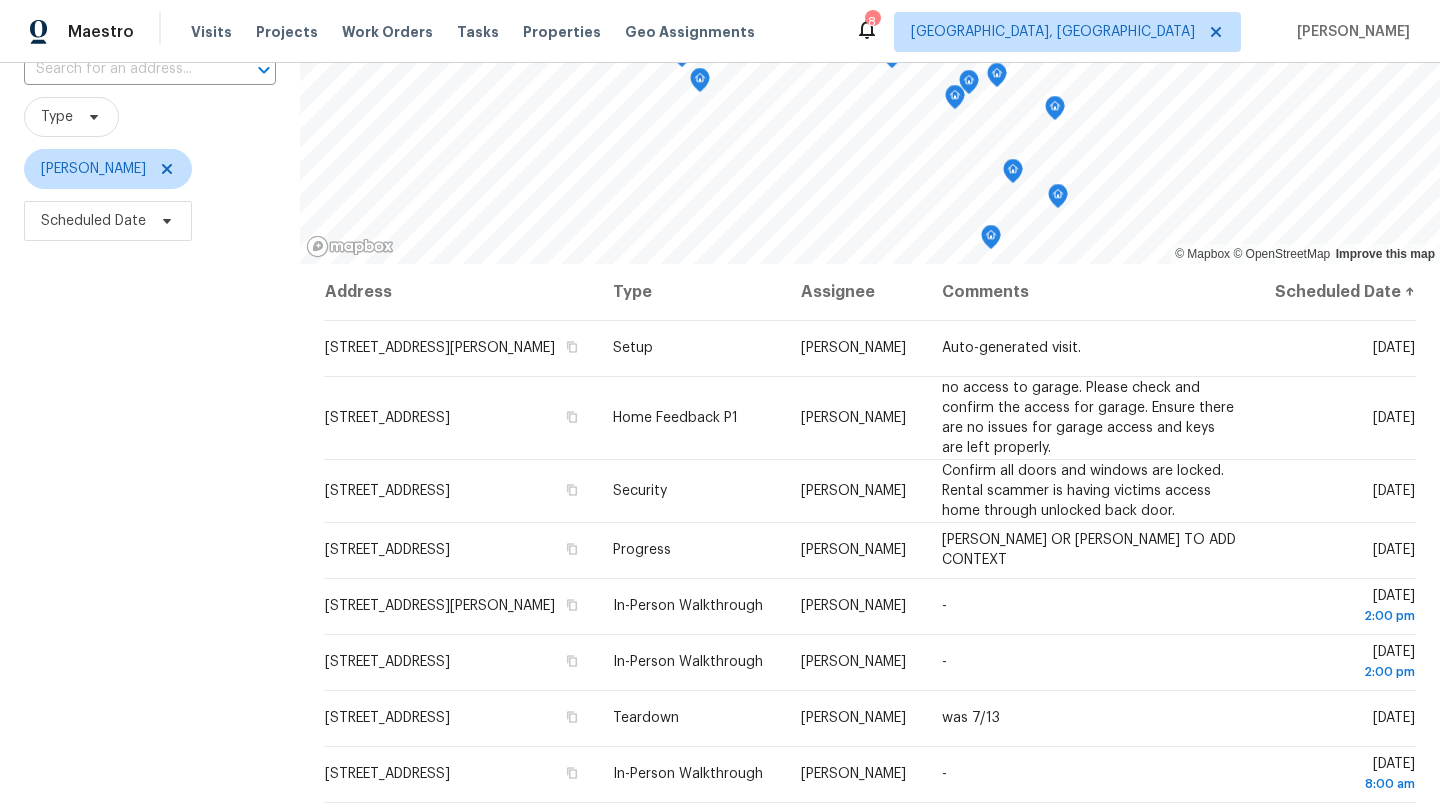 scroll, scrollTop: 178, scrollLeft: 0, axis: vertical 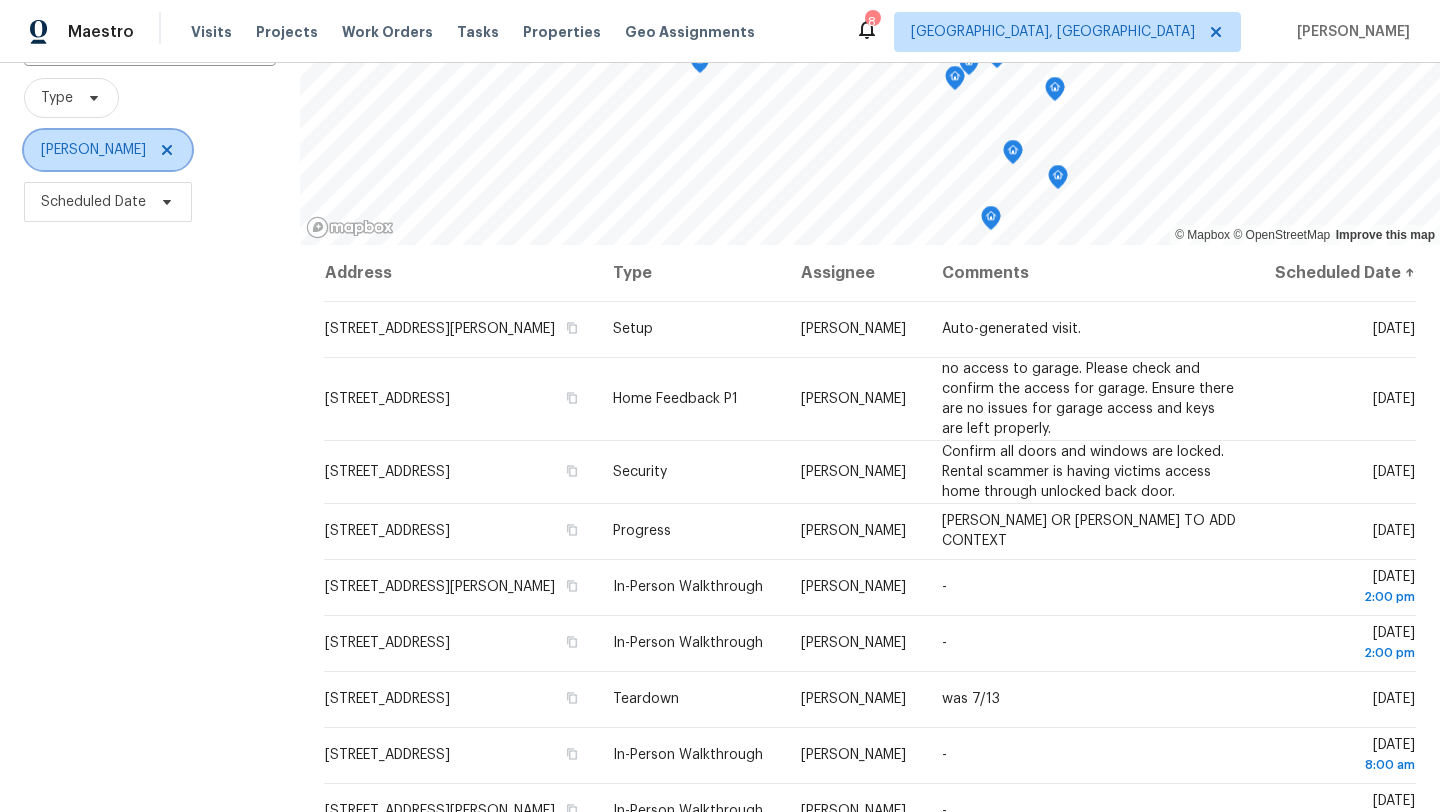 click 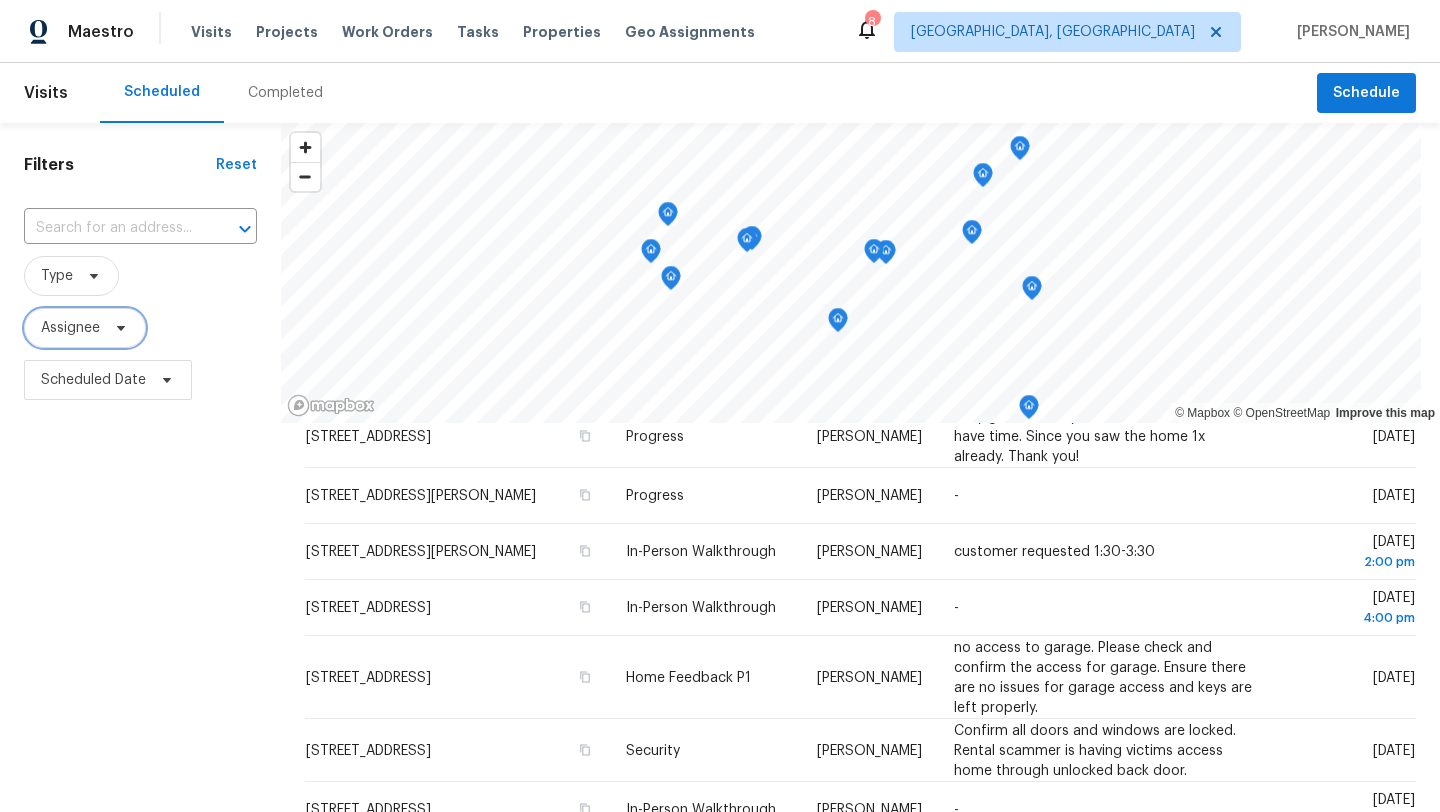 scroll, scrollTop: 664, scrollLeft: 0, axis: vertical 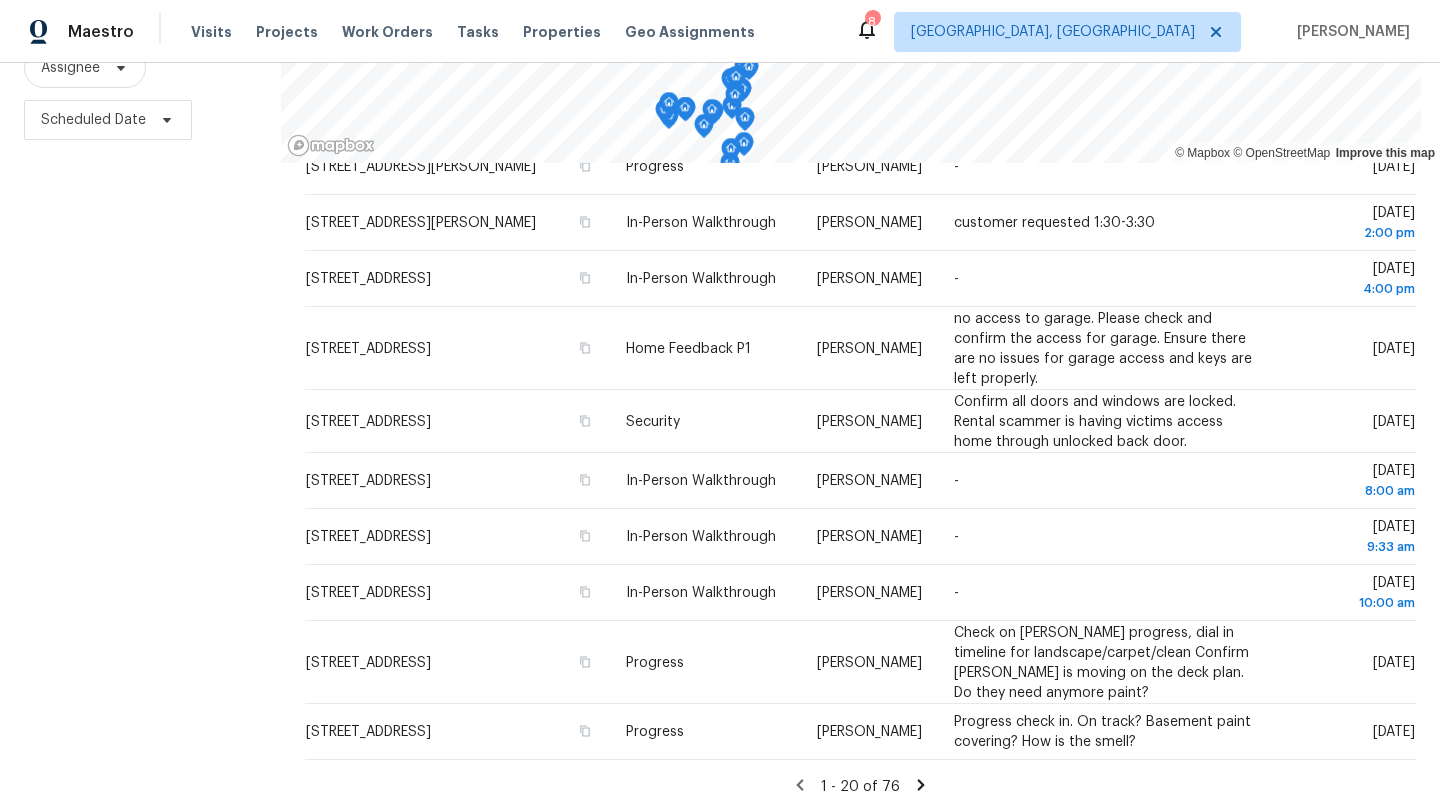 click 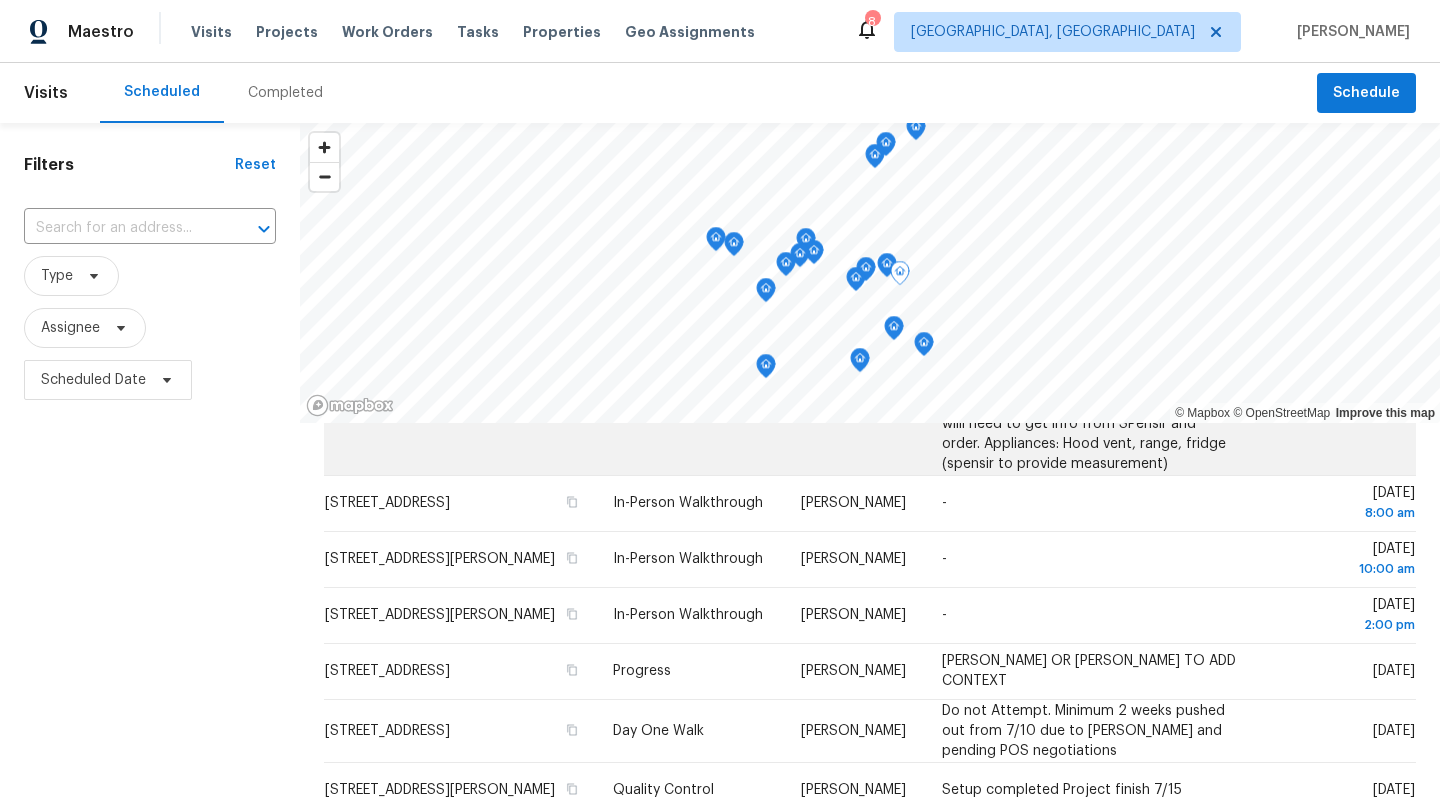 scroll, scrollTop: 797, scrollLeft: 0, axis: vertical 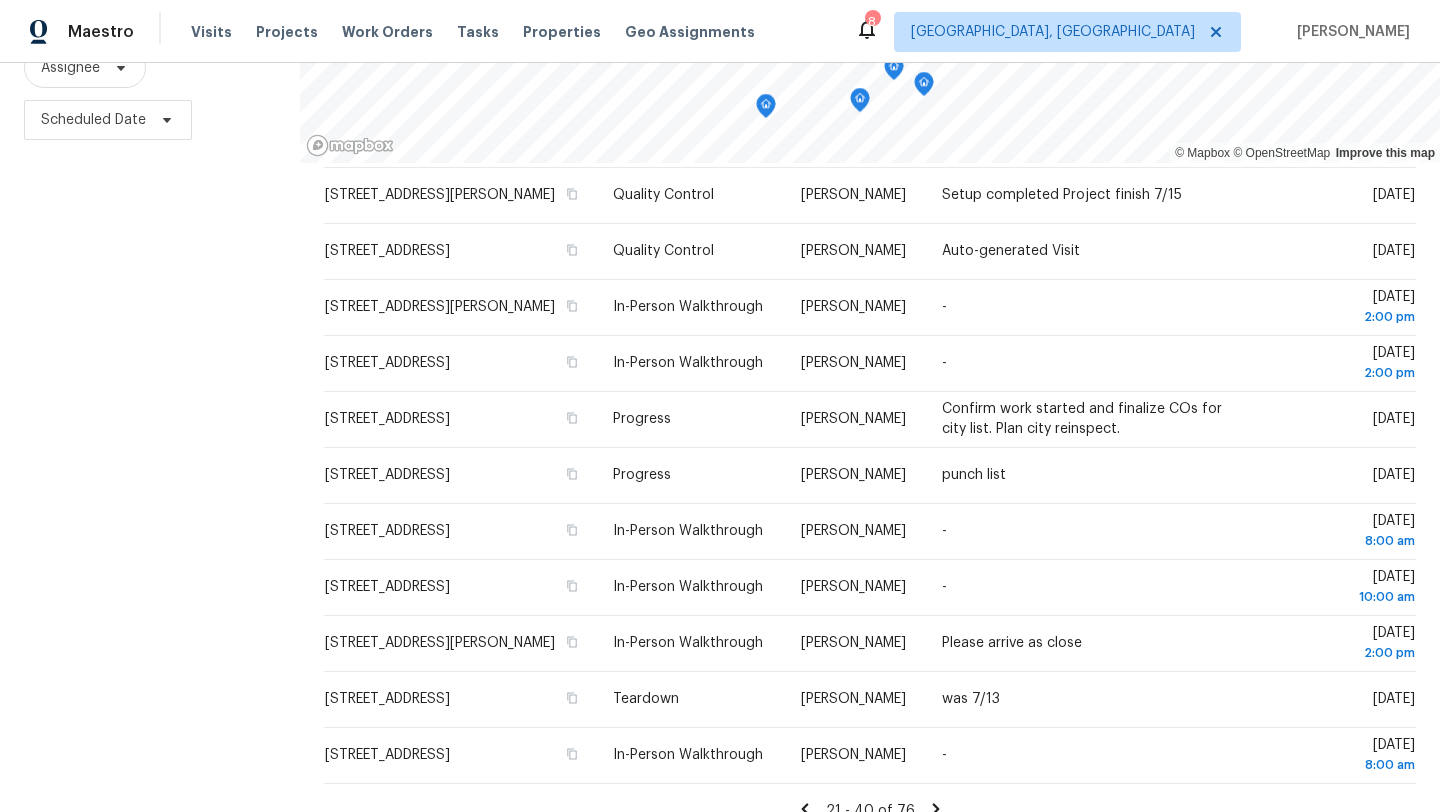 click 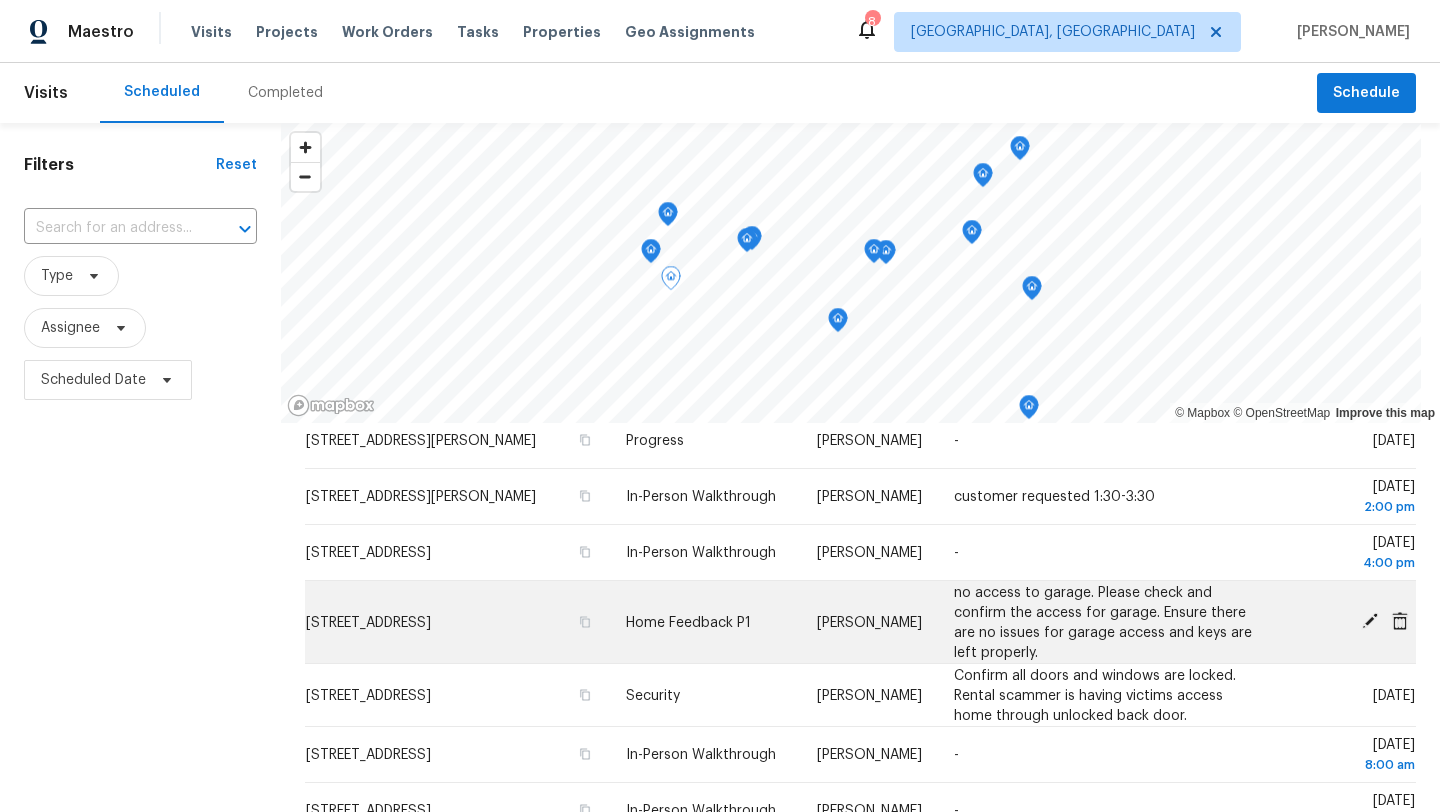 scroll, scrollTop: 664, scrollLeft: 0, axis: vertical 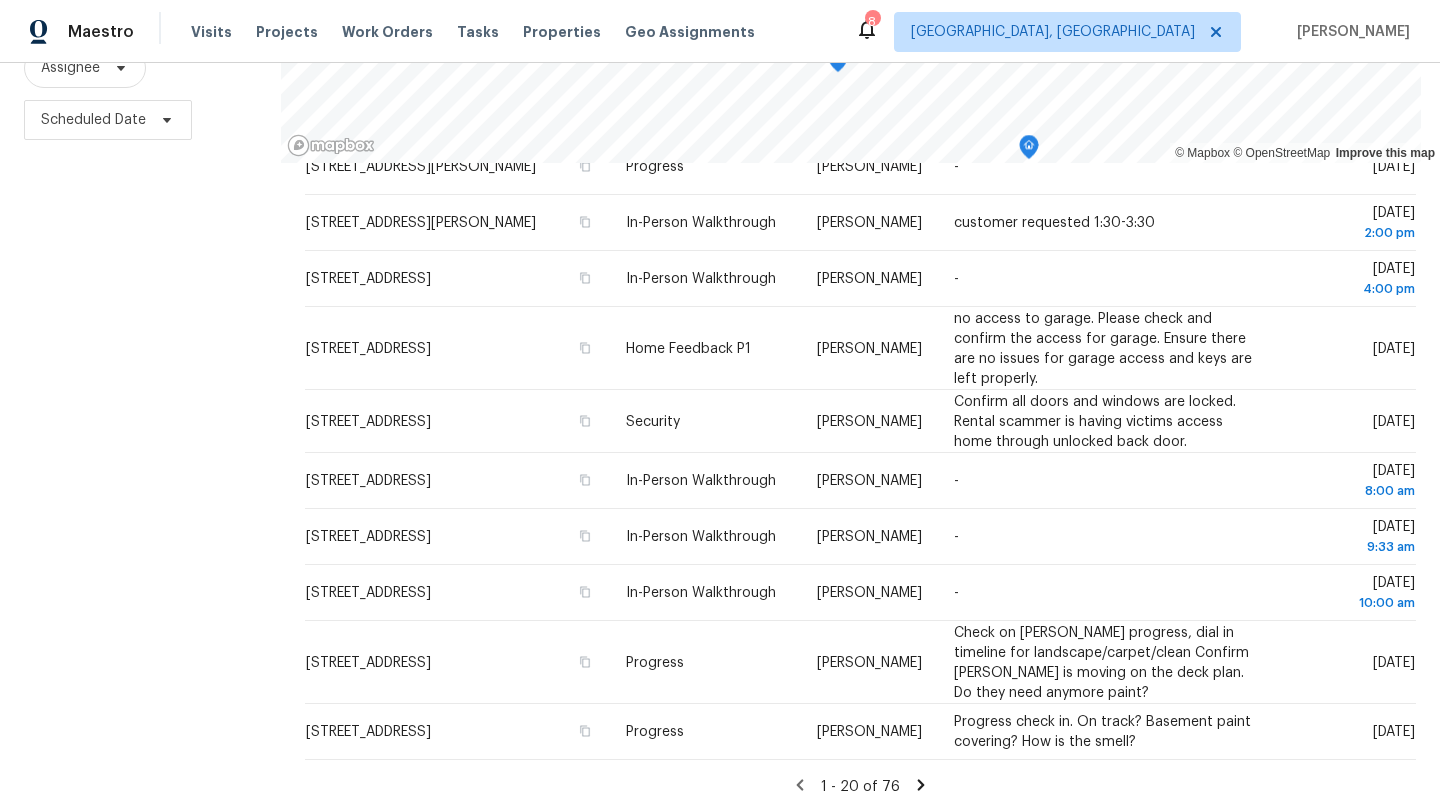 click 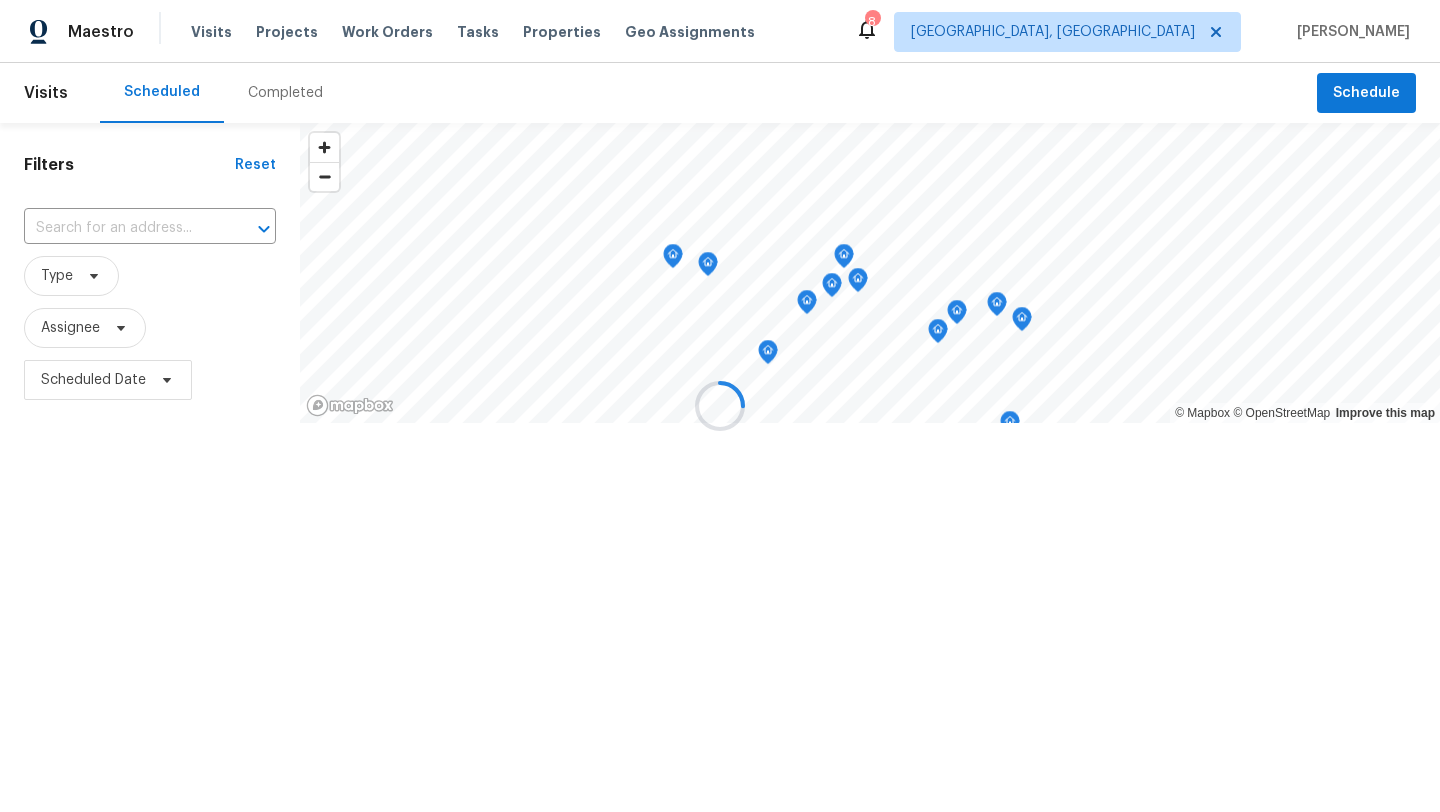 scroll, scrollTop: 0, scrollLeft: 0, axis: both 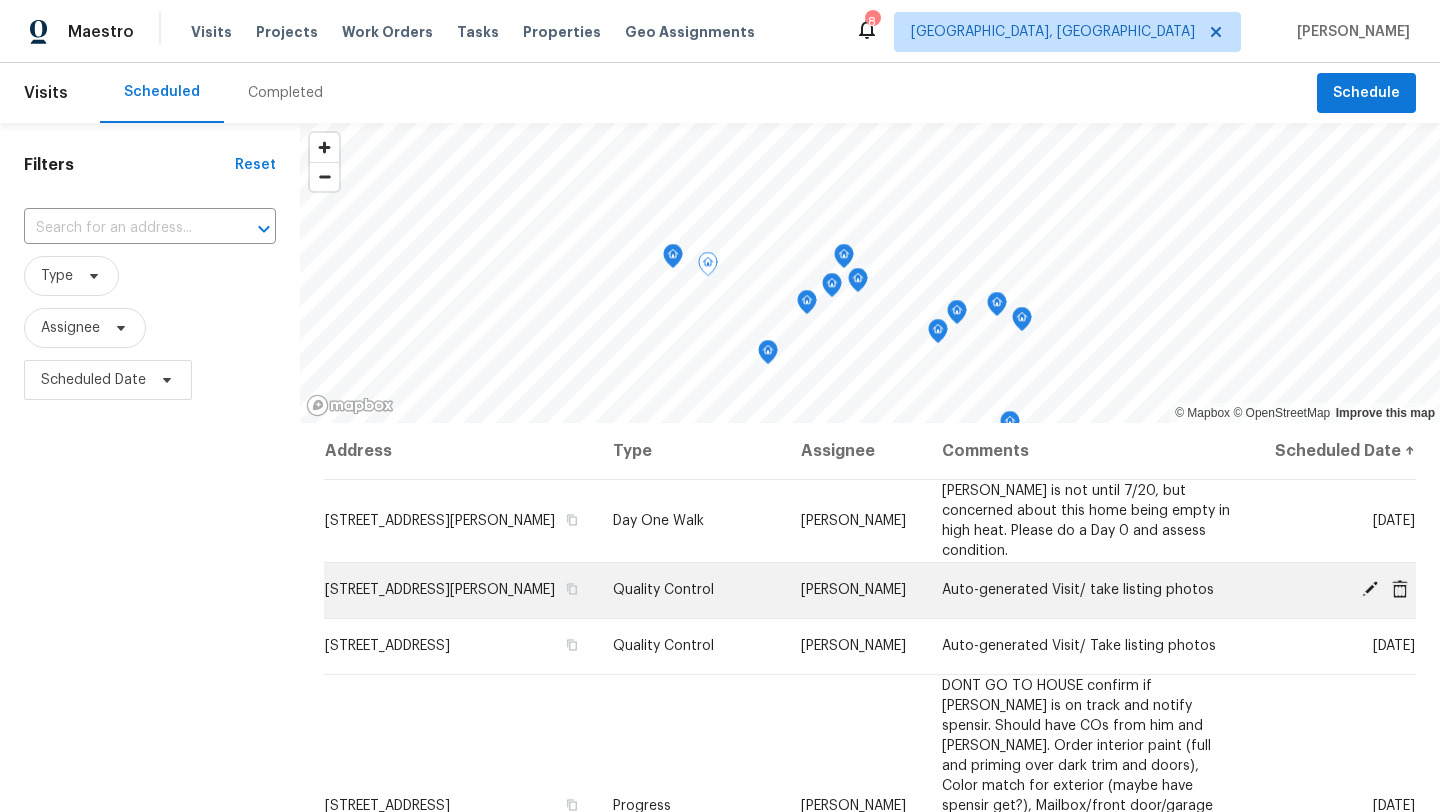 click 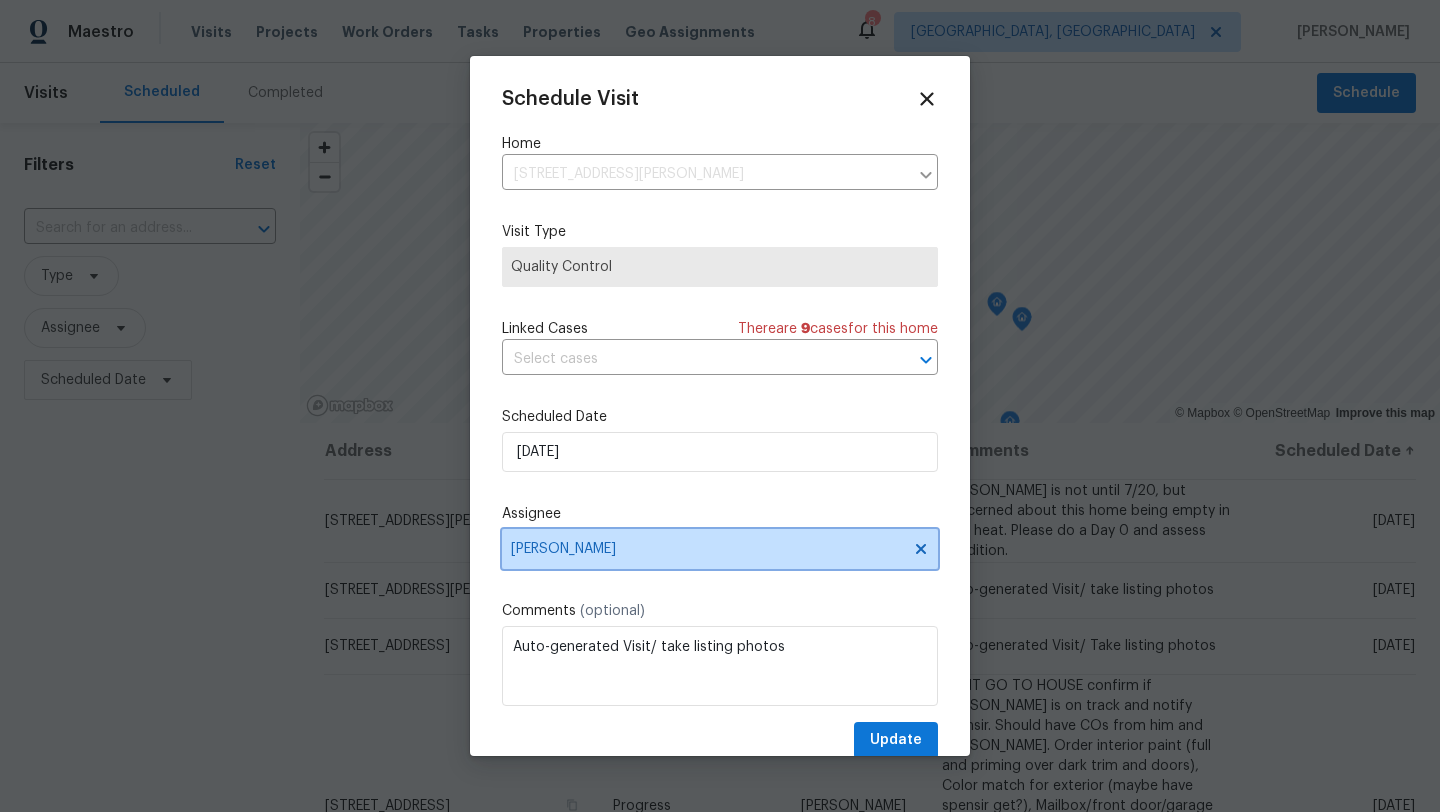 click on "[PERSON_NAME]" at bounding box center (707, 549) 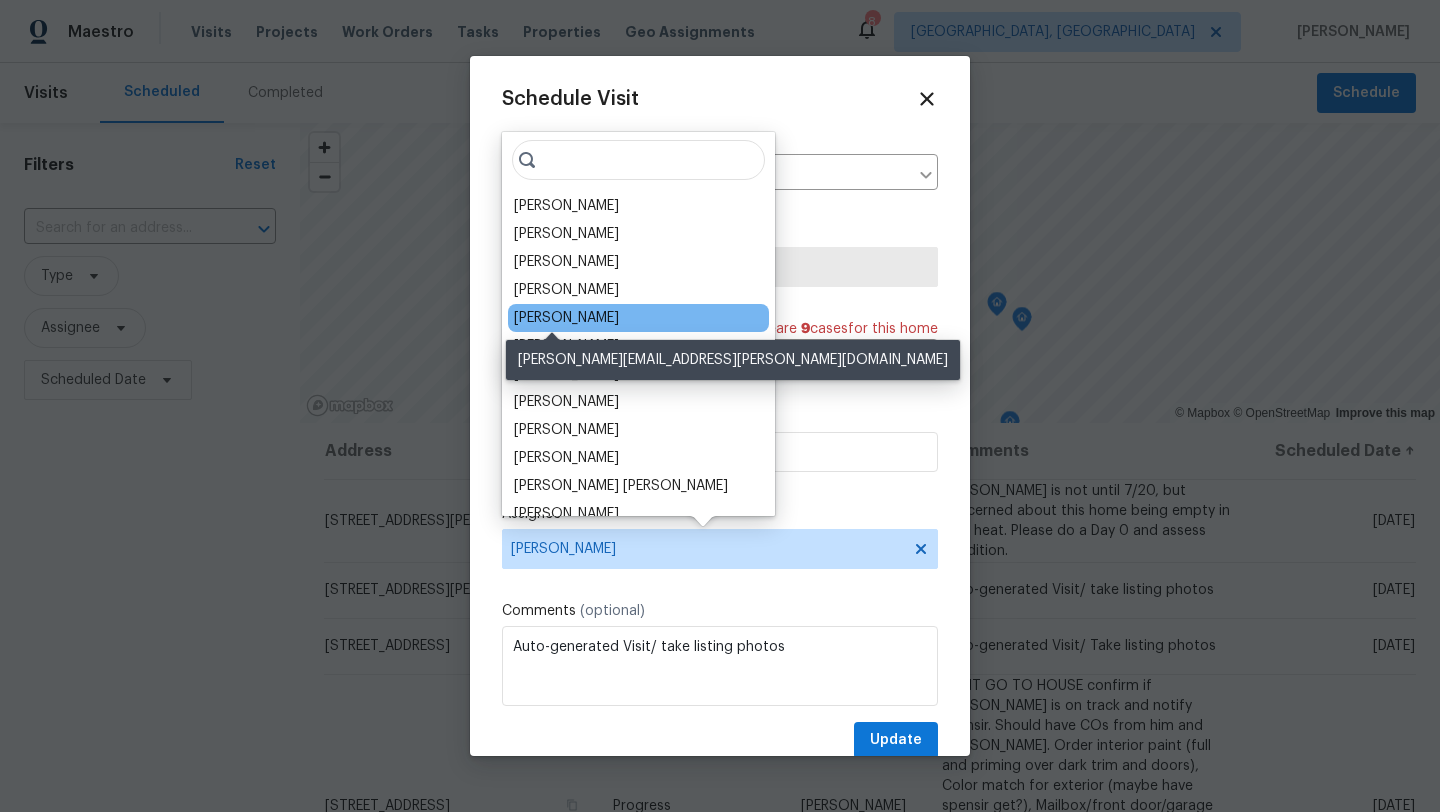 click on "[PERSON_NAME]" at bounding box center [566, 318] 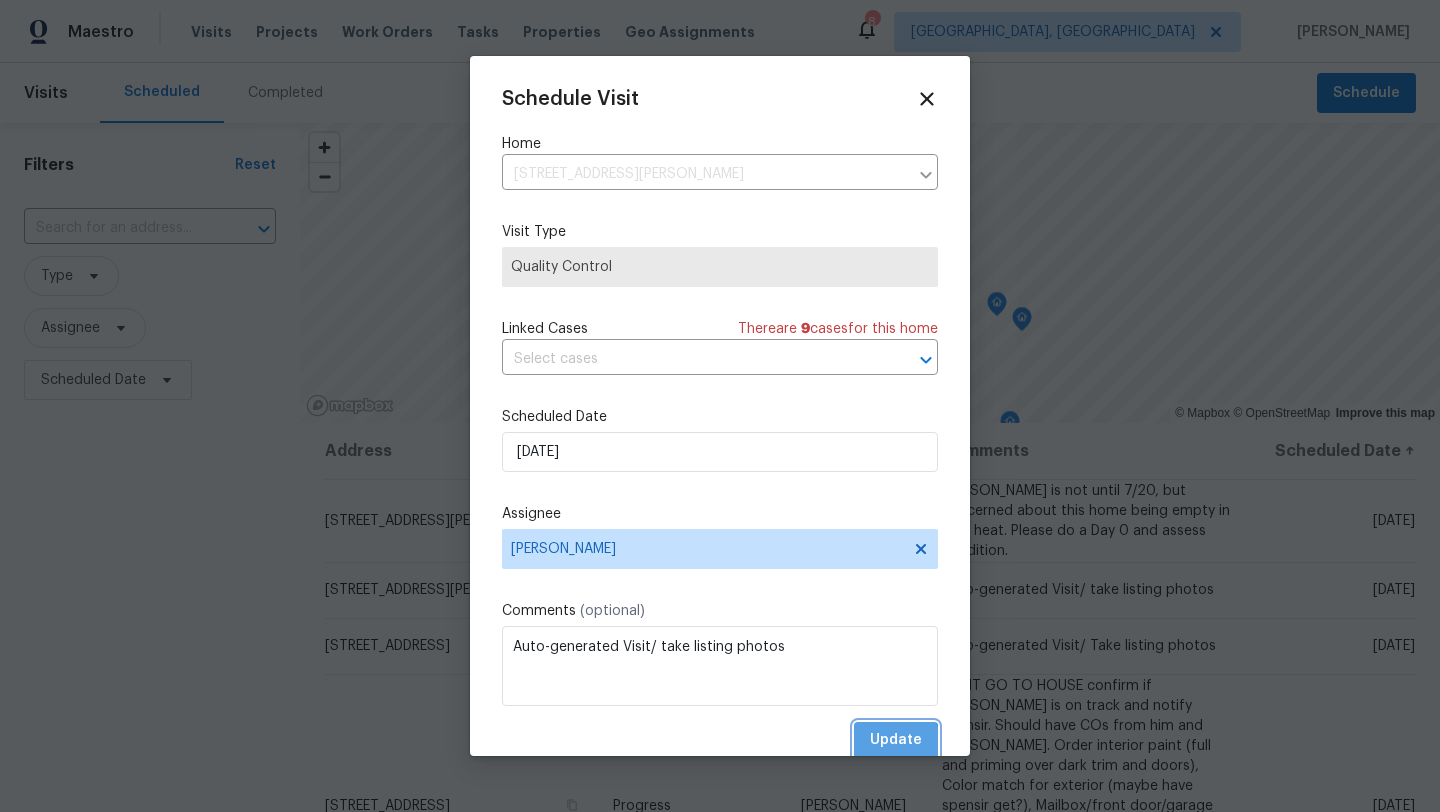 click on "Update" at bounding box center [896, 740] 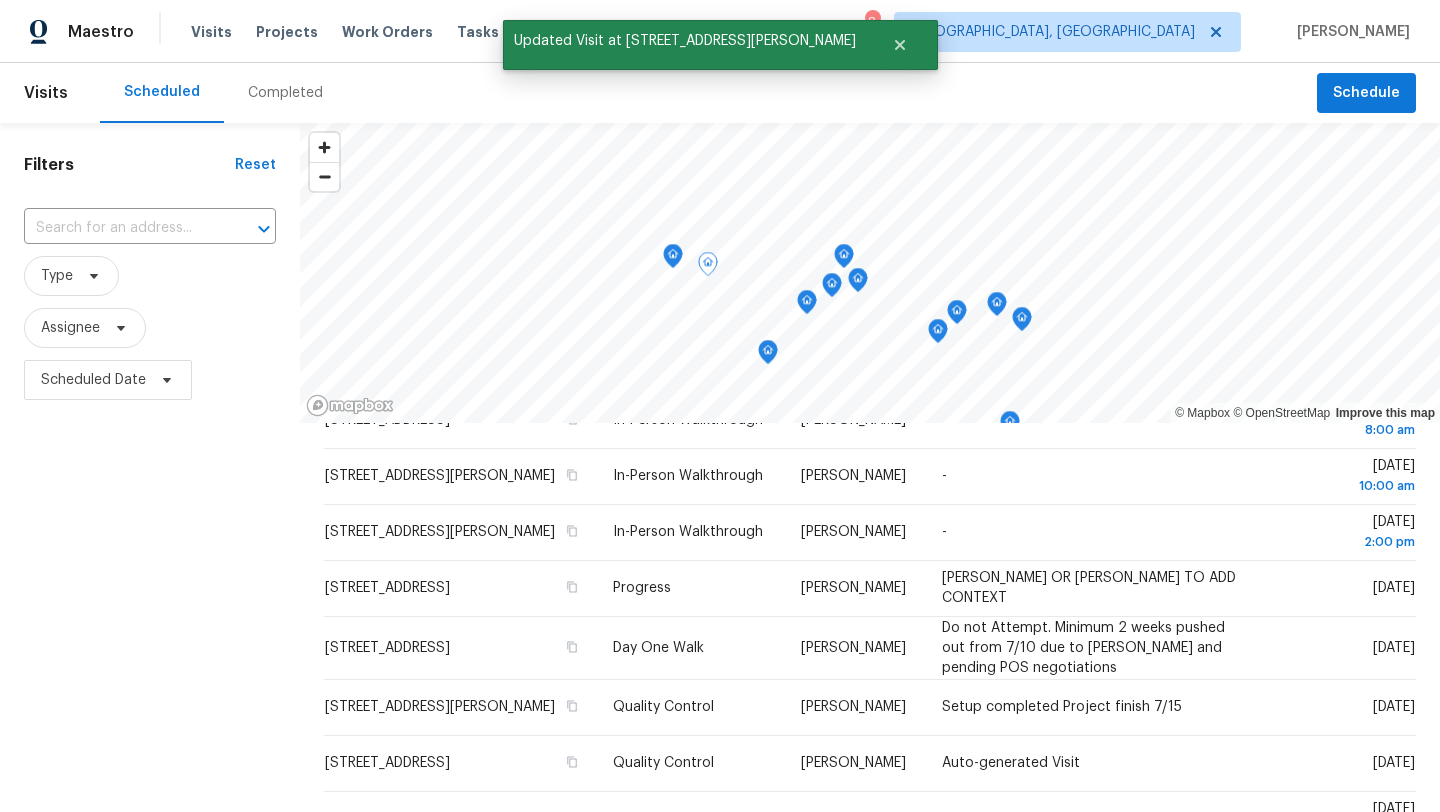 scroll, scrollTop: 797, scrollLeft: 0, axis: vertical 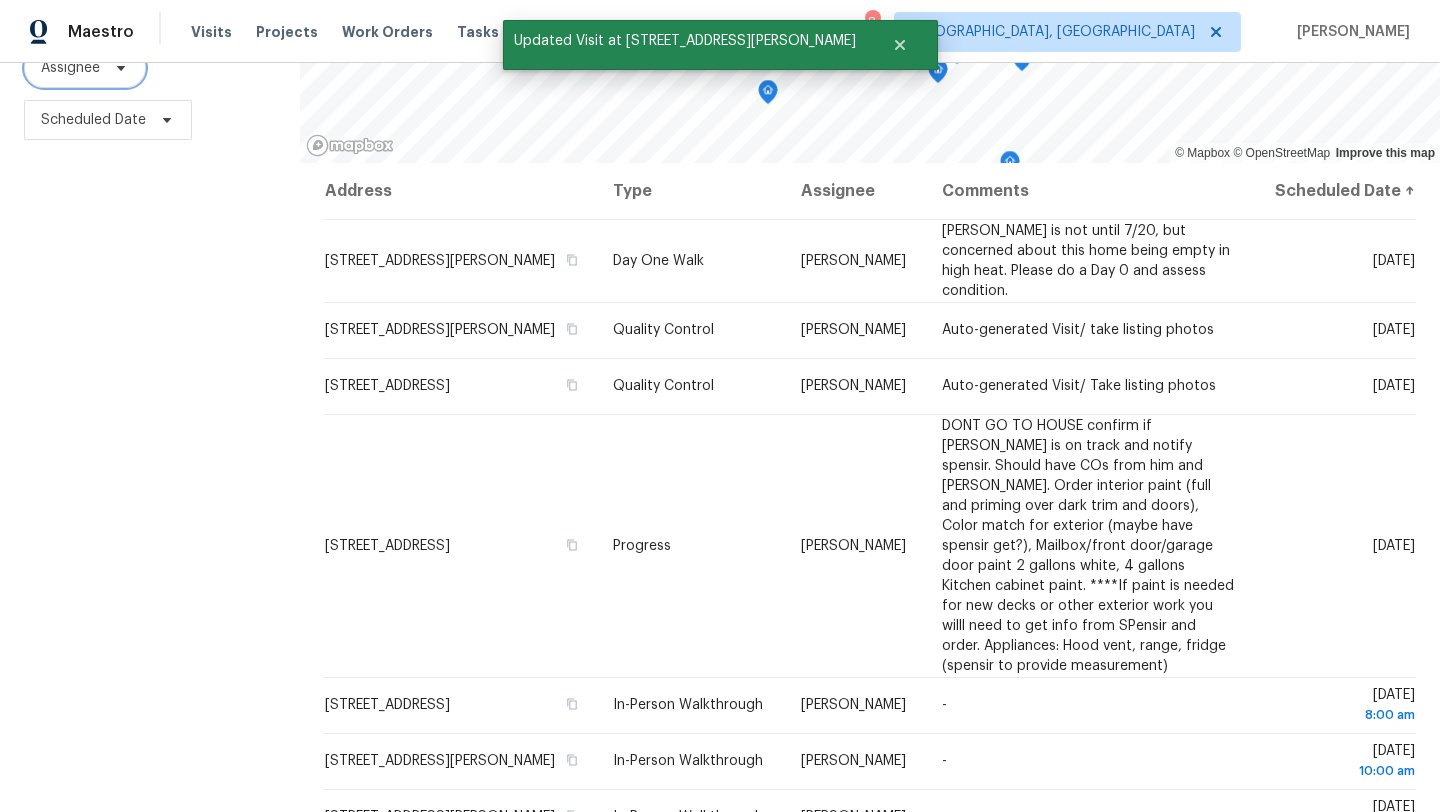 click on "Assignee" at bounding box center (70, 68) 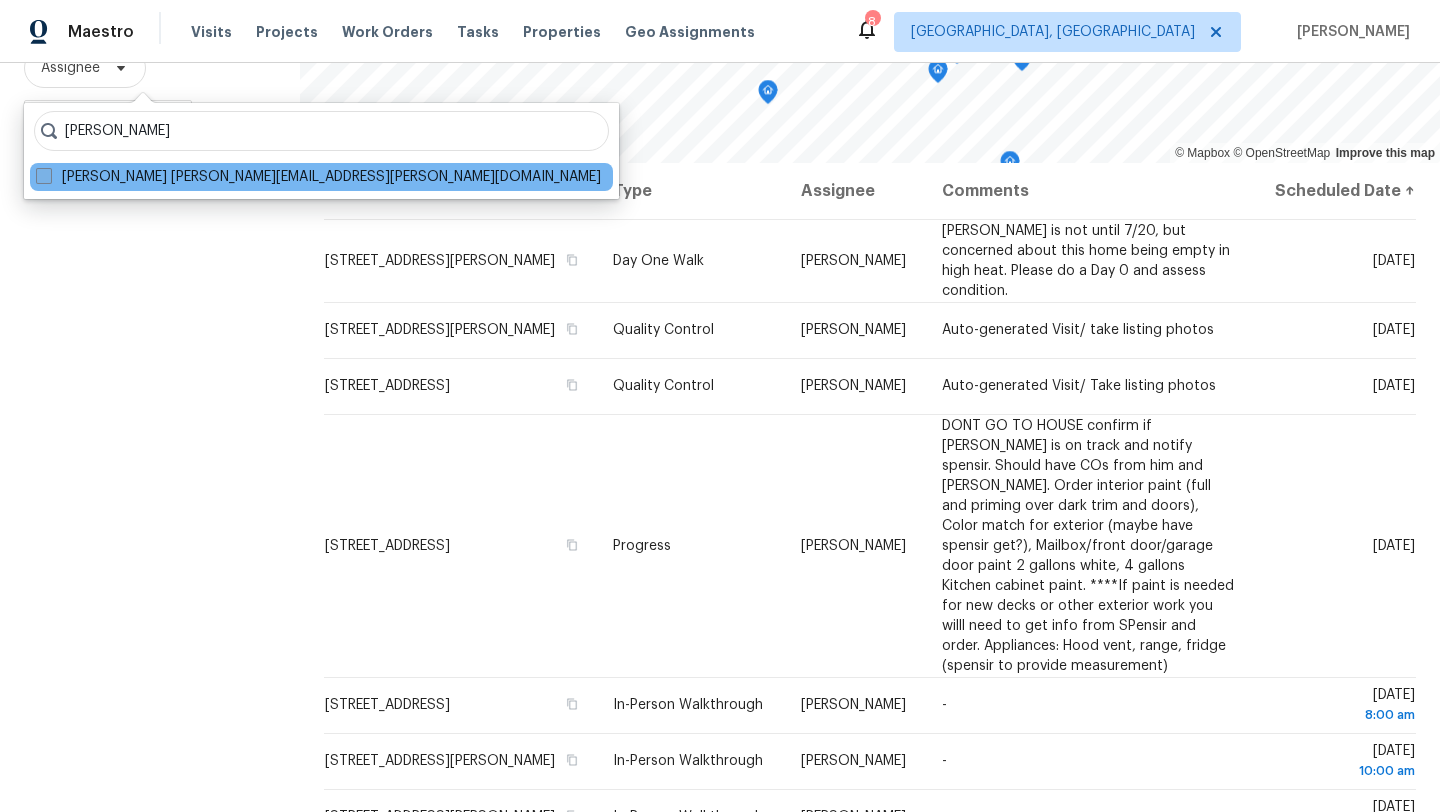 type on "alison Brice" 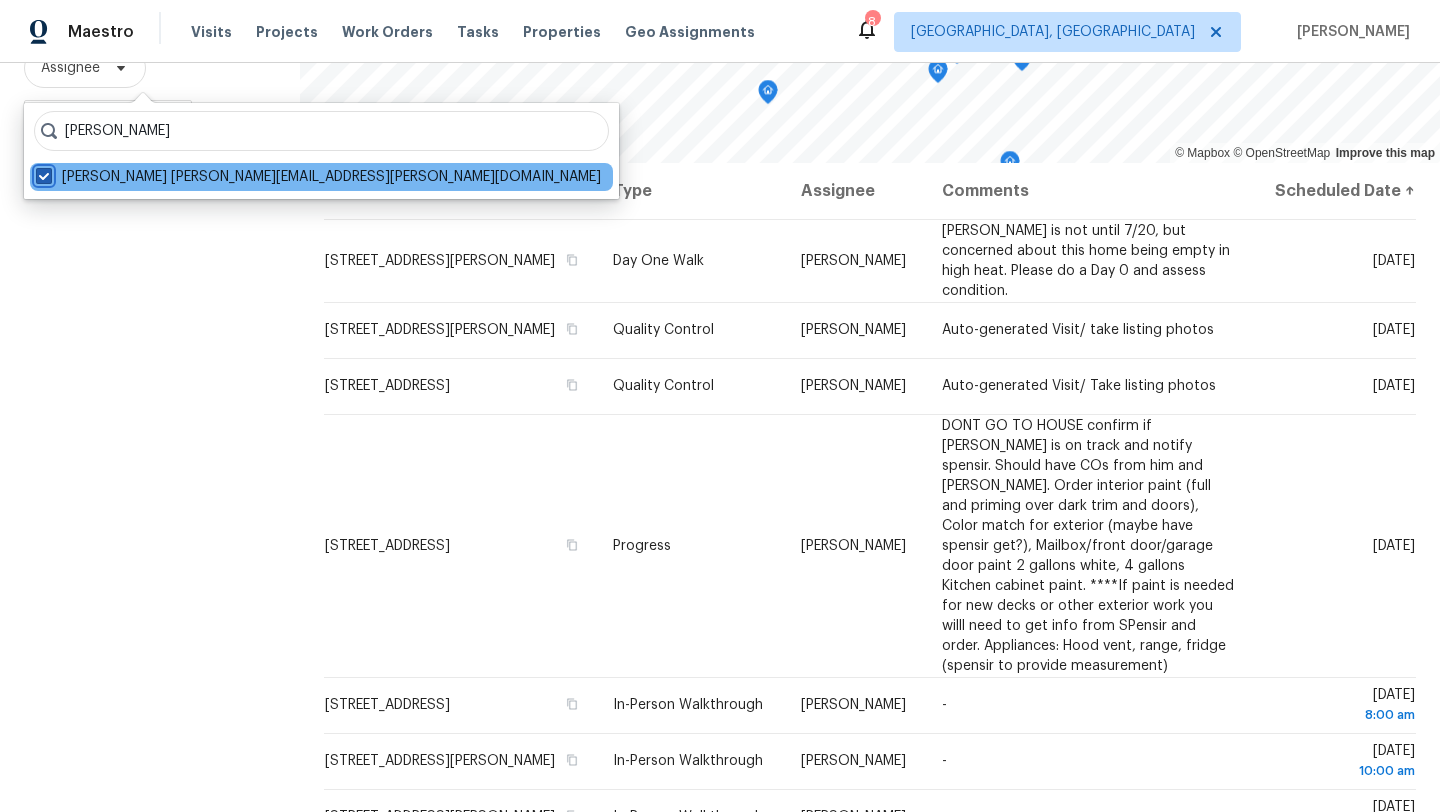 checkbox on "true" 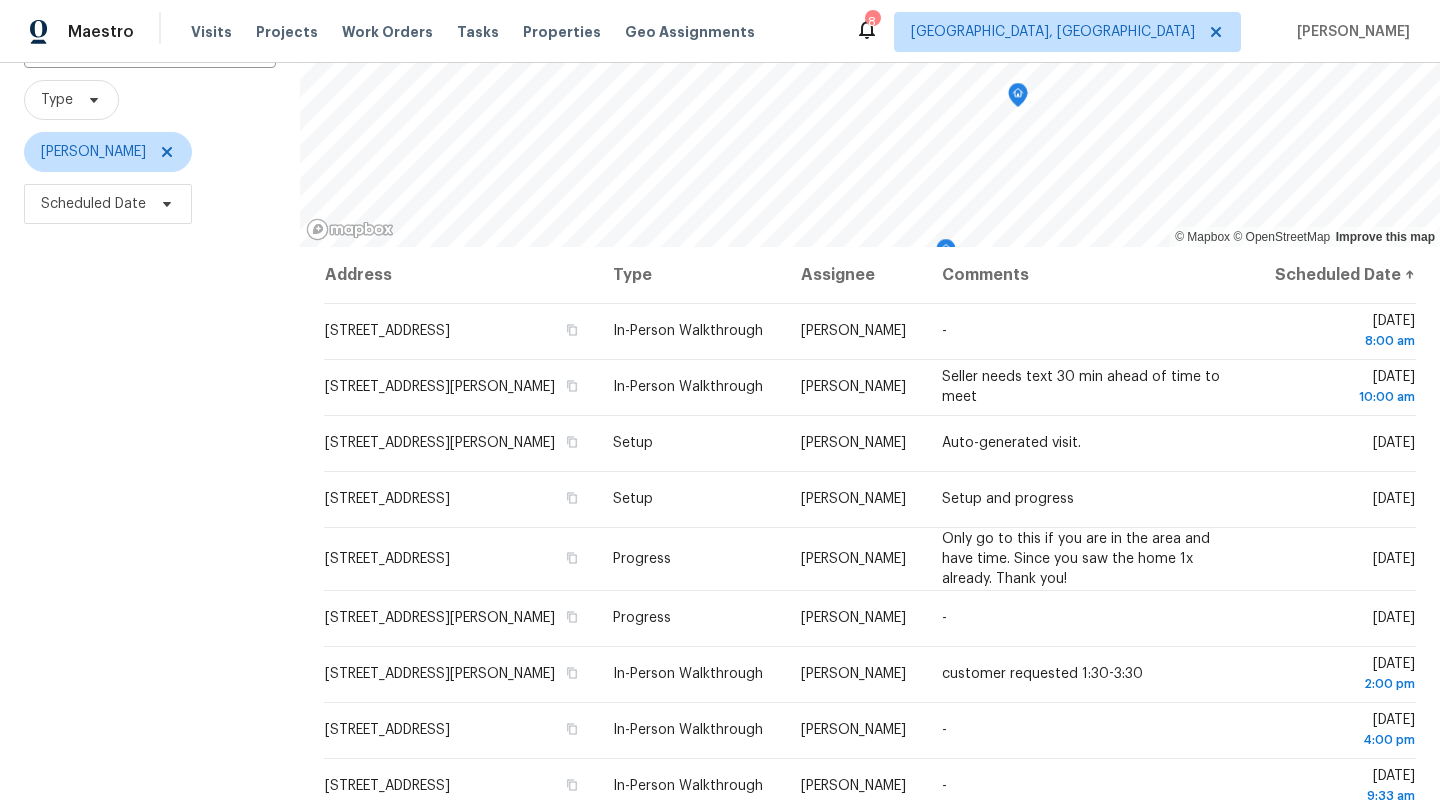 scroll, scrollTop: 260, scrollLeft: 0, axis: vertical 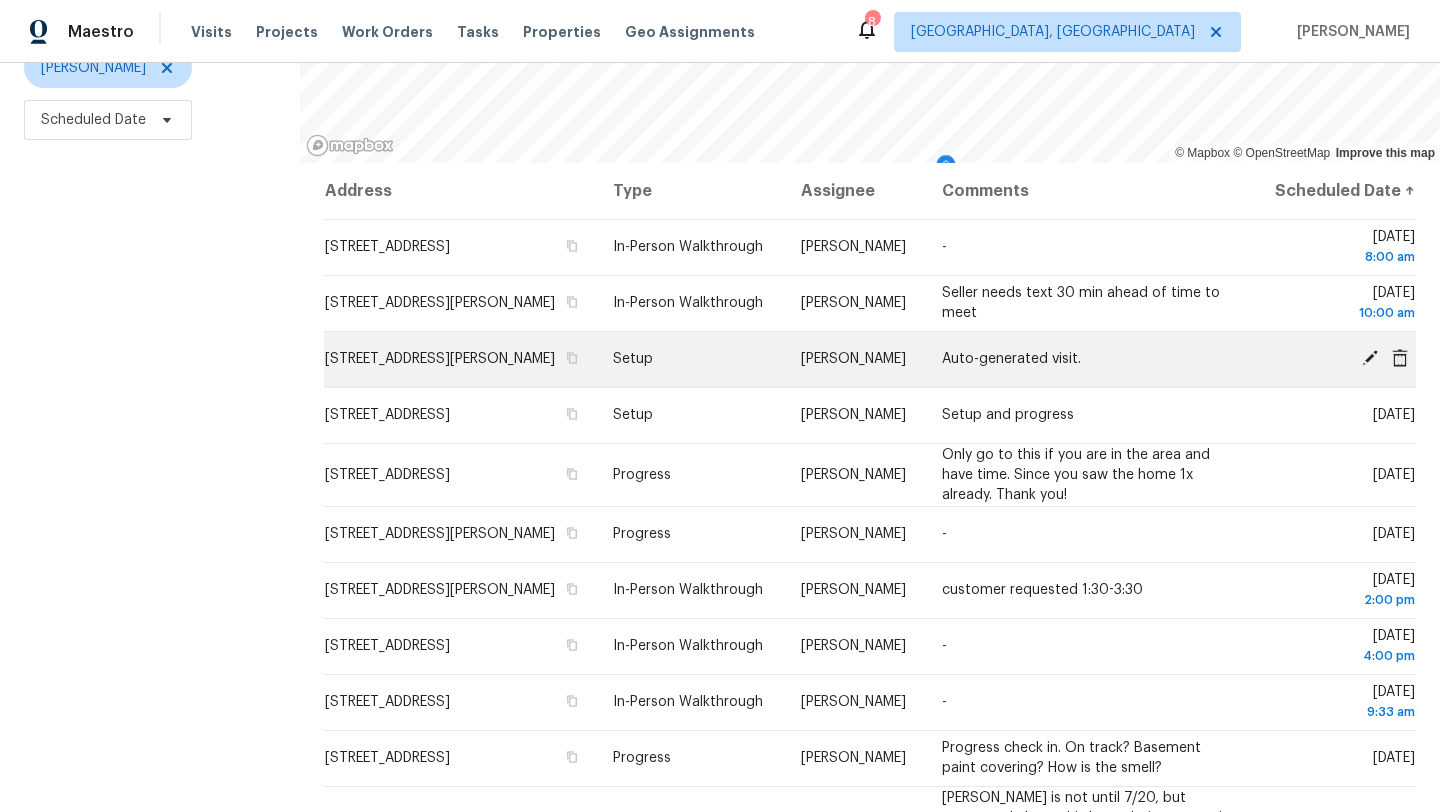 click 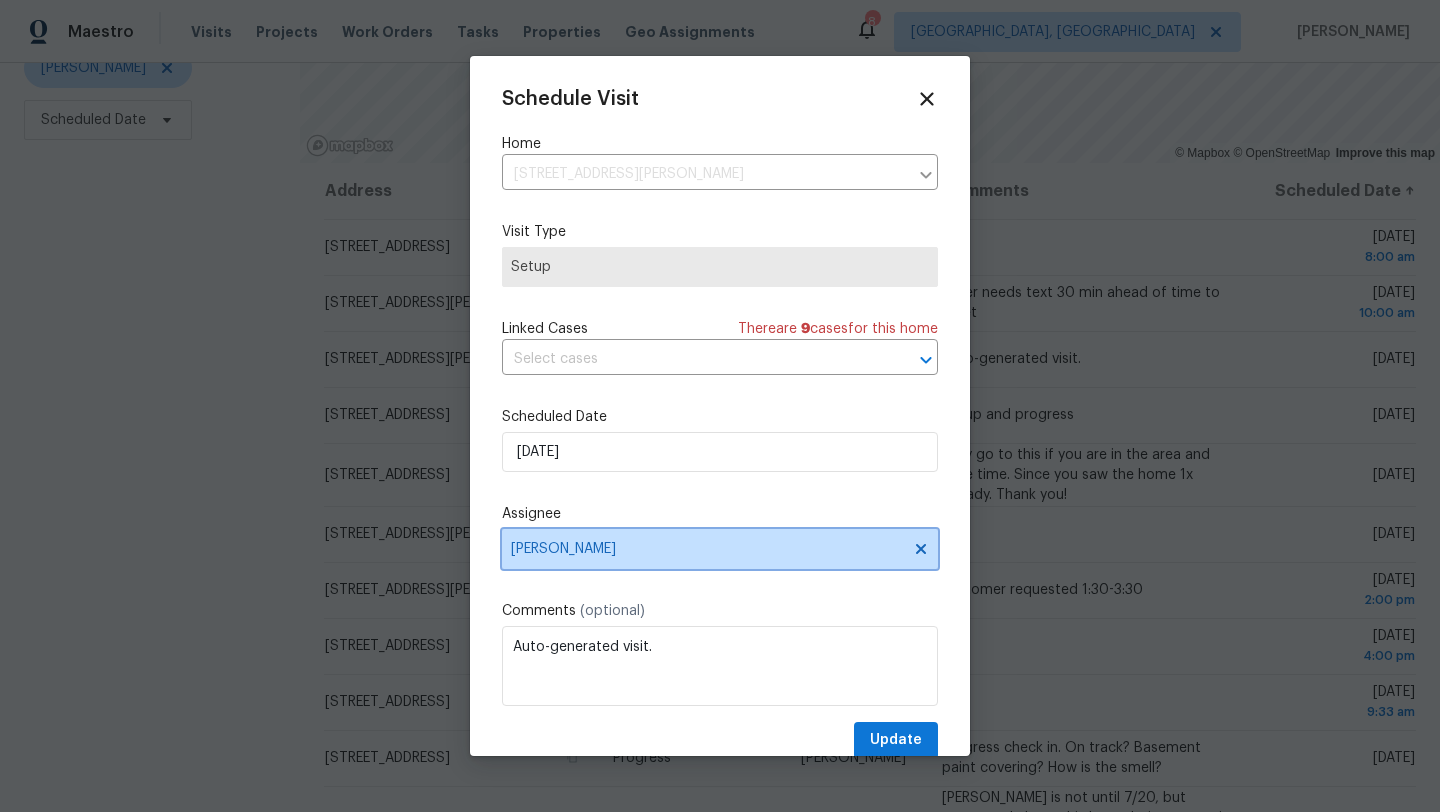 click on "[PERSON_NAME]" at bounding box center (707, 549) 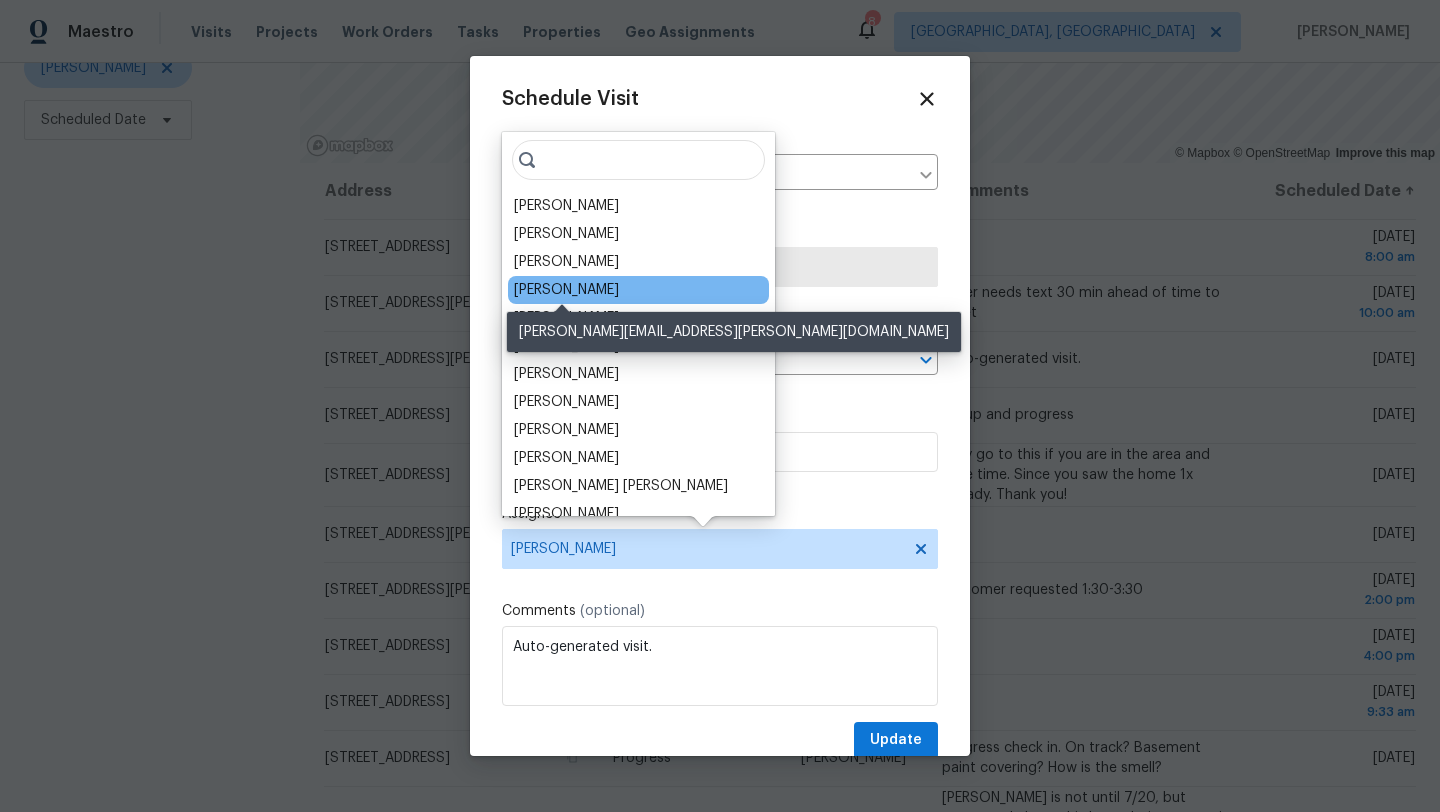 click on "[PERSON_NAME]" at bounding box center (566, 290) 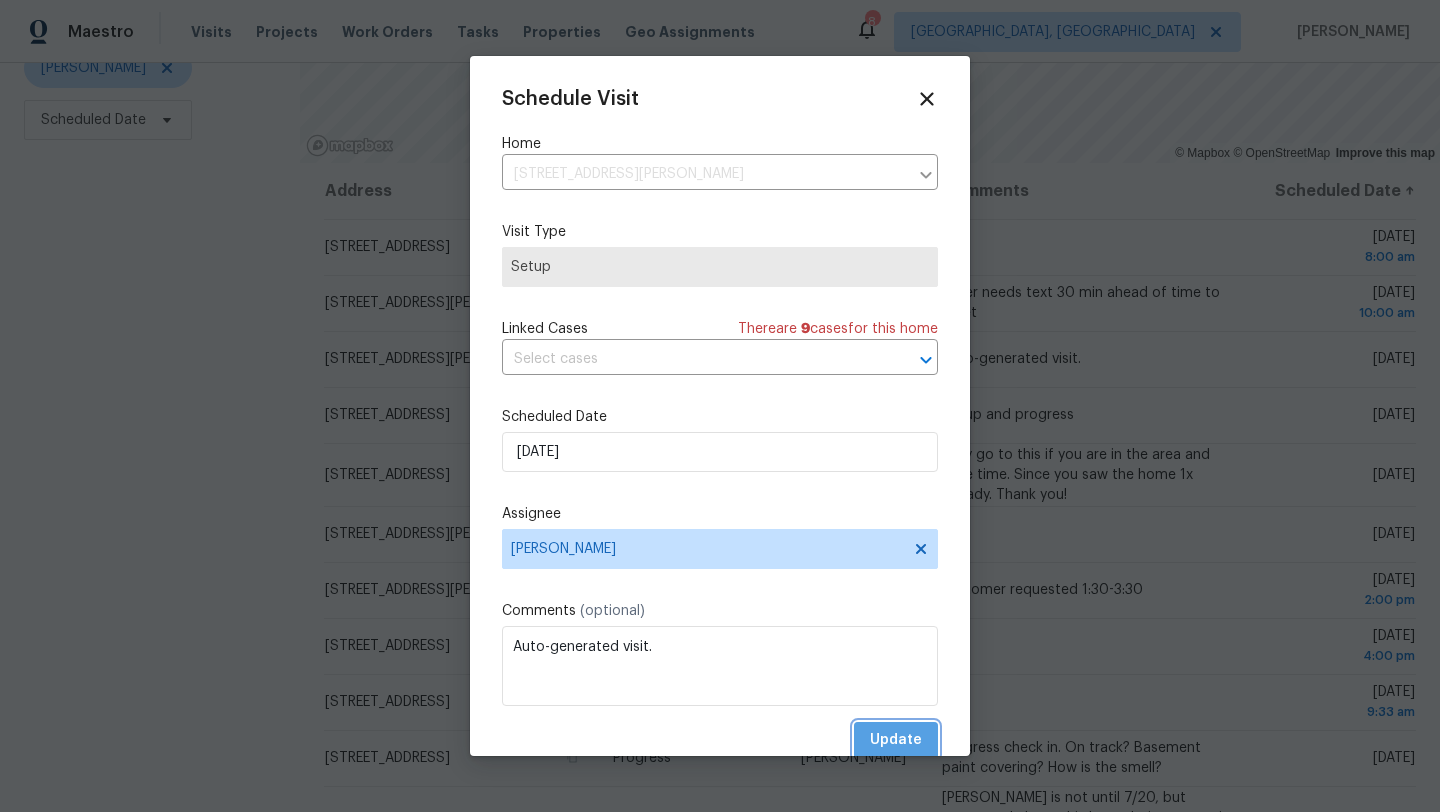 click on "Update" at bounding box center [896, 740] 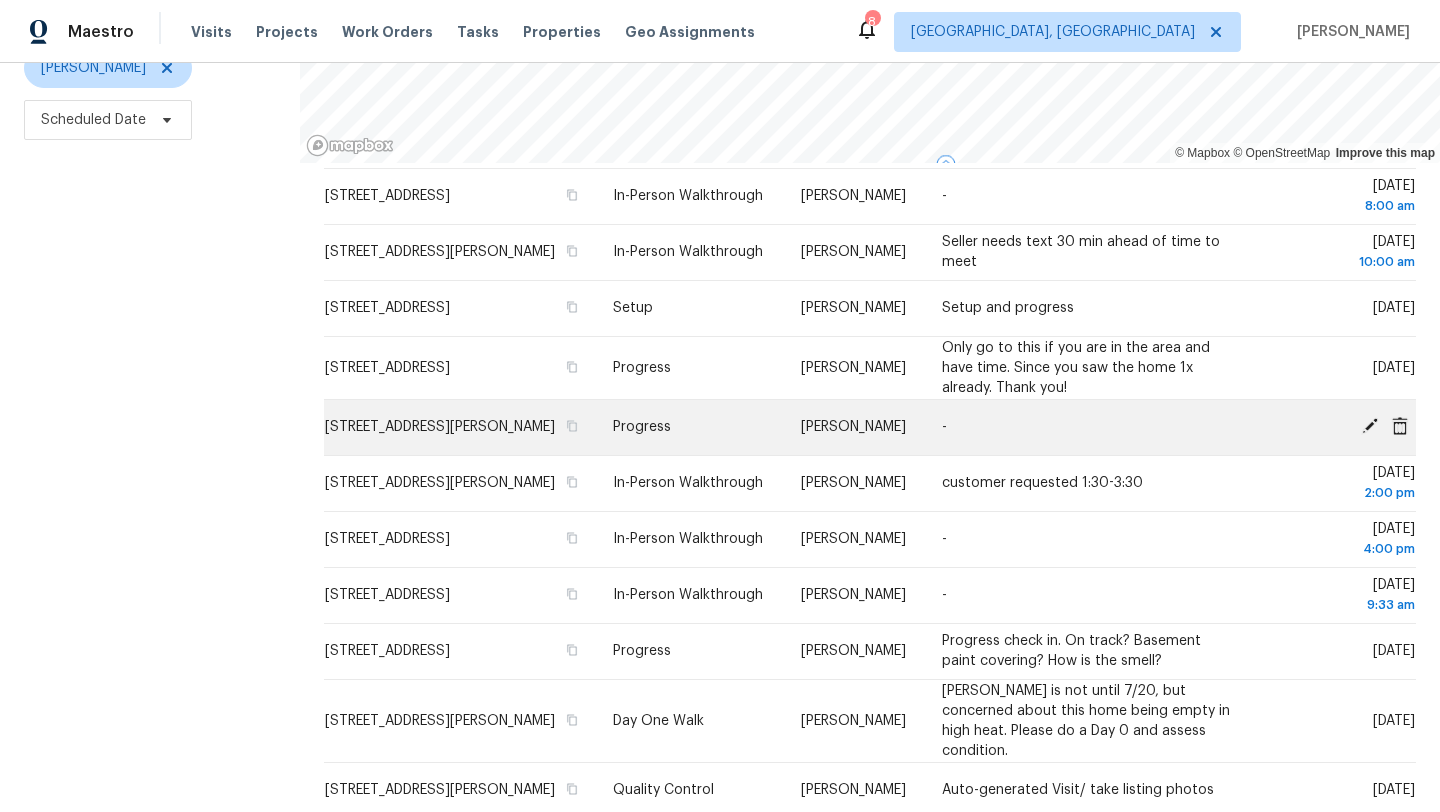 scroll, scrollTop: 48, scrollLeft: 0, axis: vertical 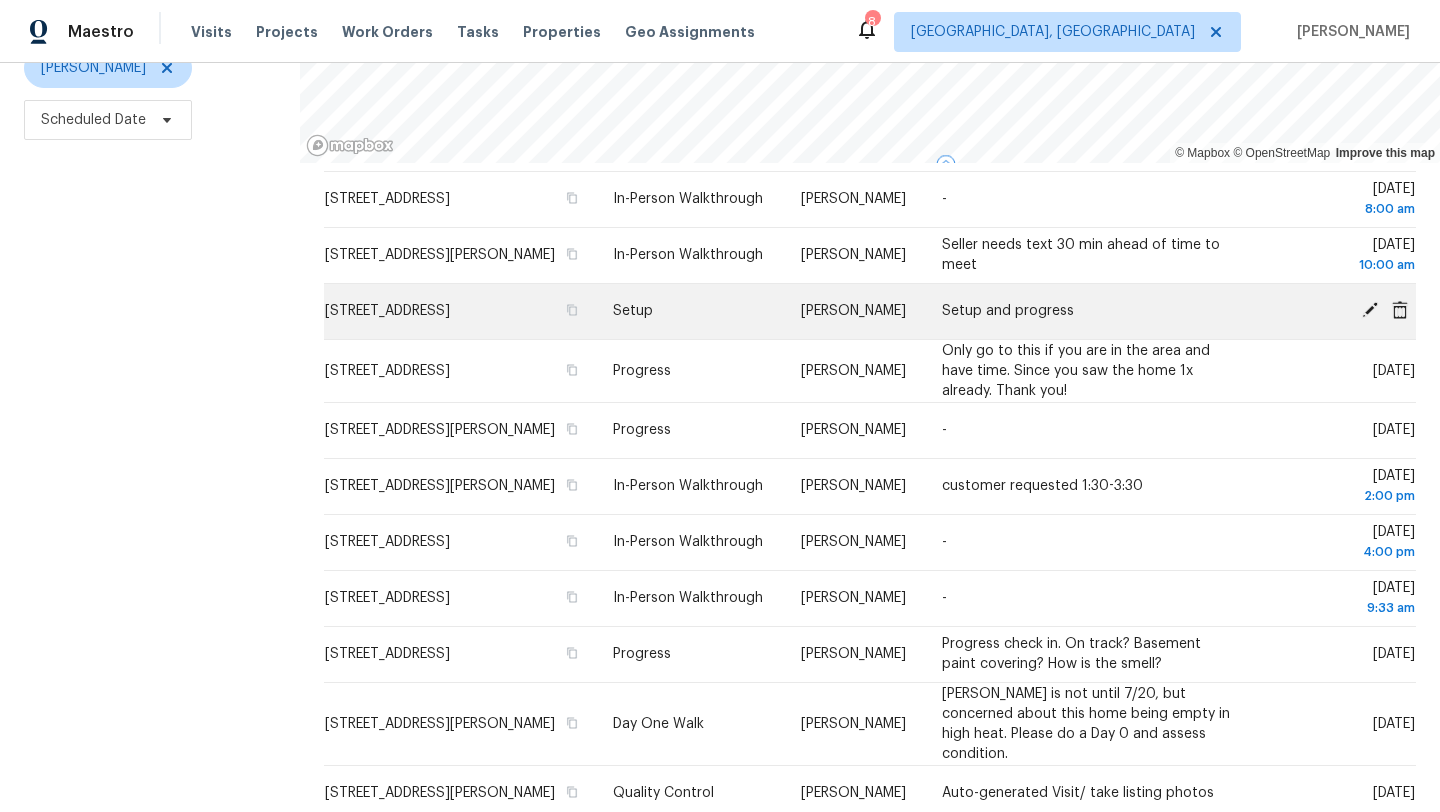 click 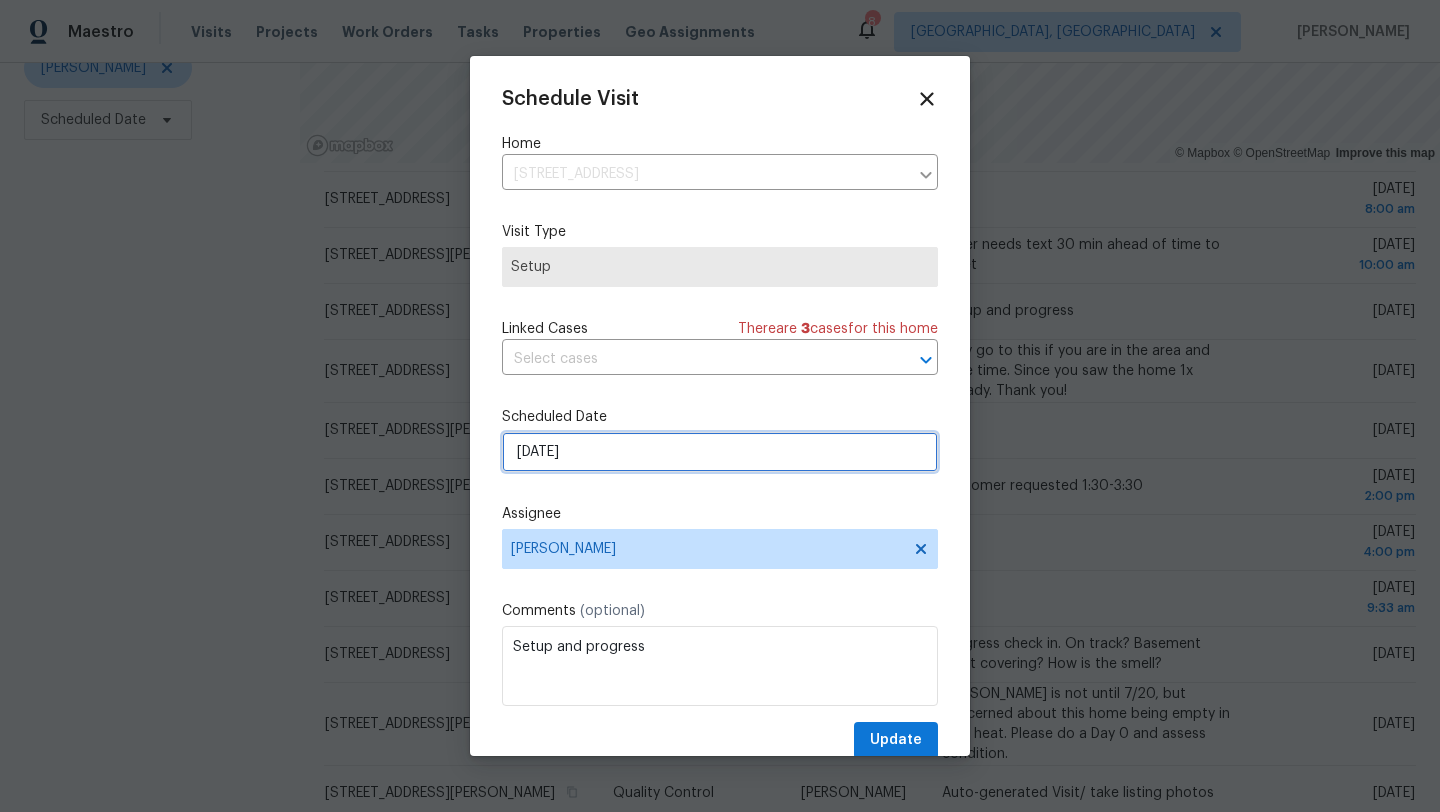 click on "7/10/2025" at bounding box center (720, 452) 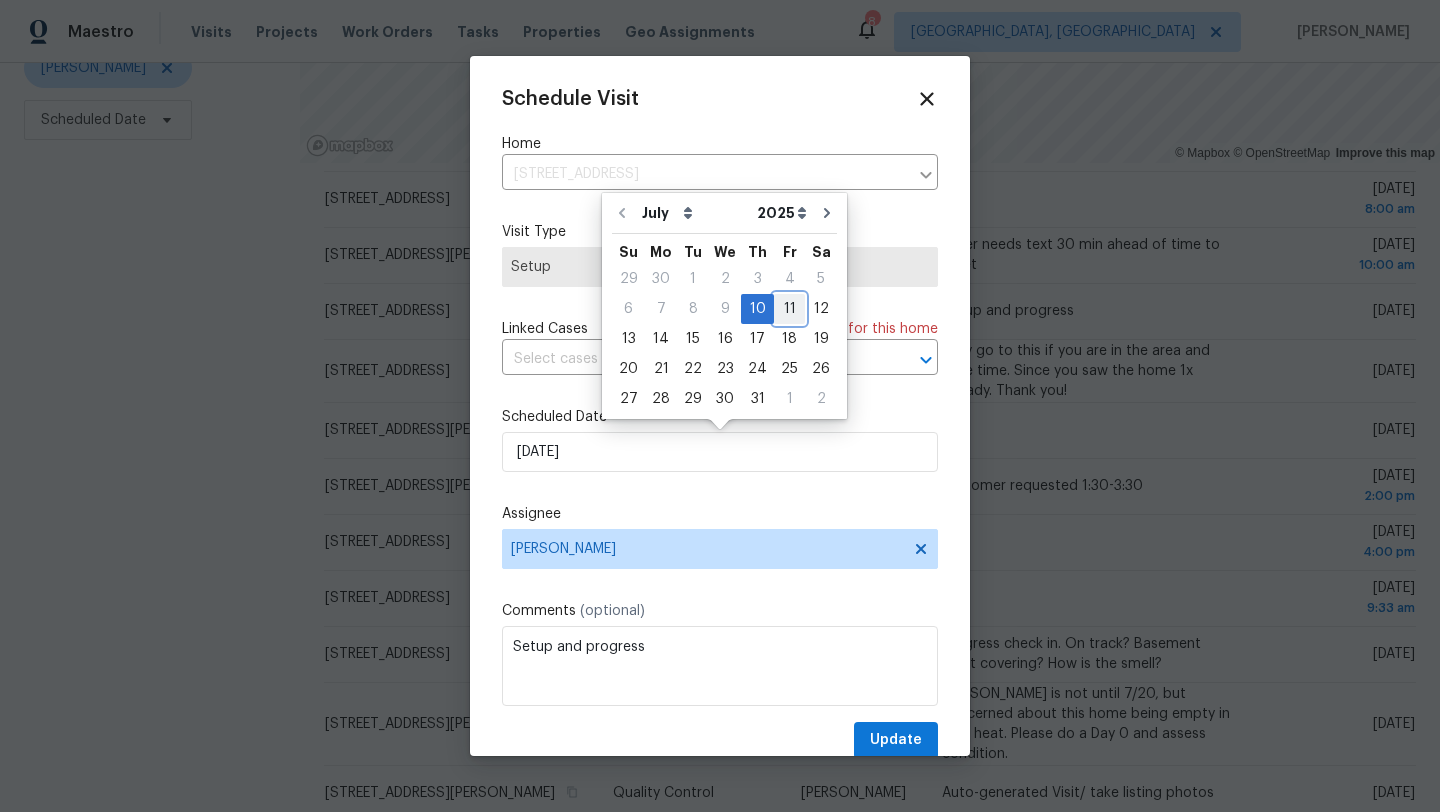 click on "11" at bounding box center [789, 309] 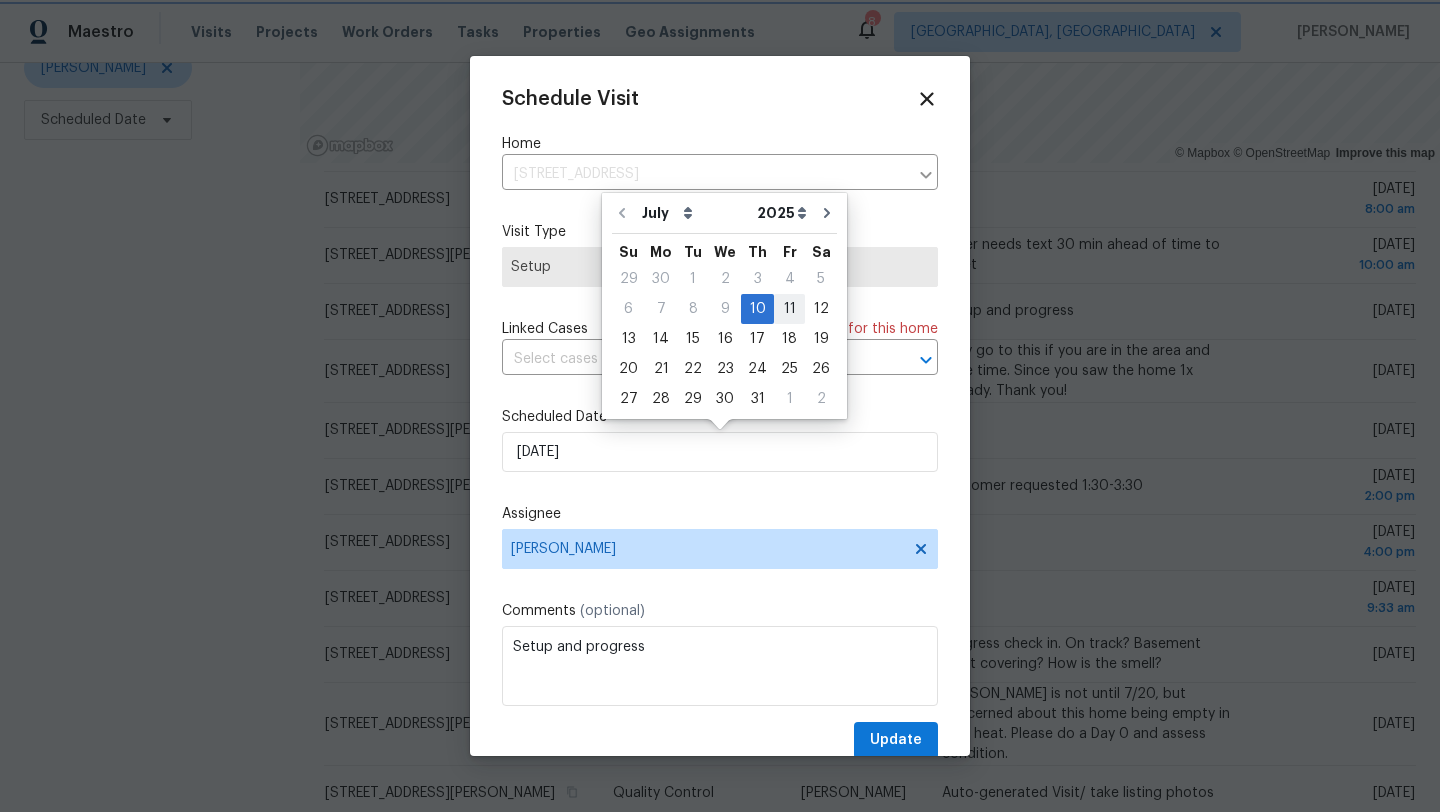 type on "[DATE]" 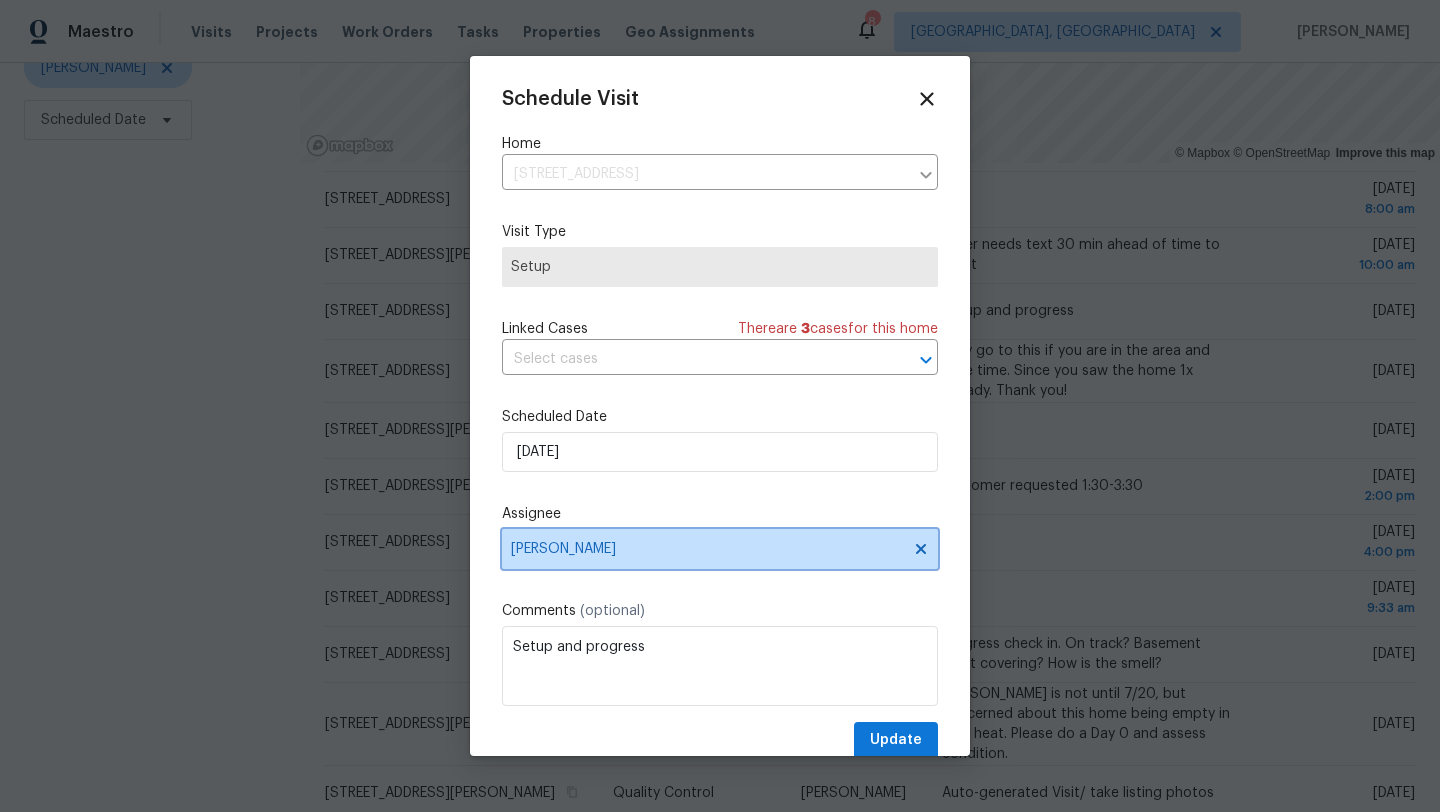 click on "Alison Brice" at bounding box center [720, 549] 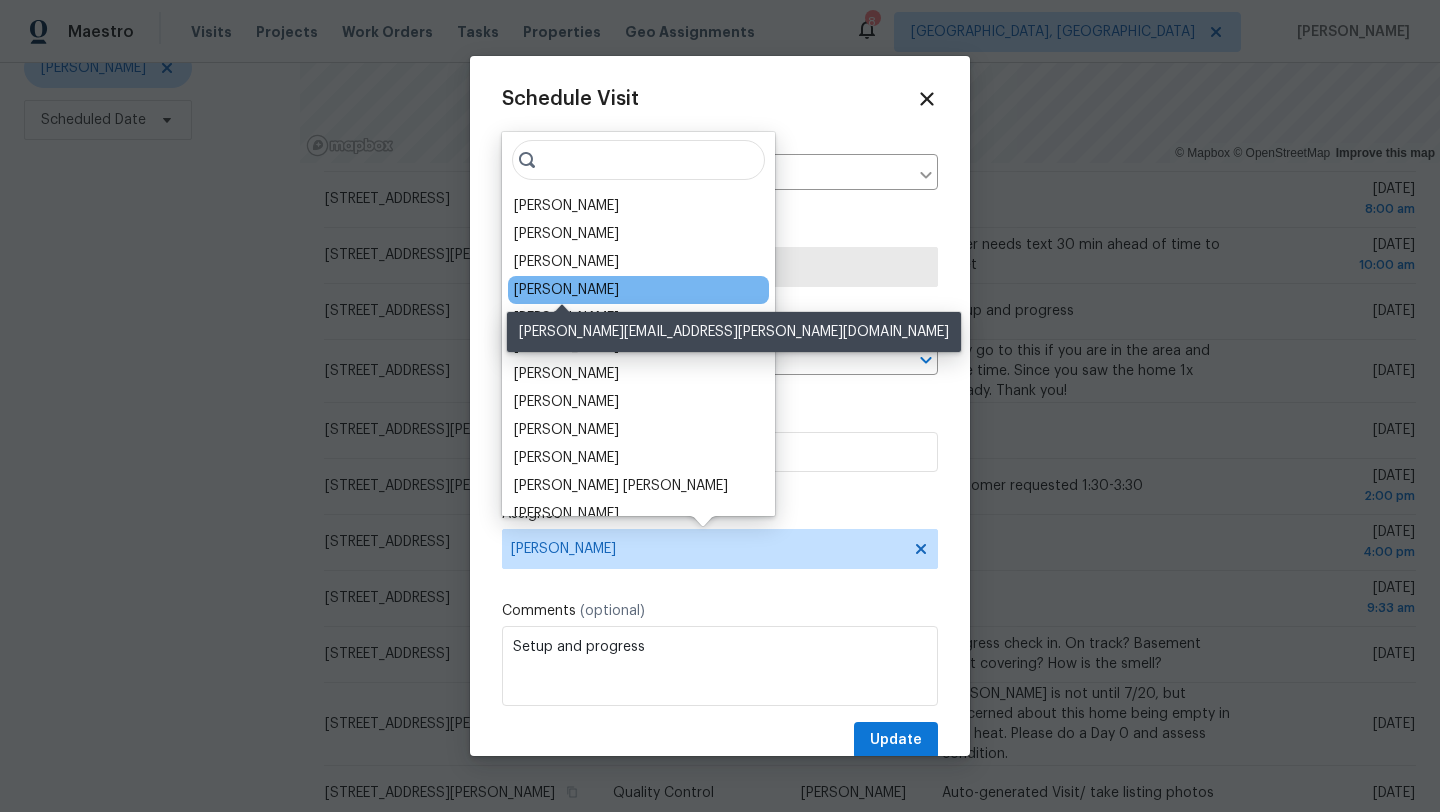 click on "Marissa Casias" at bounding box center [566, 290] 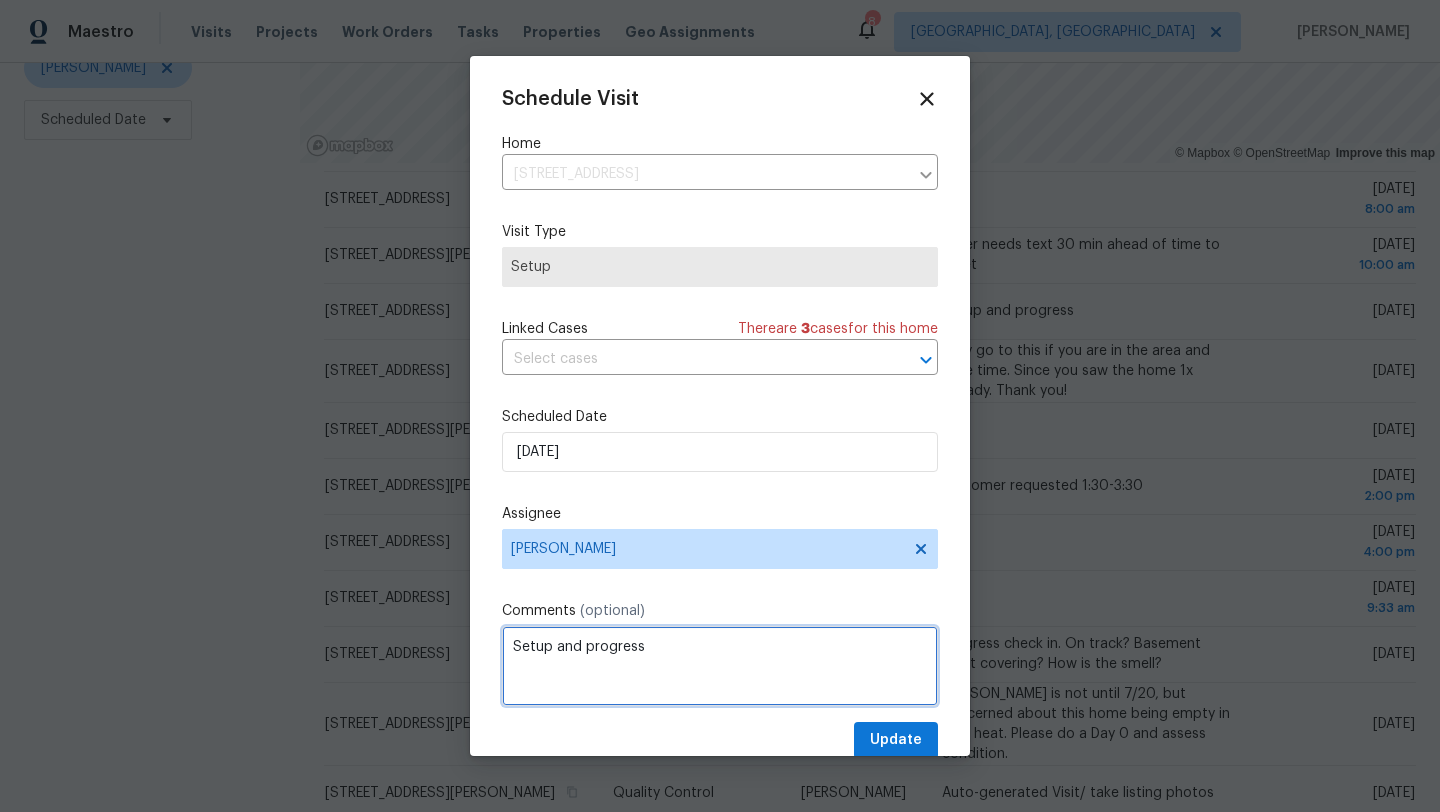 click on "Setup and progress" at bounding box center (720, 666) 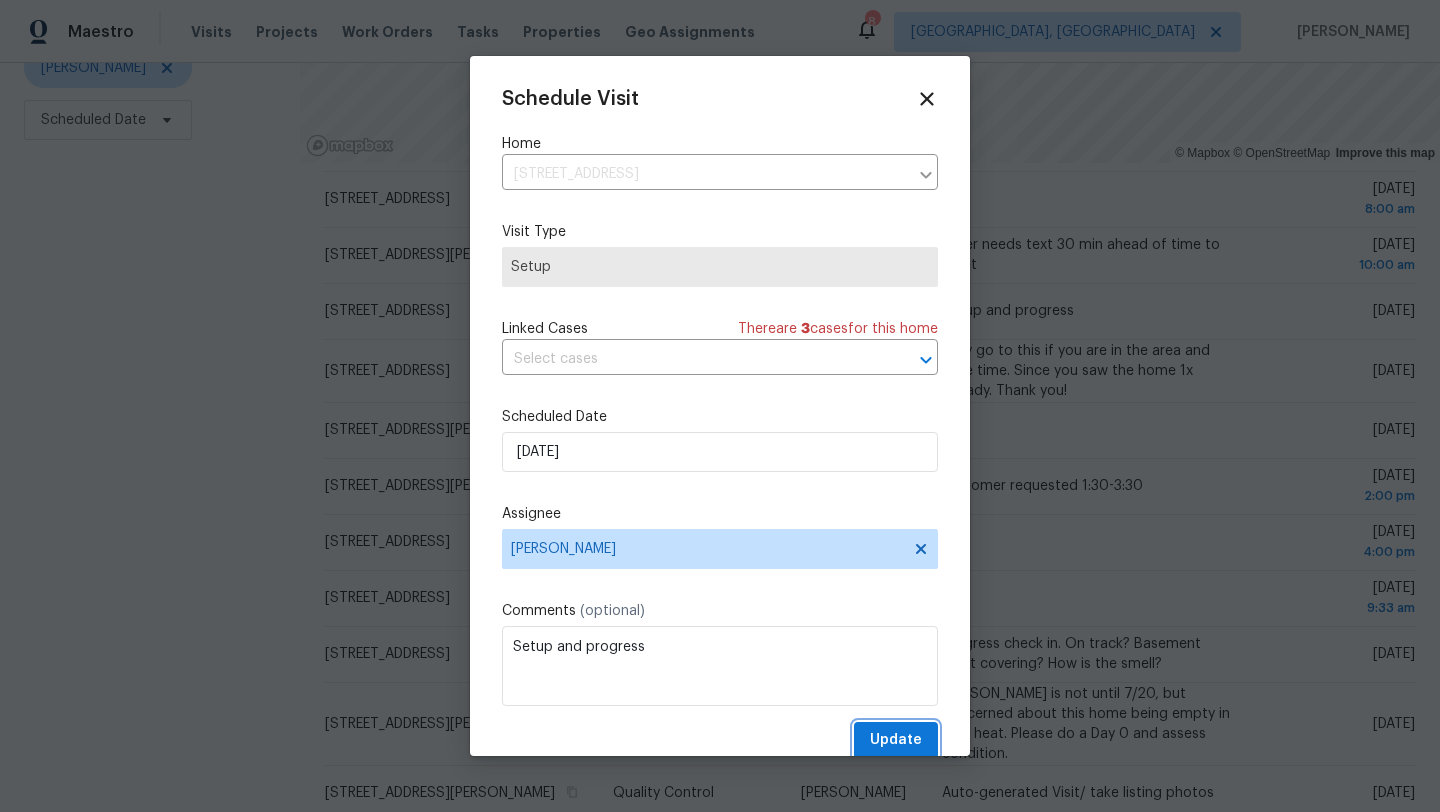click on "Update" at bounding box center (896, 740) 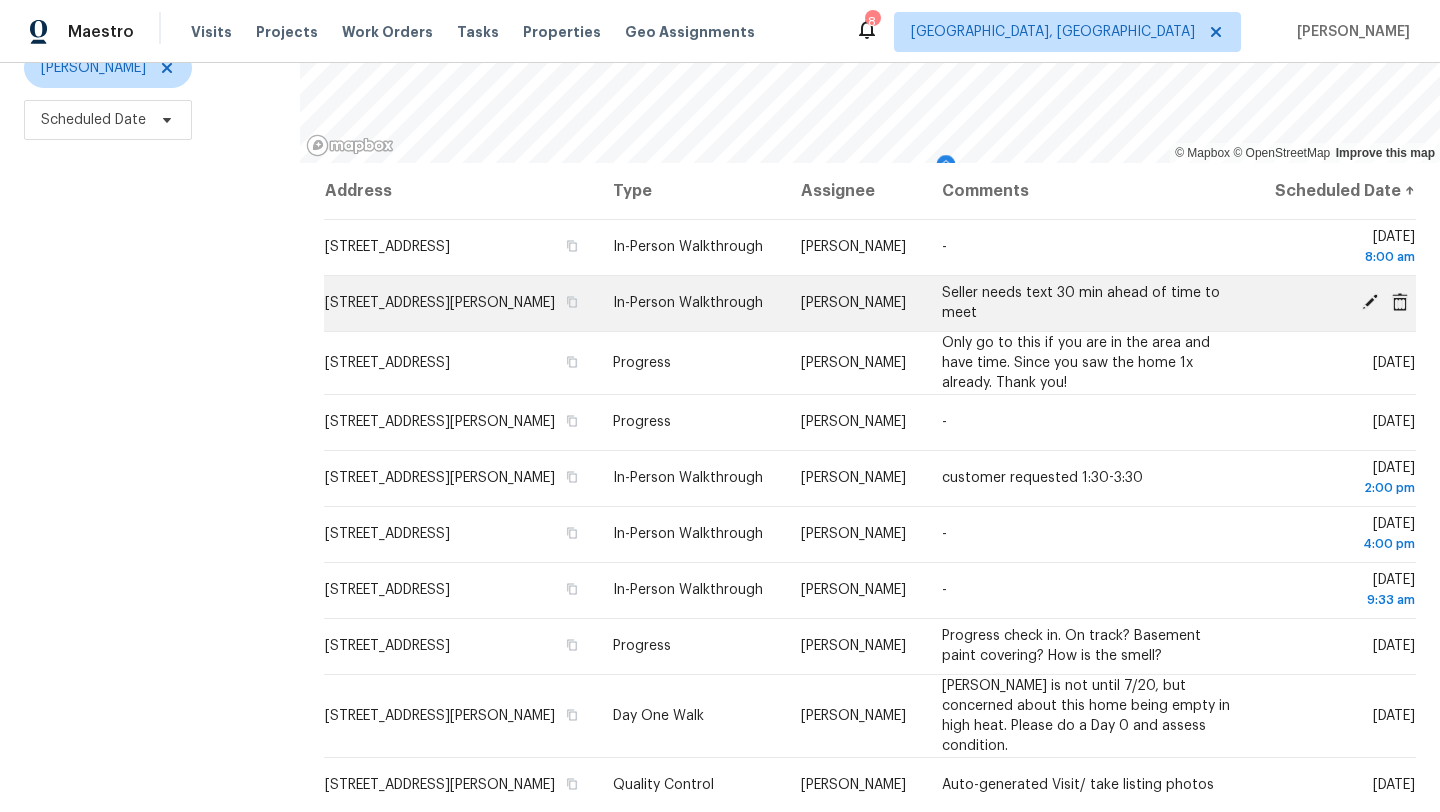 scroll, scrollTop: 69, scrollLeft: 0, axis: vertical 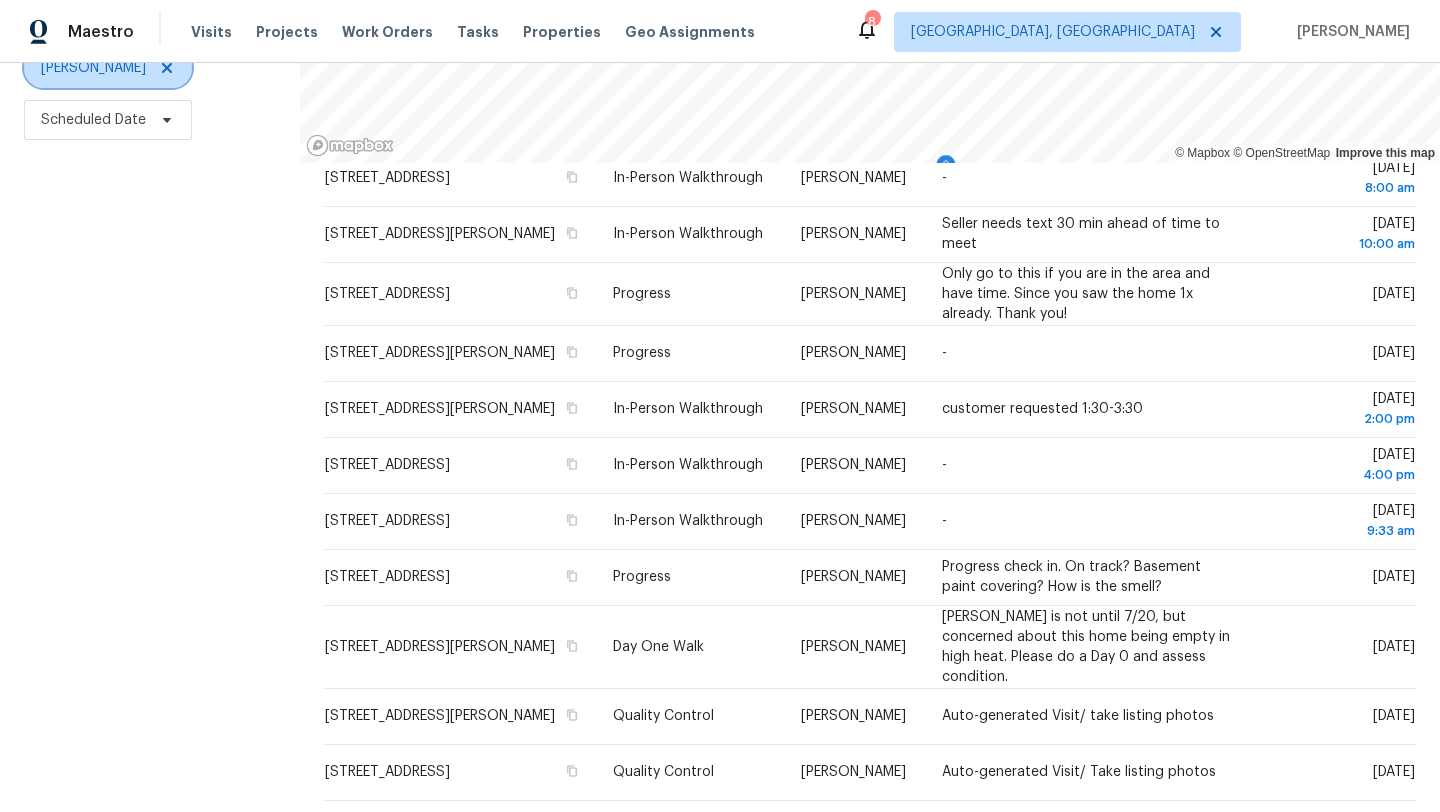 click 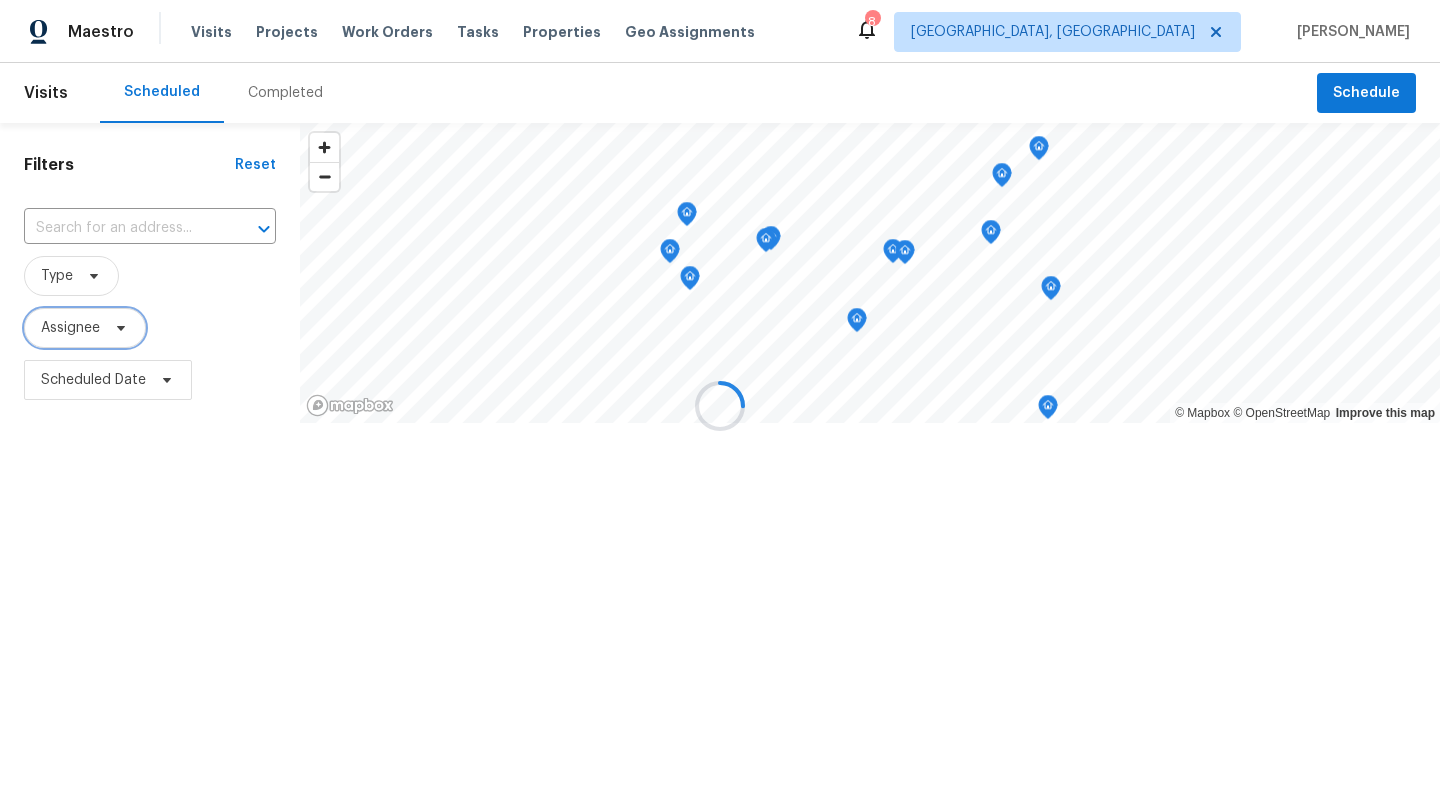 scroll, scrollTop: 0, scrollLeft: 0, axis: both 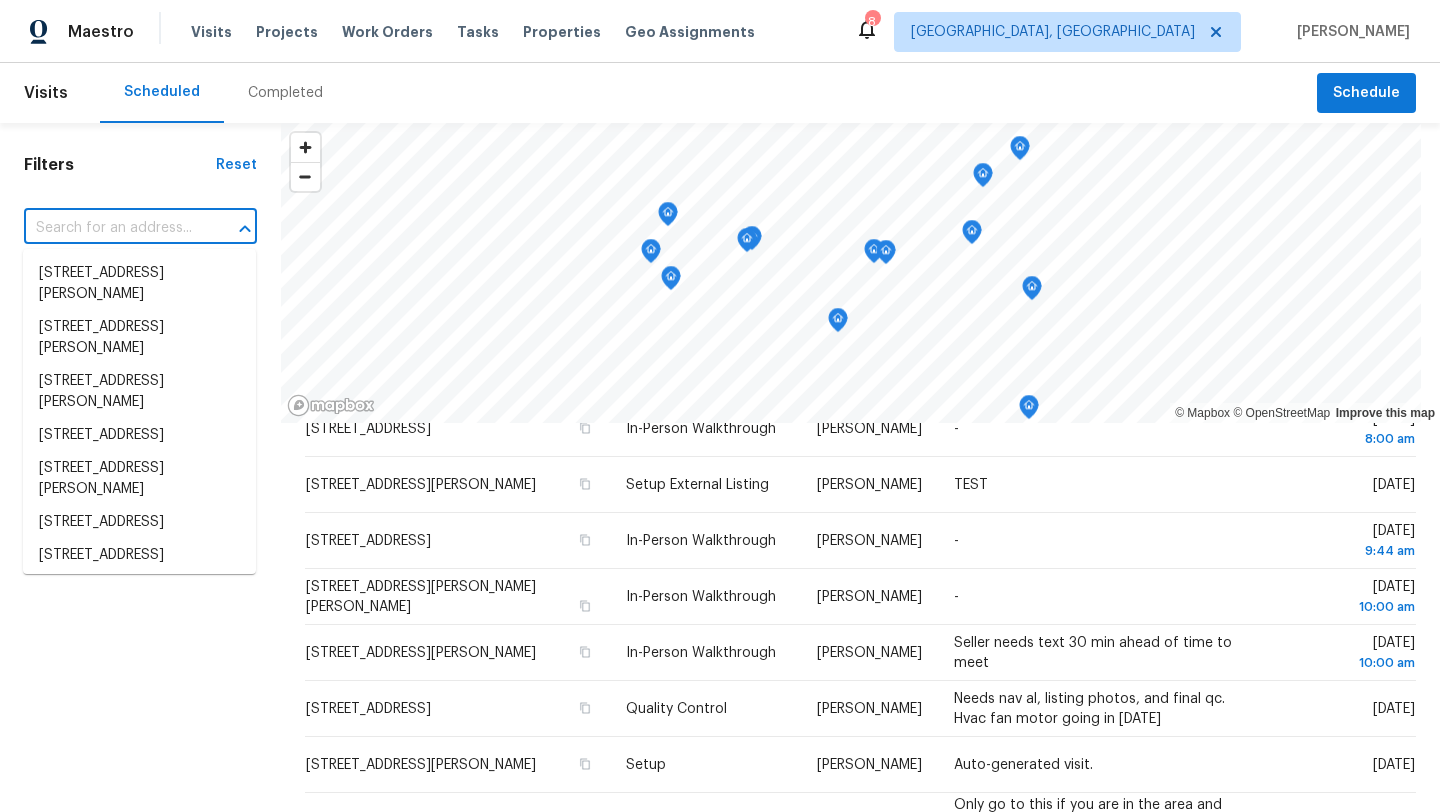 click at bounding box center (112, 228) 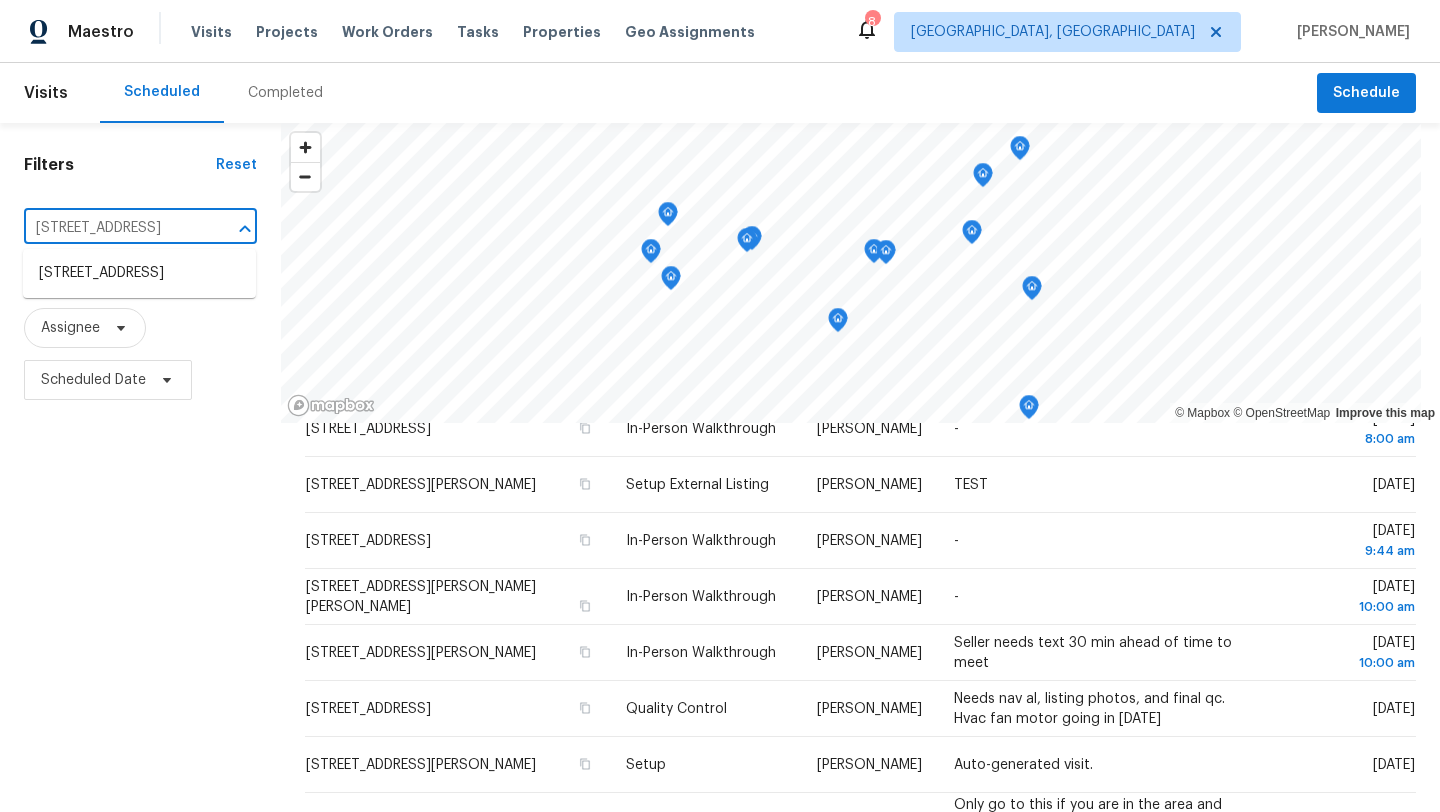 scroll, scrollTop: 0, scrollLeft: 65, axis: horizontal 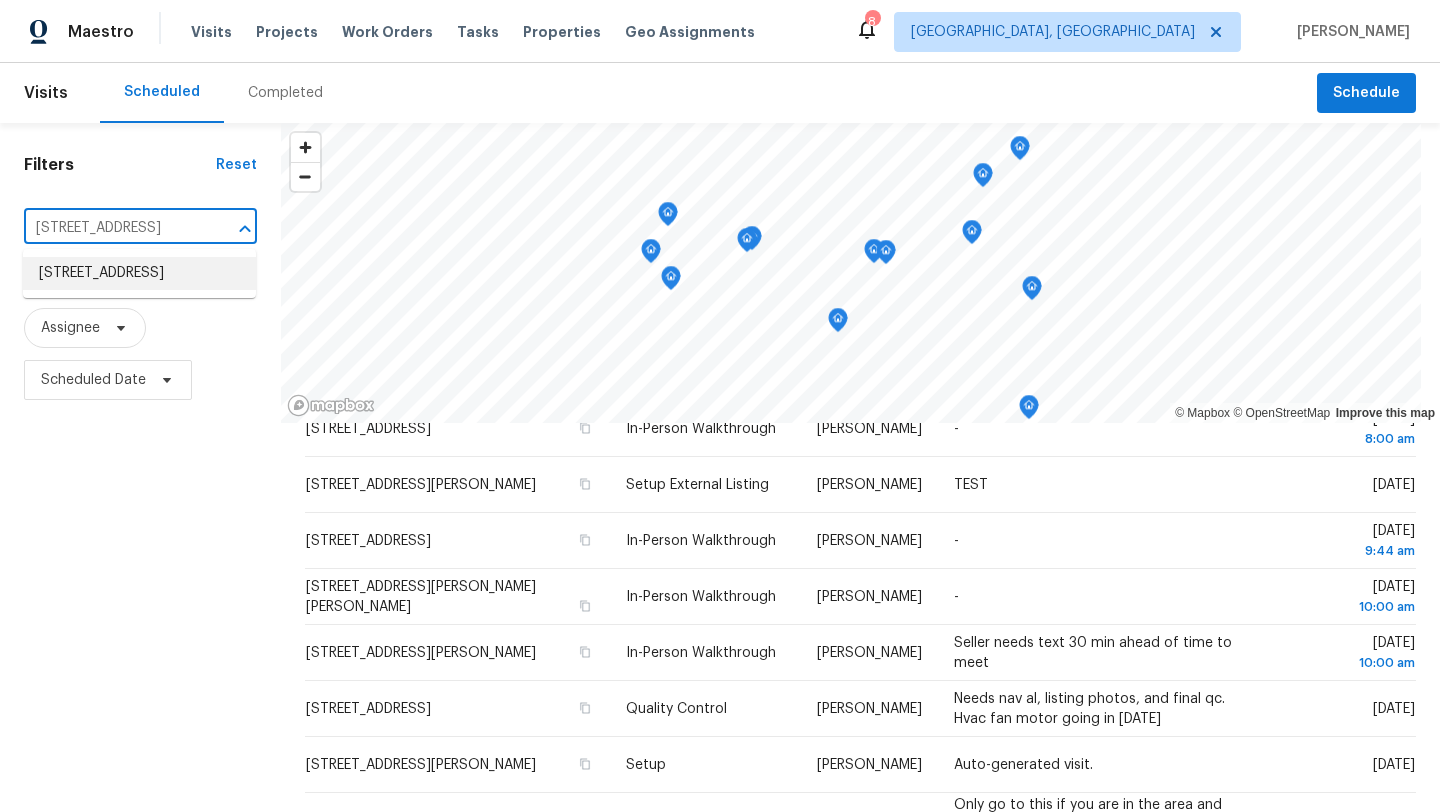 click on "1085 Winhurst Dr, Akron, OH 44313" at bounding box center (139, 273) 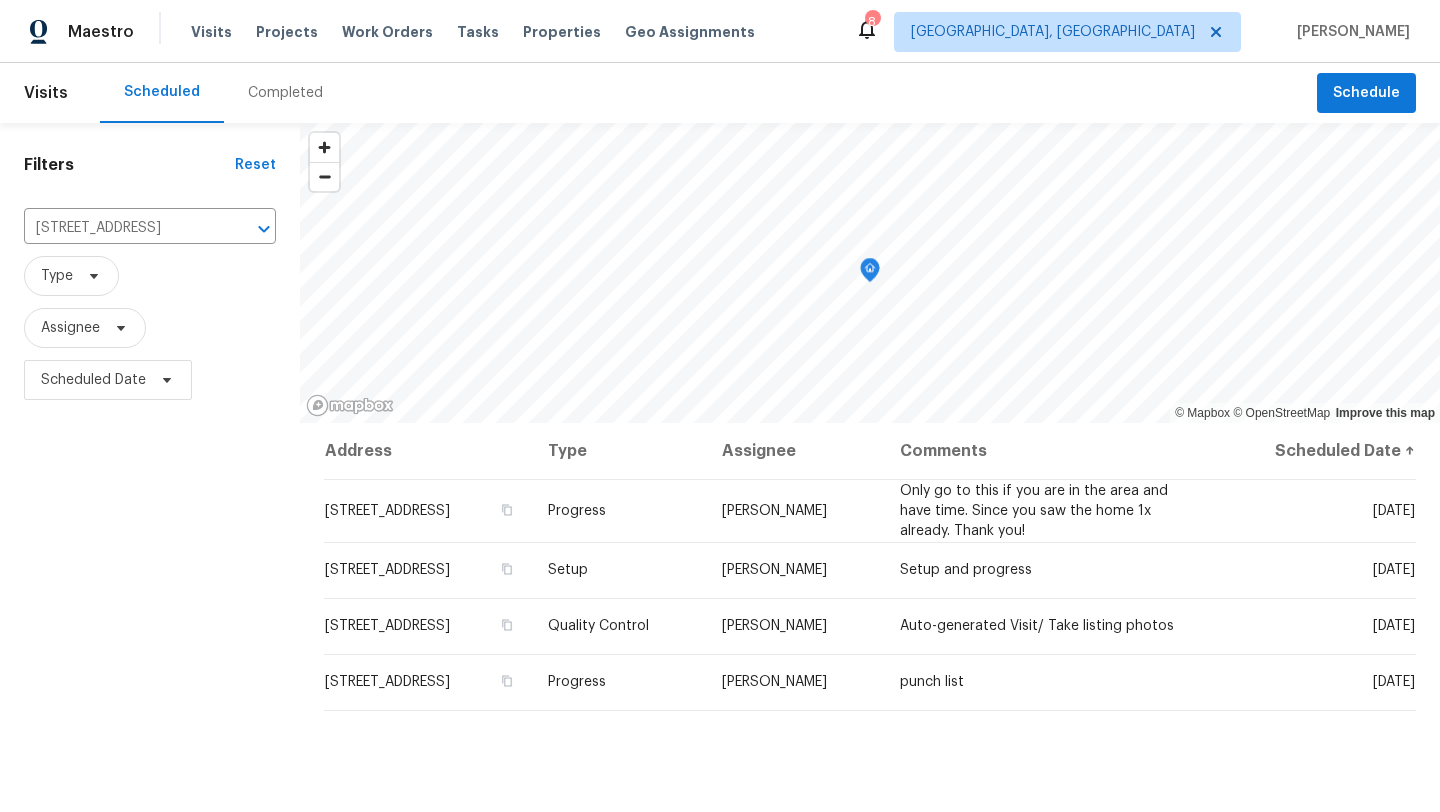 scroll, scrollTop: 0, scrollLeft: 0, axis: both 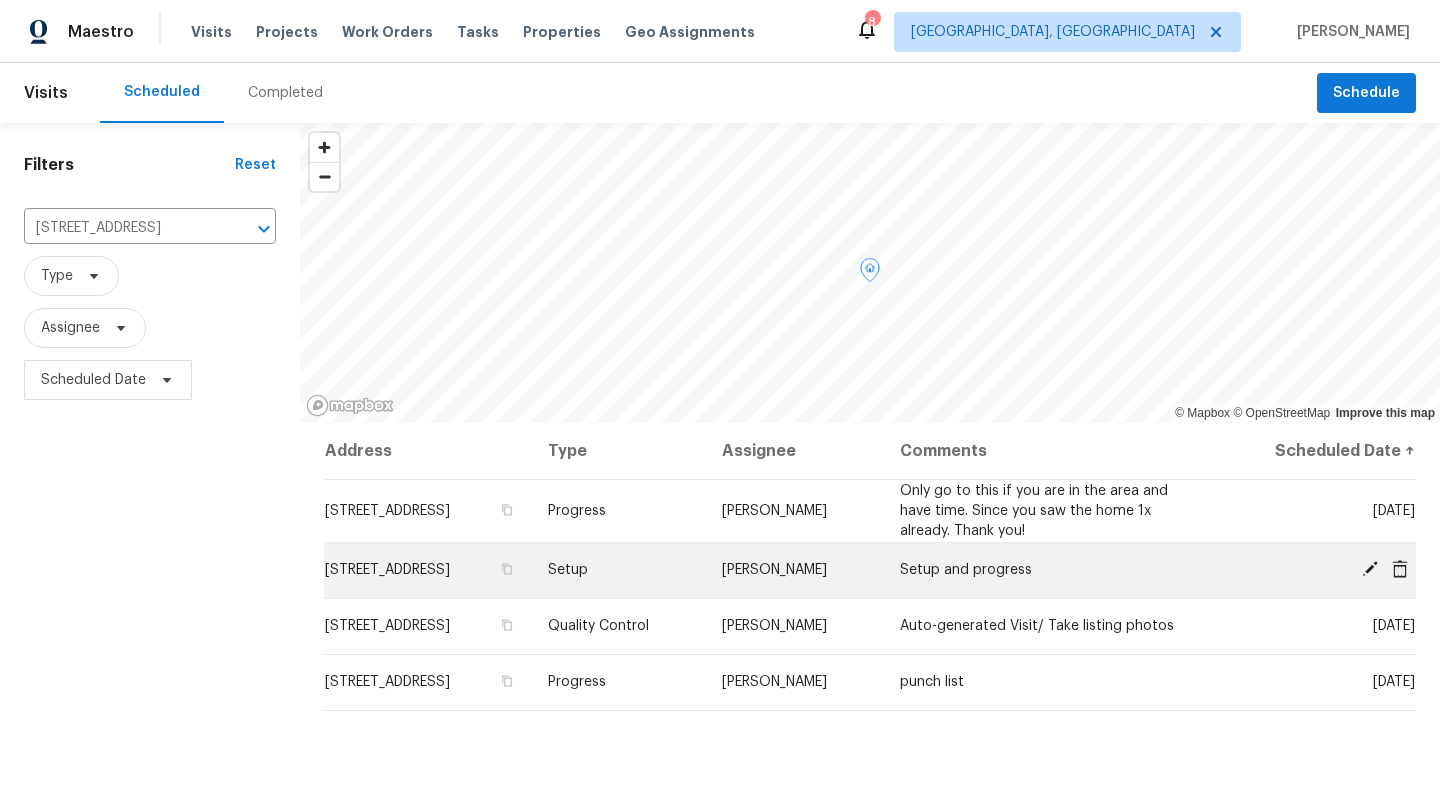 click 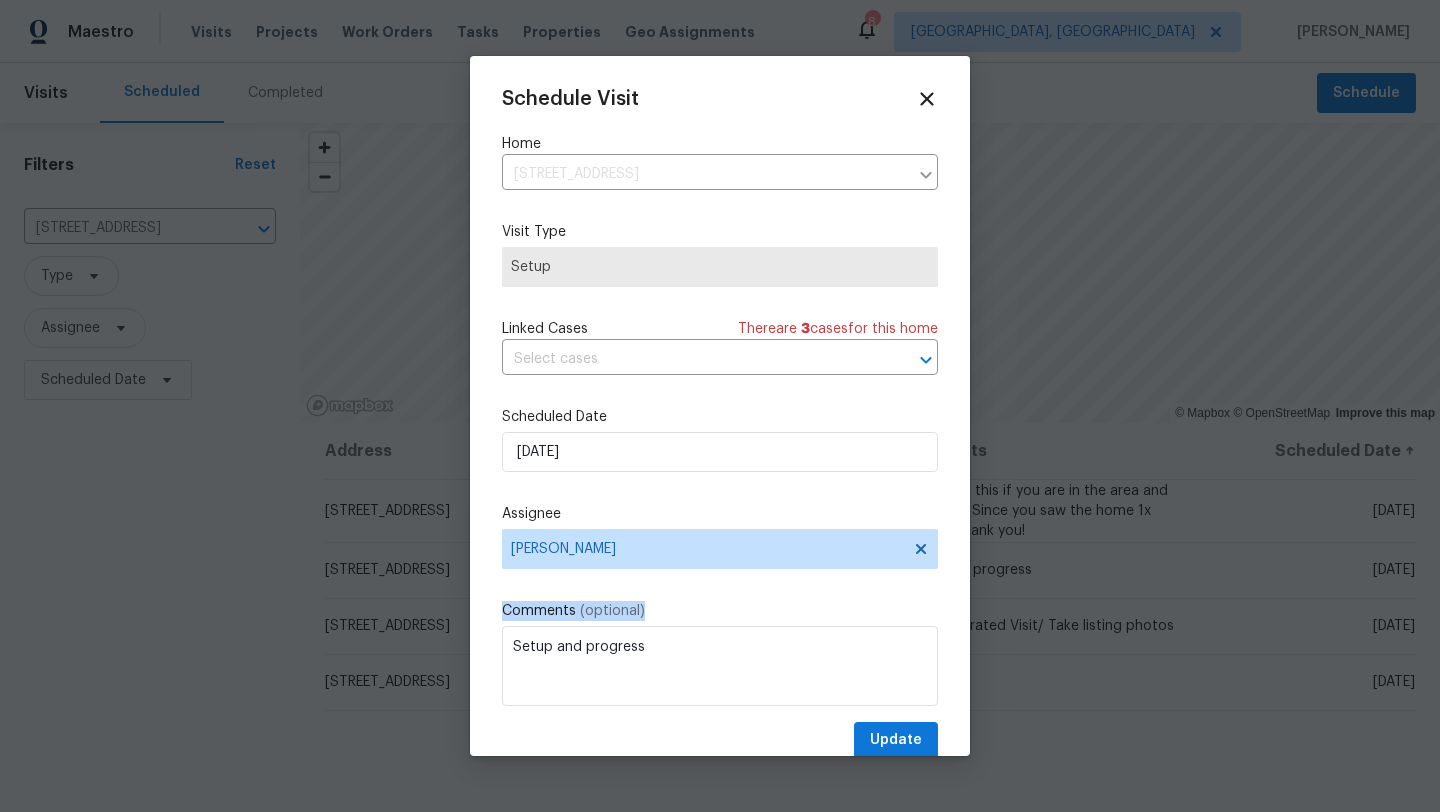 drag, startPoint x: 673, startPoint y: 595, endPoint x: 651, endPoint y: 653, distance: 62.03225 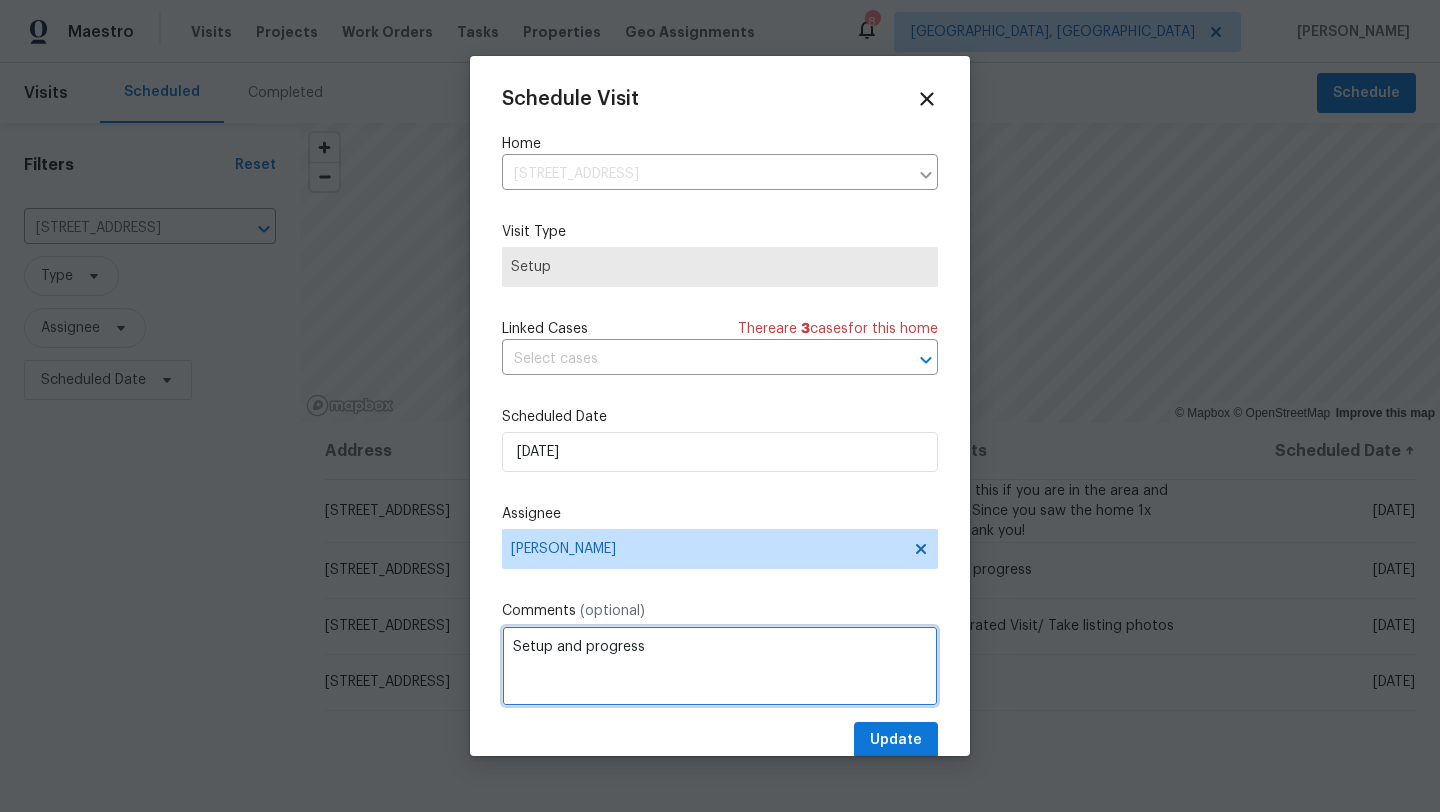 click on "Setup and progress" at bounding box center (720, 666) 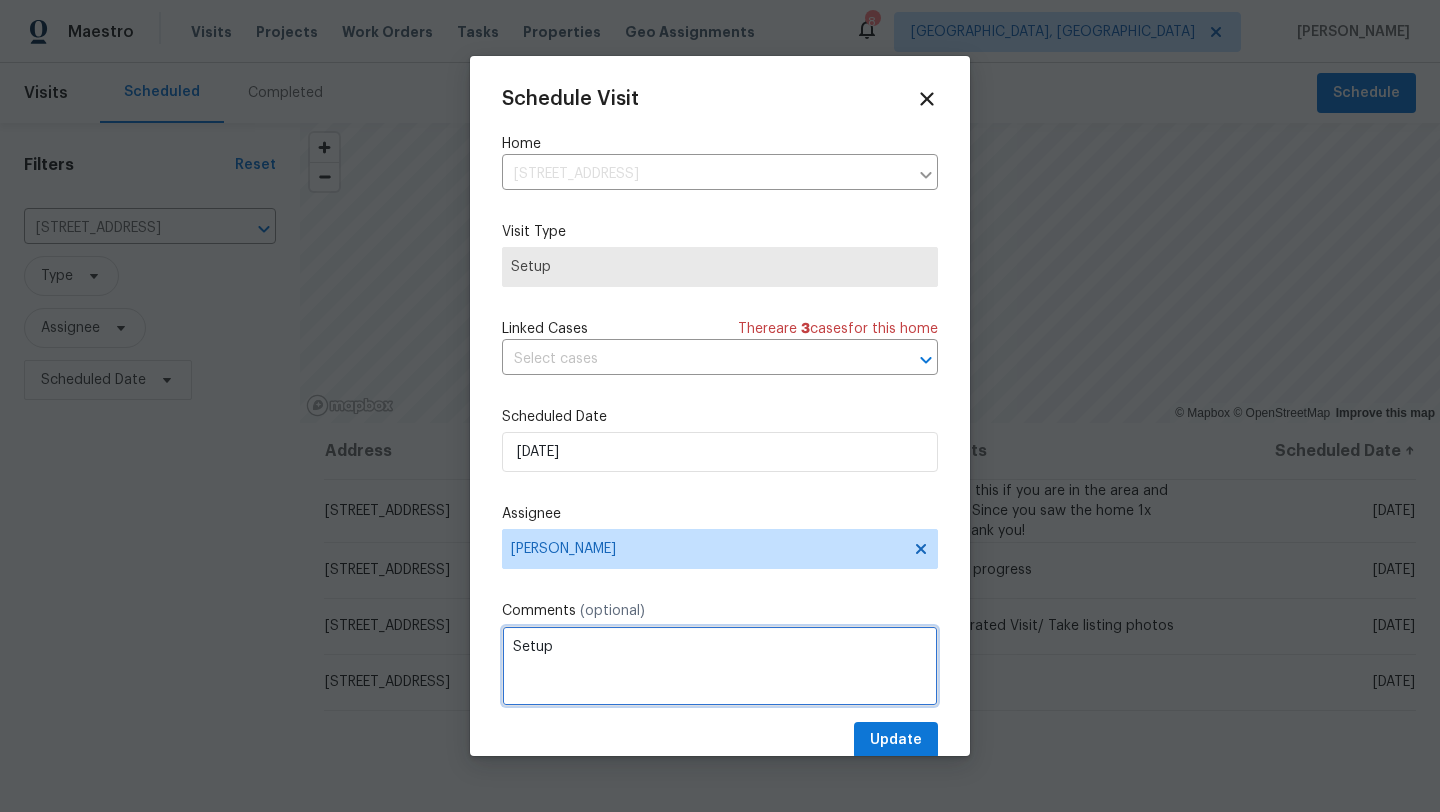 type on "Setup" 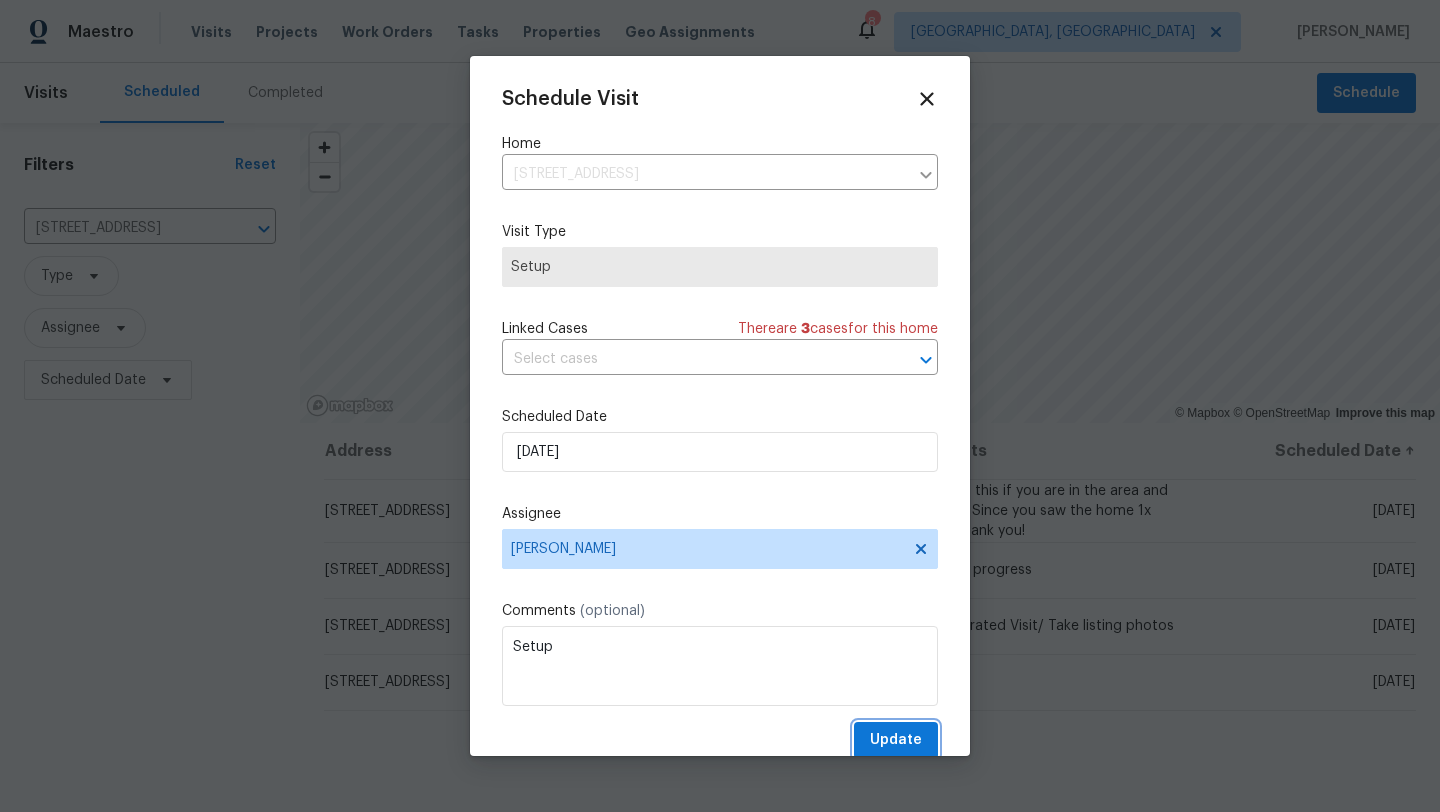 click on "Update" at bounding box center [896, 740] 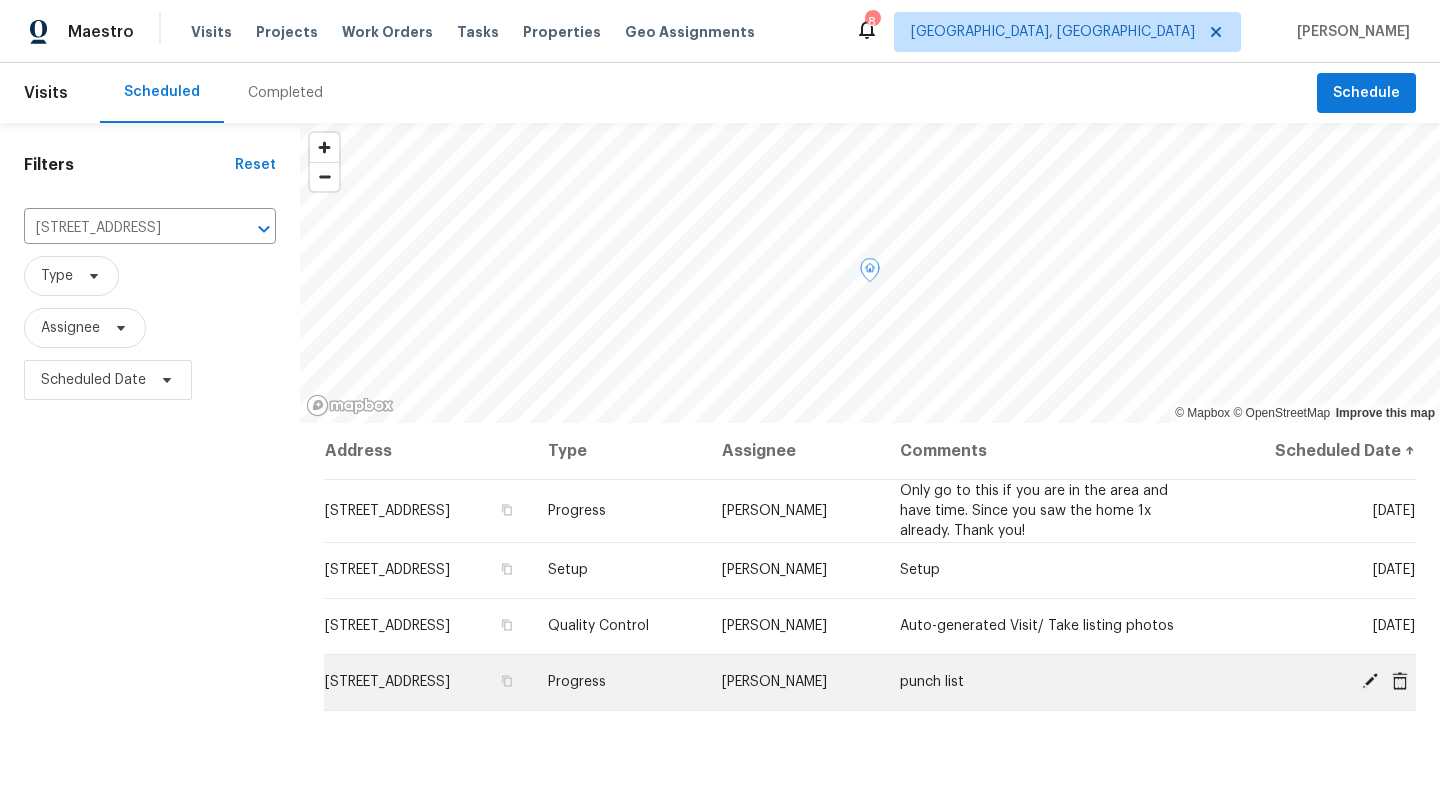 click 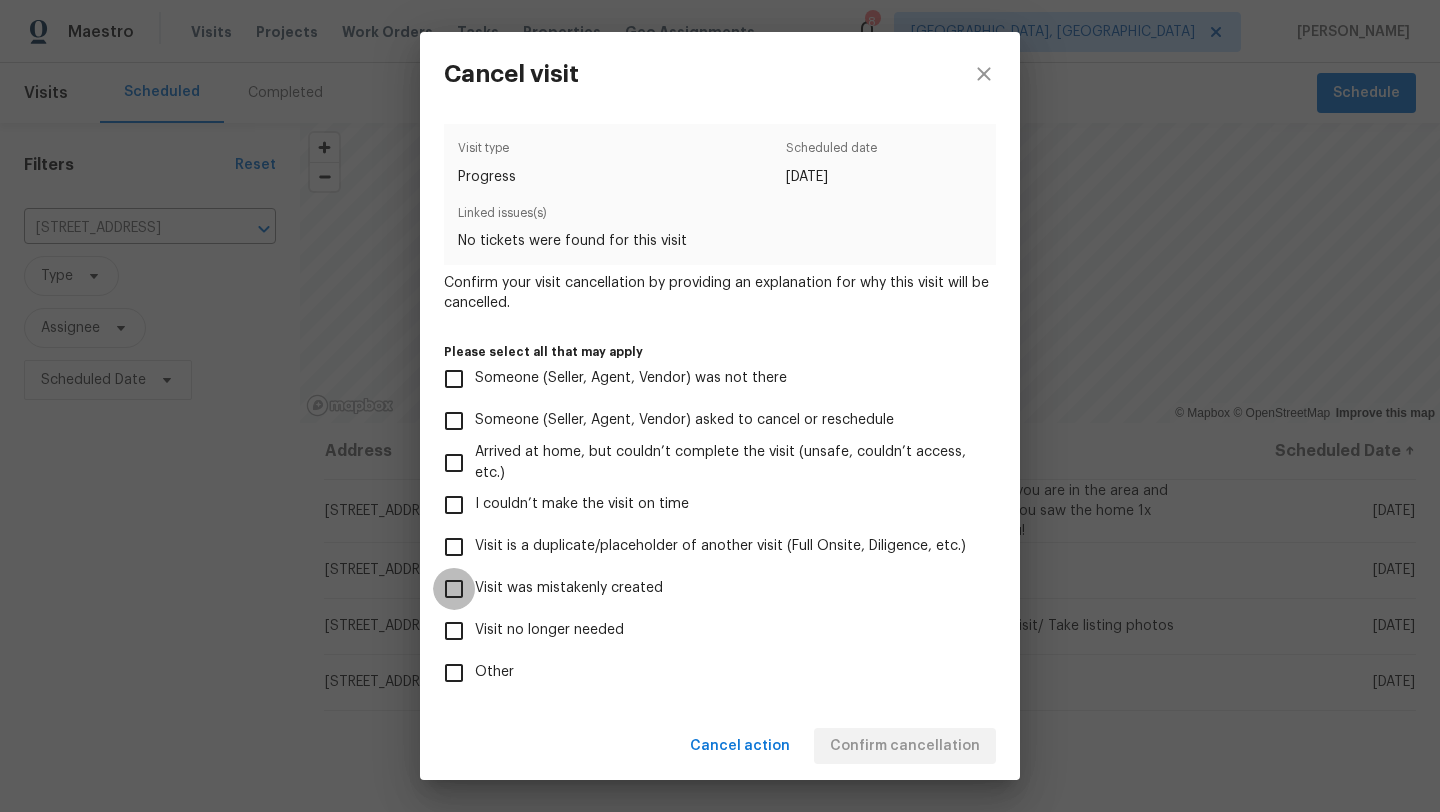 click on "Visit was mistakenly created" at bounding box center (454, 589) 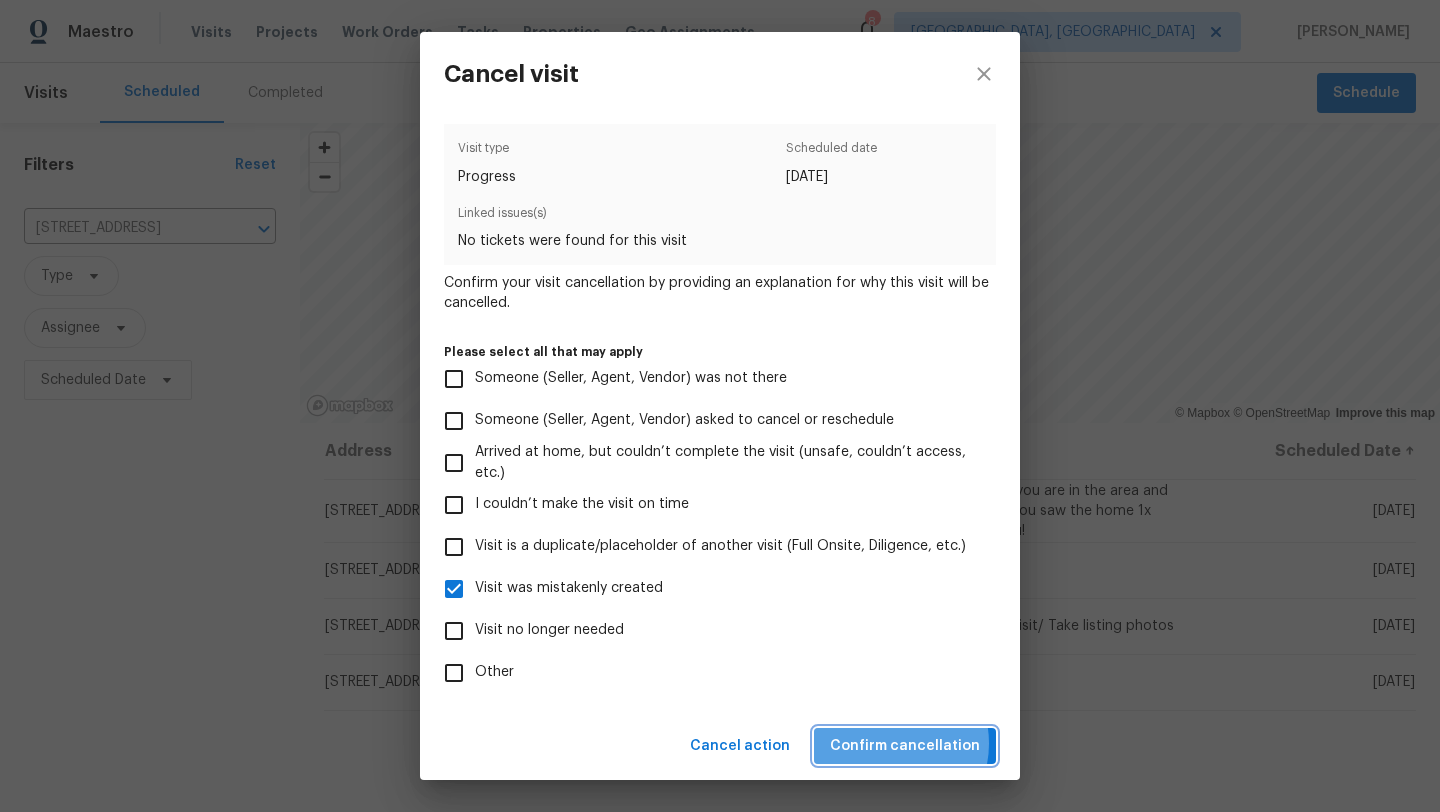 click on "Confirm cancellation" at bounding box center (905, 746) 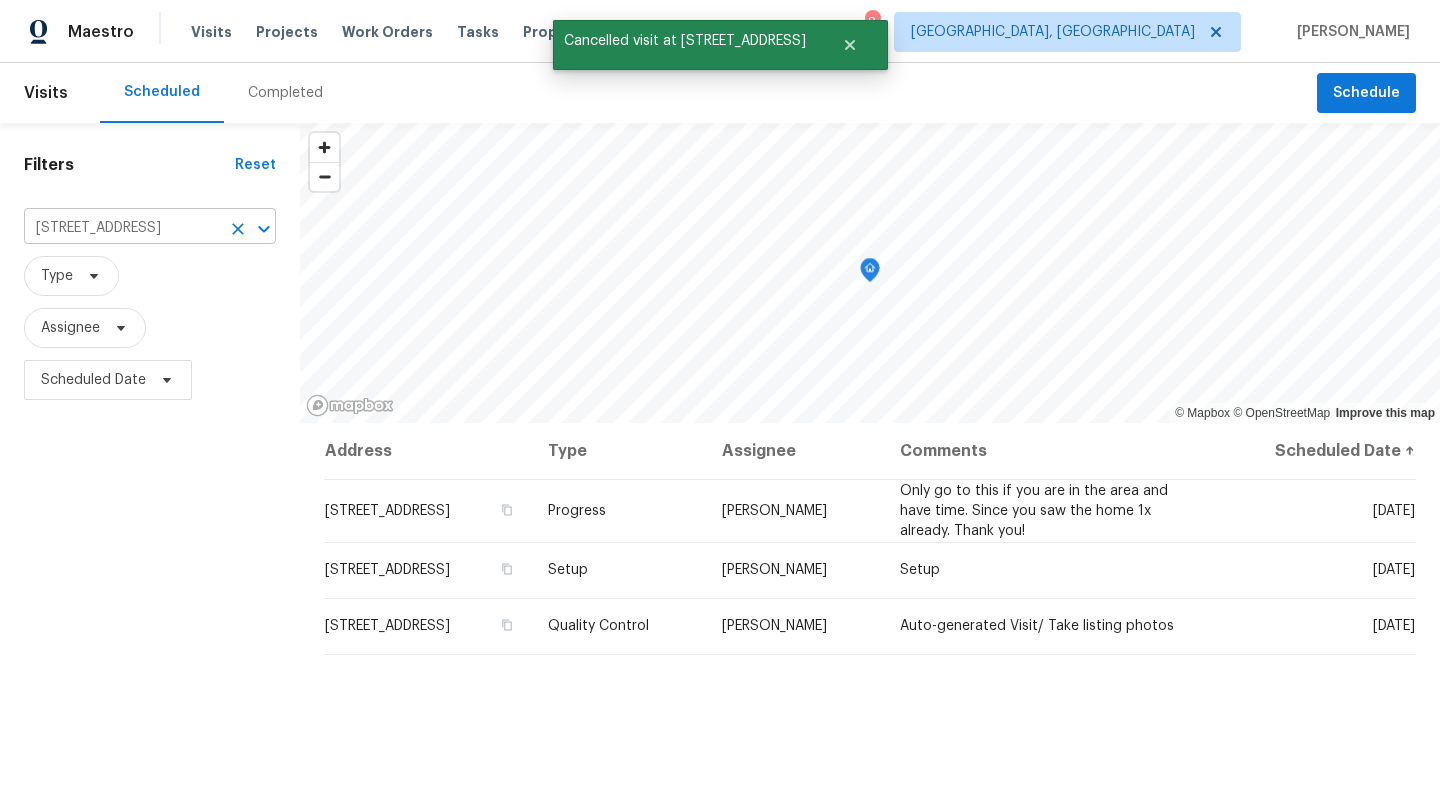 click 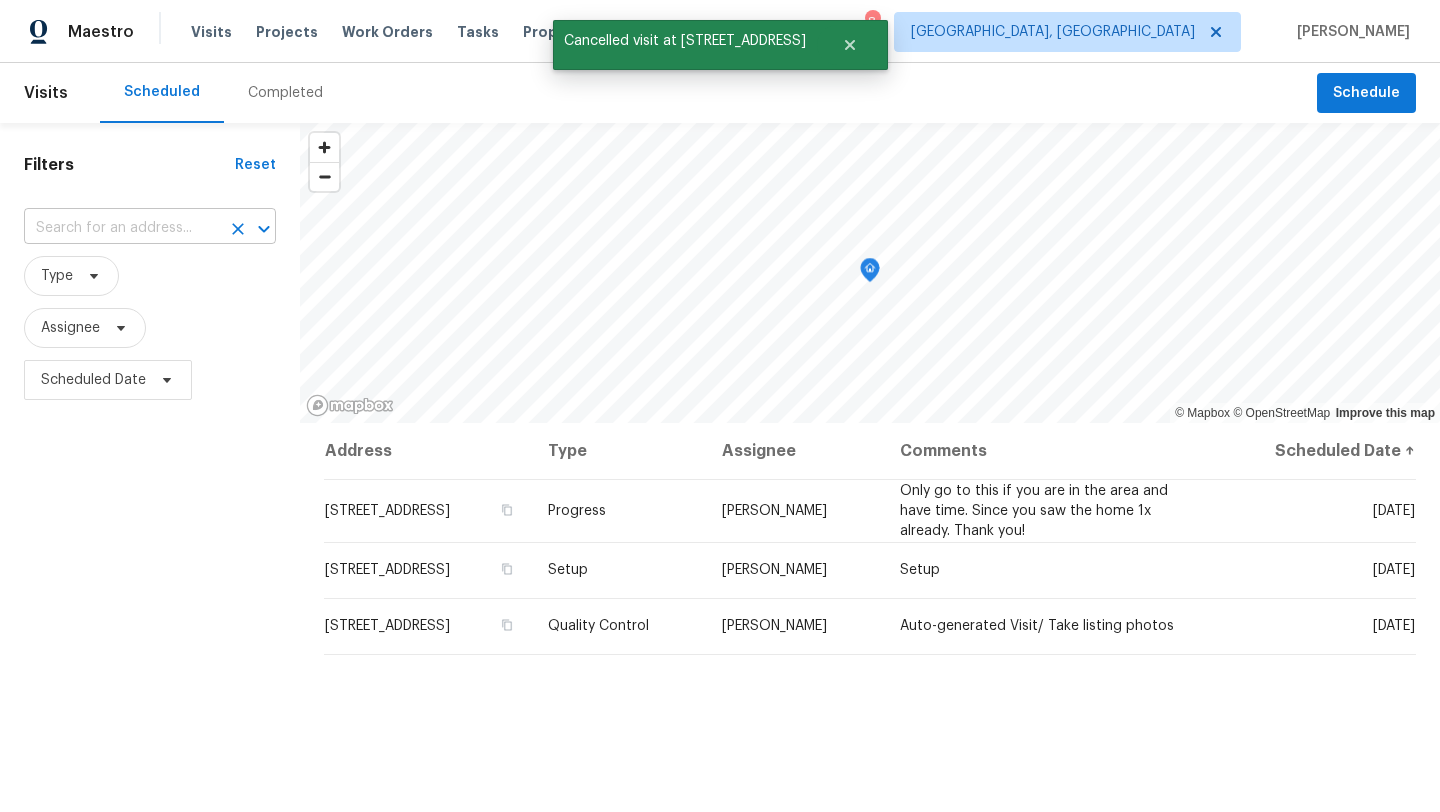 scroll, scrollTop: 0, scrollLeft: 0, axis: both 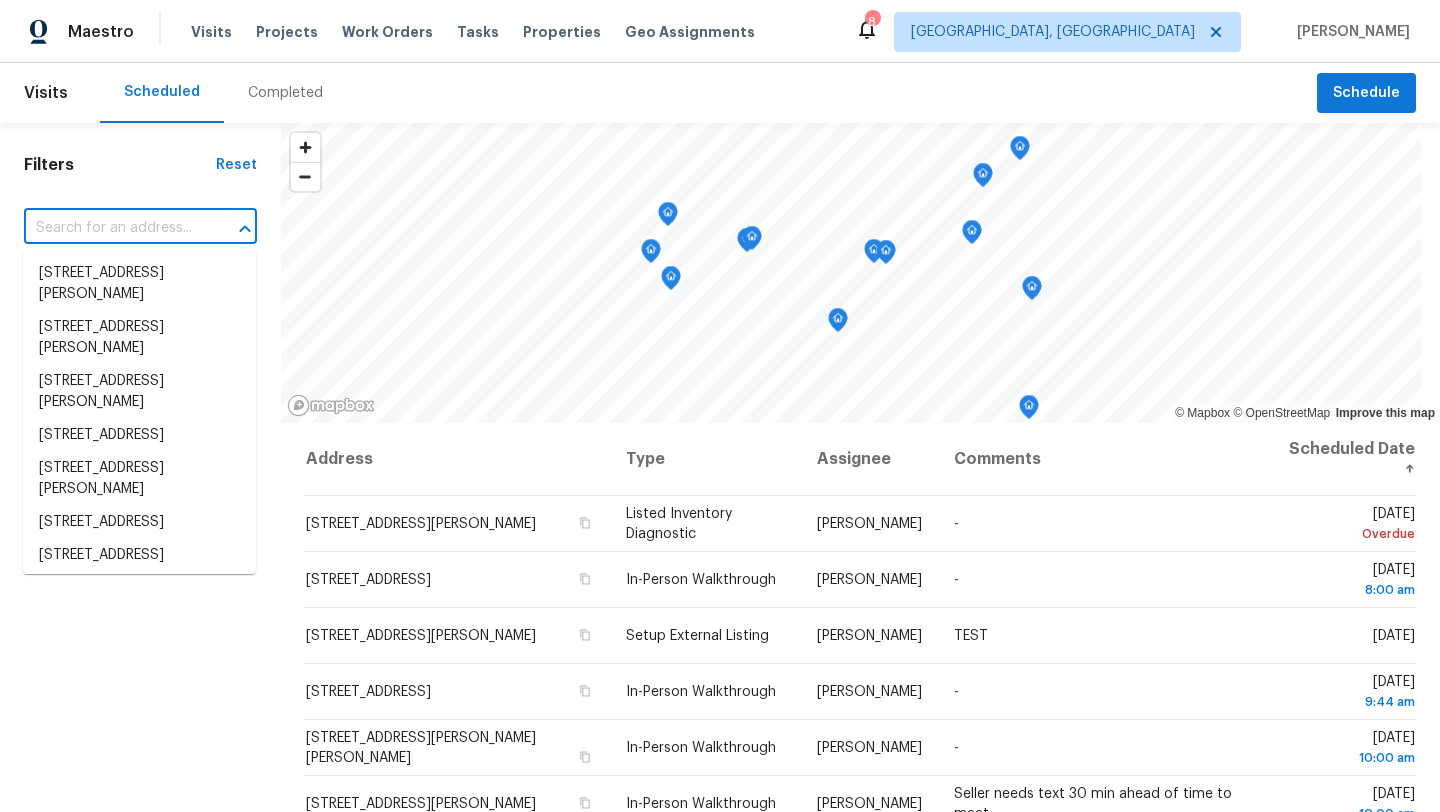 click at bounding box center [112, 228] 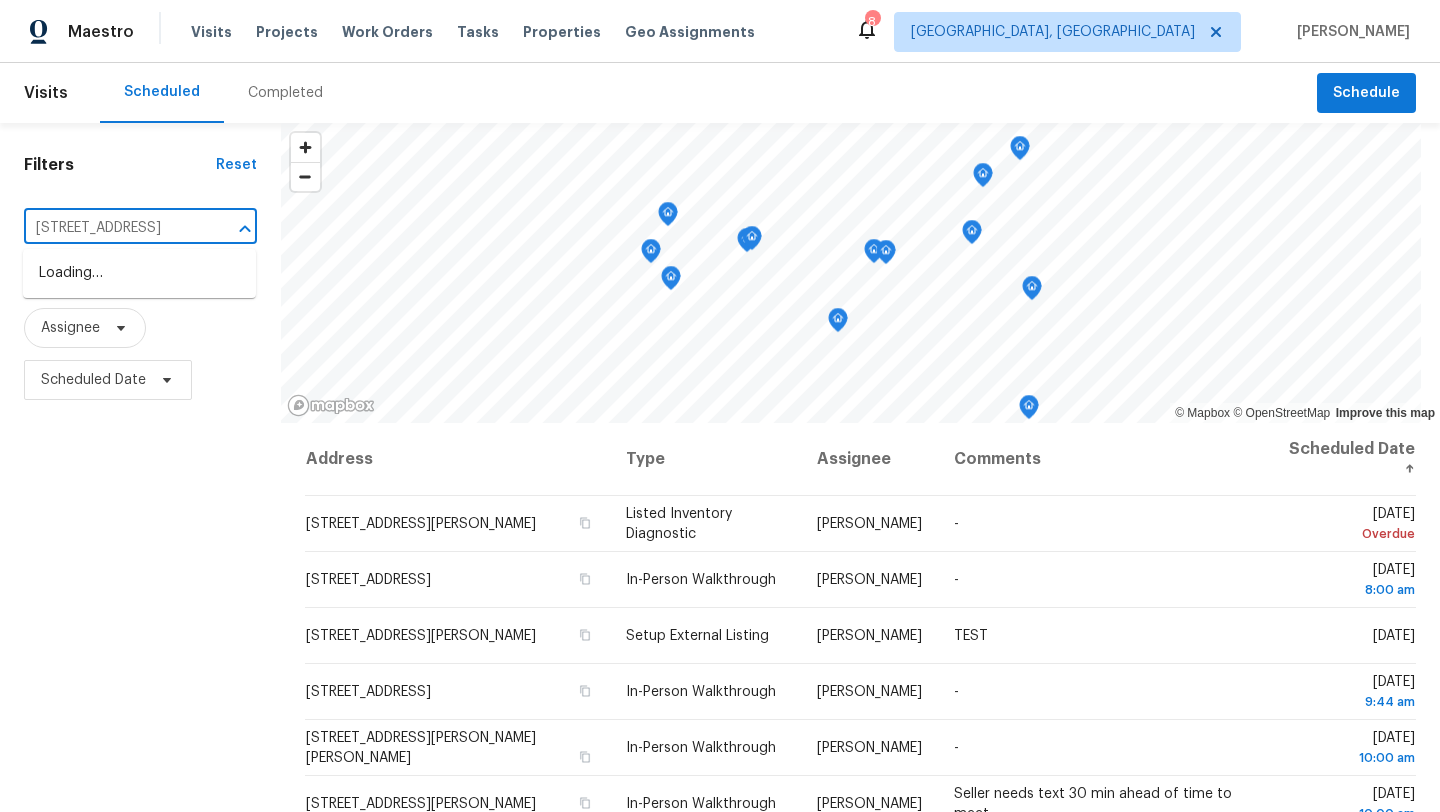 scroll, scrollTop: 0, scrollLeft: 87, axis: horizontal 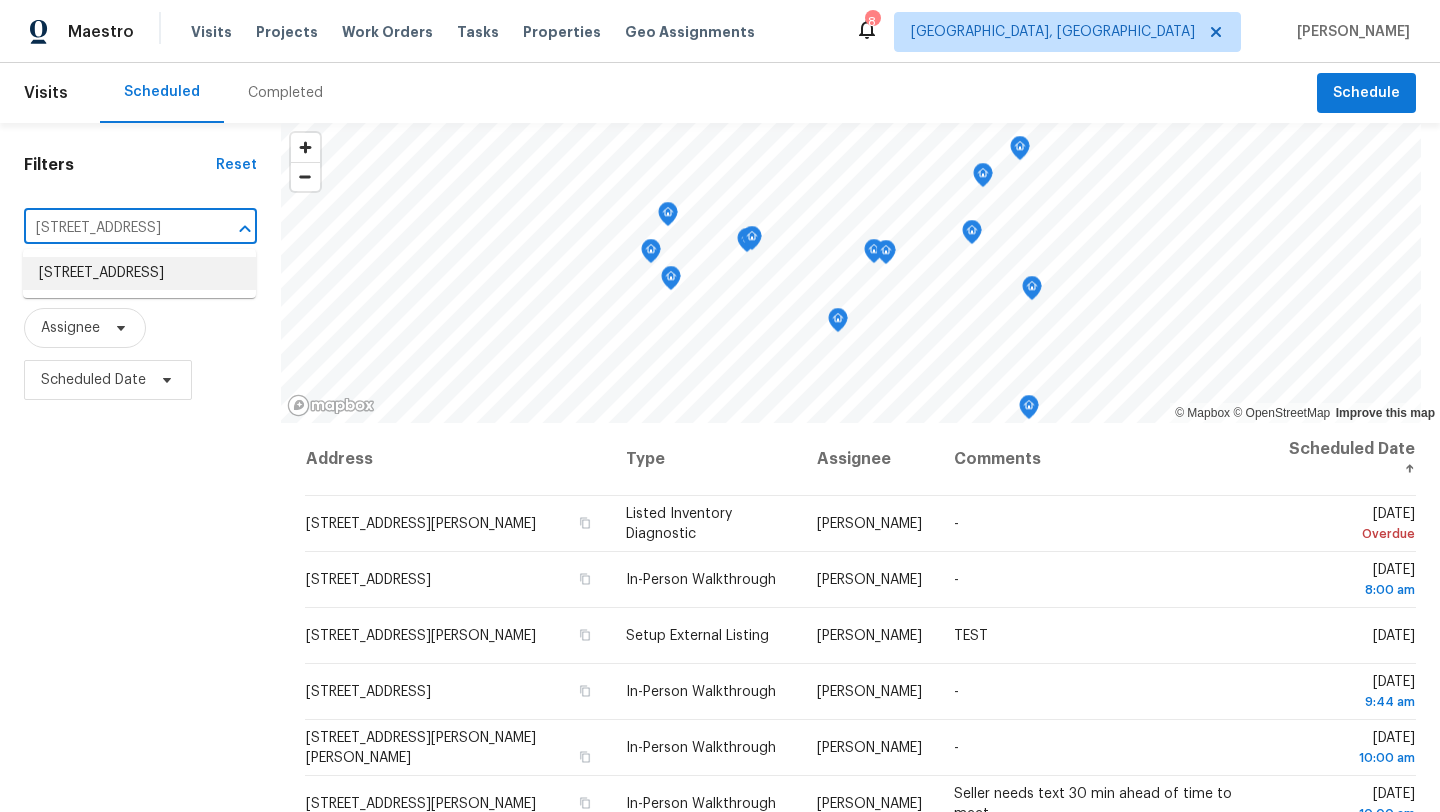 click on "2821 Parklane Dr, Cleveland, OH 44134" at bounding box center (139, 273) 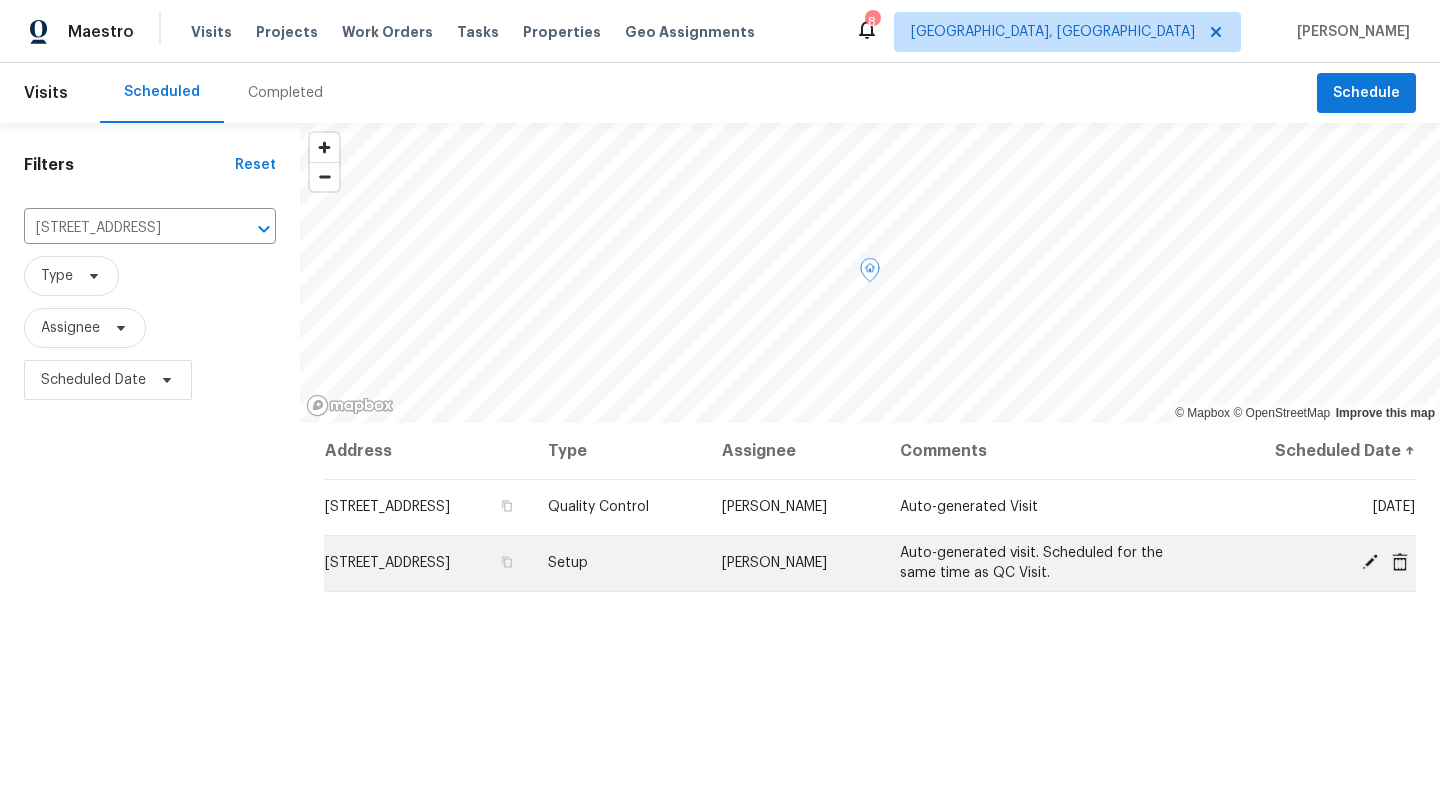click 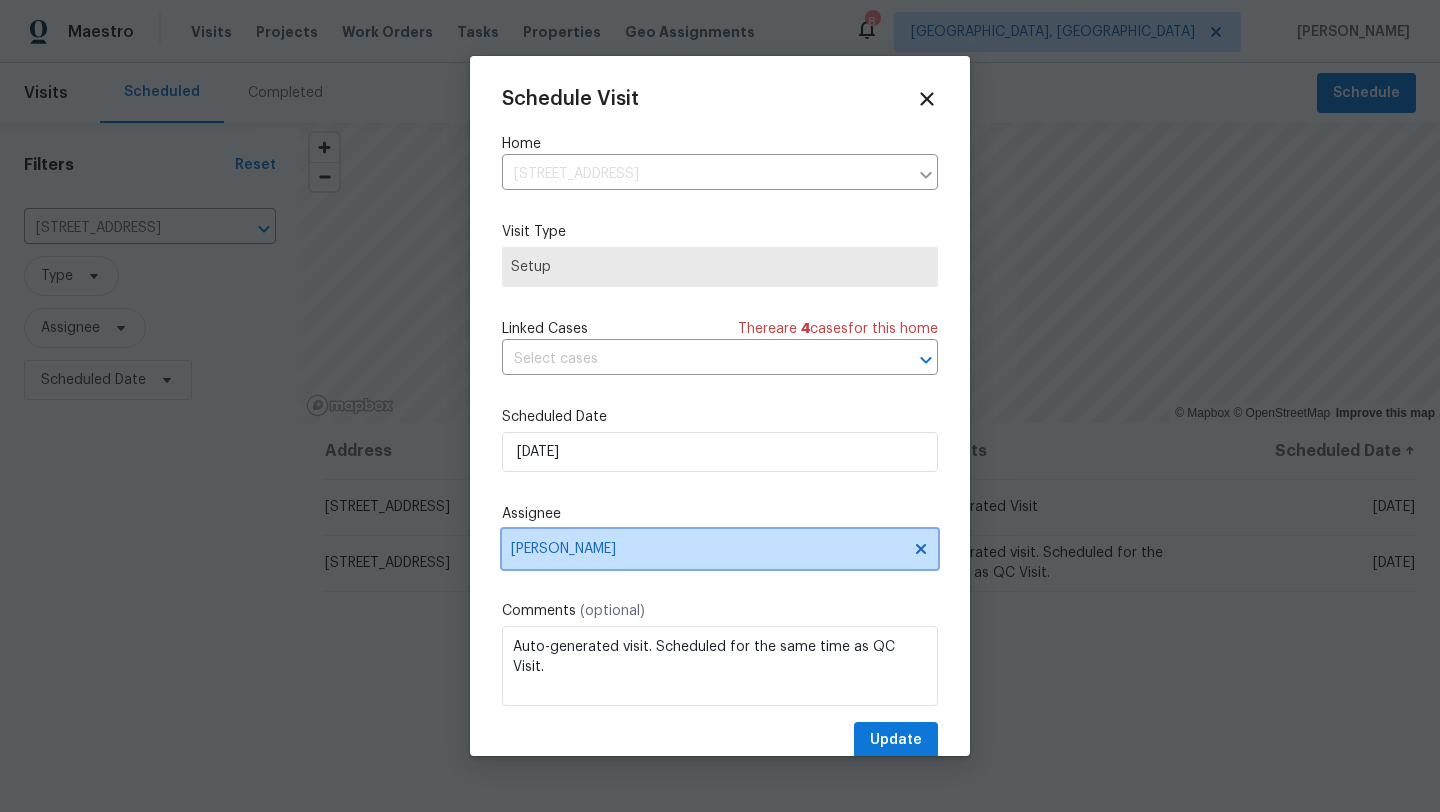 click on "[PERSON_NAME]" at bounding box center (720, 549) 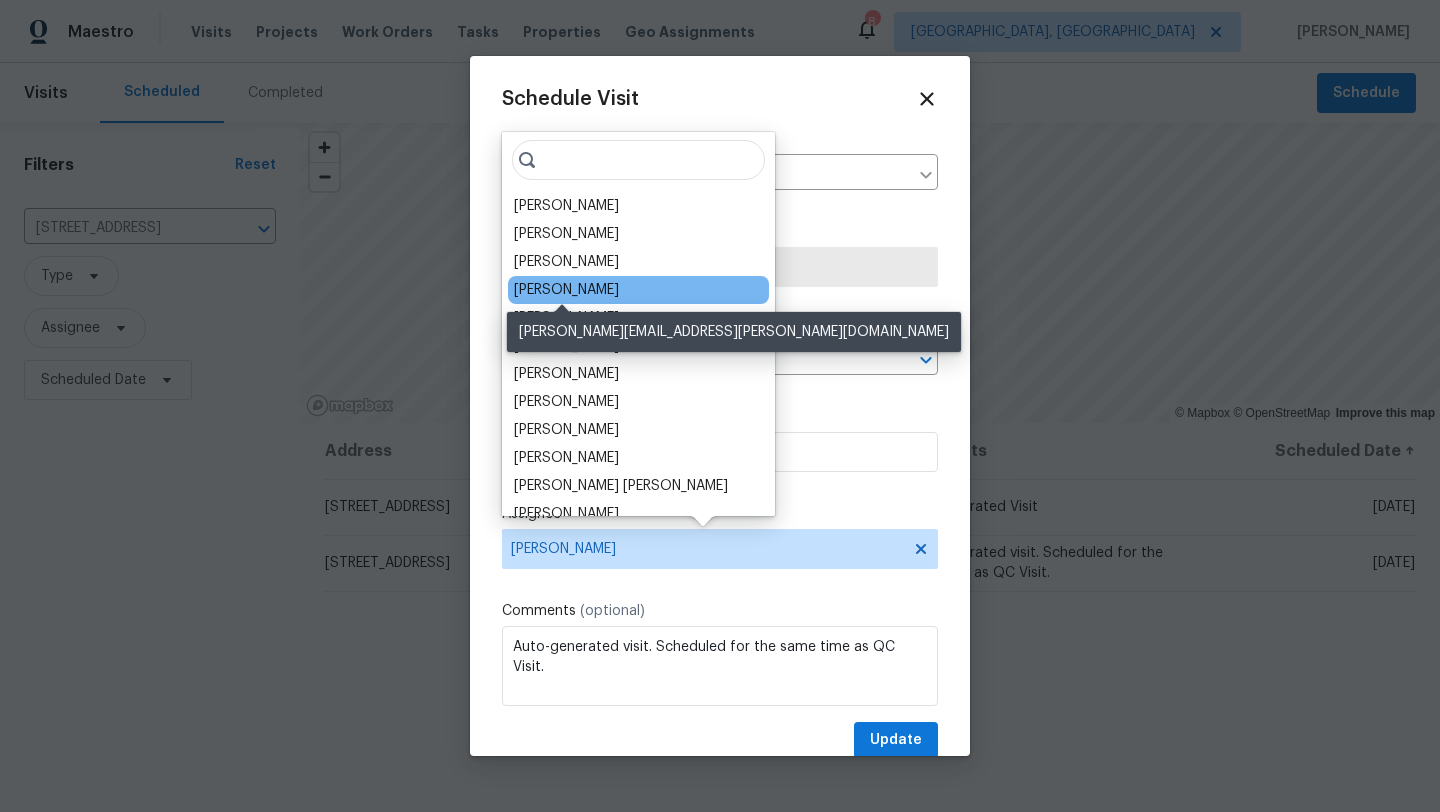 click on "Marissa Casias" at bounding box center (566, 290) 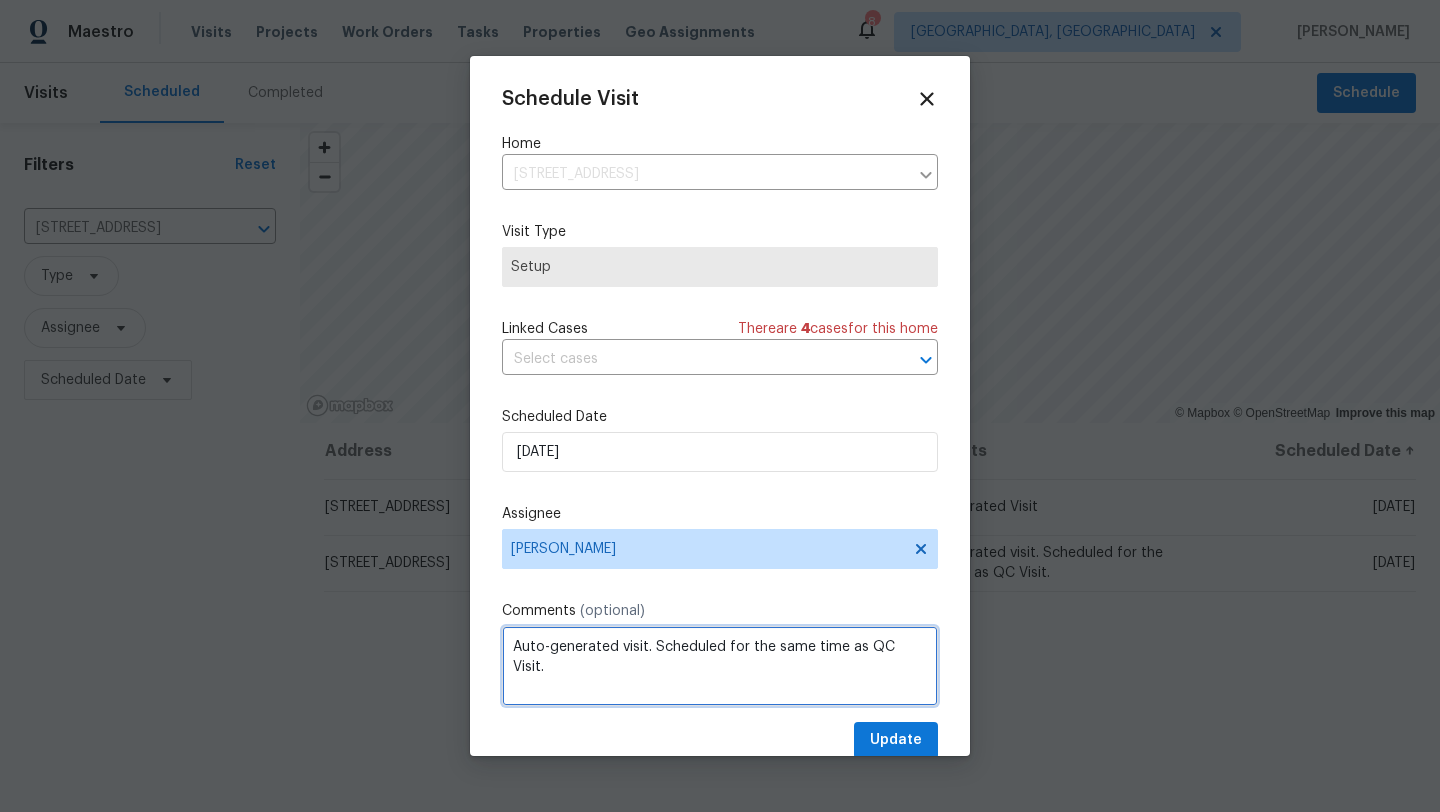 drag, startPoint x: 661, startPoint y: 648, endPoint x: 930, endPoint y: 653, distance: 269.04648 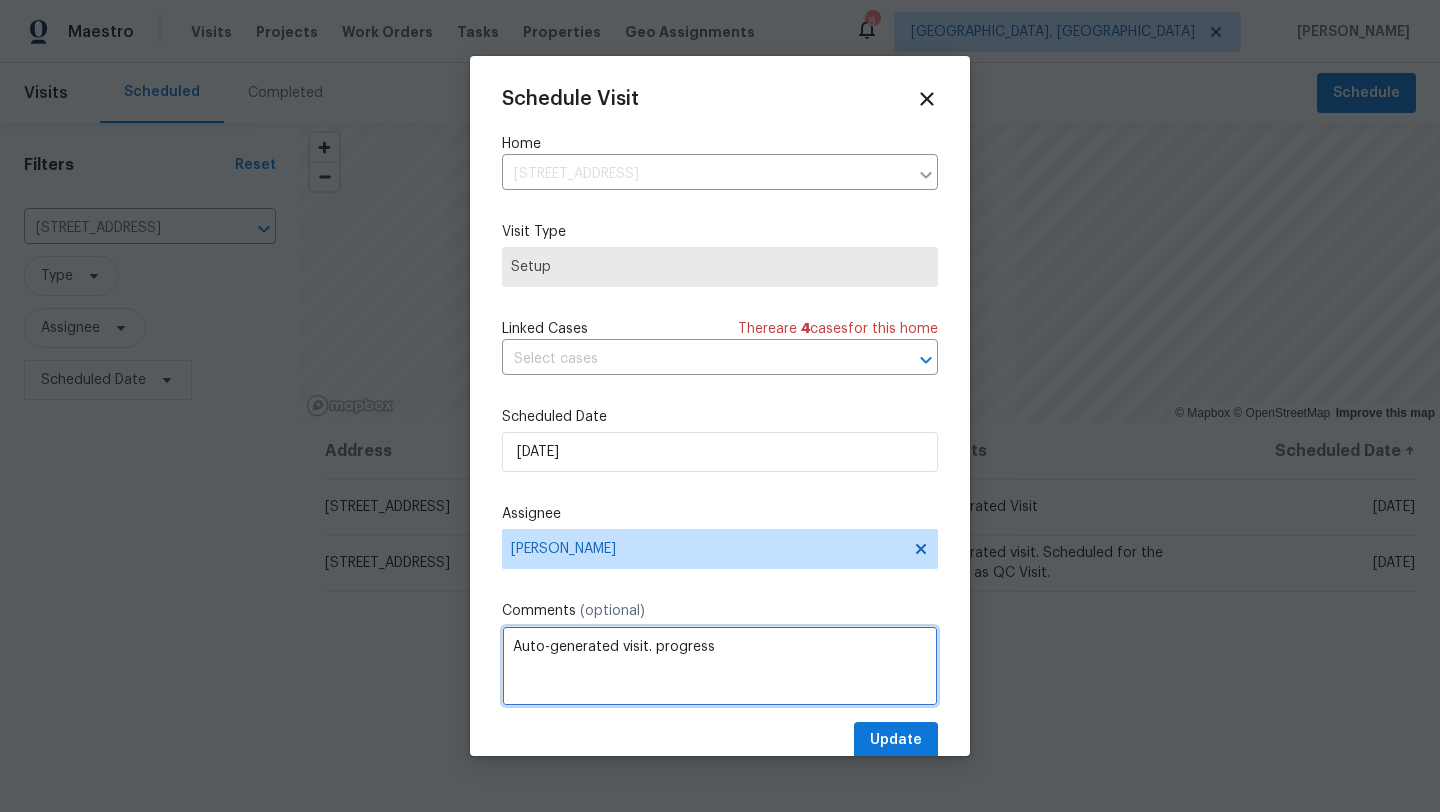 type on "Auto-generated visit. progress" 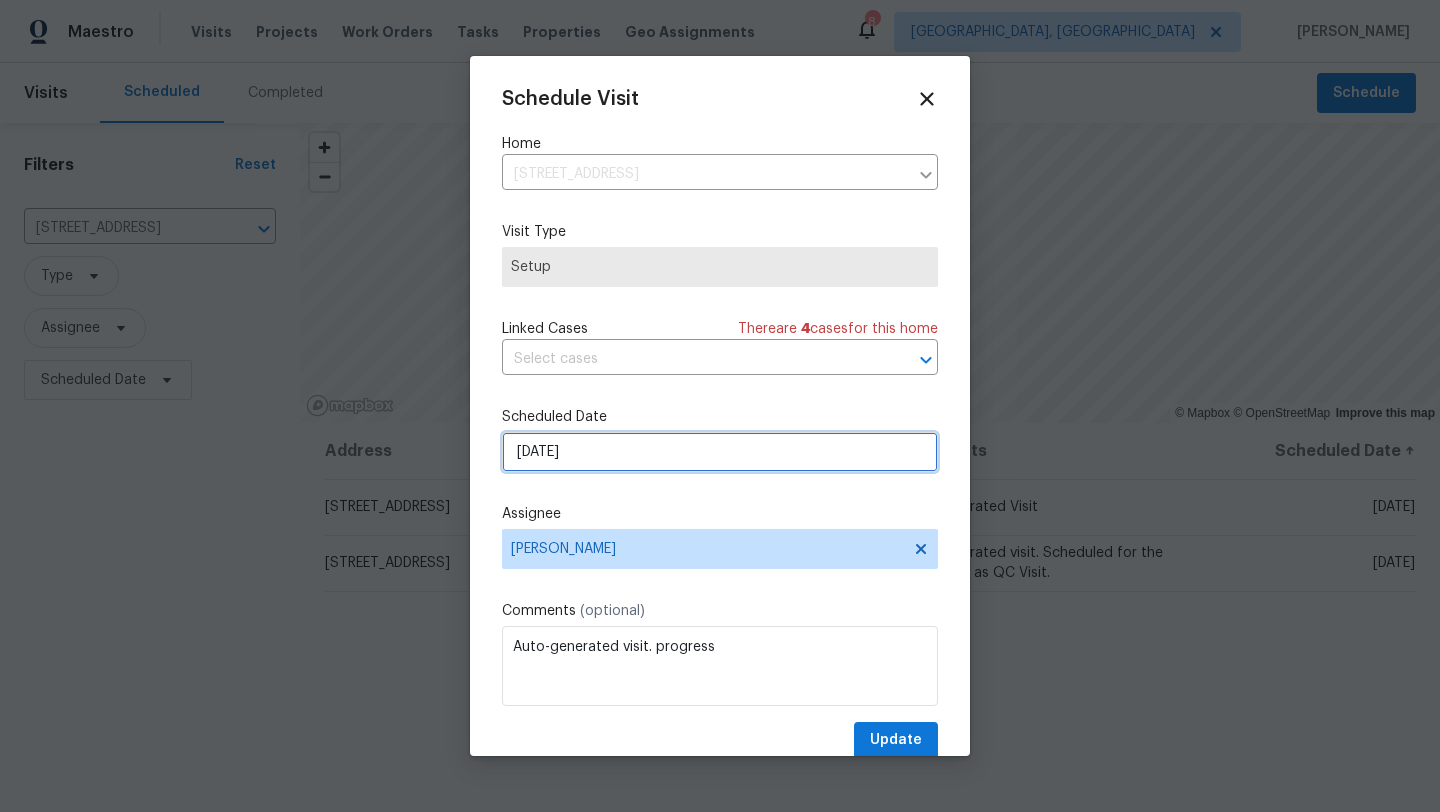 click on "7/17/2025" at bounding box center (720, 452) 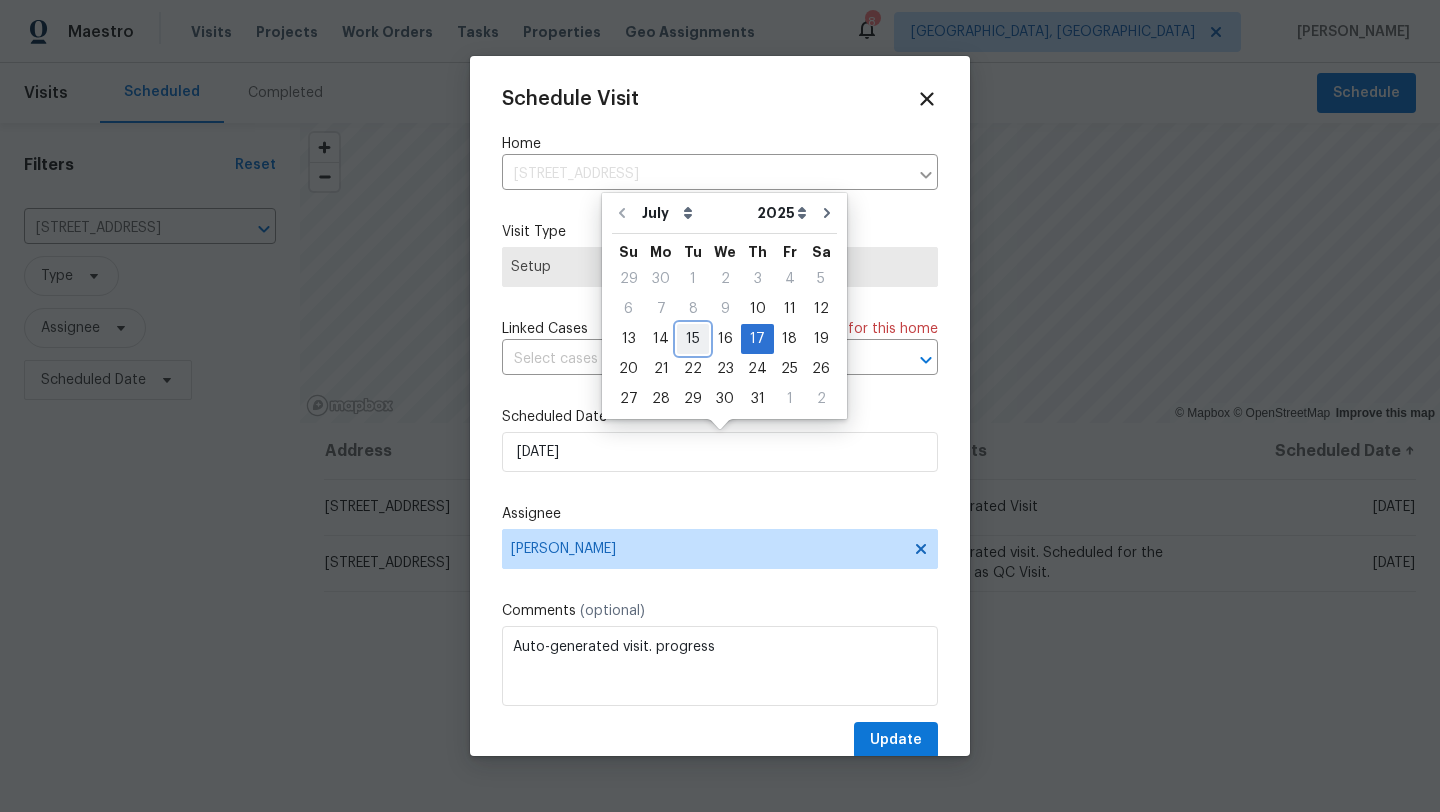 click on "15" at bounding box center (693, 339) 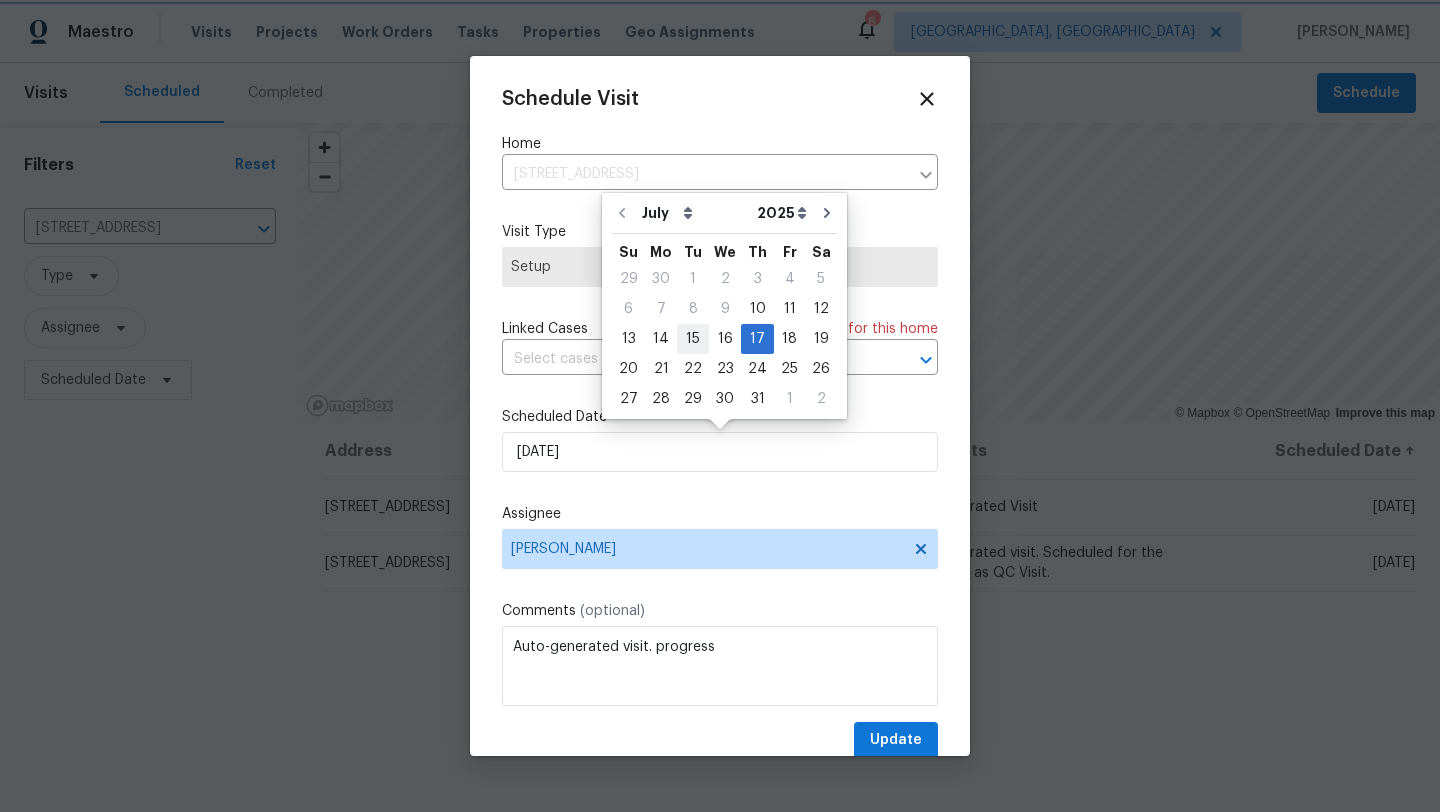 type on "7/15/2025" 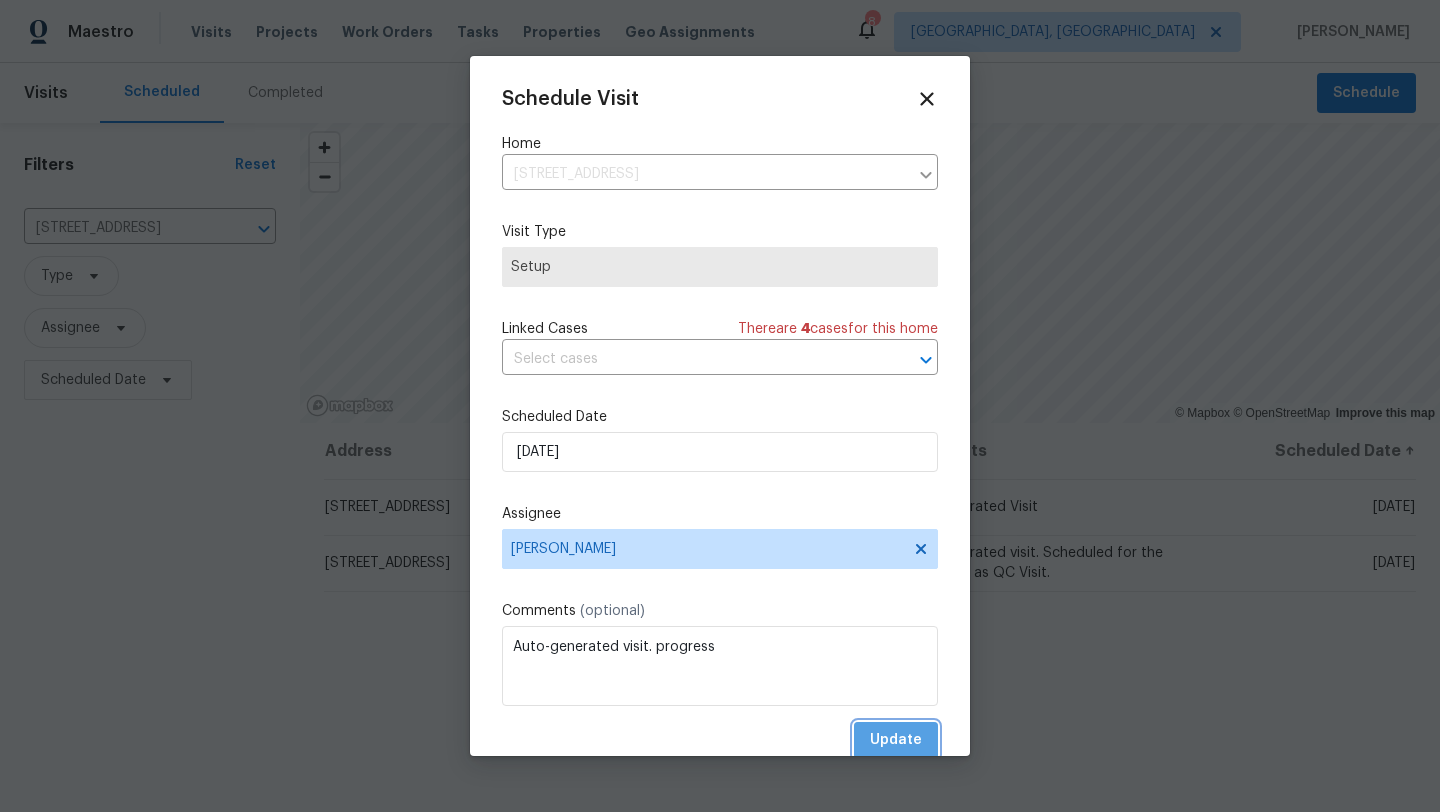 click on "Update" at bounding box center (896, 740) 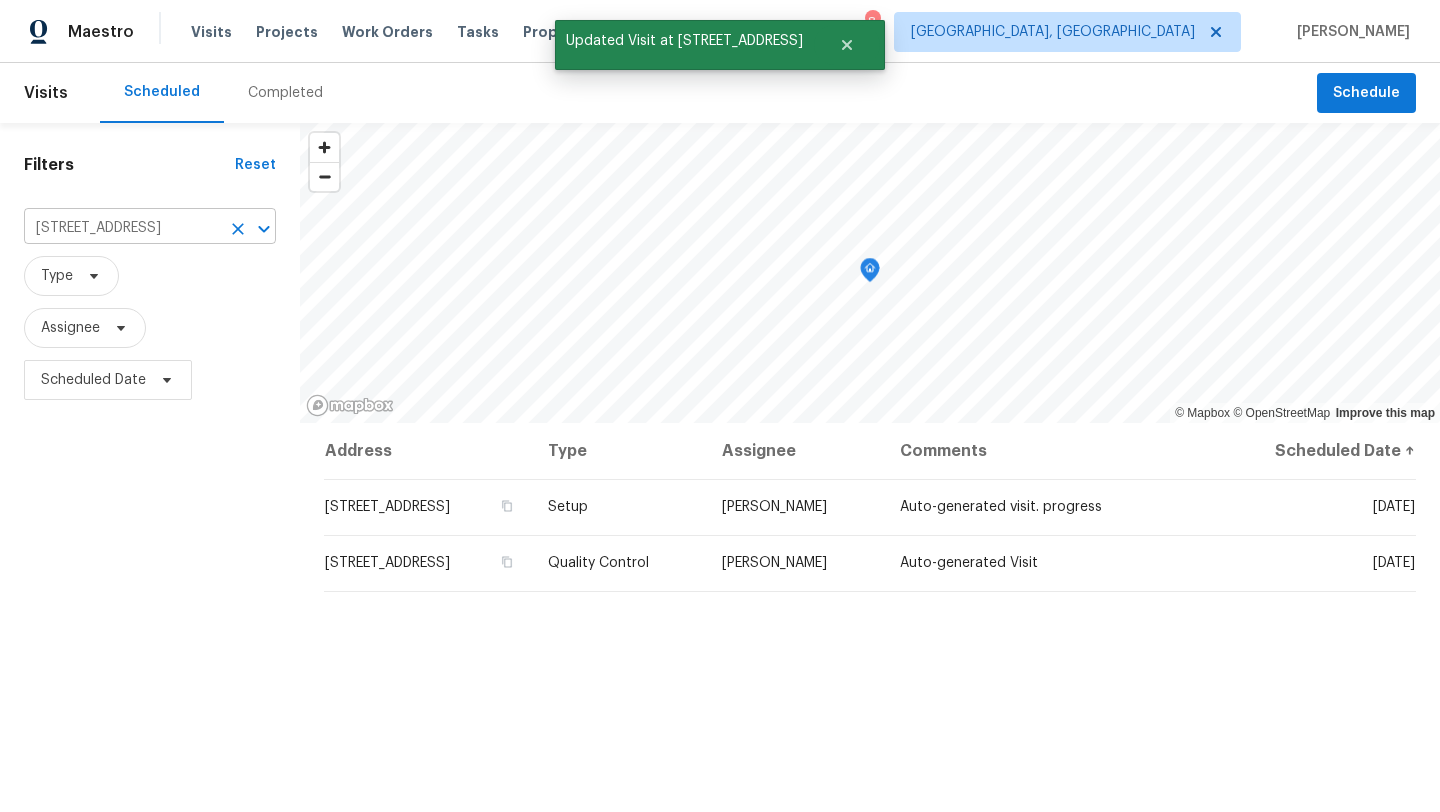 click 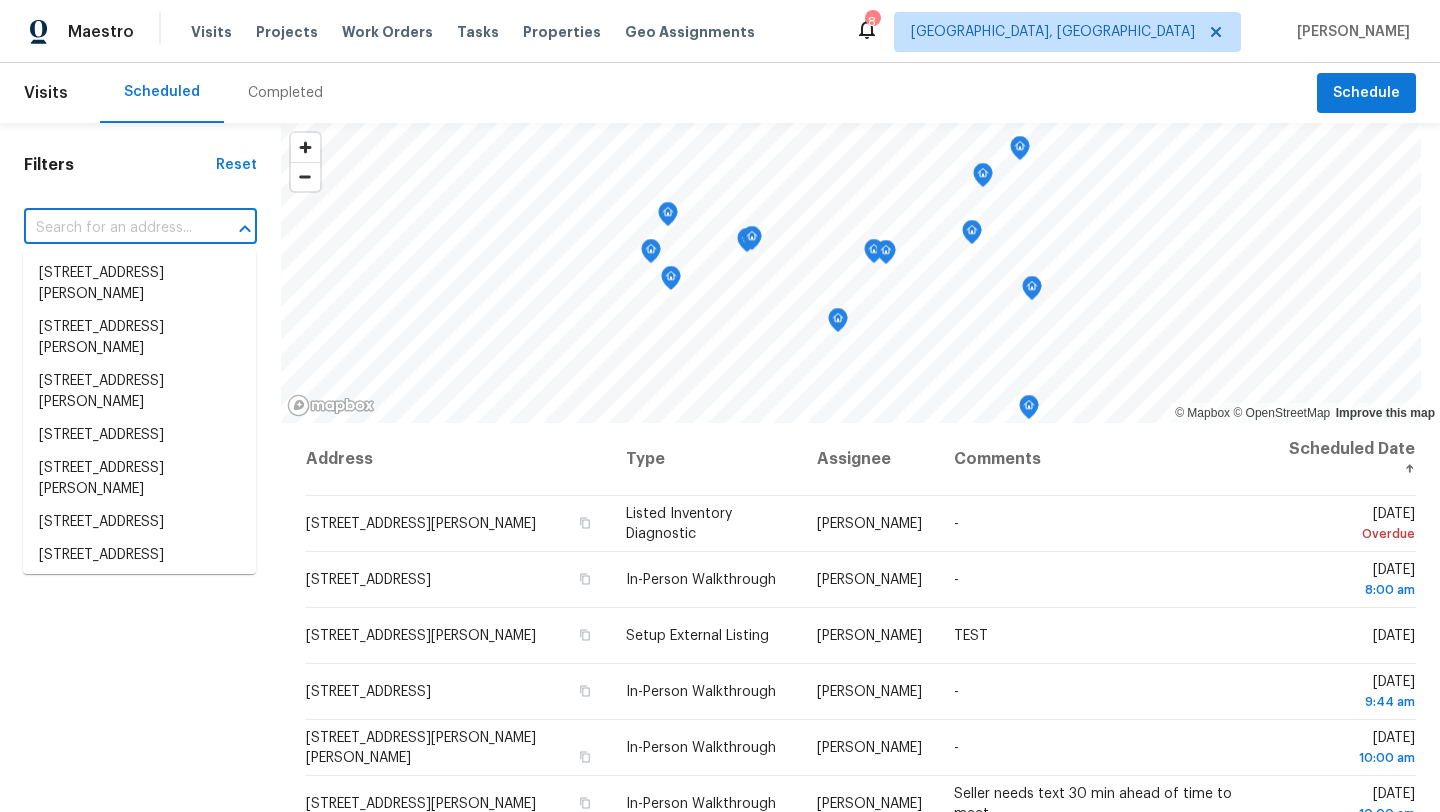 click at bounding box center (112, 228) 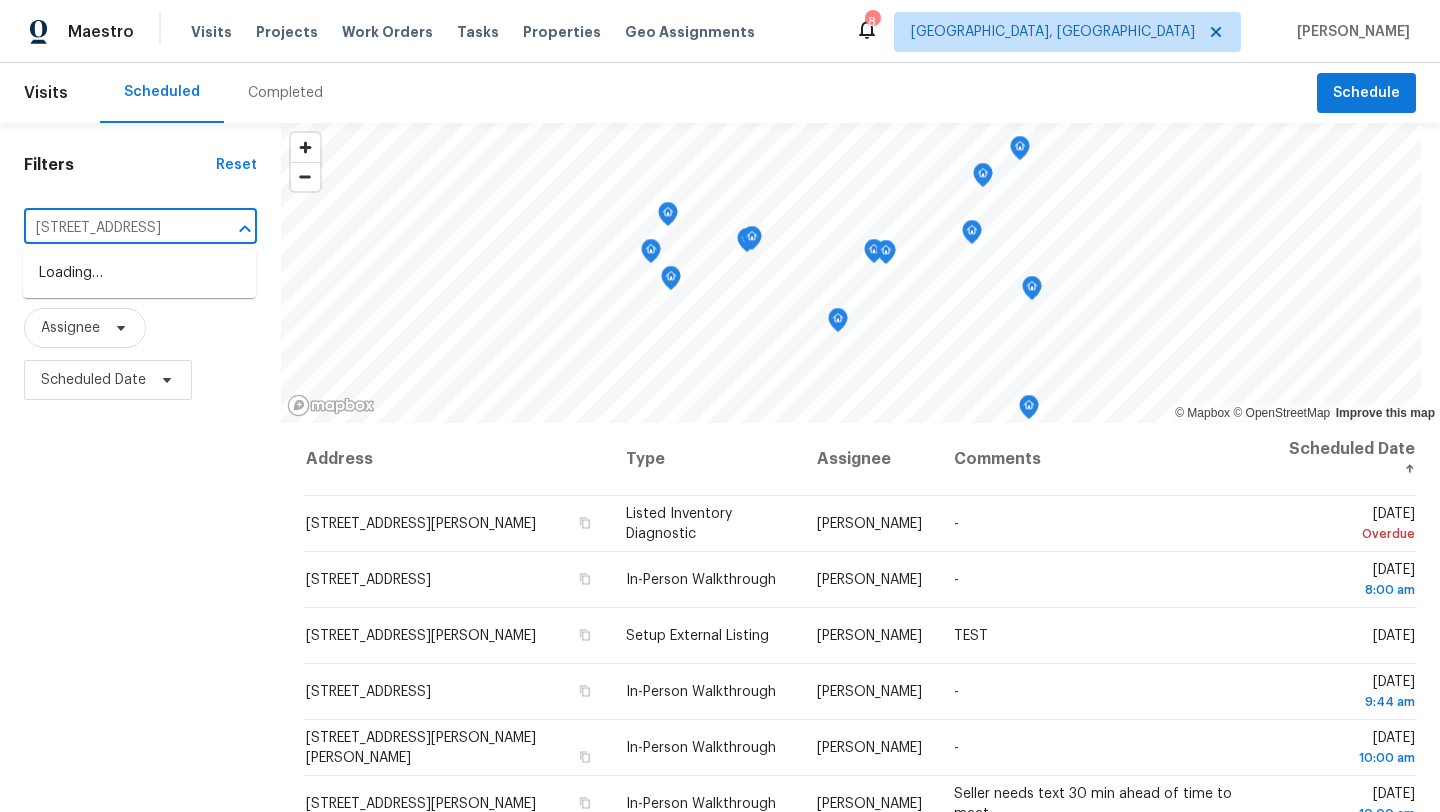 scroll, scrollTop: 0, scrollLeft: 64, axis: horizontal 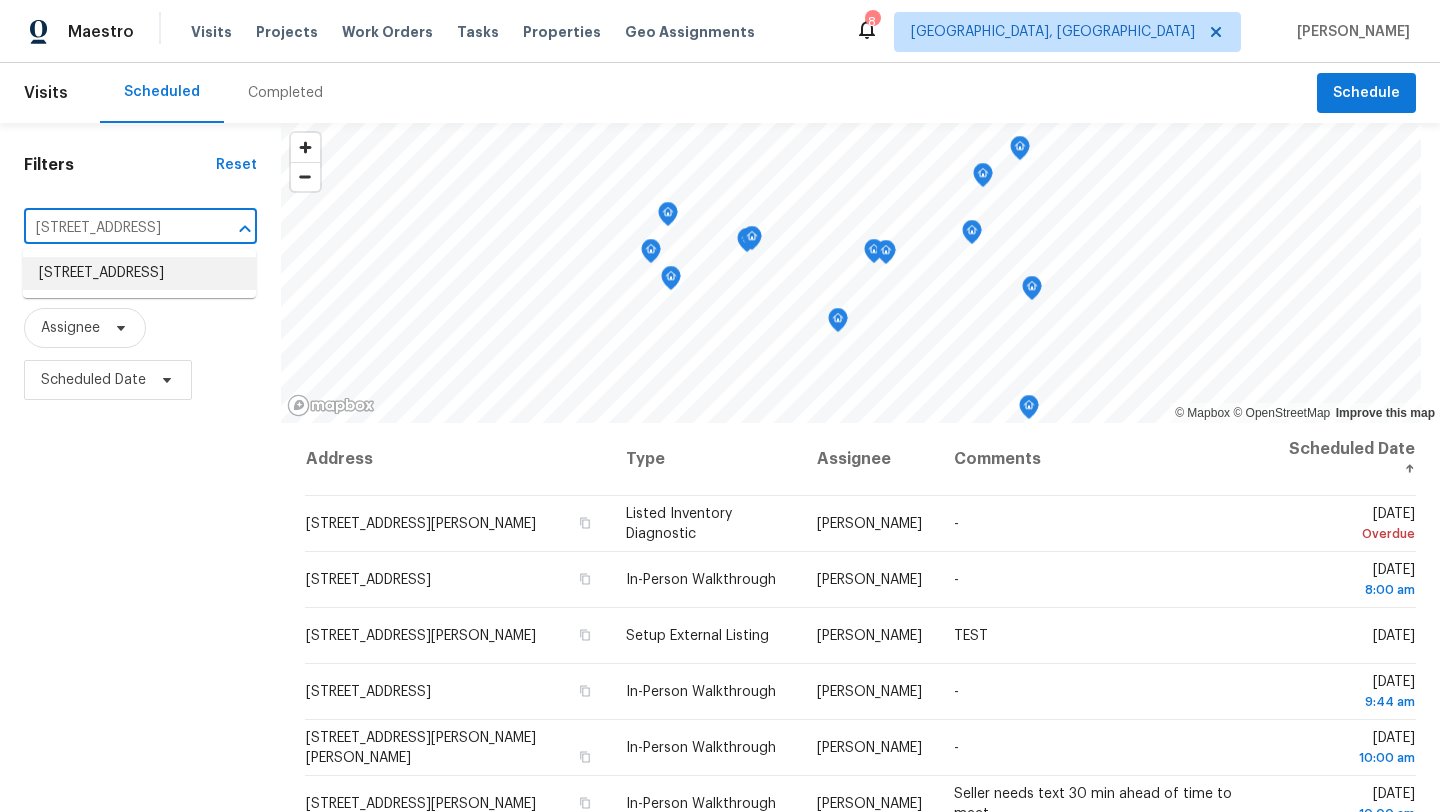 click on "2406 Park Dr, Cleveland, OH 44134" at bounding box center (139, 273) 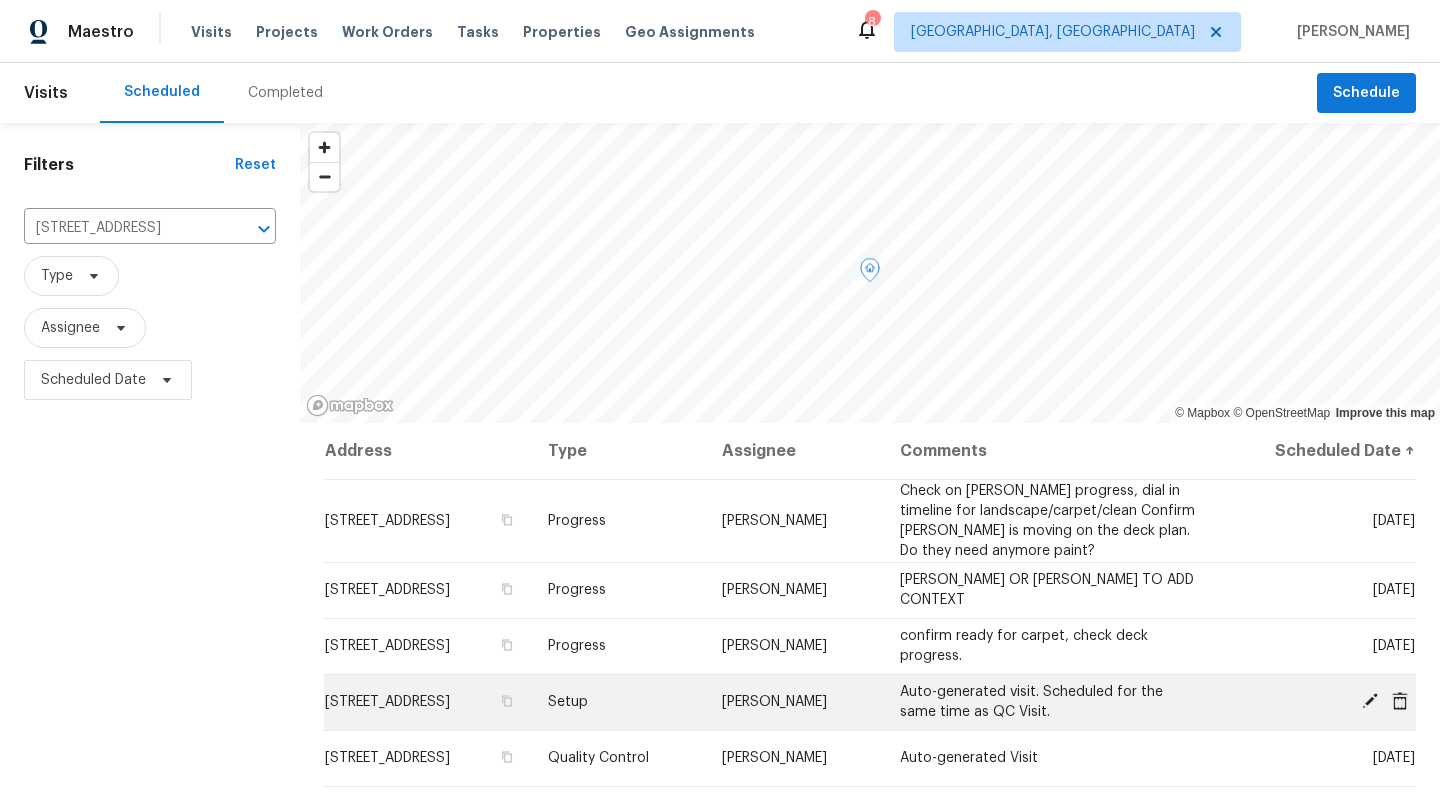 click 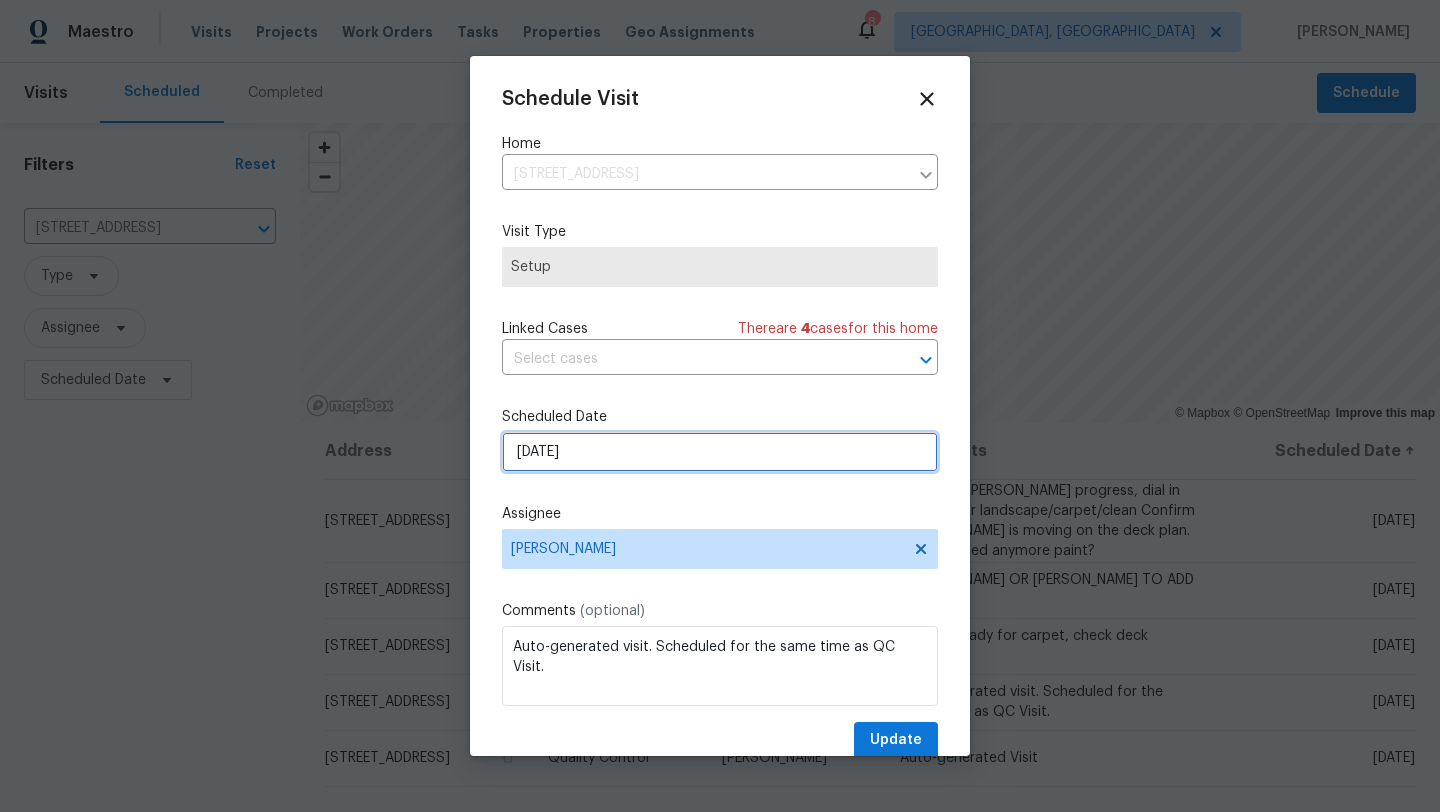 click on "7/21/2025" at bounding box center (720, 452) 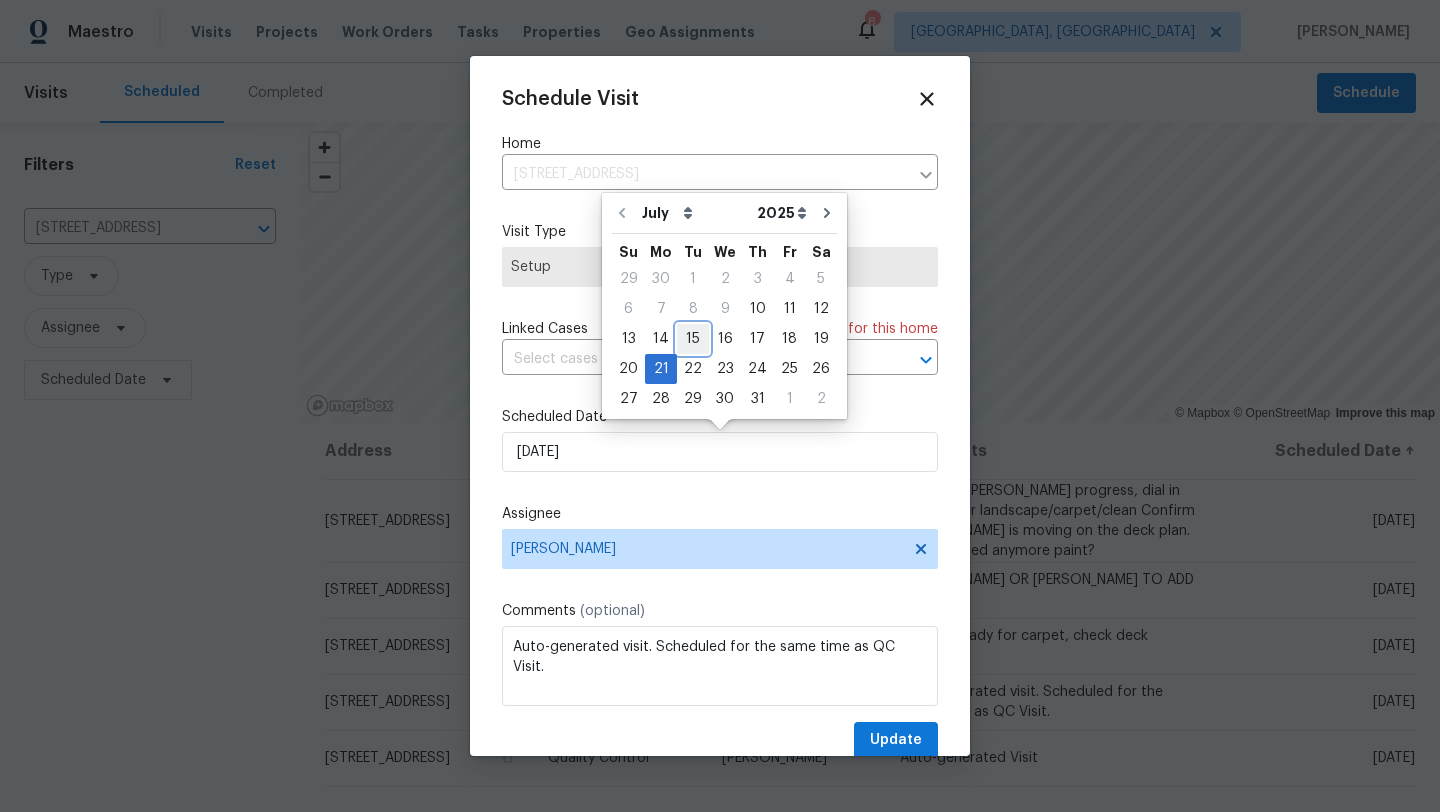 click on "15" at bounding box center [693, 339] 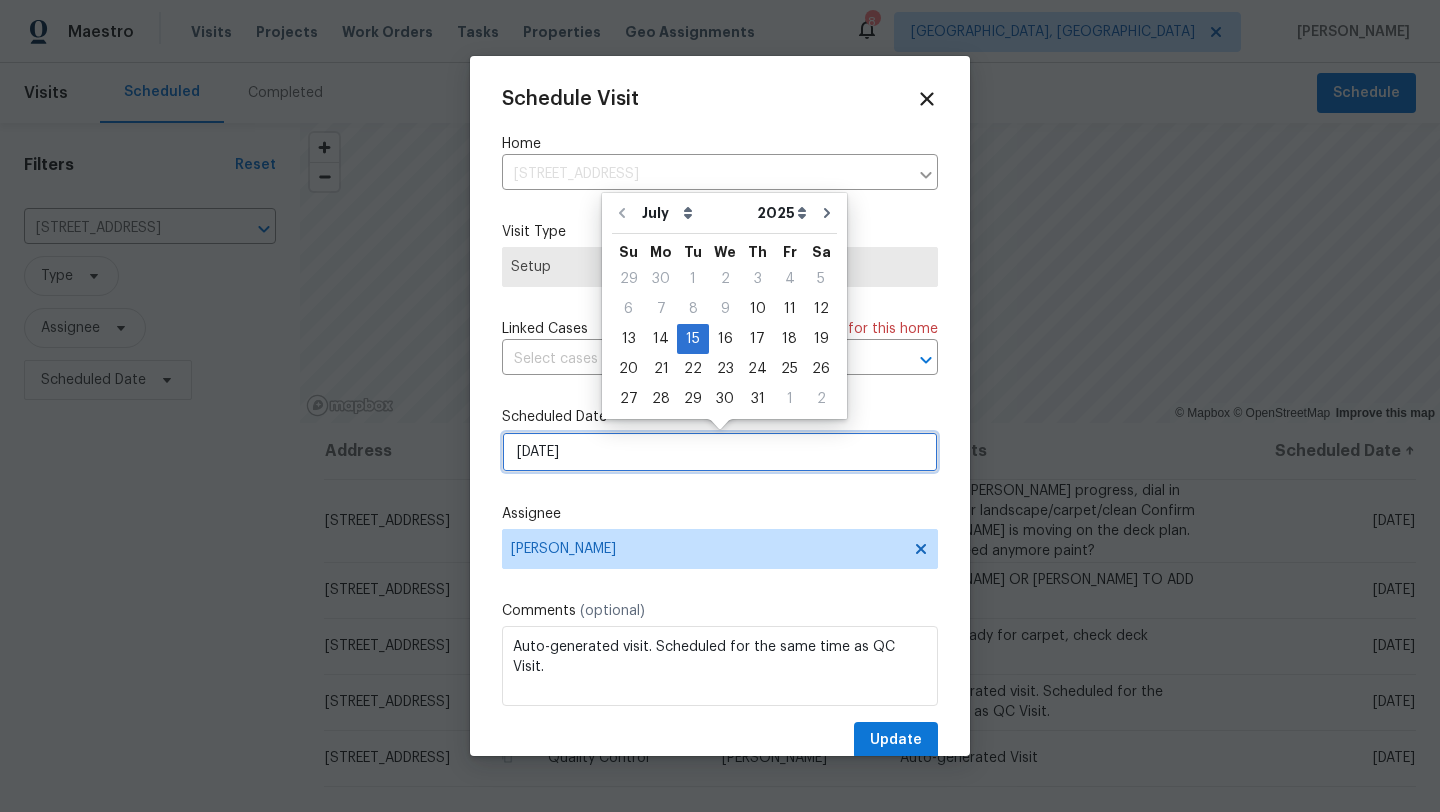 click on "7/15/2025" at bounding box center [720, 452] 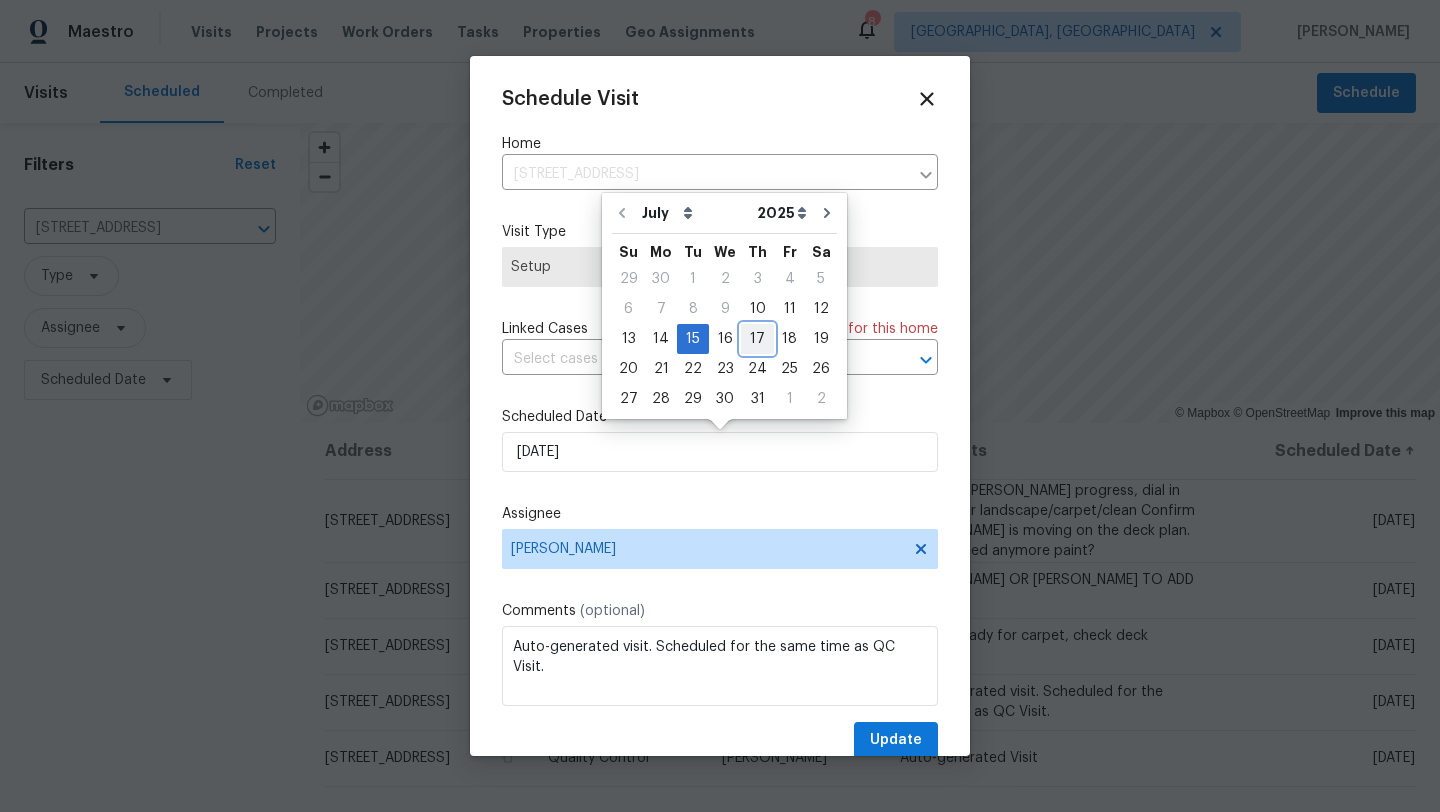 click on "17" at bounding box center [757, 339] 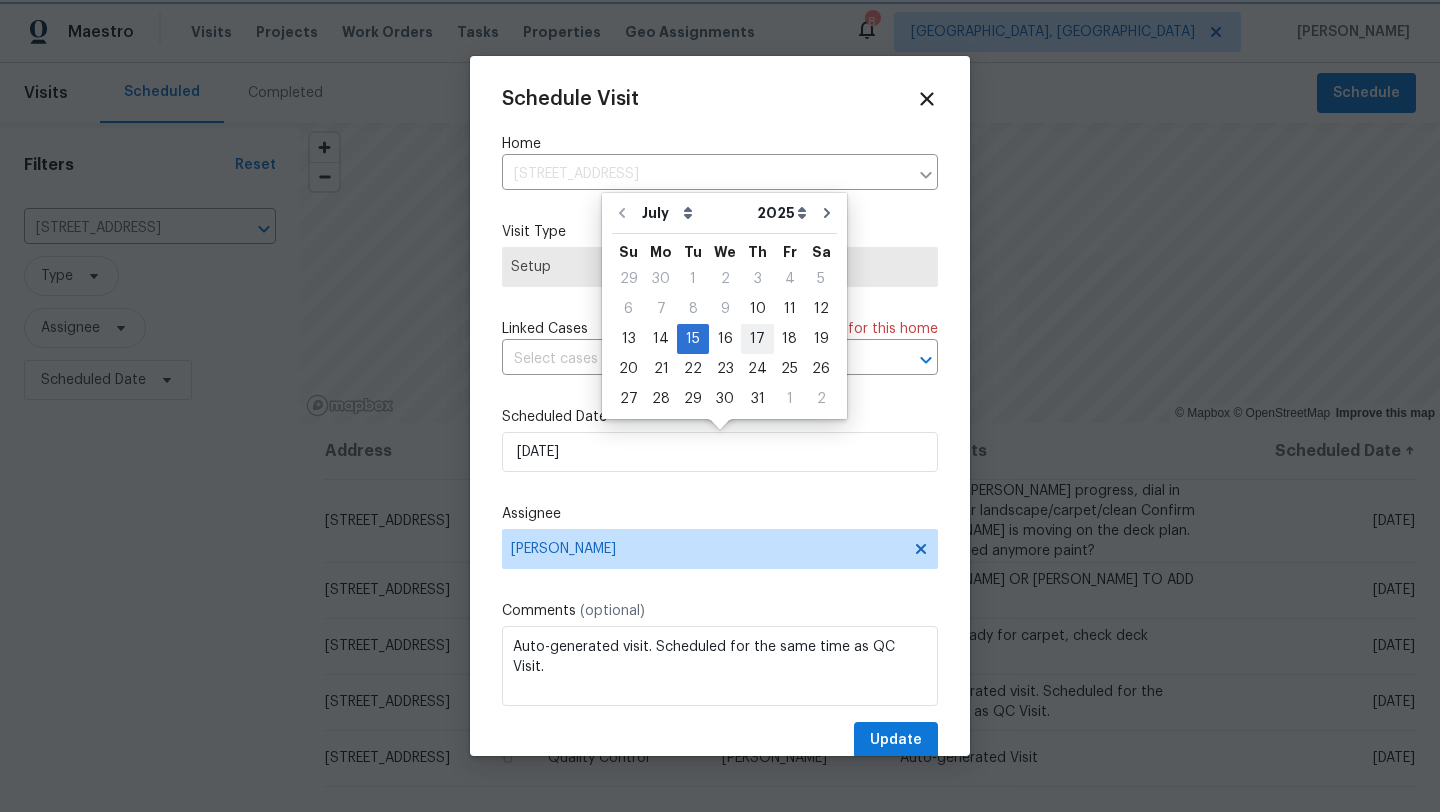 type on "7/17/2025" 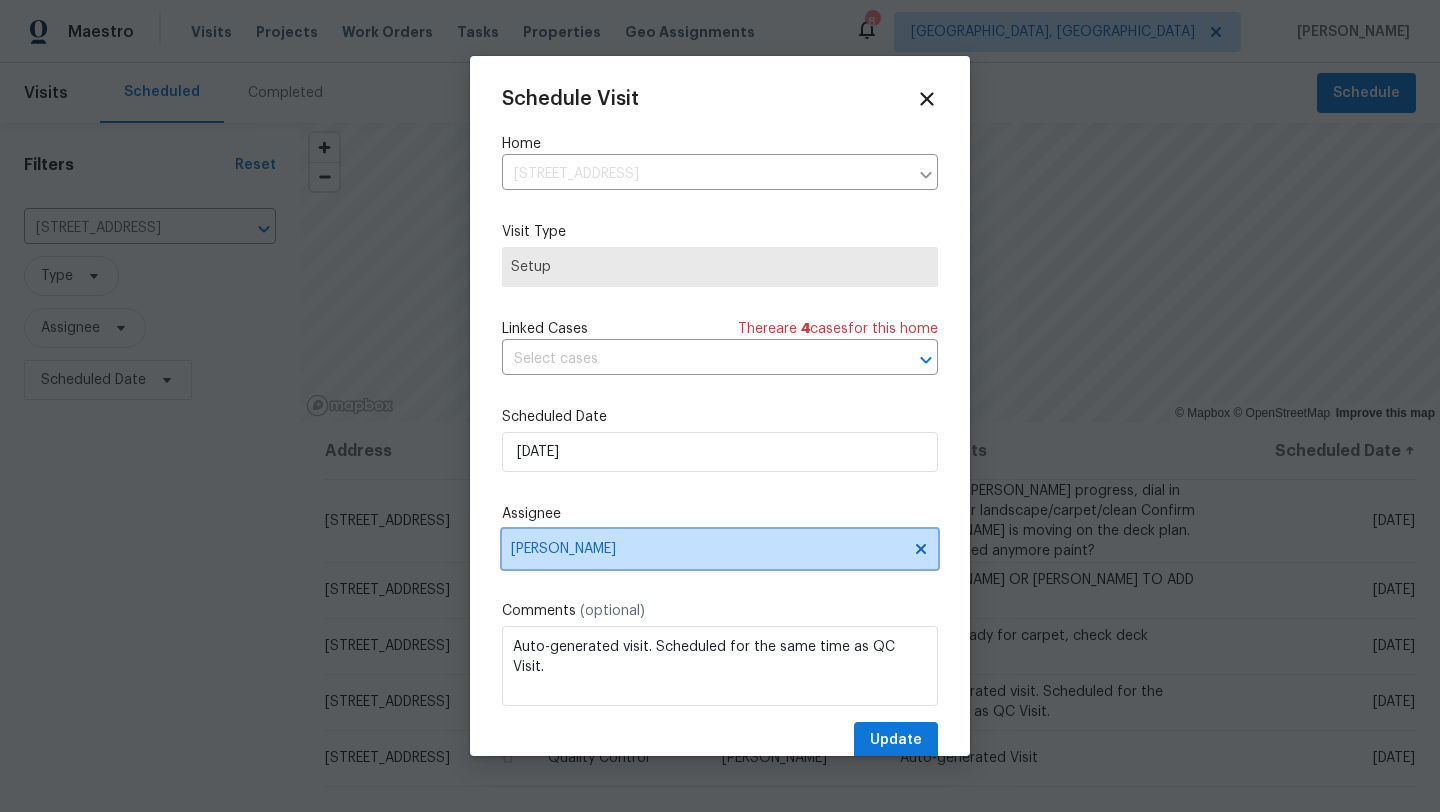 click on "[PERSON_NAME]" at bounding box center (707, 549) 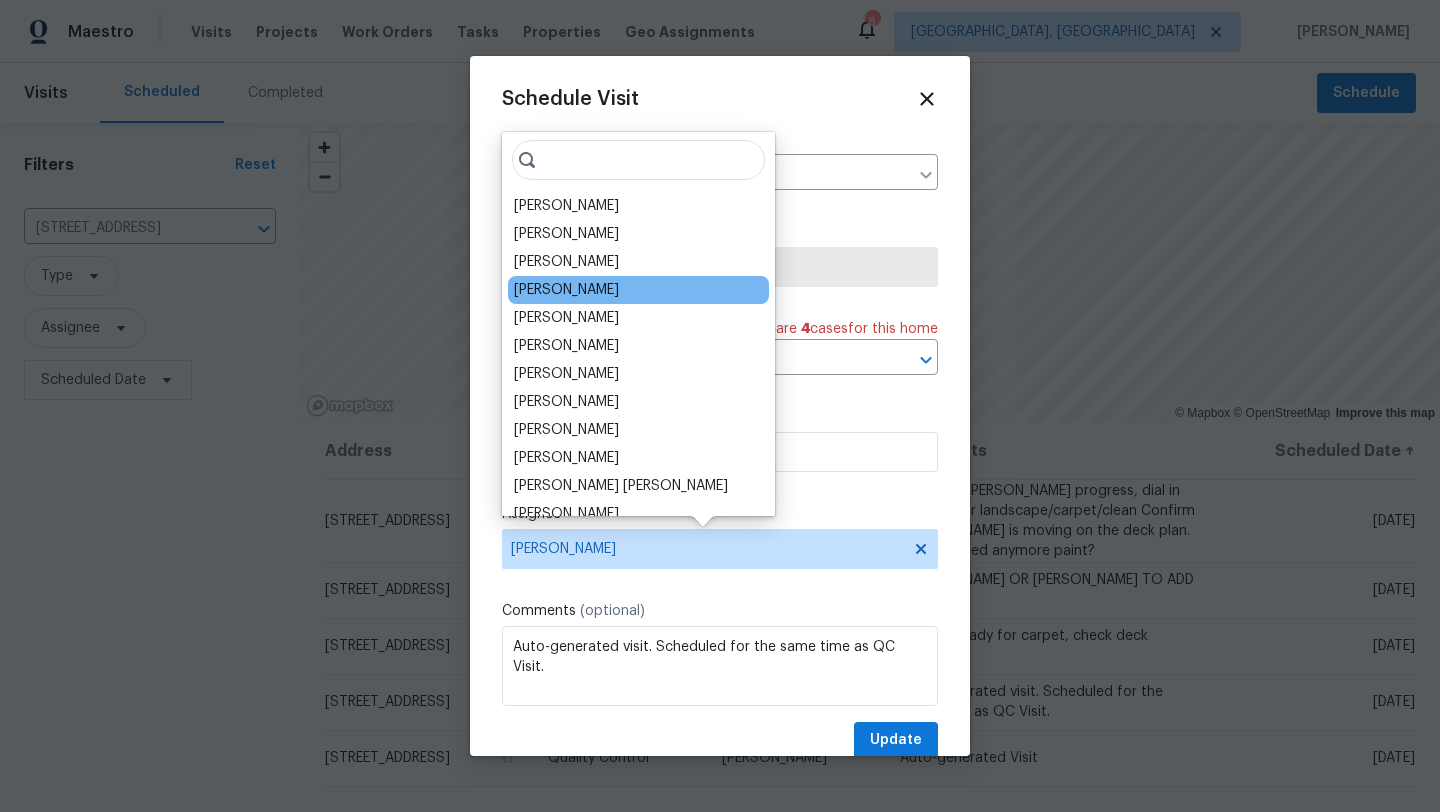 click on "Marissa Casias" at bounding box center (638, 290) 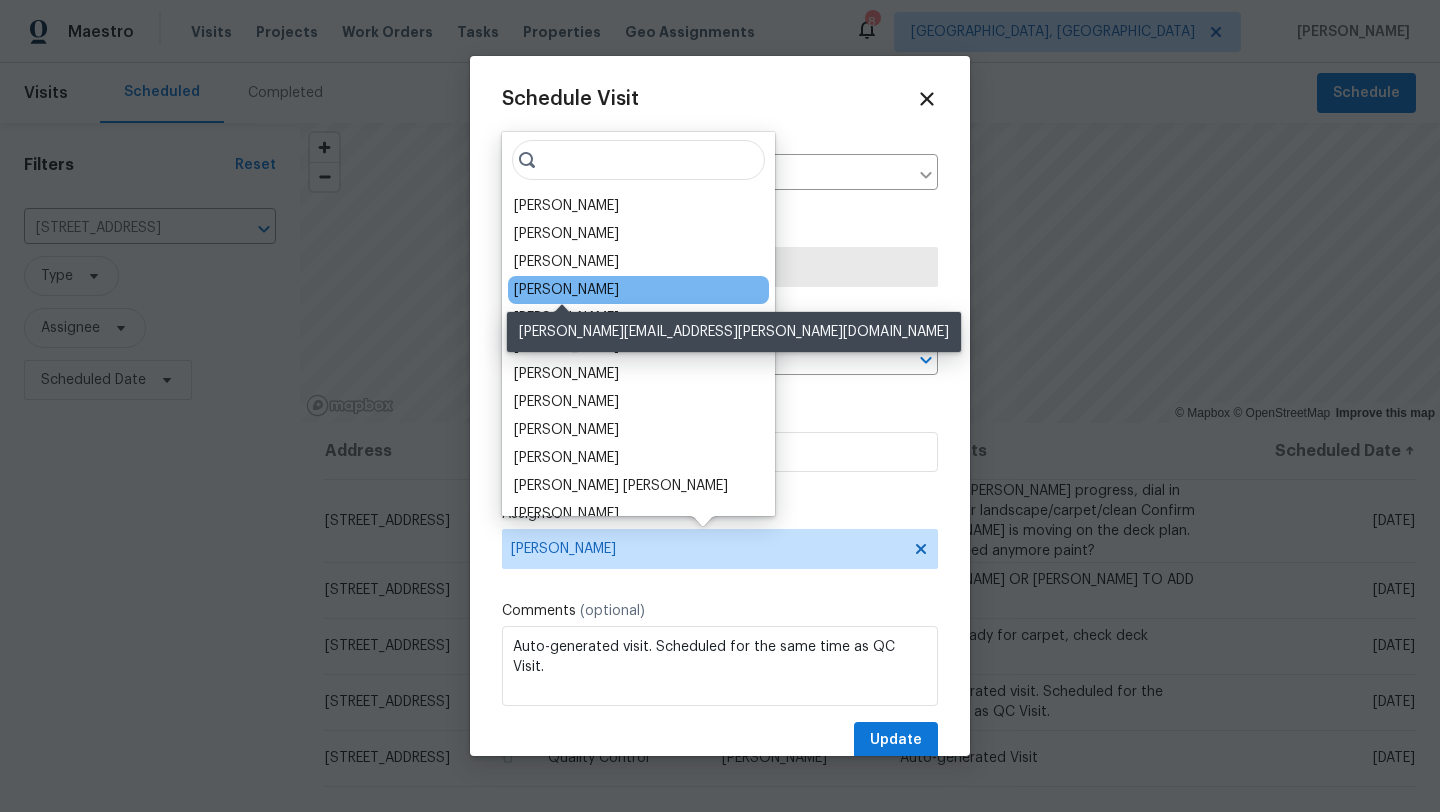 click on "Marissa Casias" at bounding box center (566, 290) 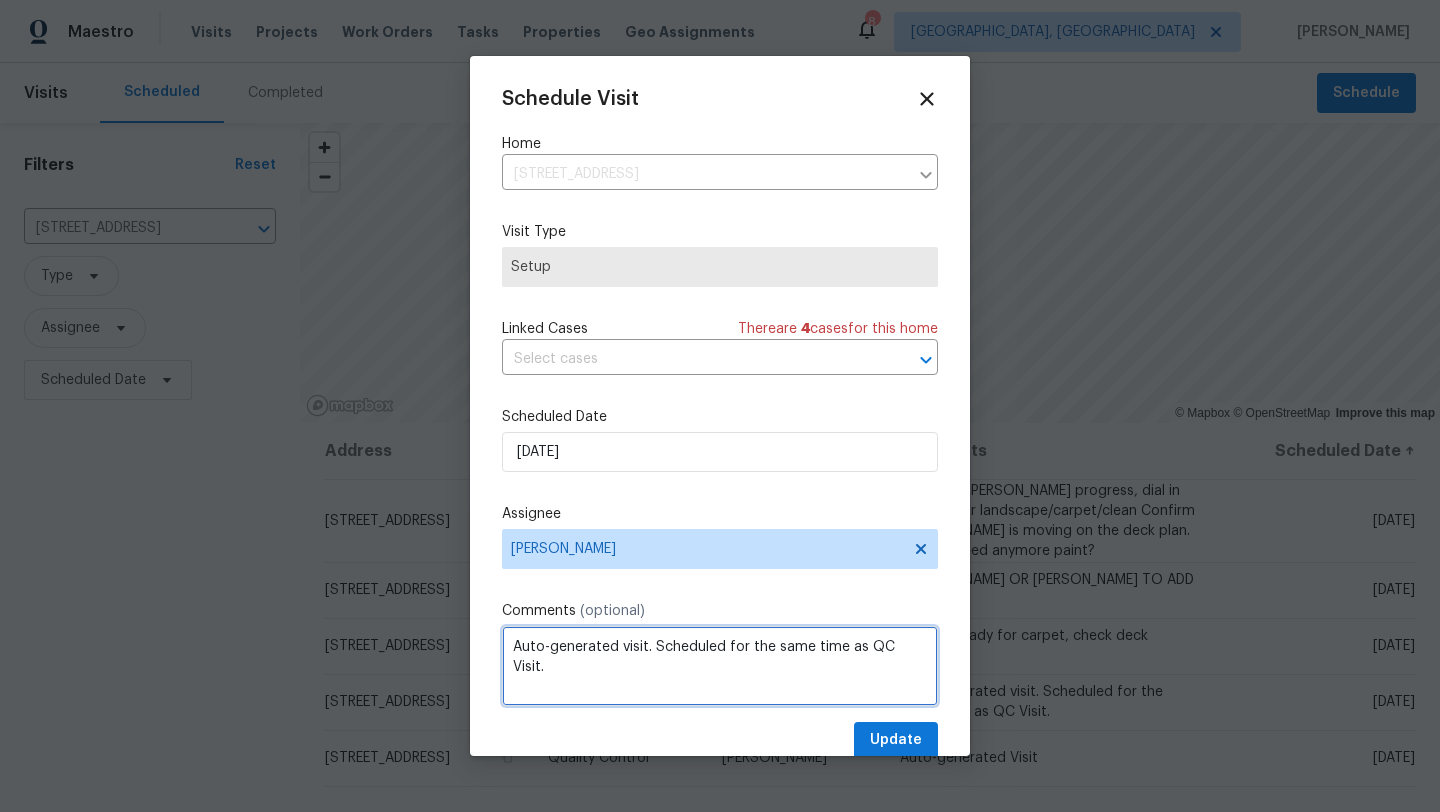 drag, startPoint x: 656, startPoint y: 647, endPoint x: 943, endPoint y: 662, distance: 287.39172 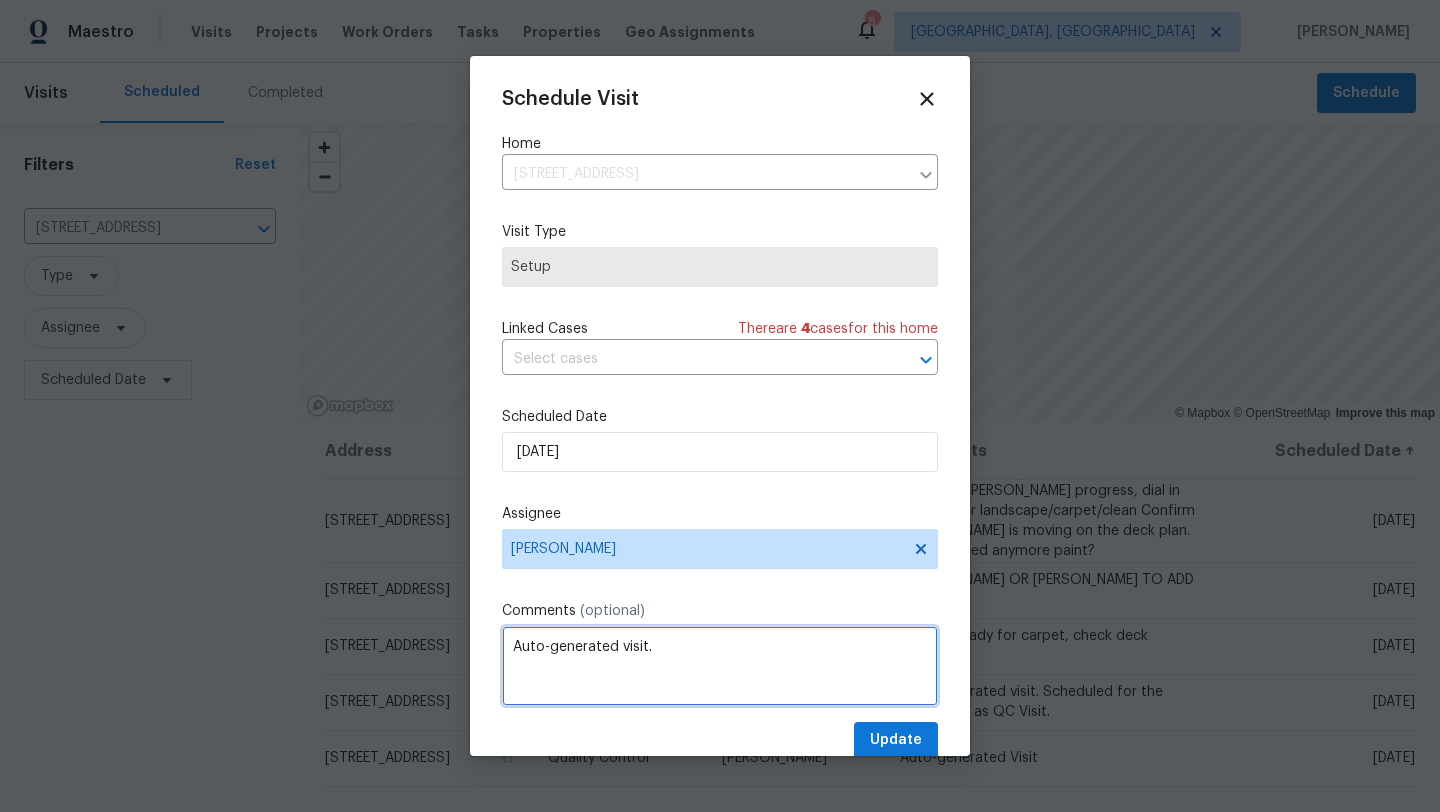 type on "Auto-generated visit." 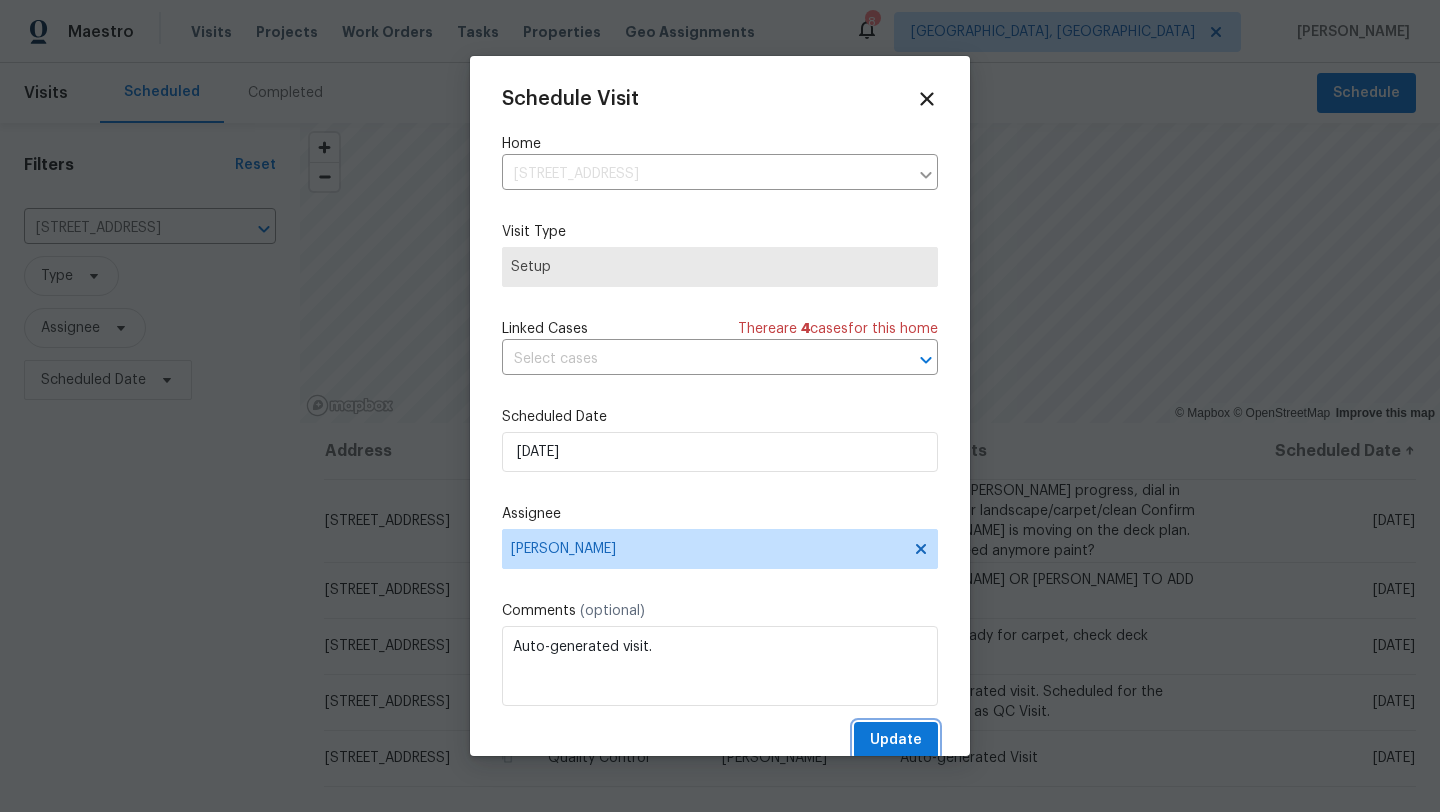 click on "Update" at bounding box center [896, 740] 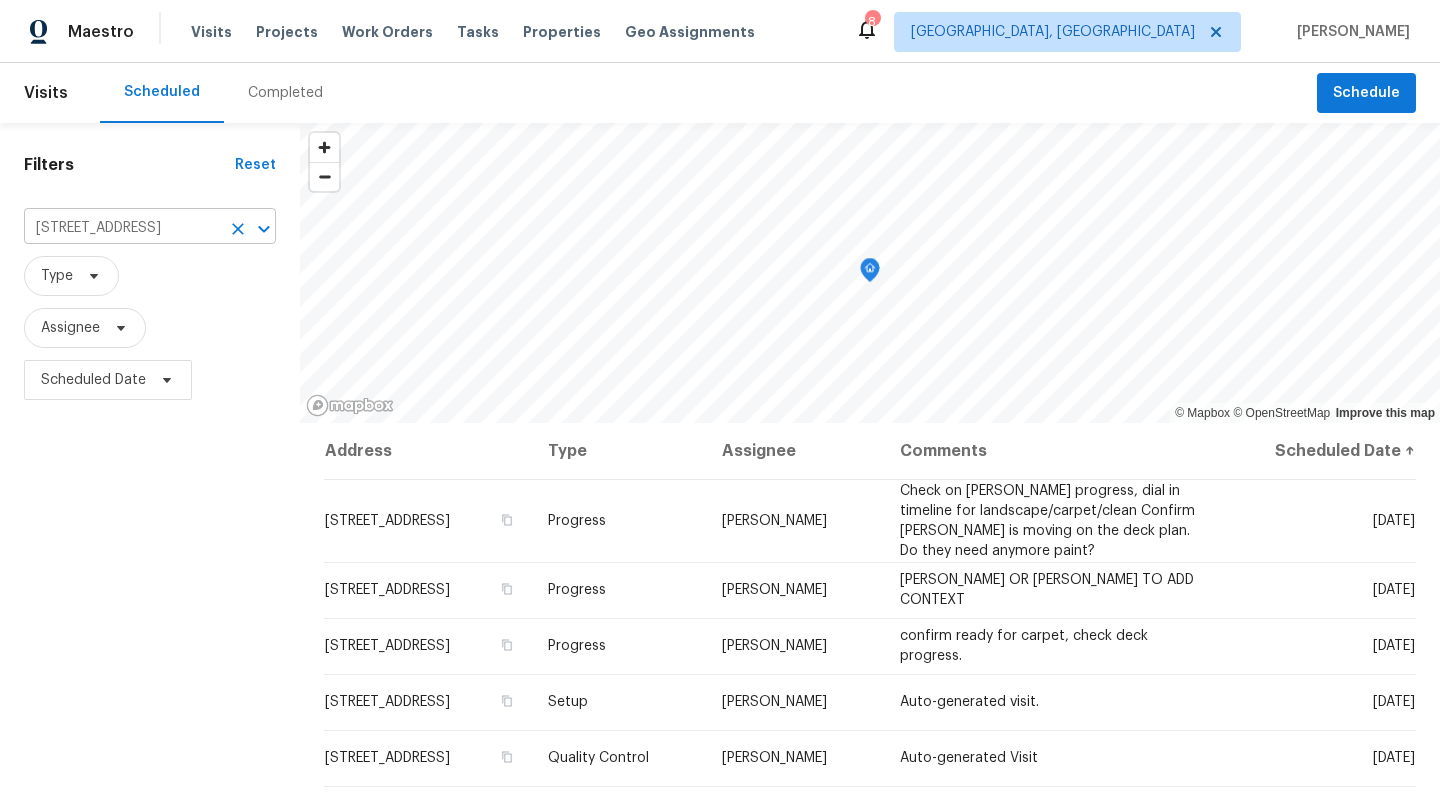 click 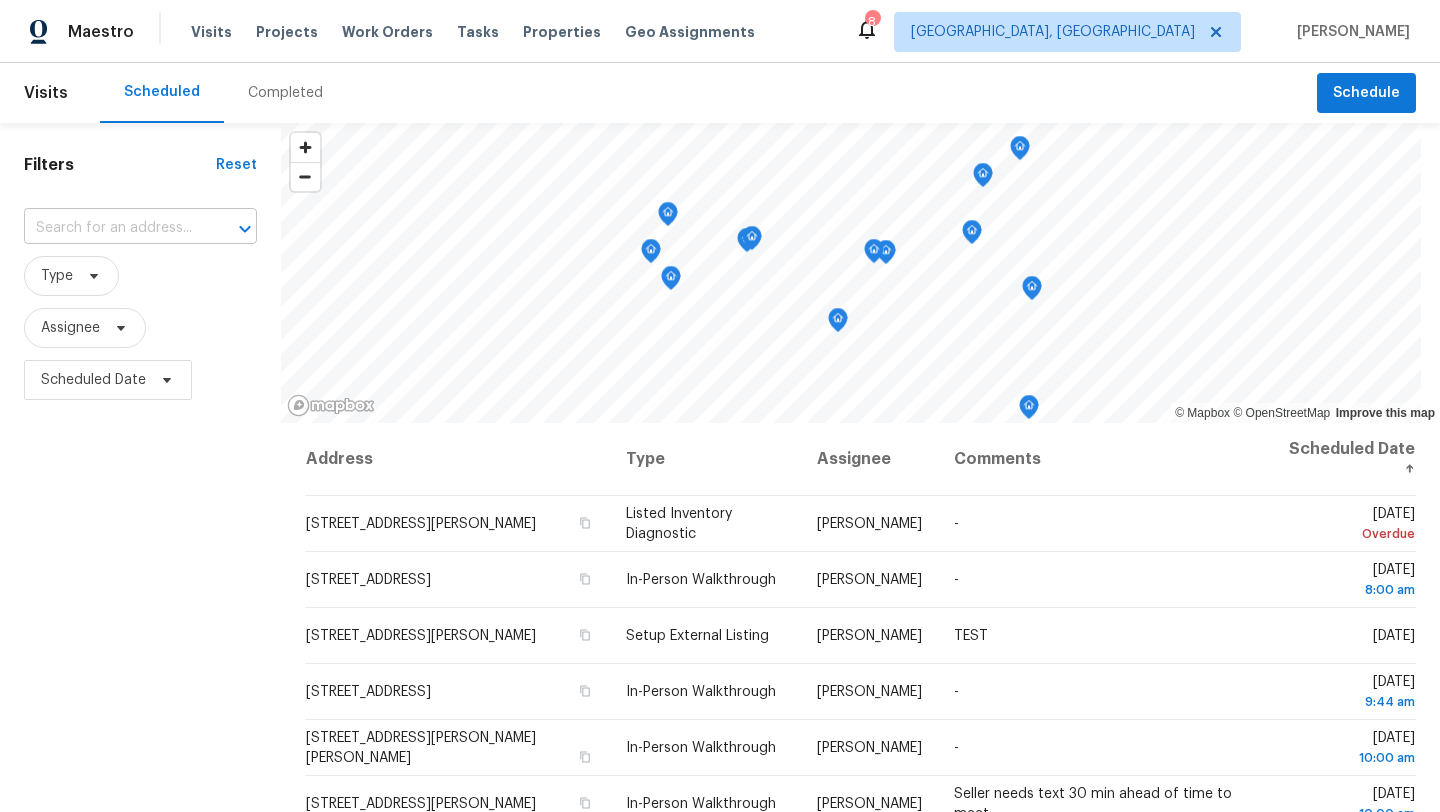 click at bounding box center [112, 228] 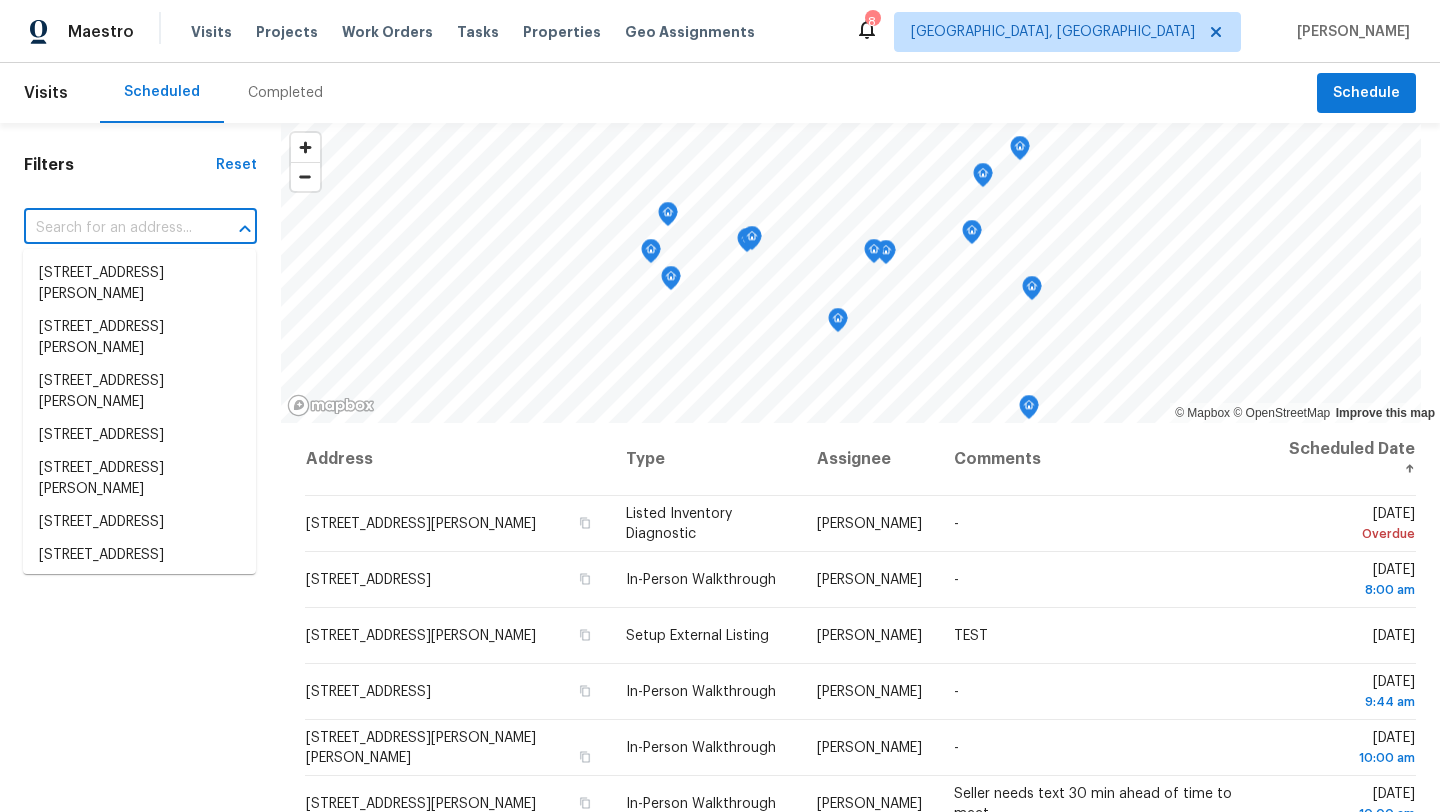 paste on "75 Sunset Dr, Berea, OH 44017" 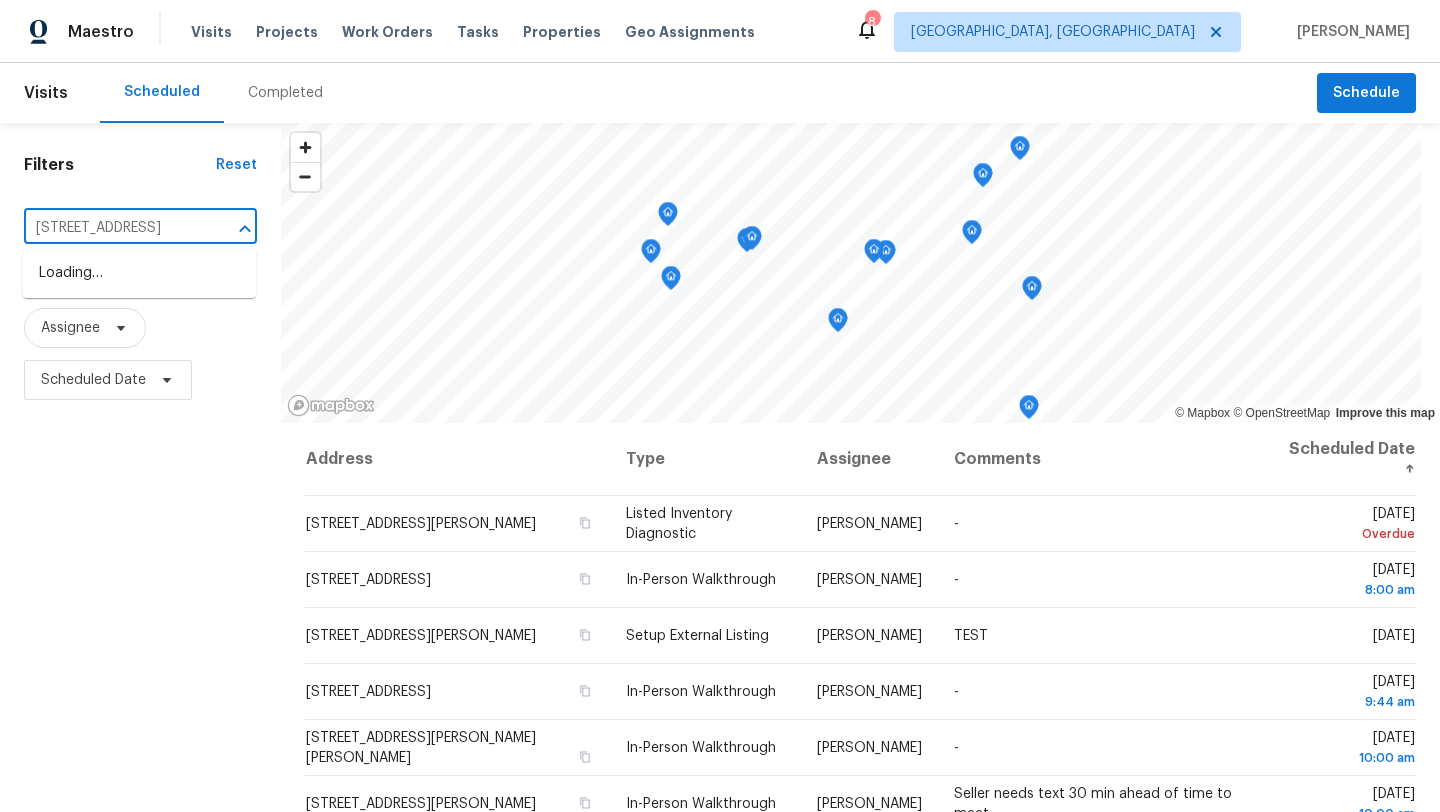 scroll, scrollTop: 0, scrollLeft: 34, axis: horizontal 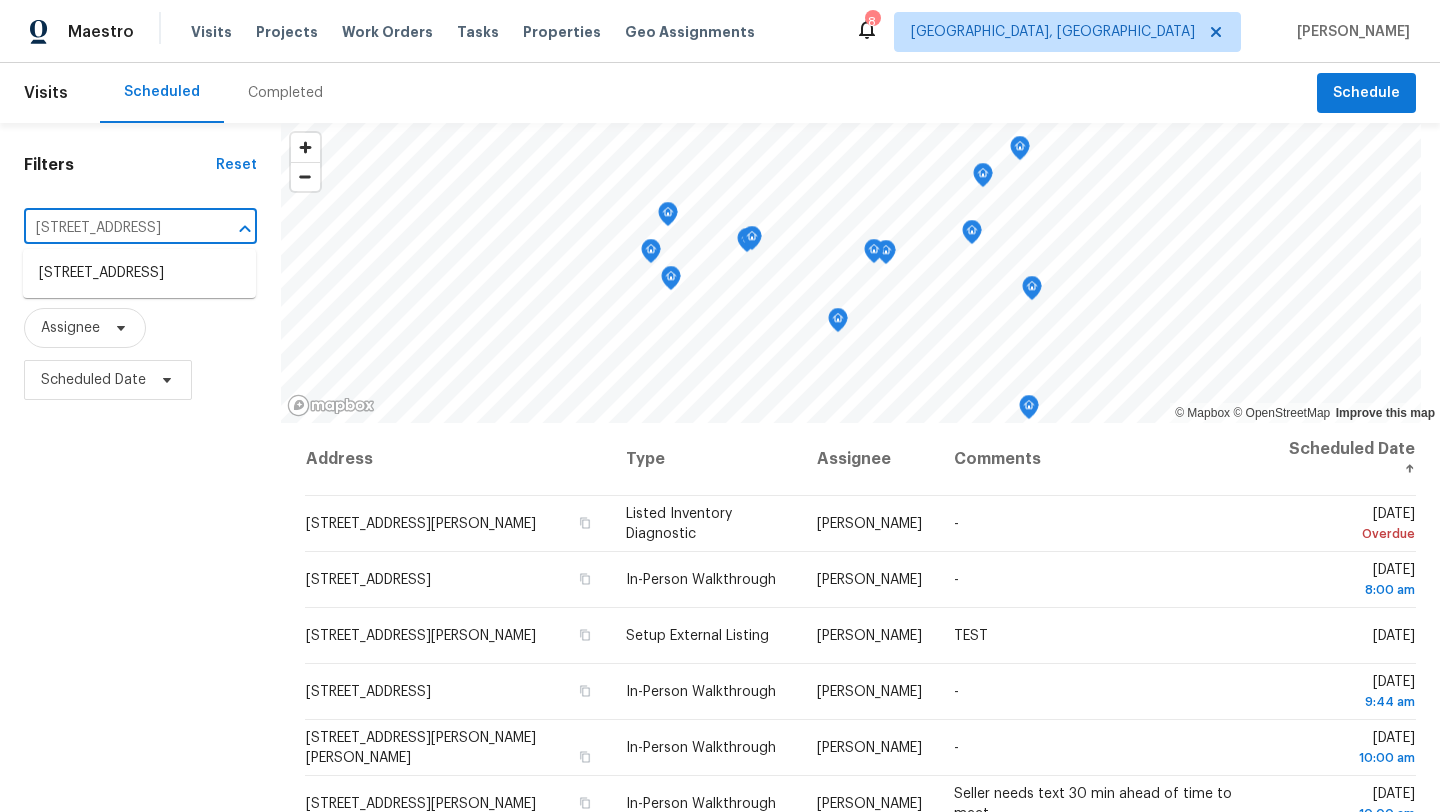 type on "75 Sunset Dr, Berea, OH 44017" 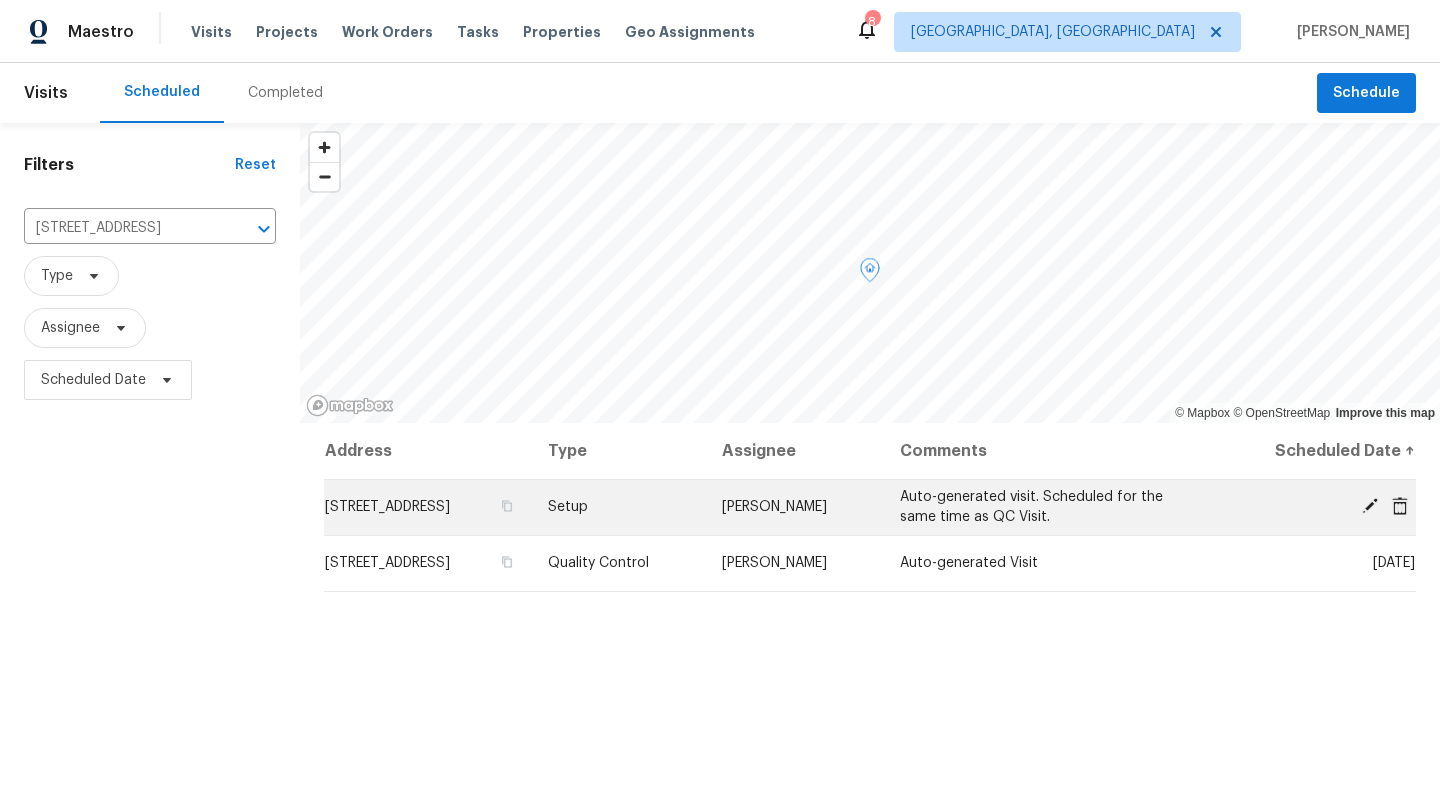 click 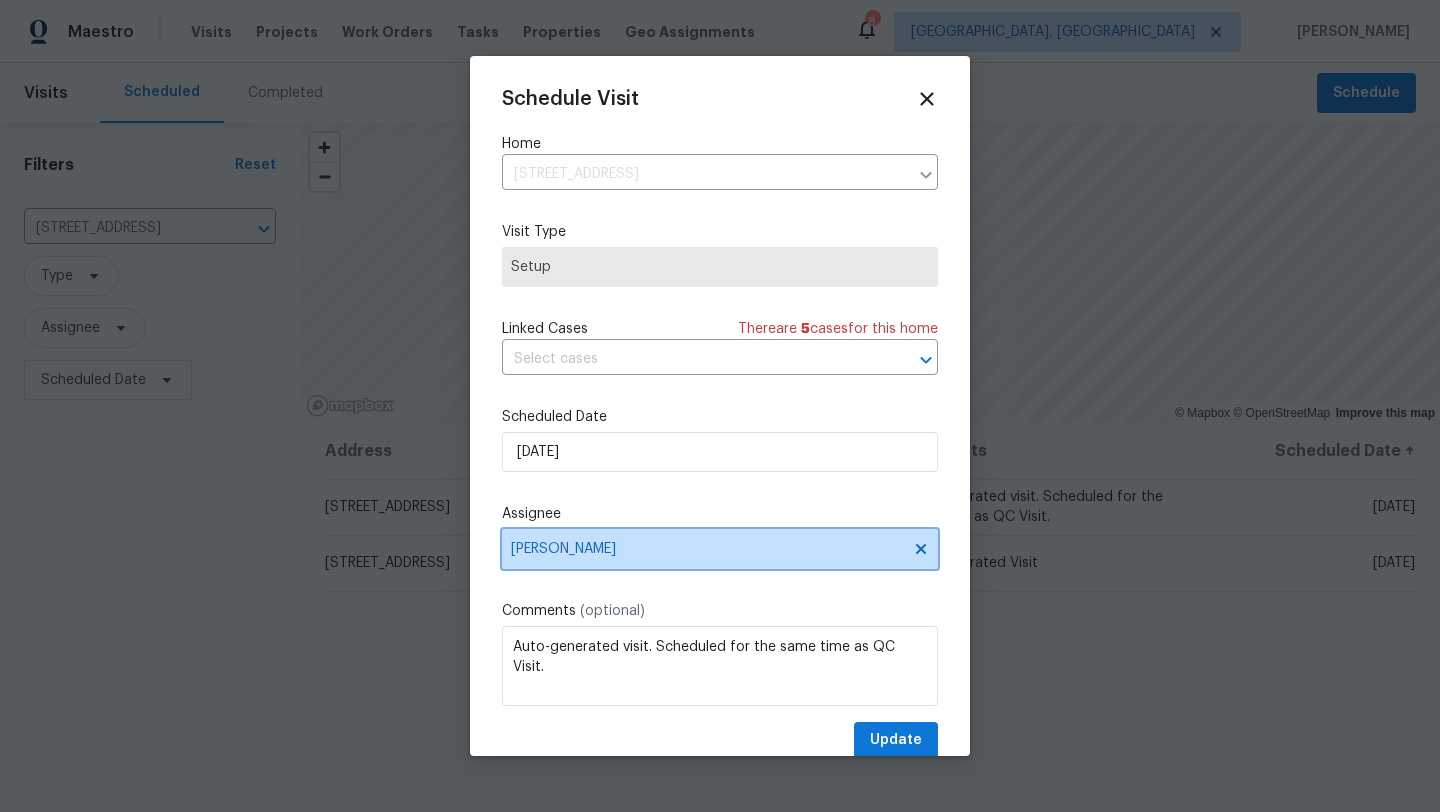 click on "[PERSON_NAME]" at bounding box center (707, 549) 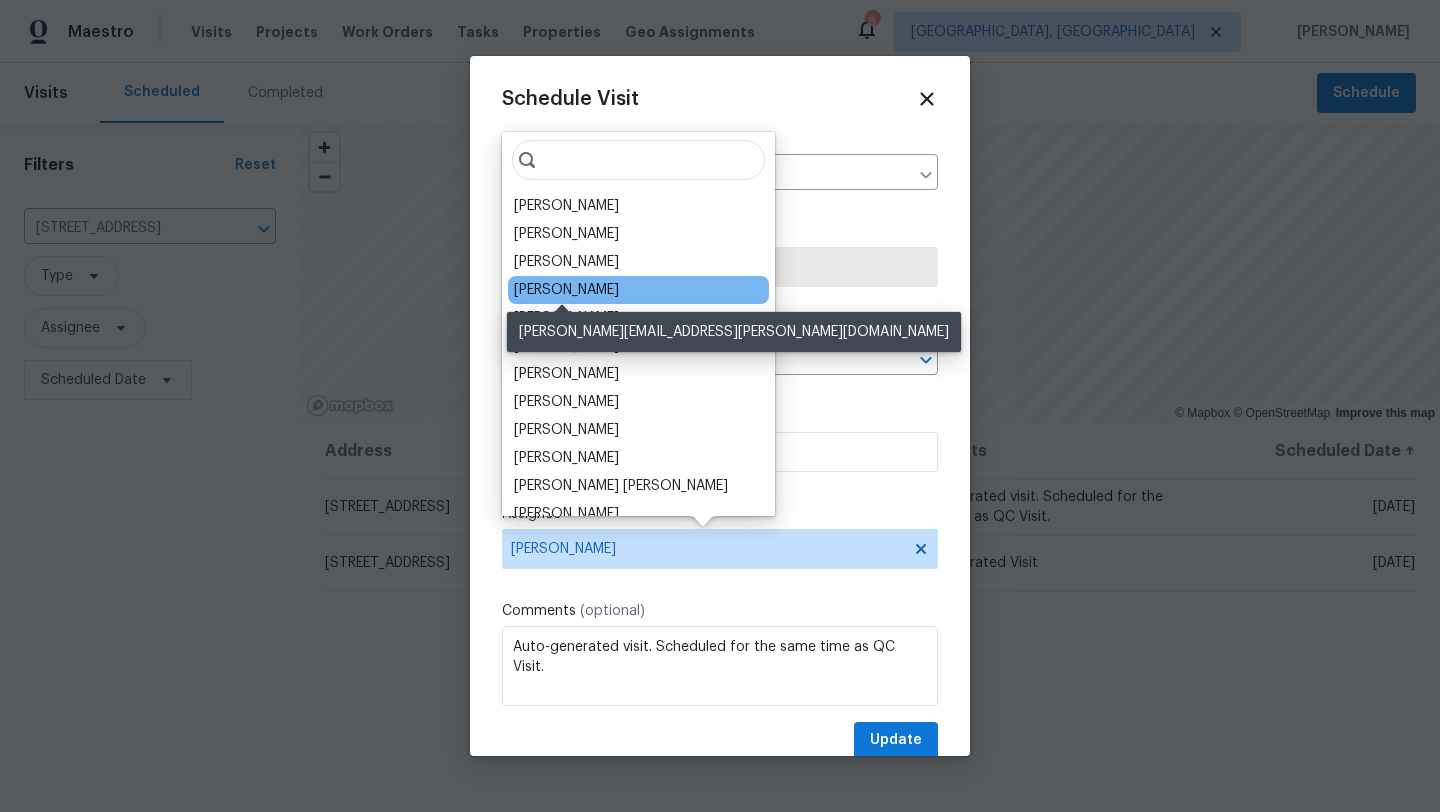 click on "Marissa Casias" at bounding box center (566, 290) 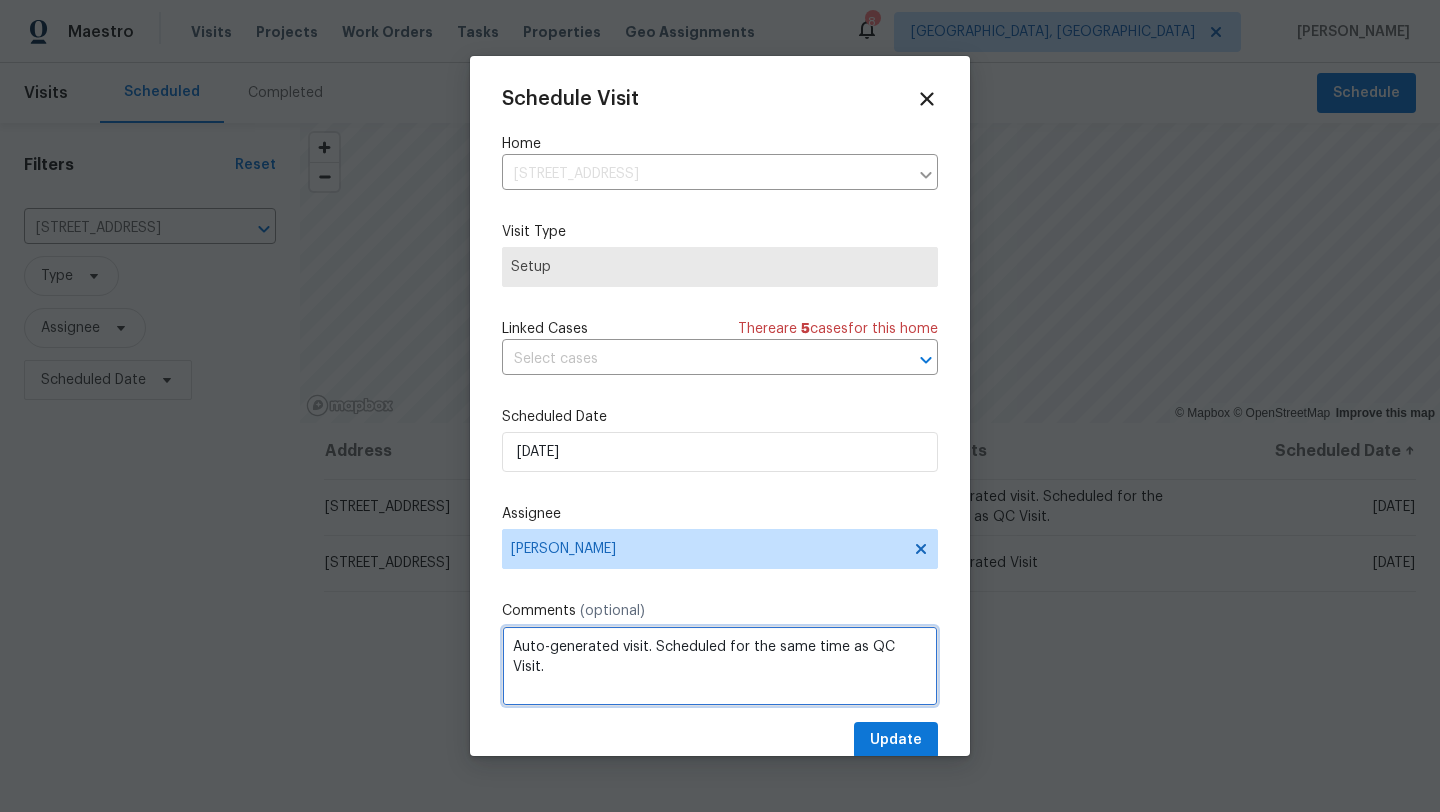 drag, startPoint x: 665, startPoint y: 646, endPoint x: 947, endPoint y: 654, distance: 282.11346 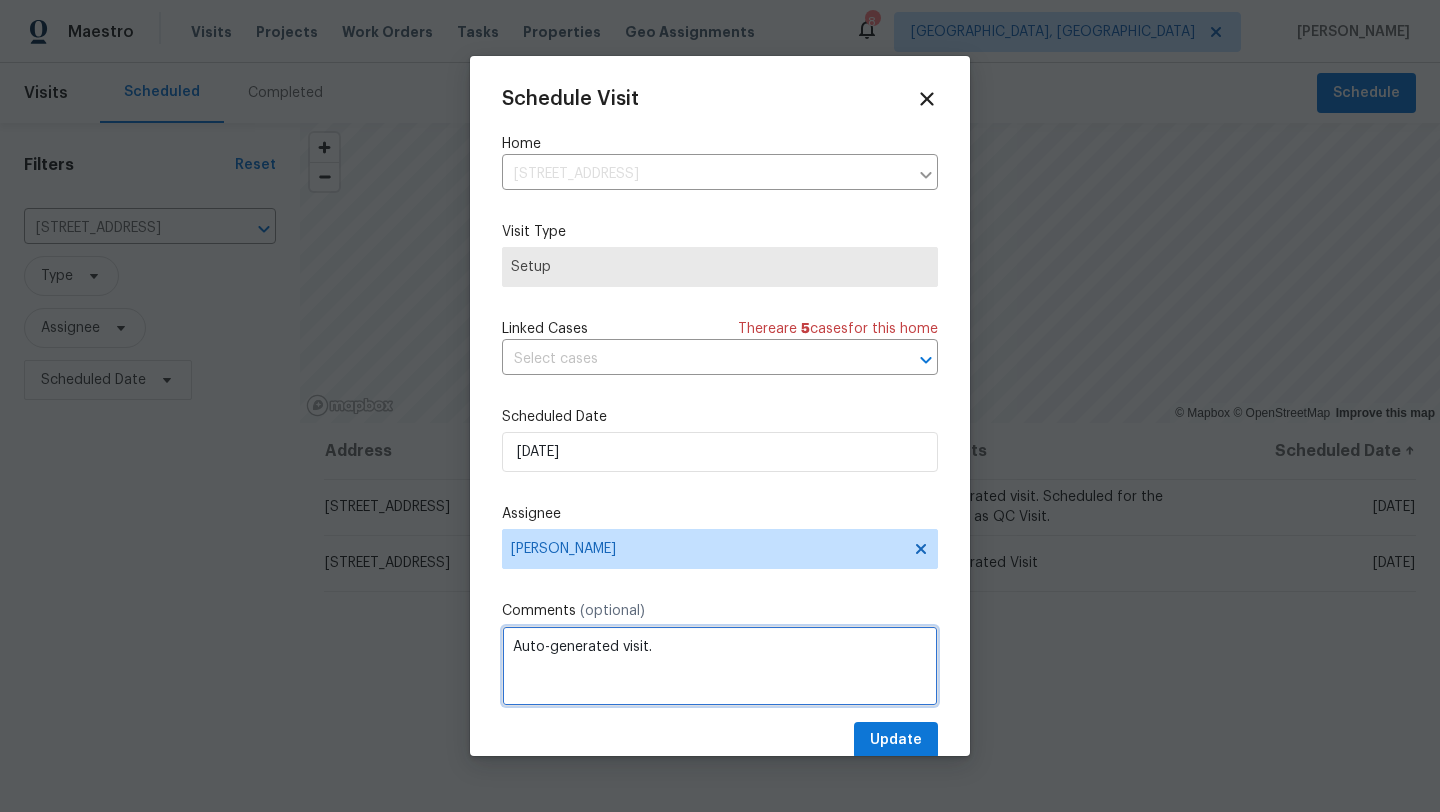 type on "Auto-generated visit." 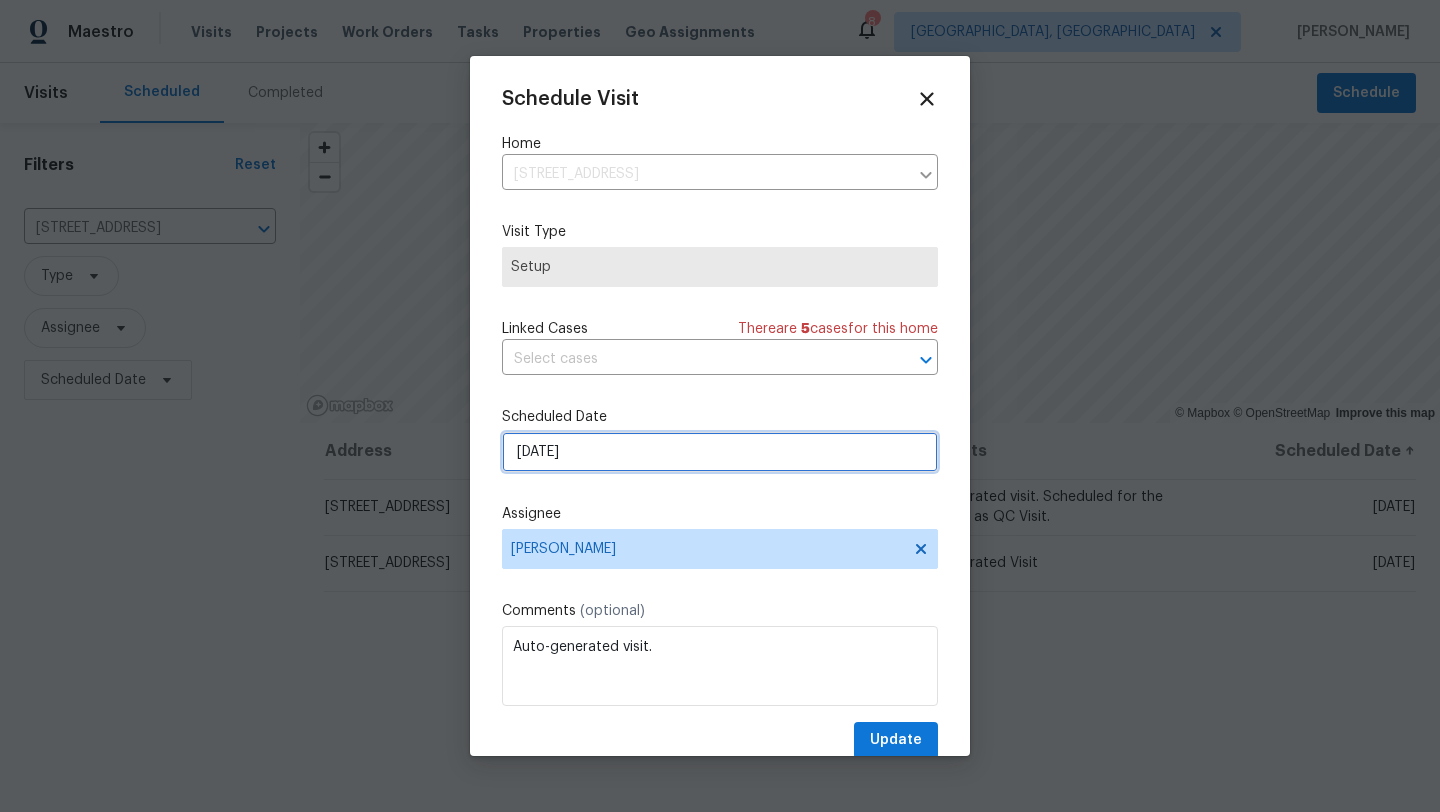 click on "7/23/2025" at bounding box center (720, 452) 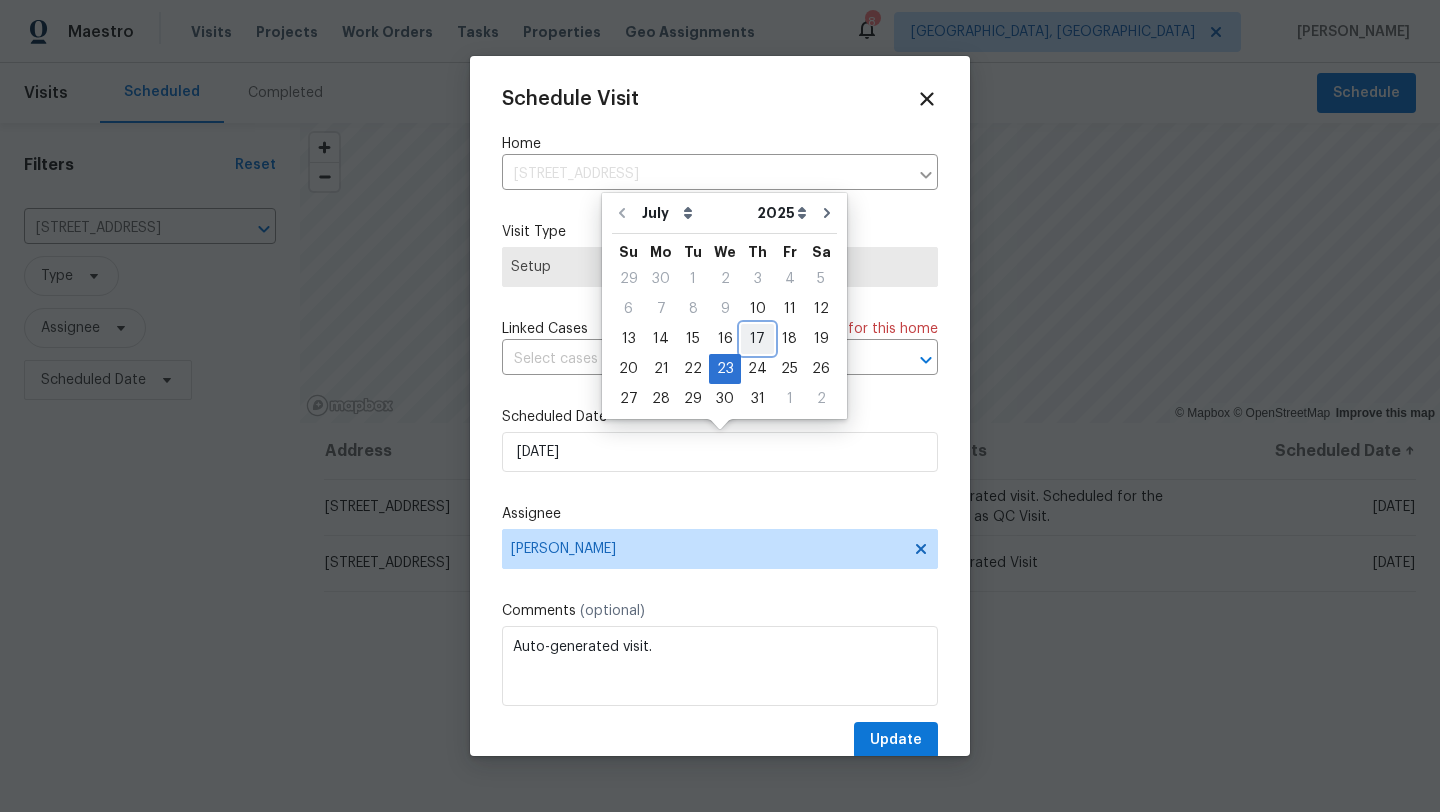 click on "17" at bounding box center [757, 339] 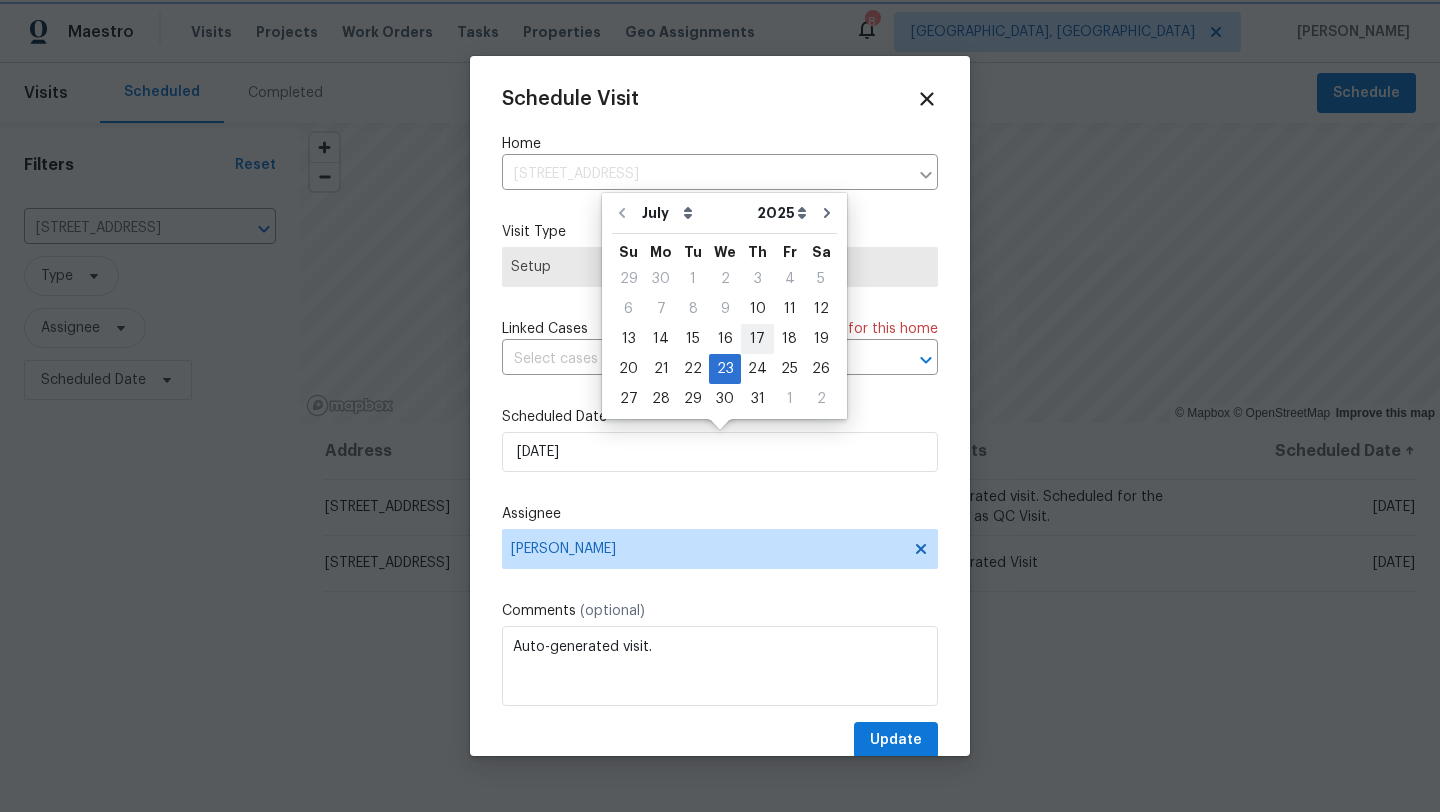 type on "7/17/2025" 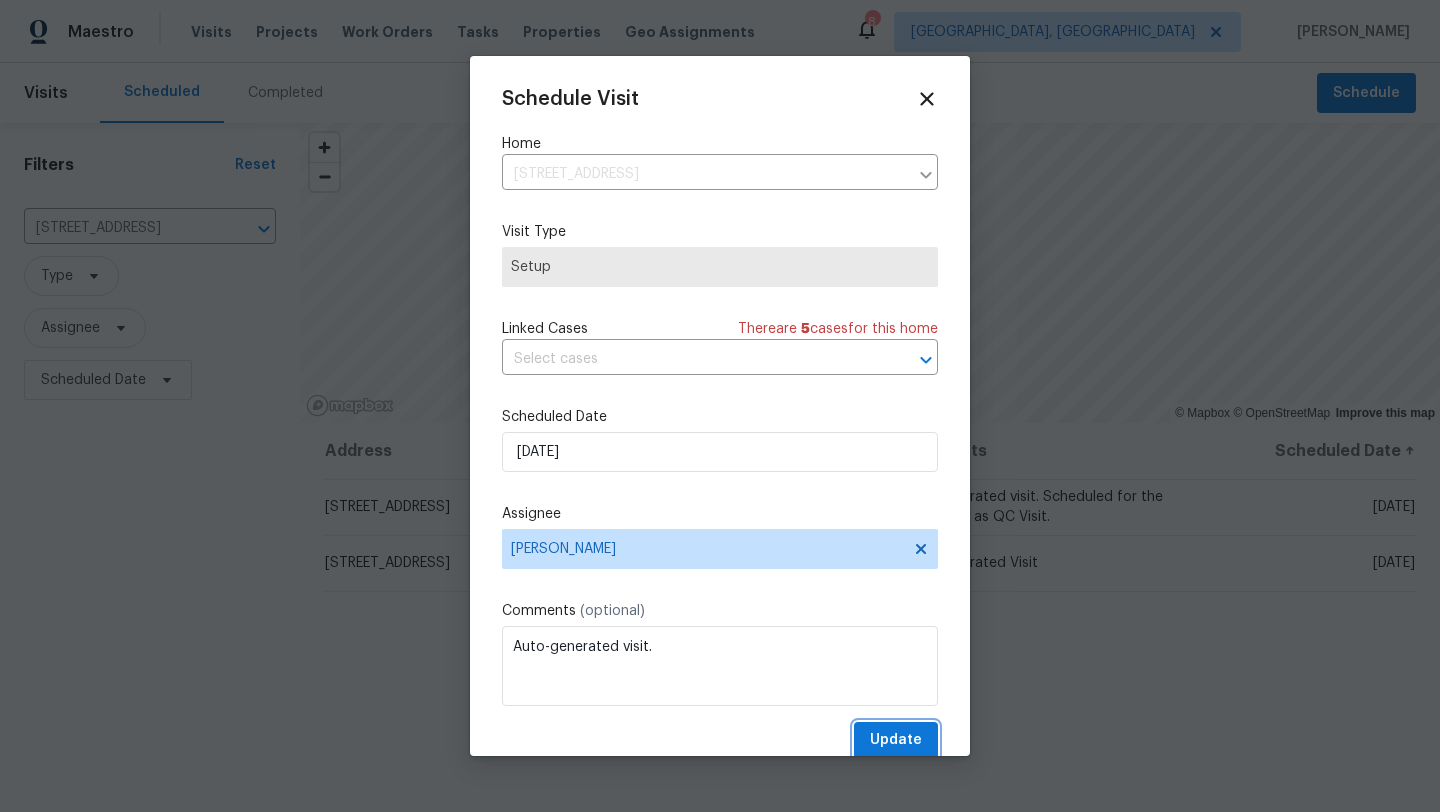 click on "Update" at bounding box center (896, 740) 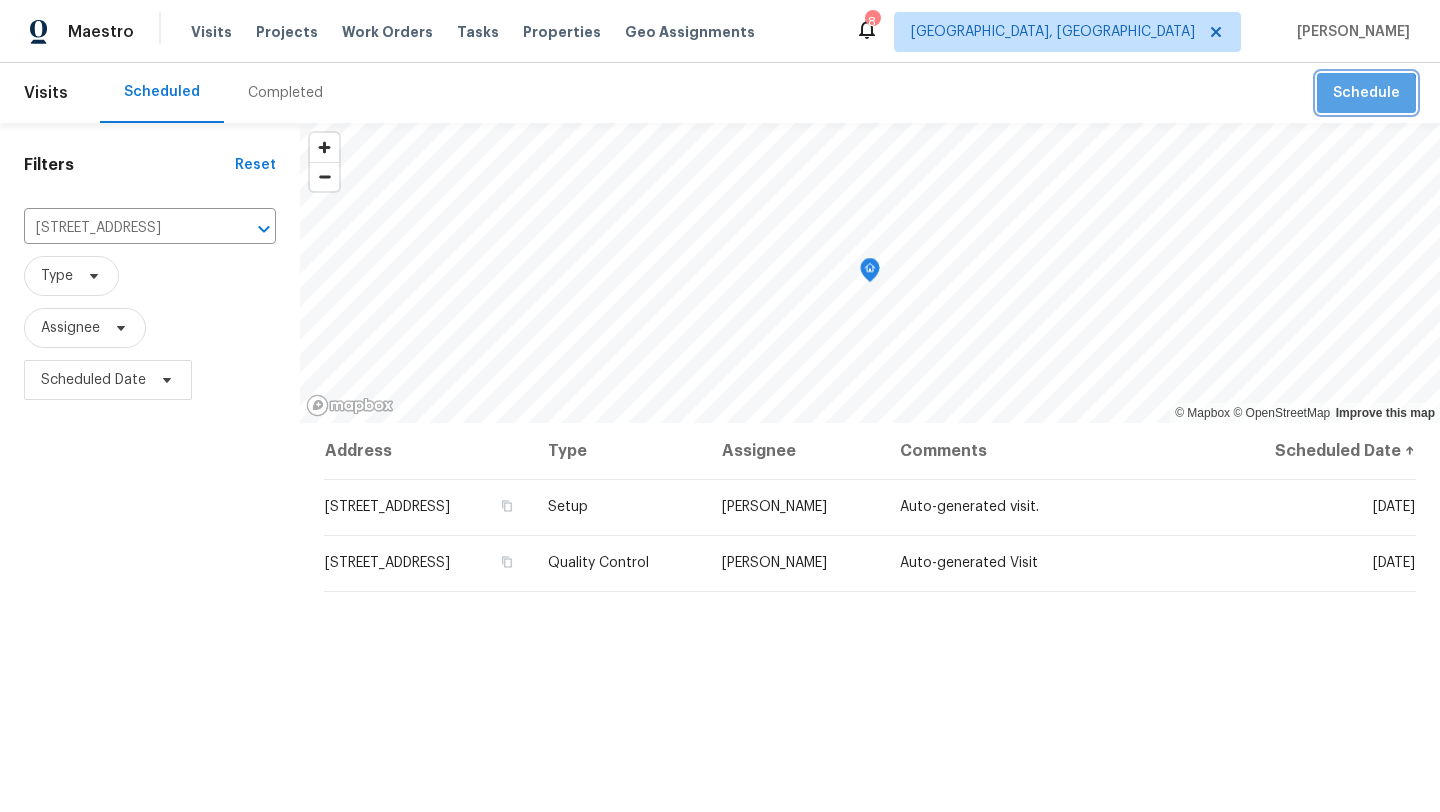 click on "Schedule" at bounding box center (1366, 93) 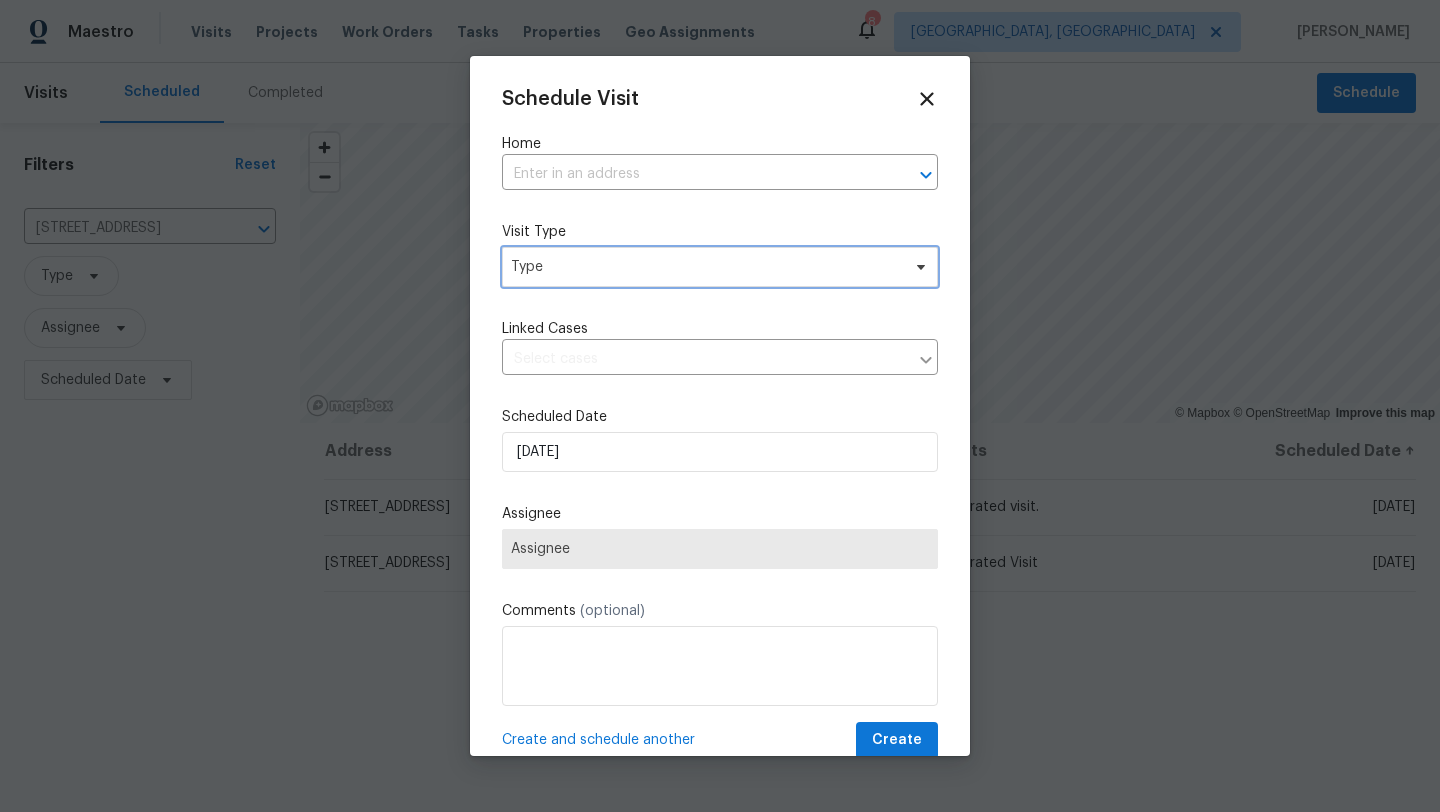 click on "Type" at bounding box center (705, 267) 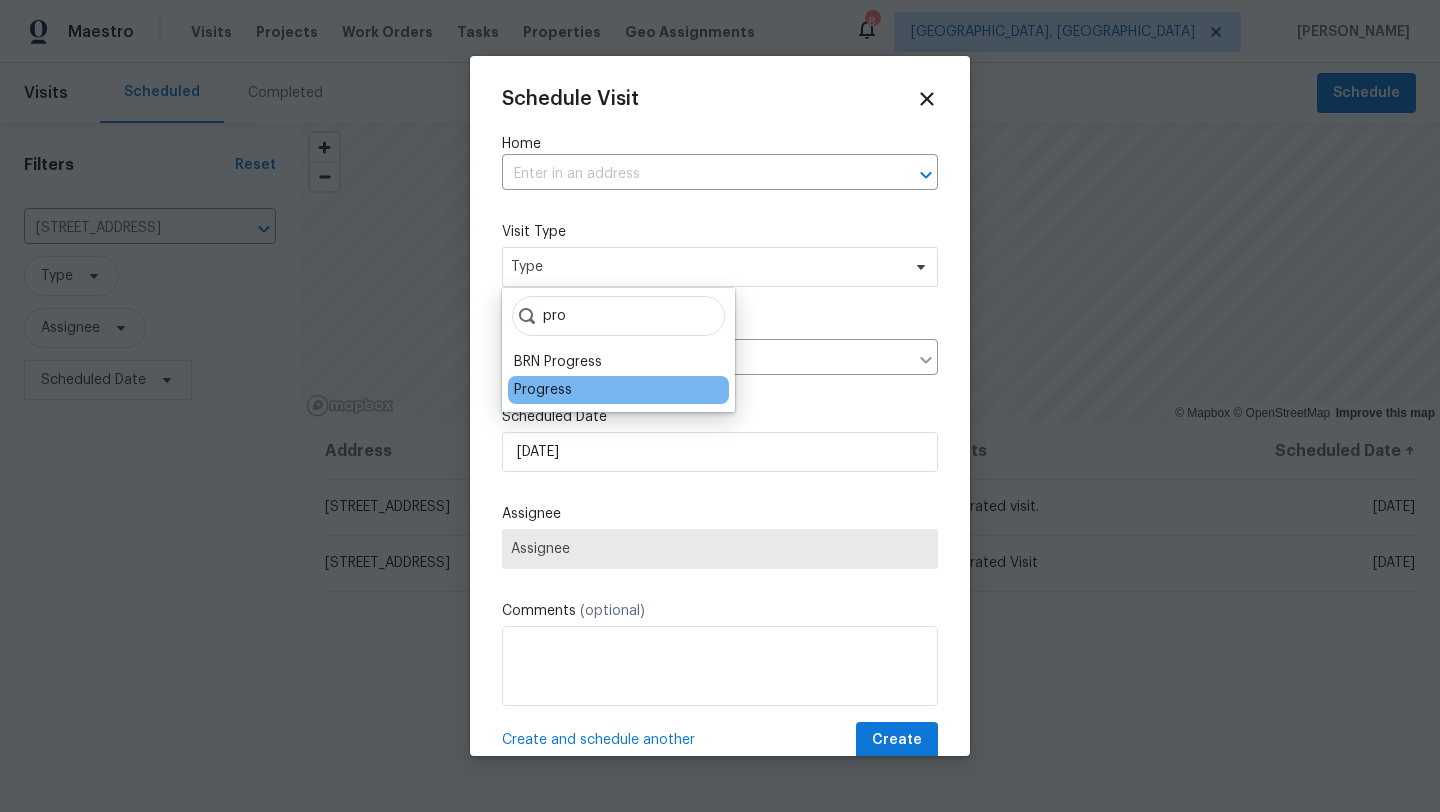 type on "pro" 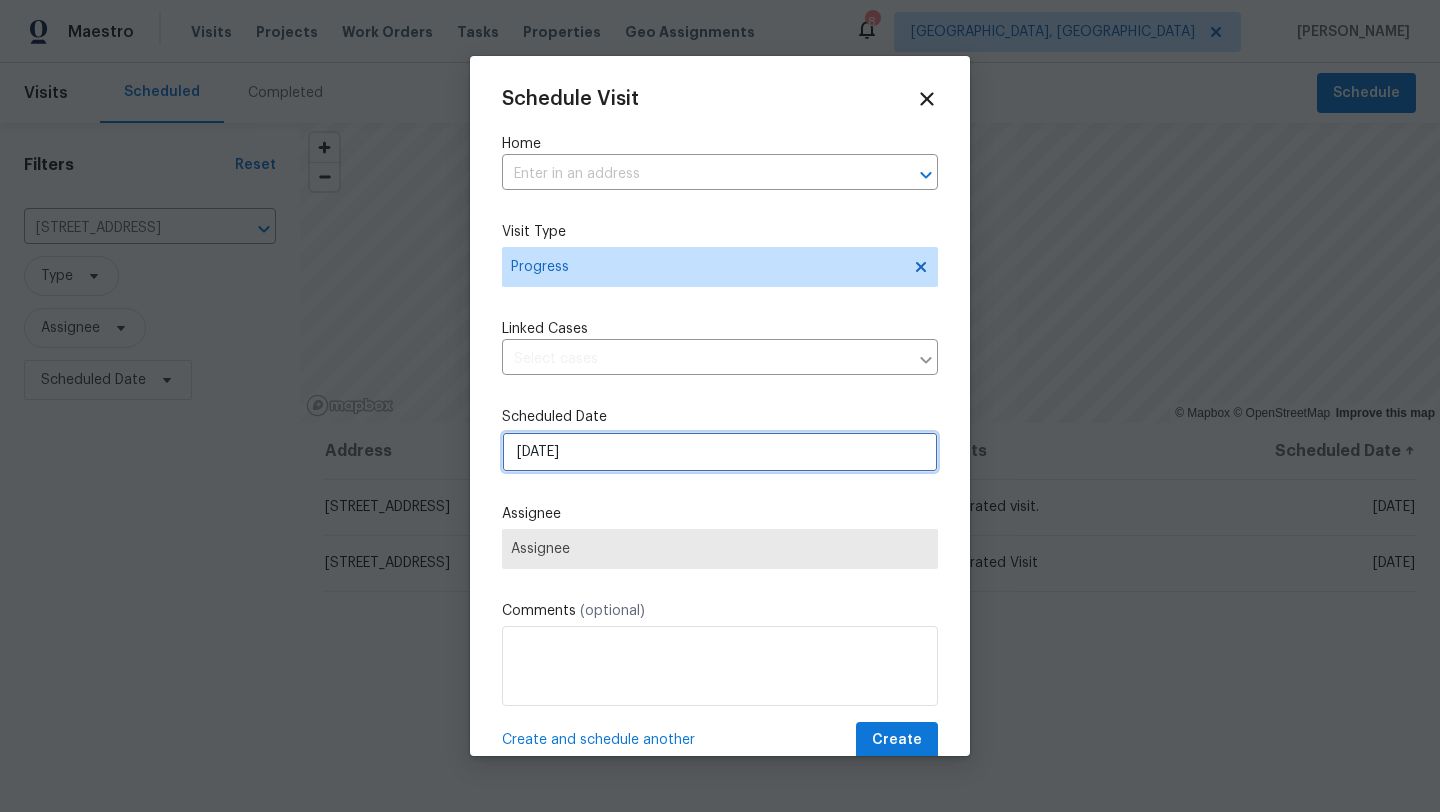 click on "7/10/2025" at bounding box center (720, 452) 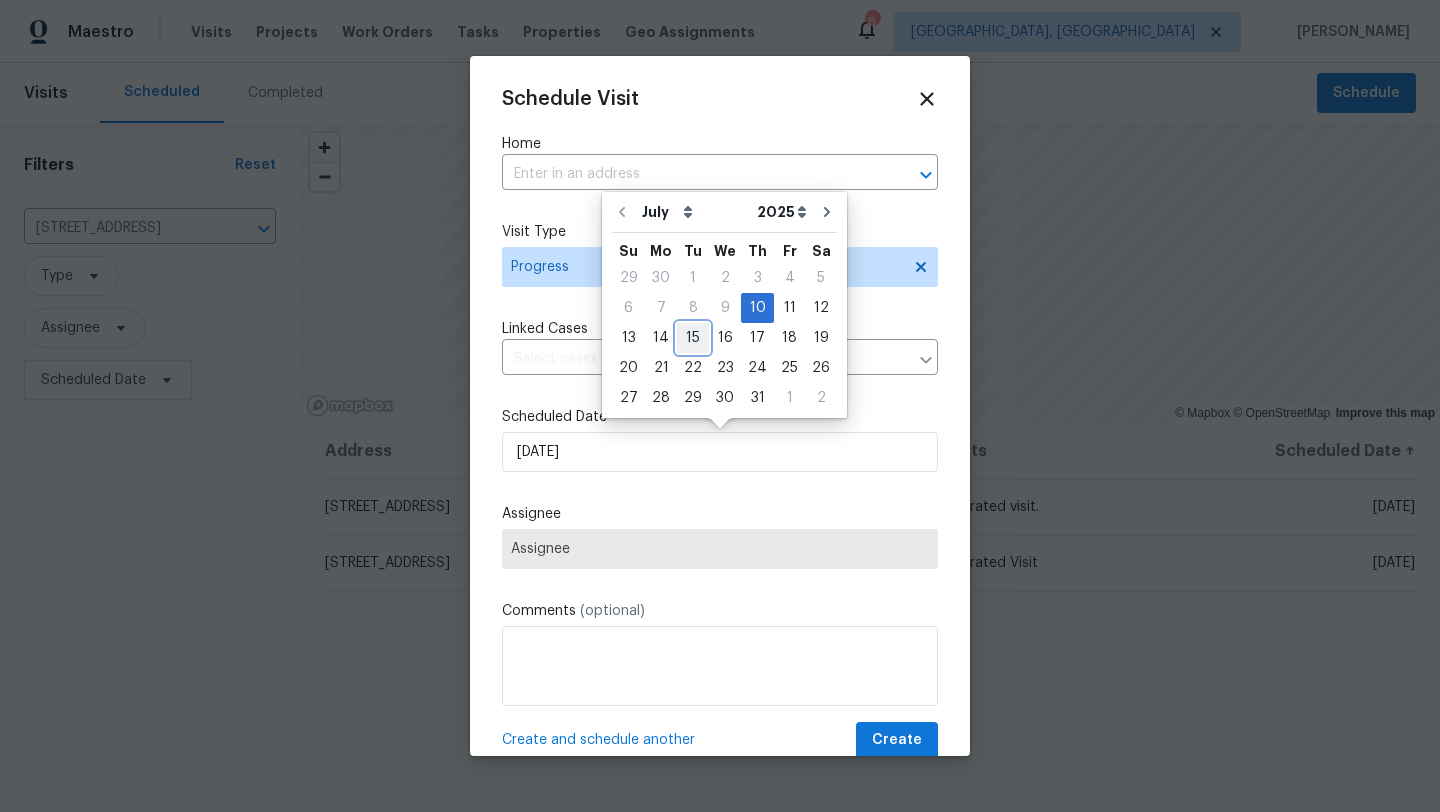 click on "15" at bounding box center [693, 338] 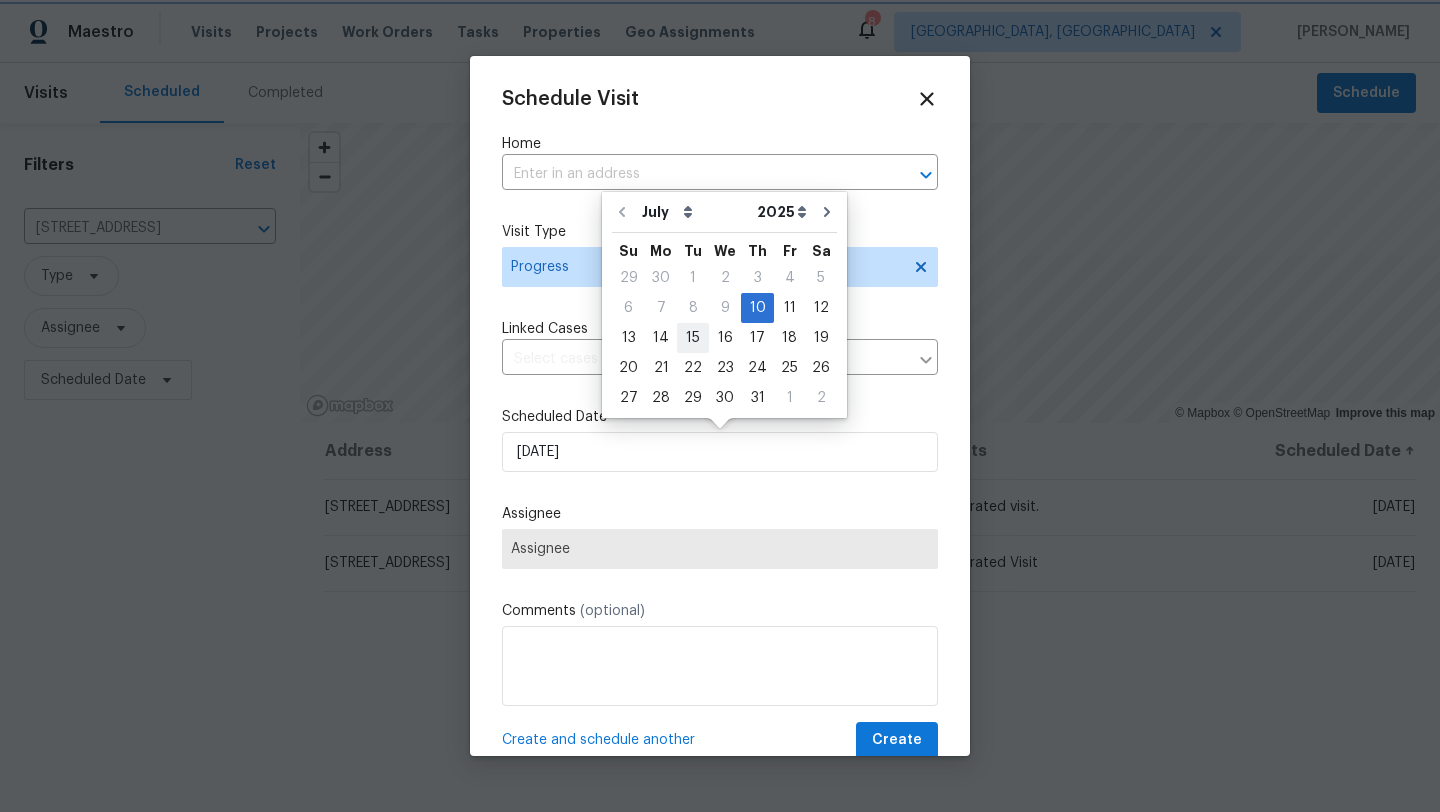 type on "7/15/2025" 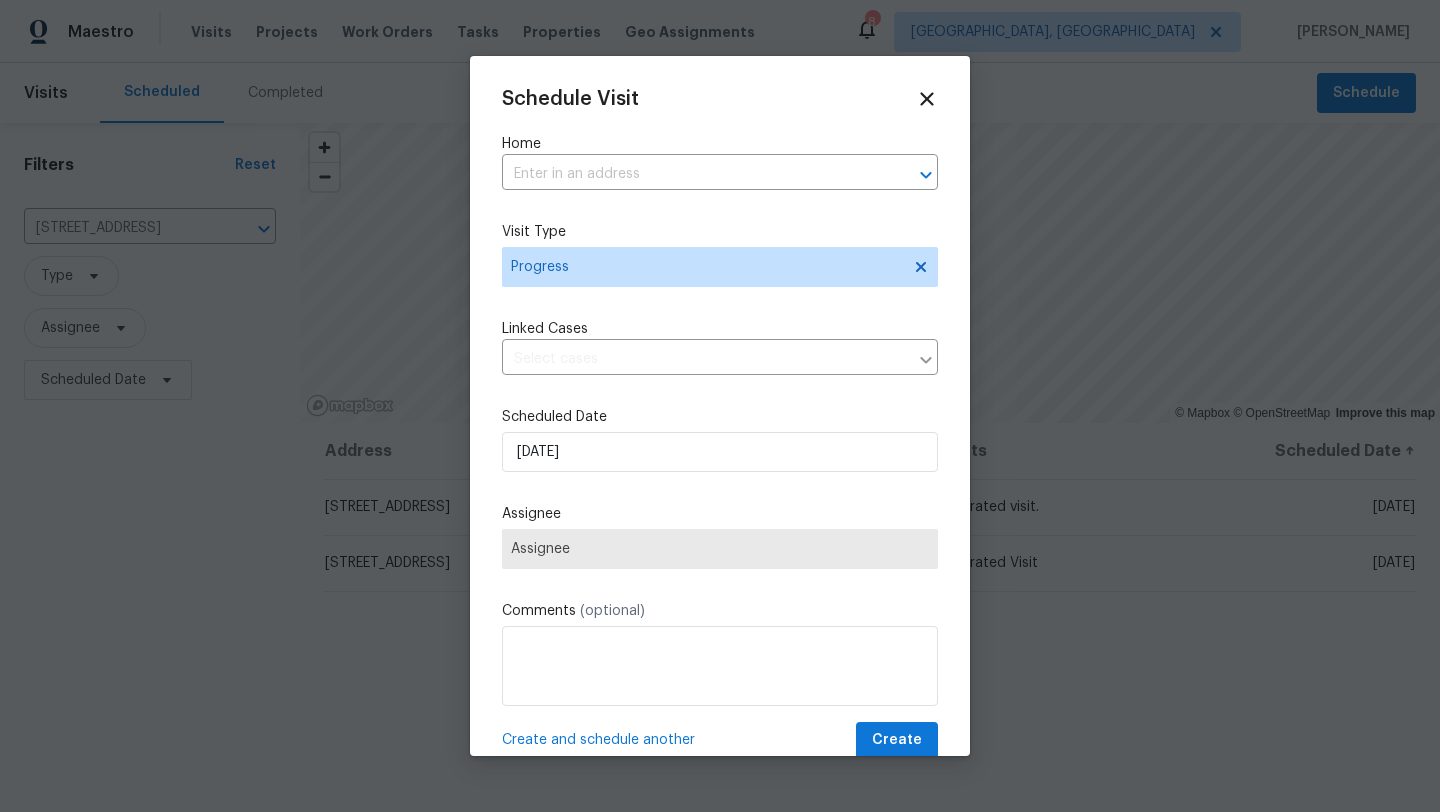 click on "Assignee" at bounding box center (720, 549) 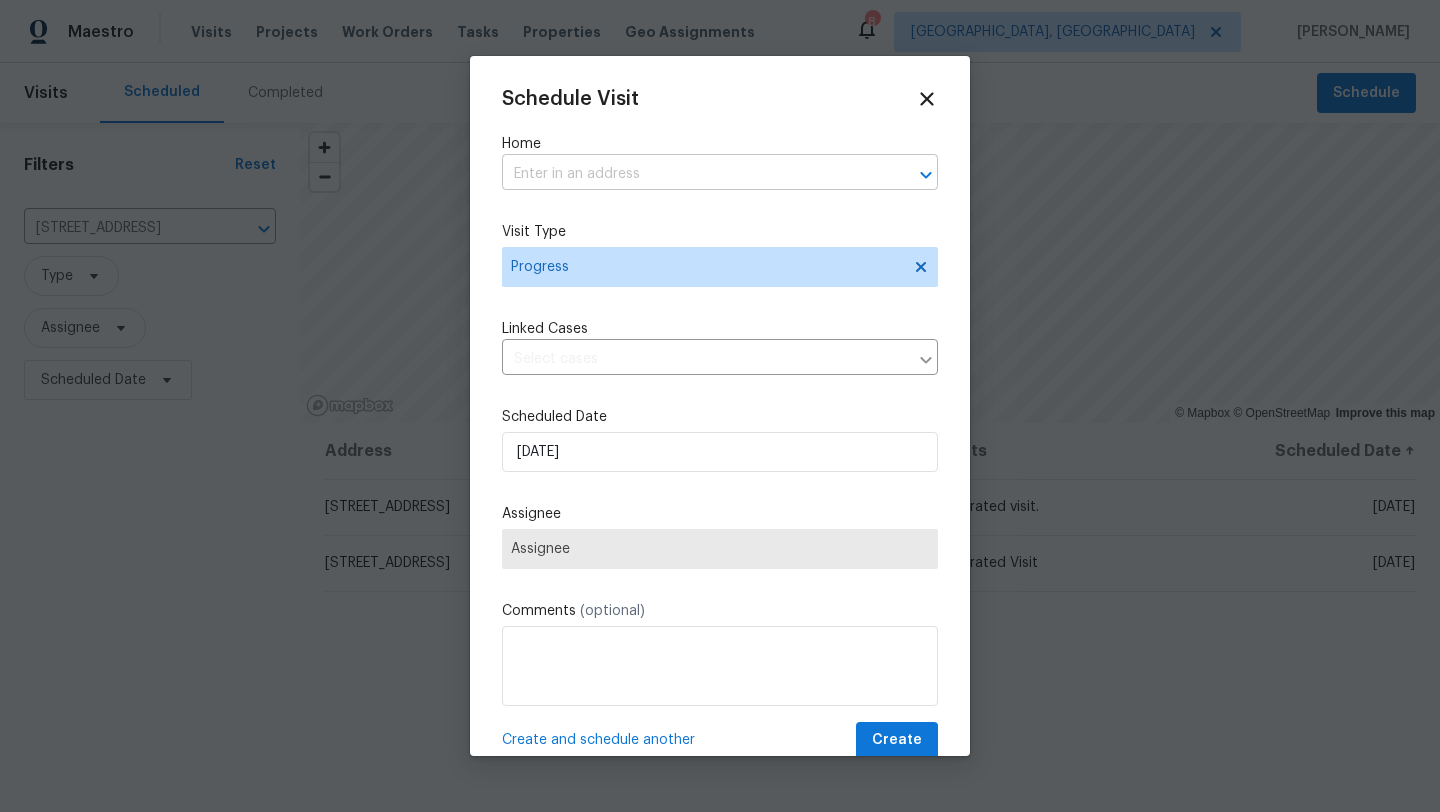 click at bounding box center [692, 174] 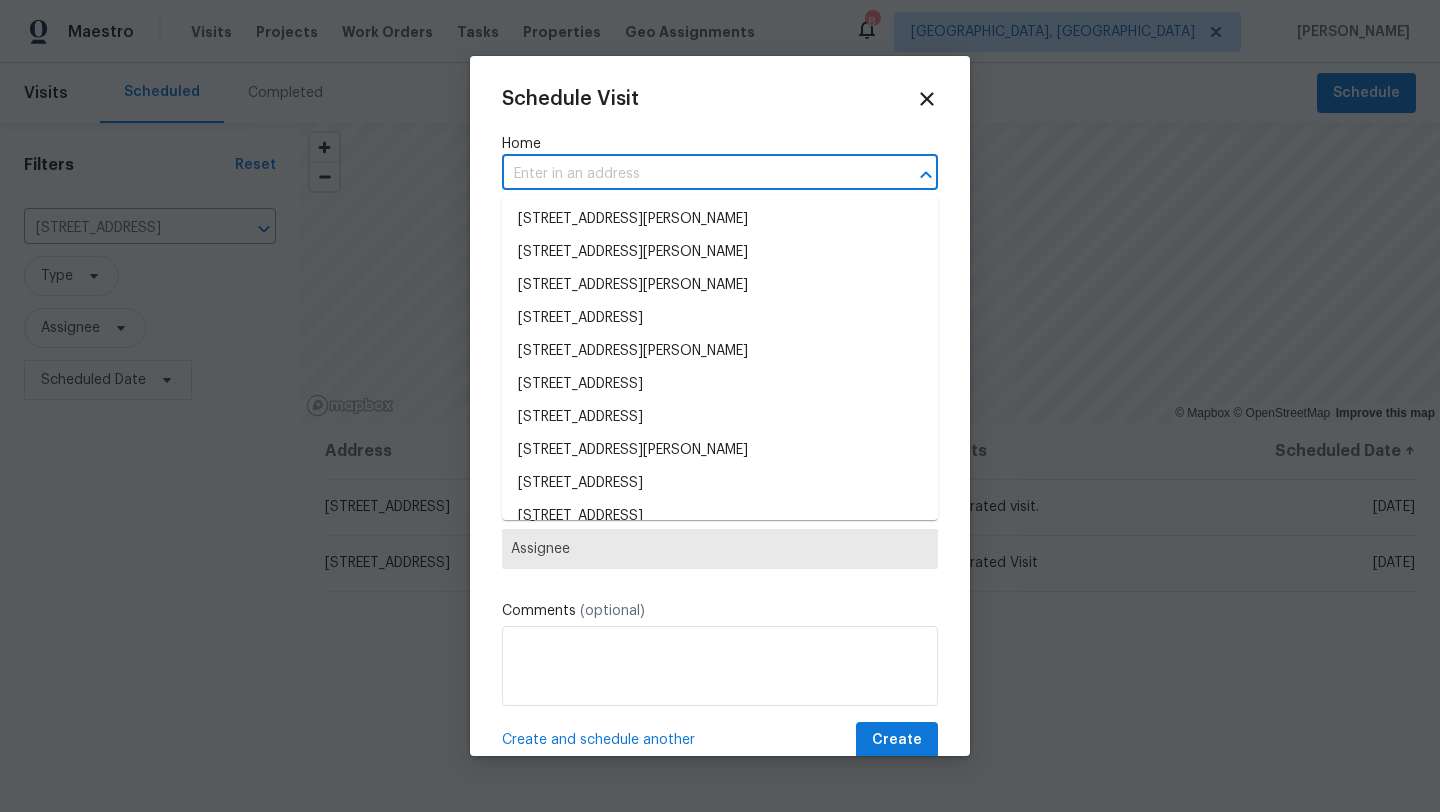 paste on "75 Sunset Dr, Berea, OH 44017" 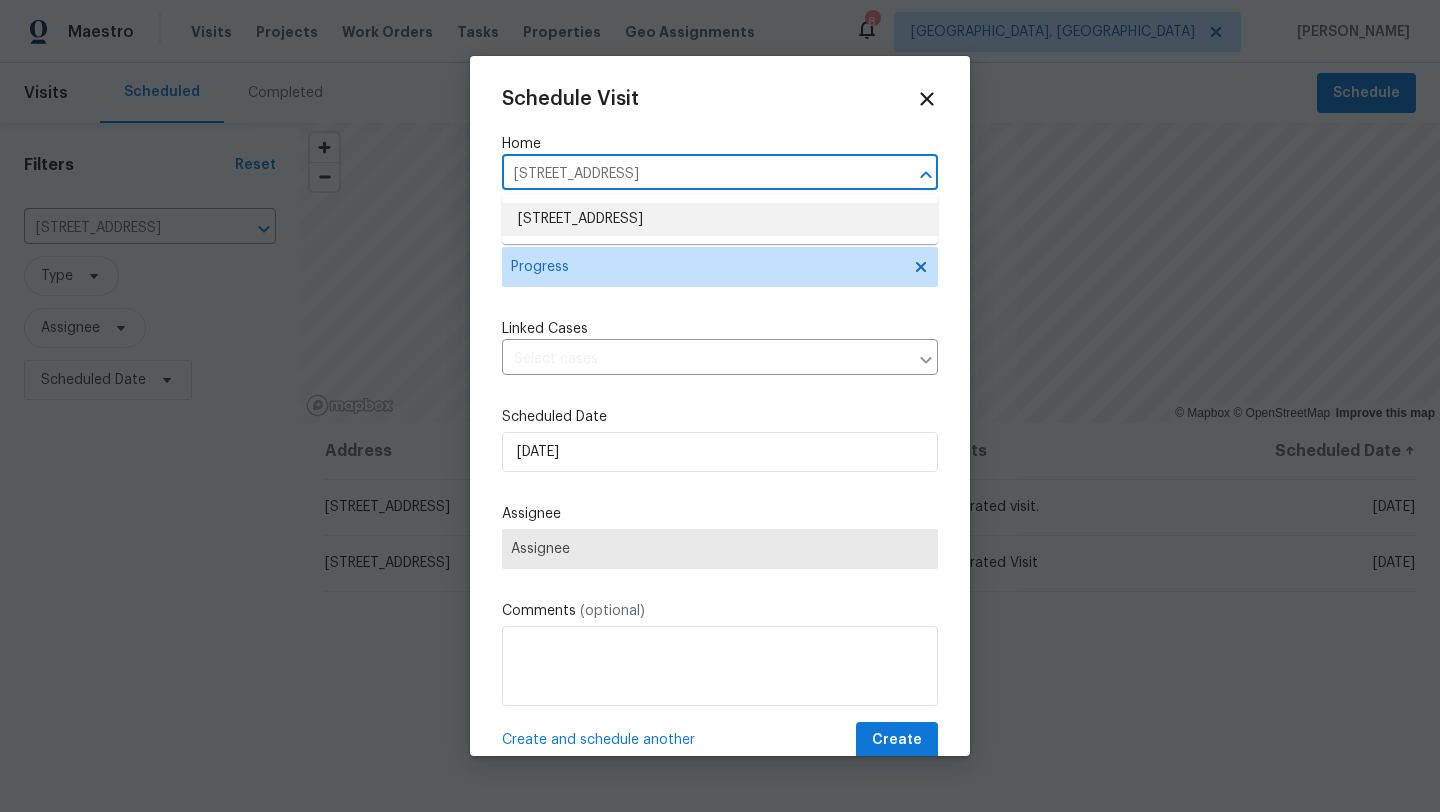 click on "75 Sunset Dr, Berea, OH 44017" at bounding box center (720, 219) 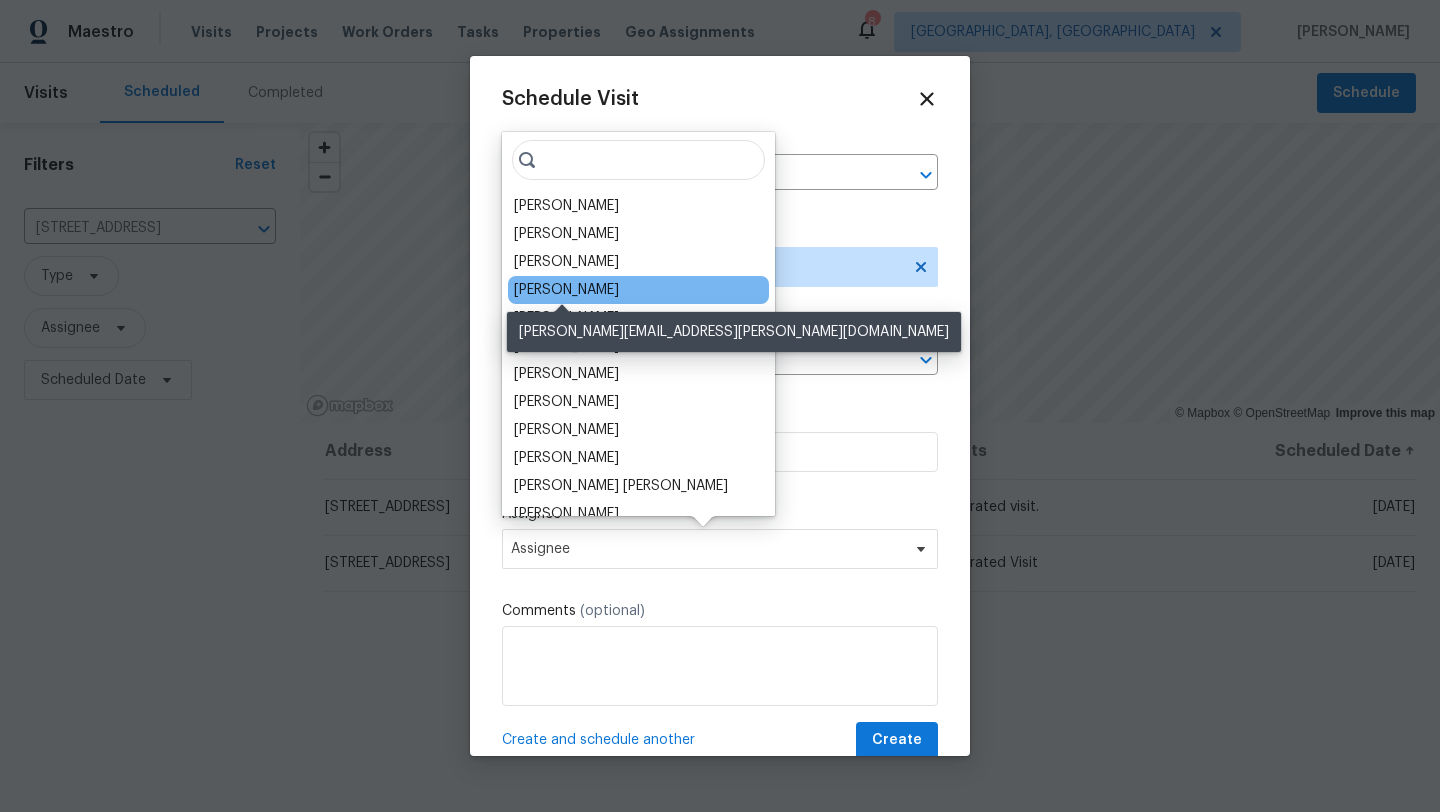click on "Marissa Casias" at bounding box center [566, 290] 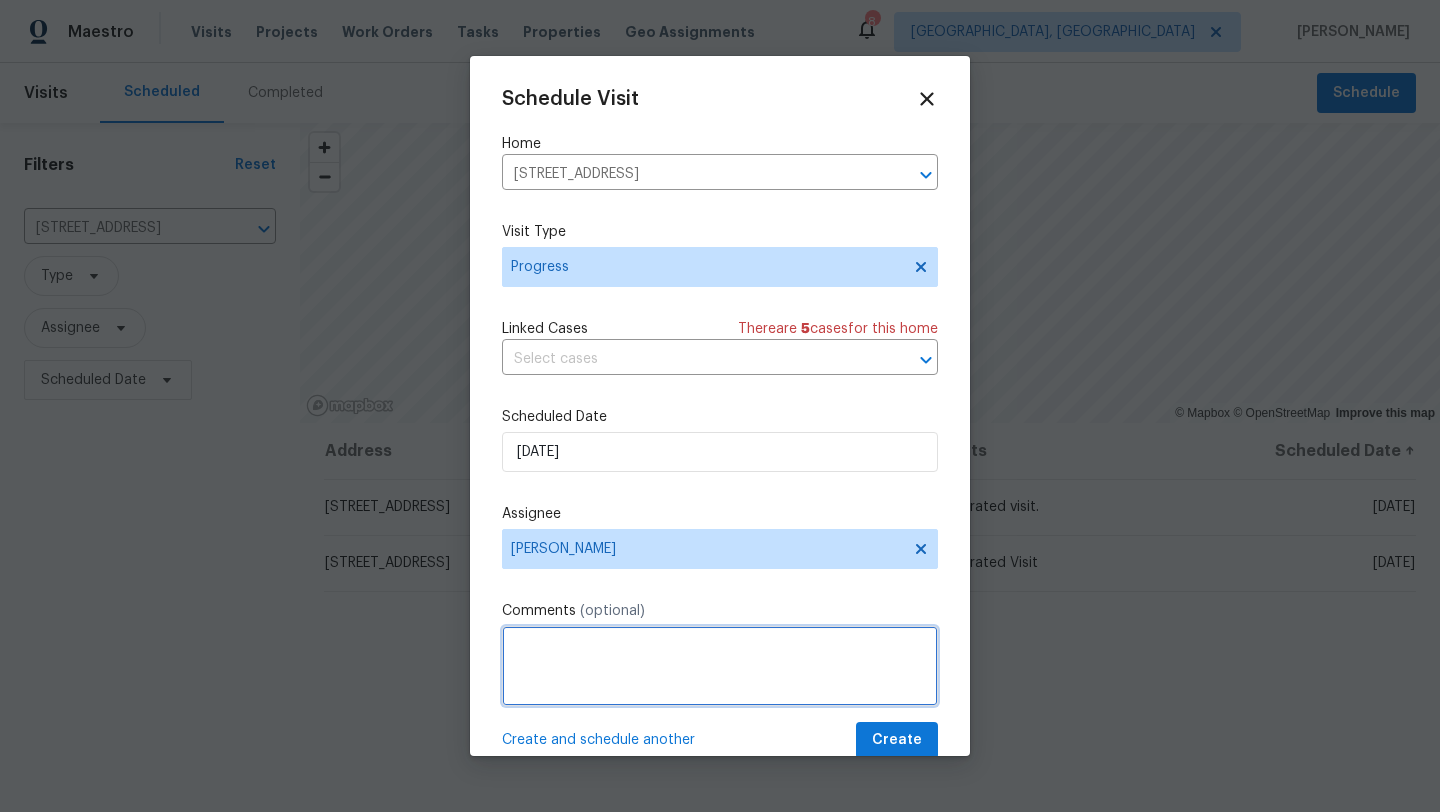click at bounding box center [720, 666] 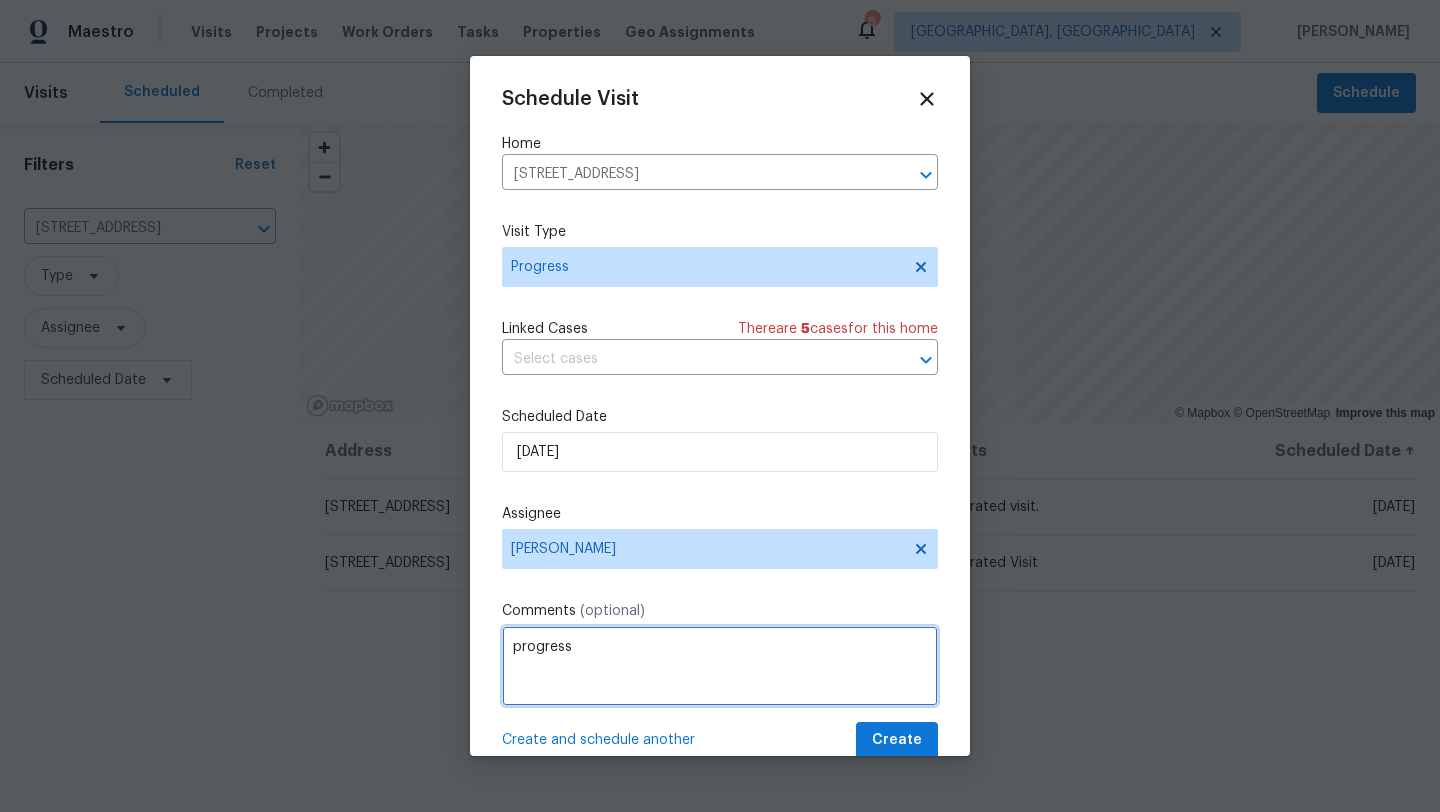 type on "progress" 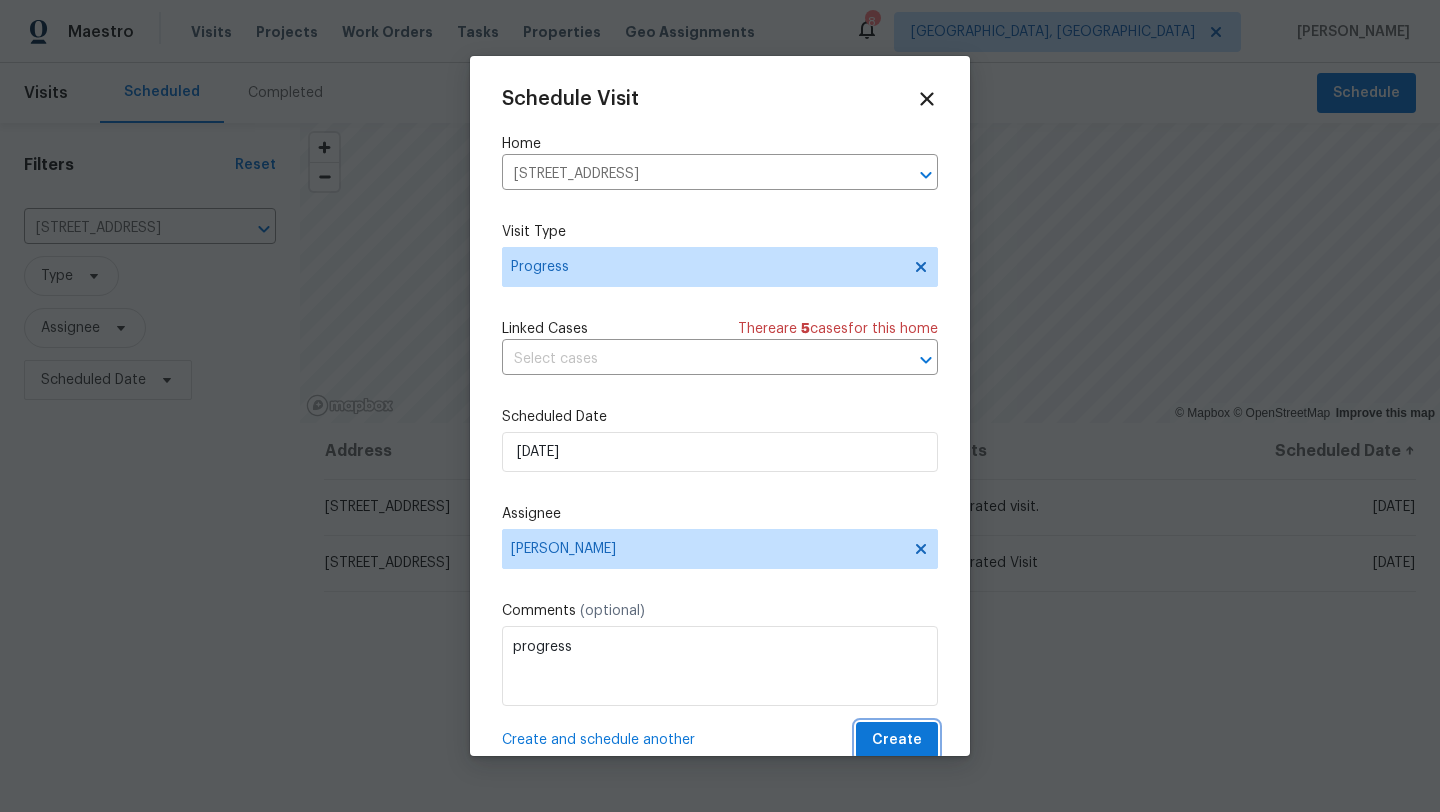 click on "Create" at bounding box center (897, 740) 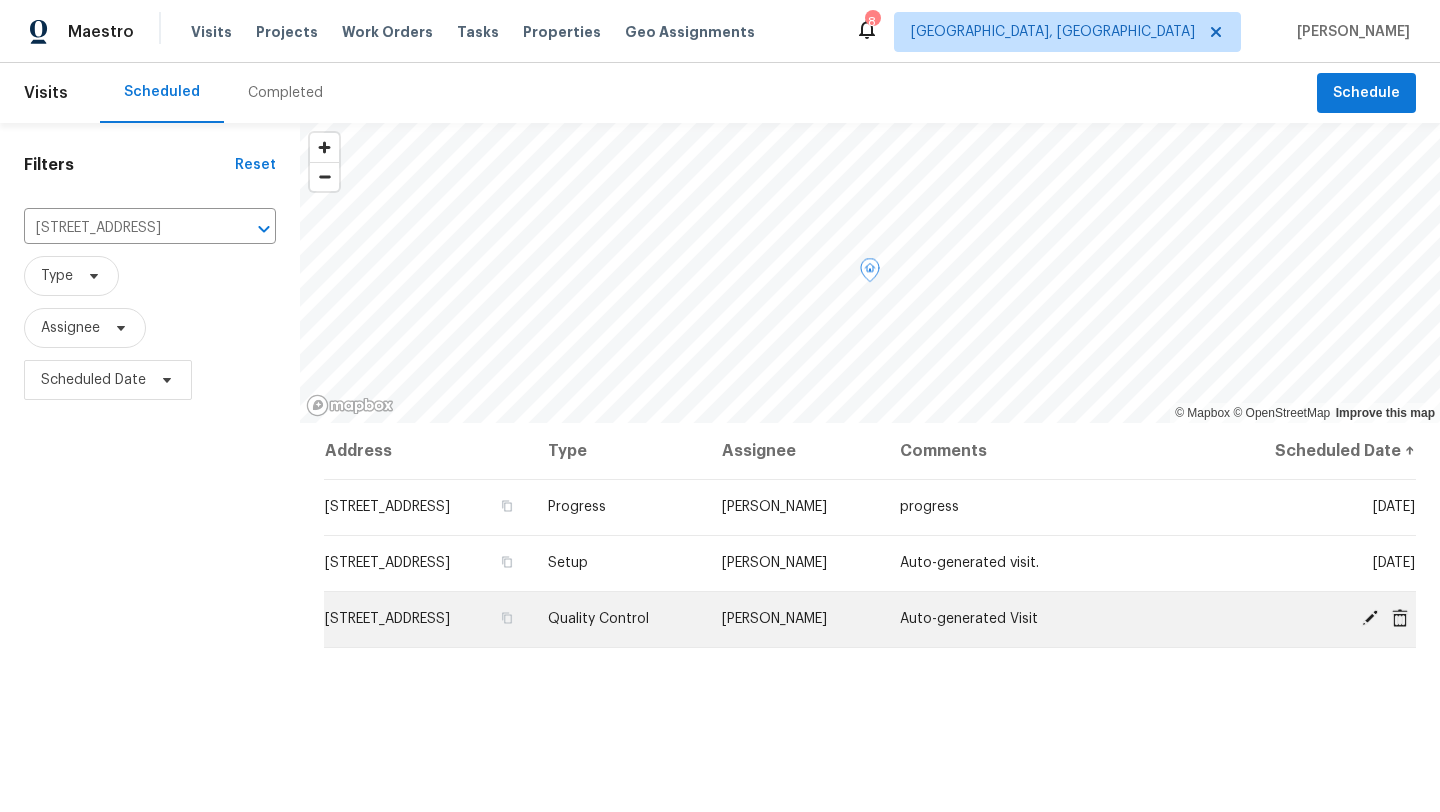 click 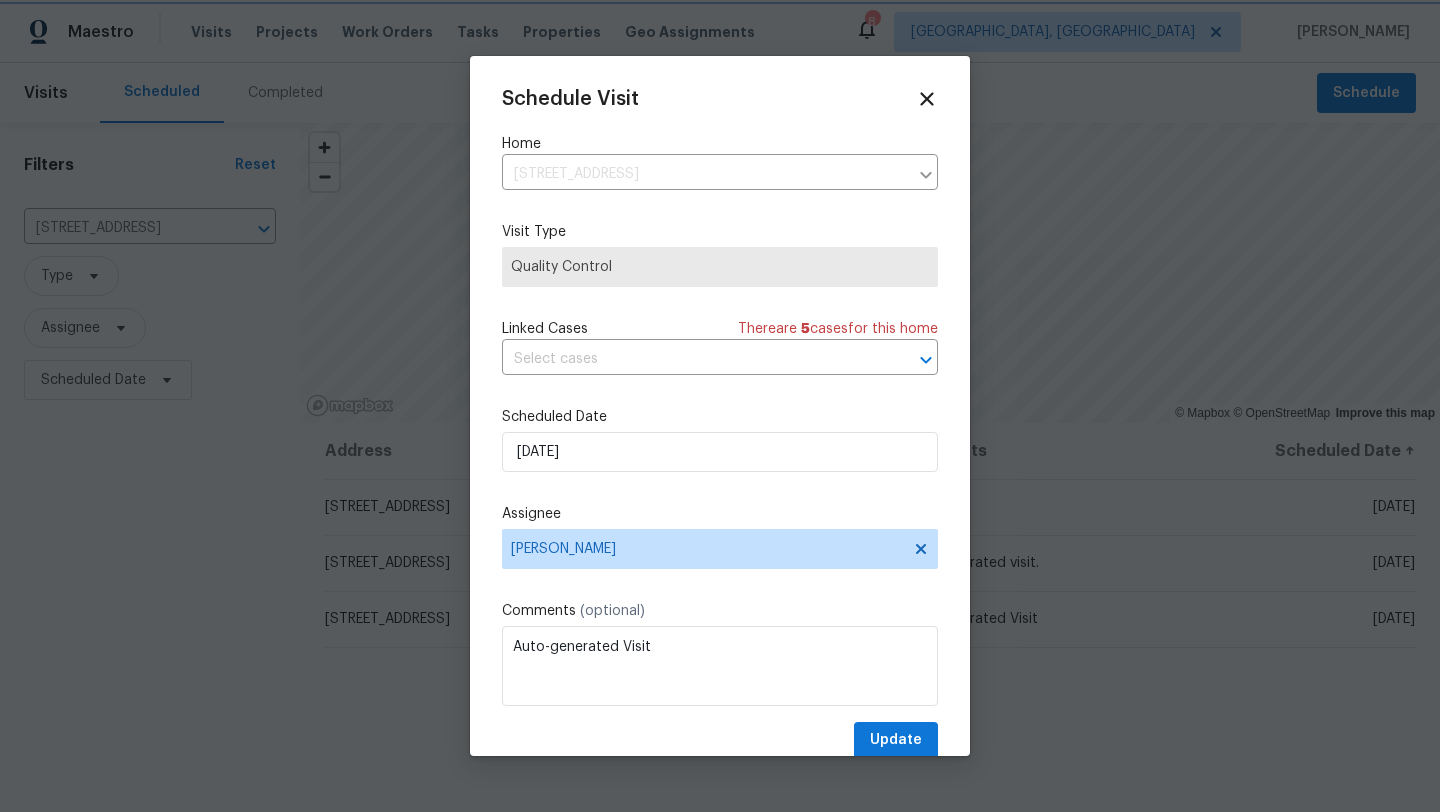 click at bounding box center (720, 406) 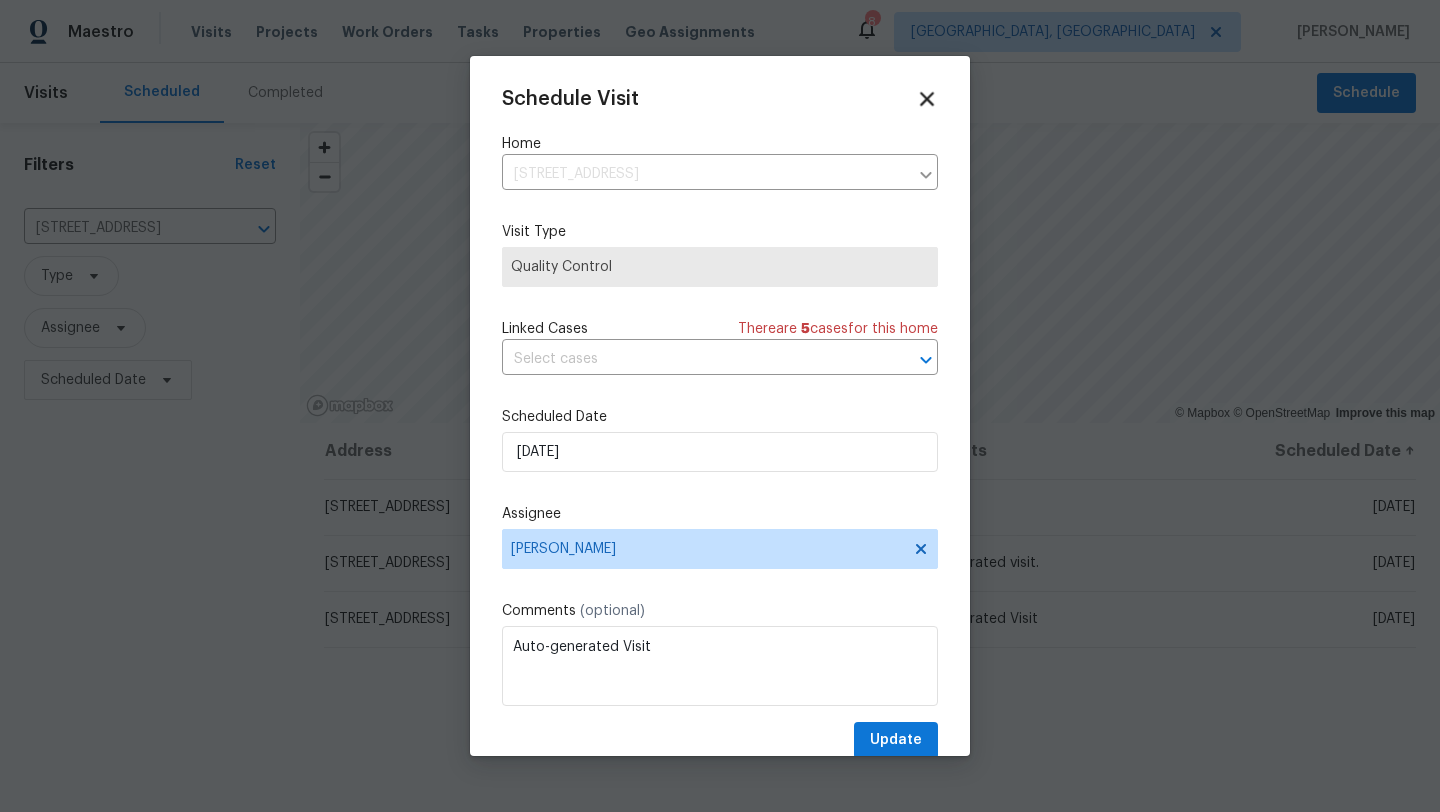 click 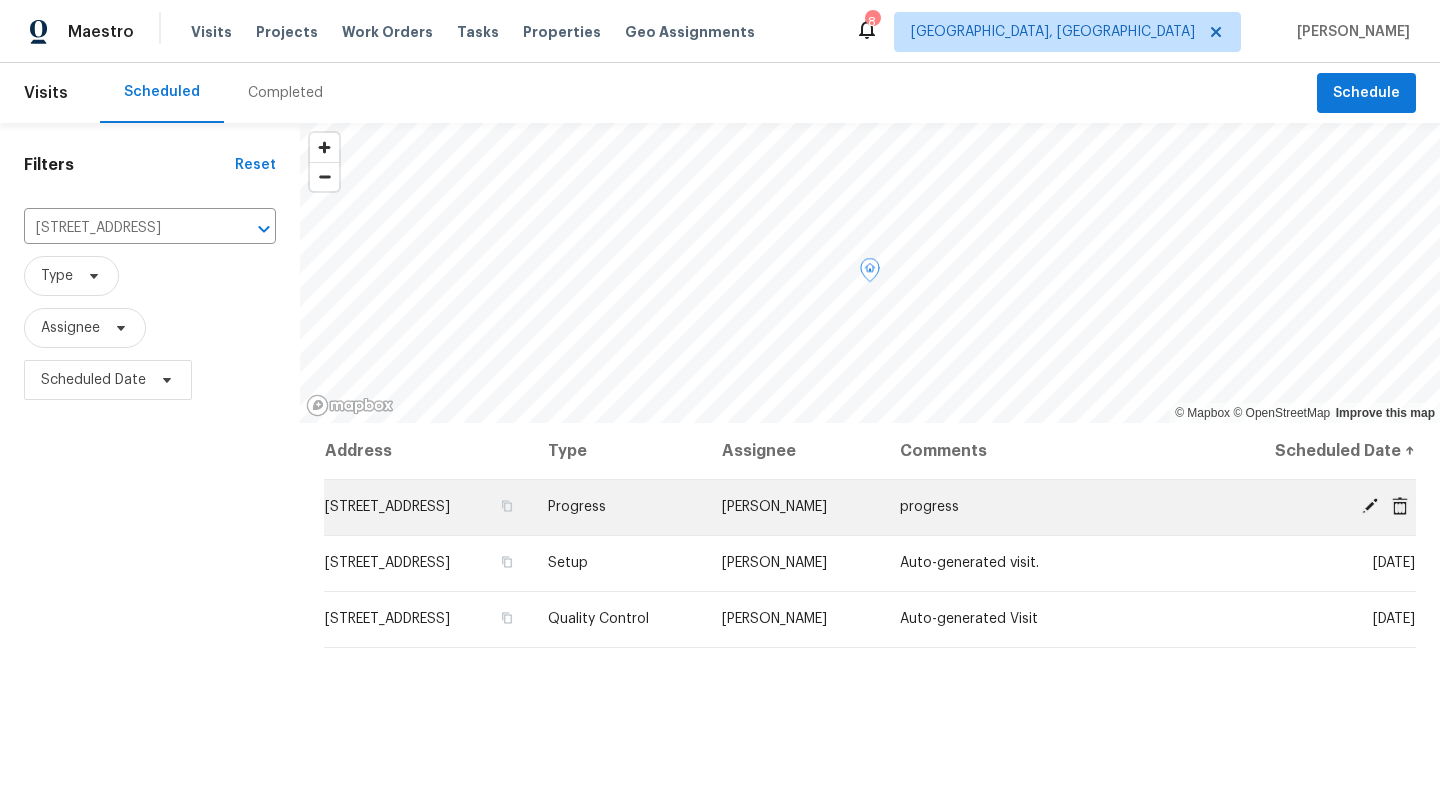 click 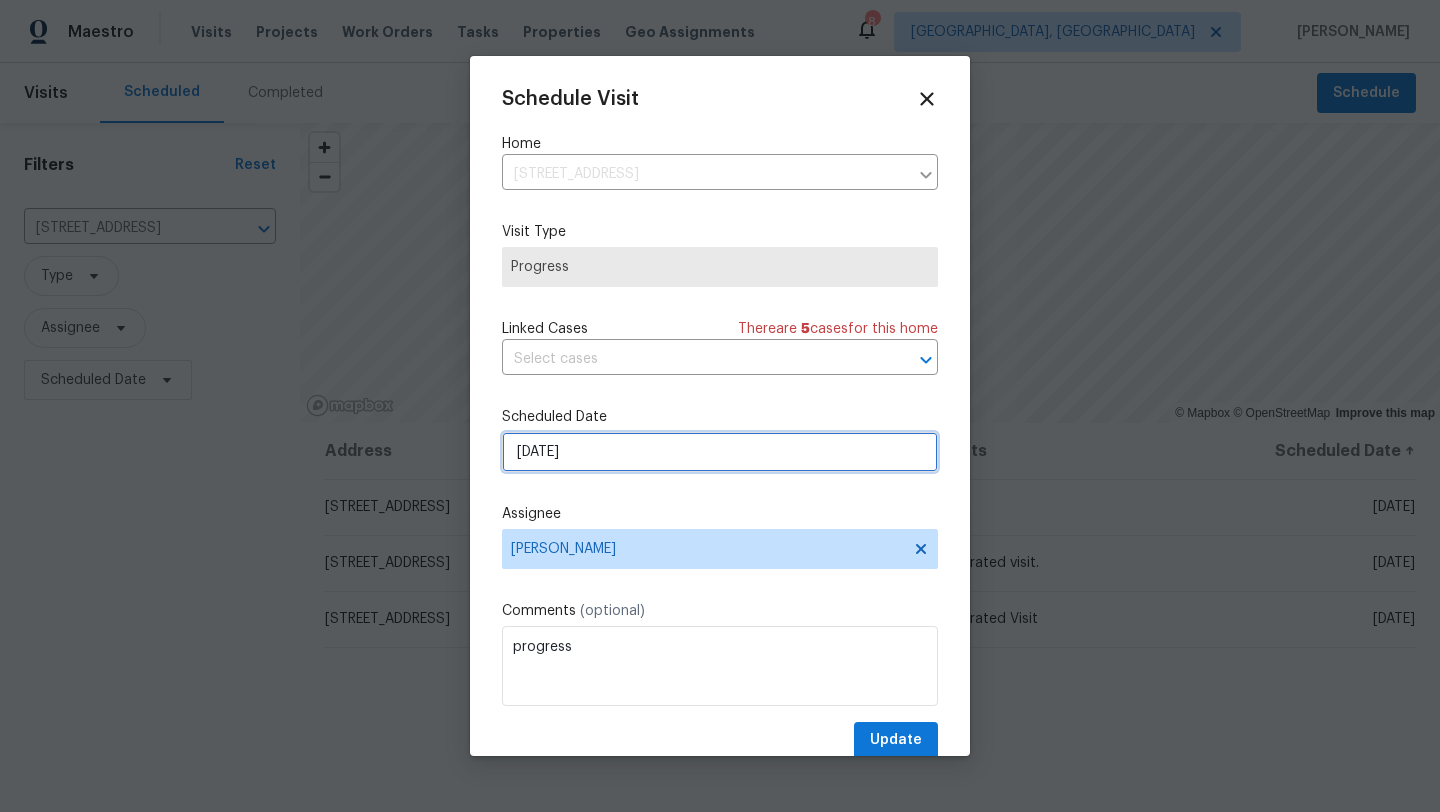 click on "7/15/2025" at bounding box center [720, 452] 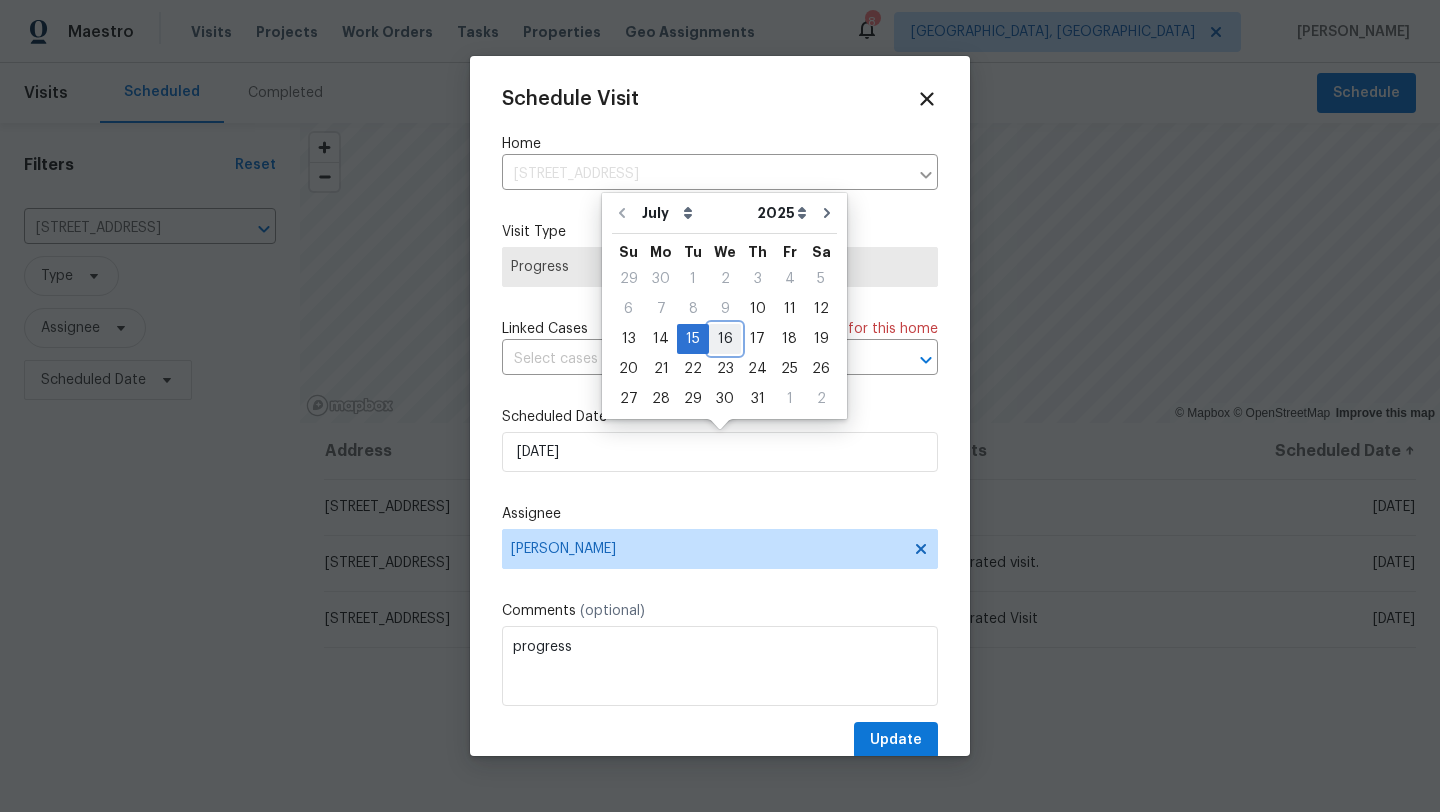 click on "16" at bounding box center [725, 339] 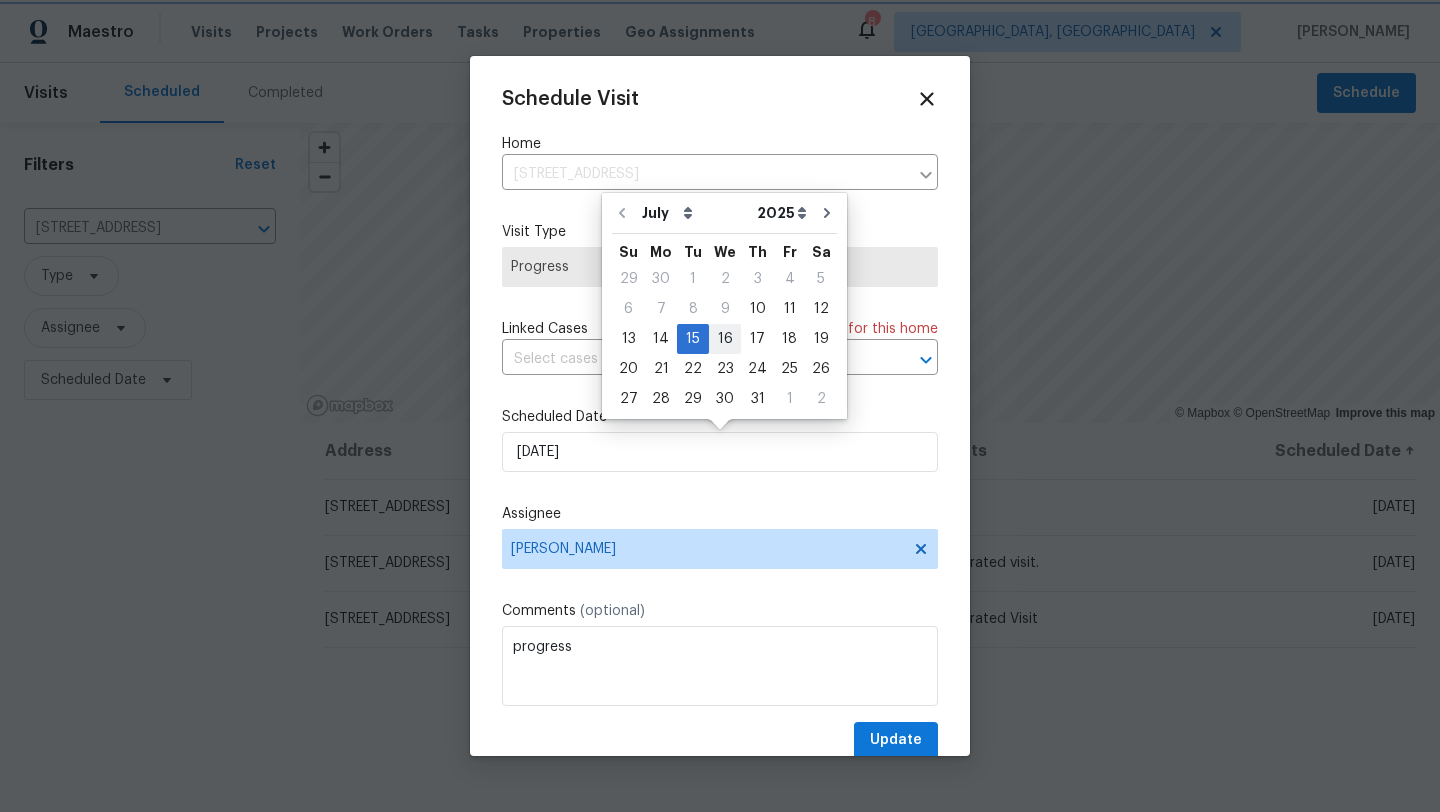 type on "7/16/2025" 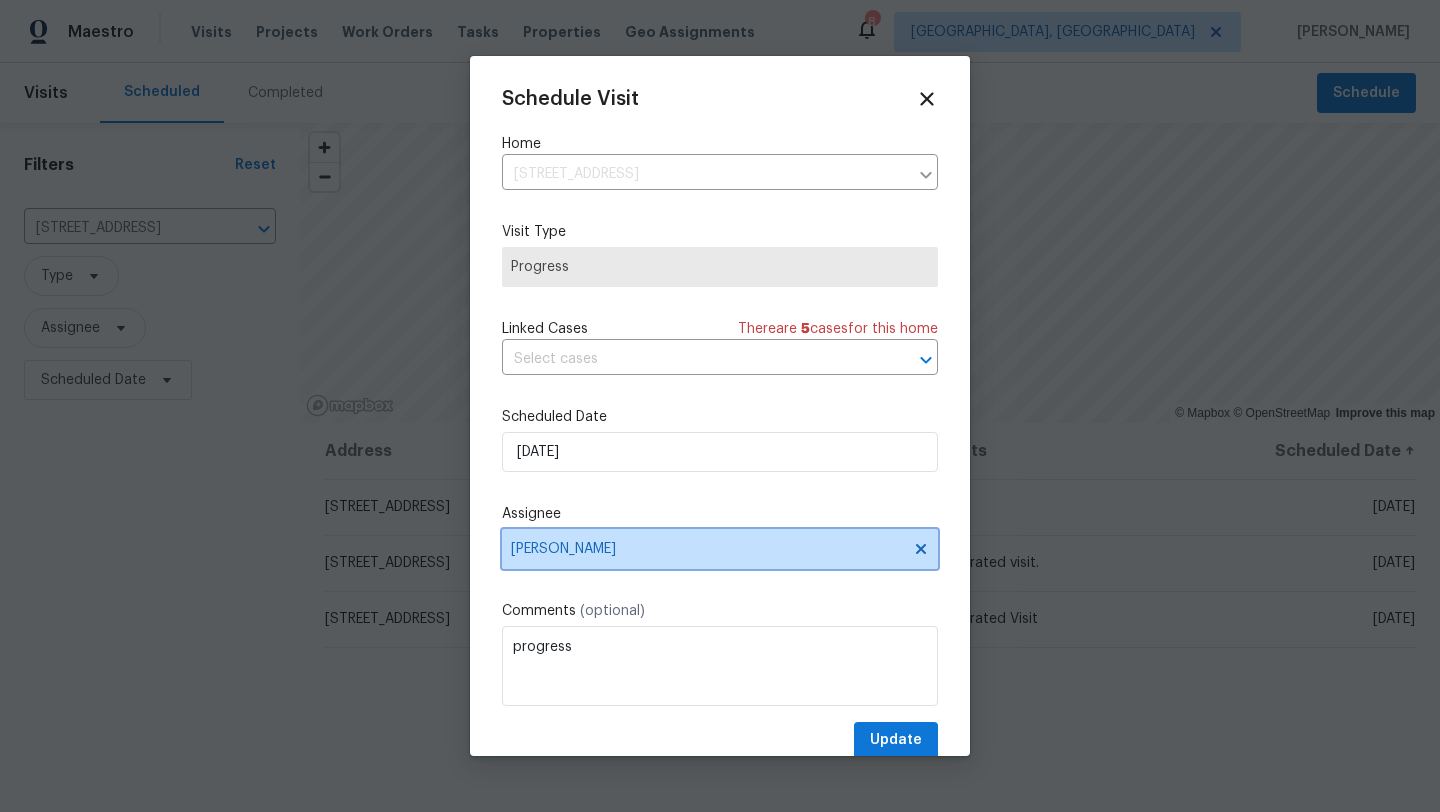 click on "Marissa Casias" at bounding box center (707, 549) 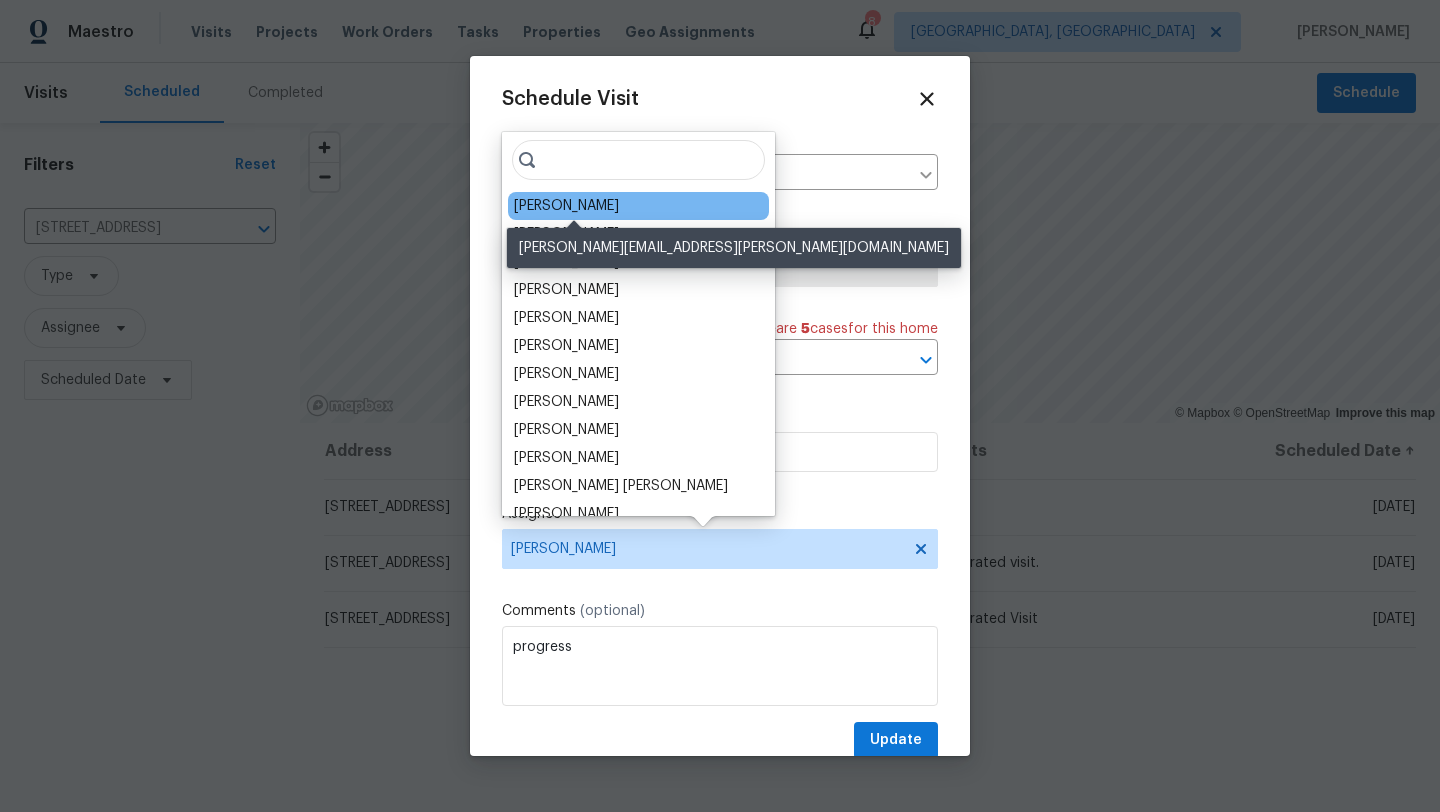 click on "[PERSON_NAME]" at bounding box center [566, 206] 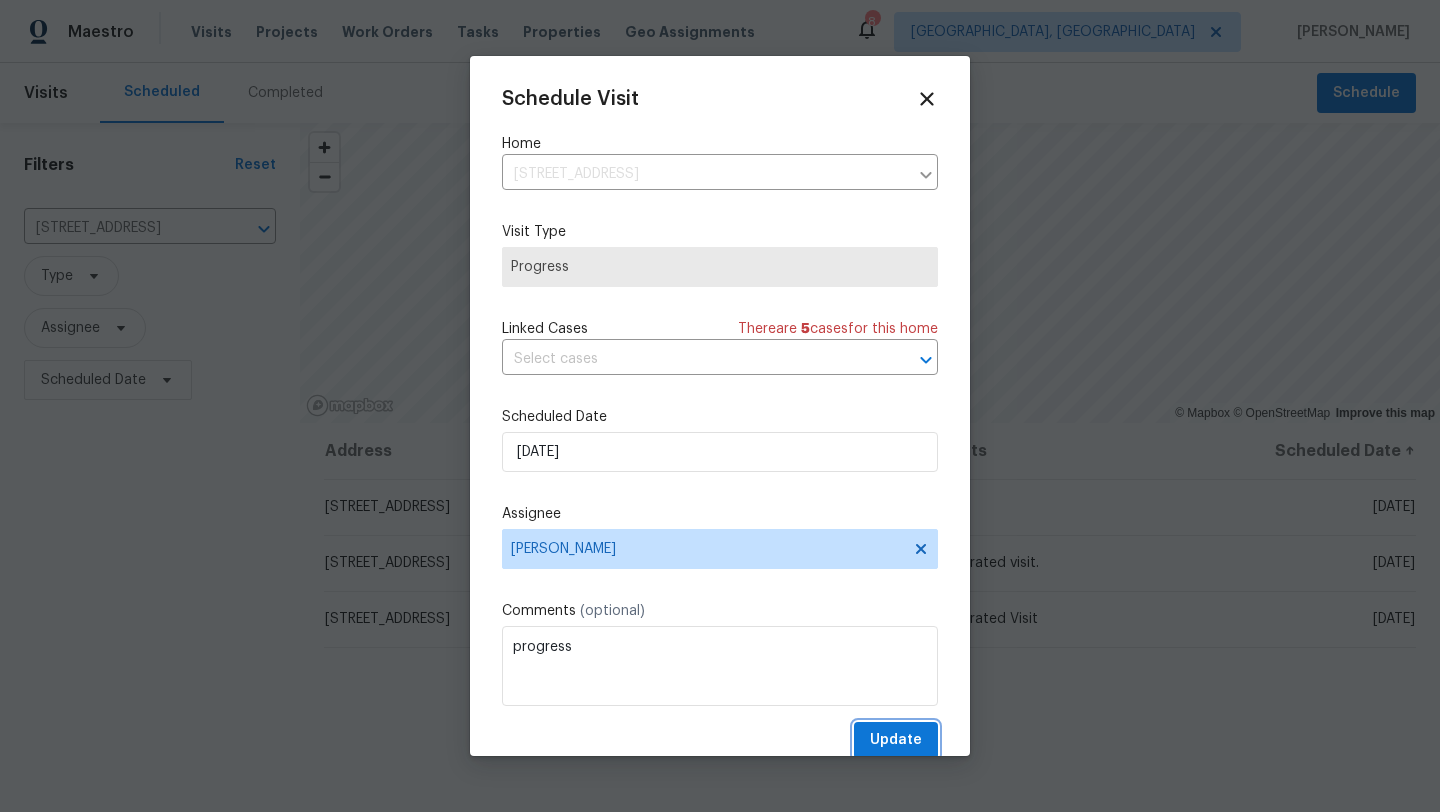 click on "Update" at bounding box center [896, 740] 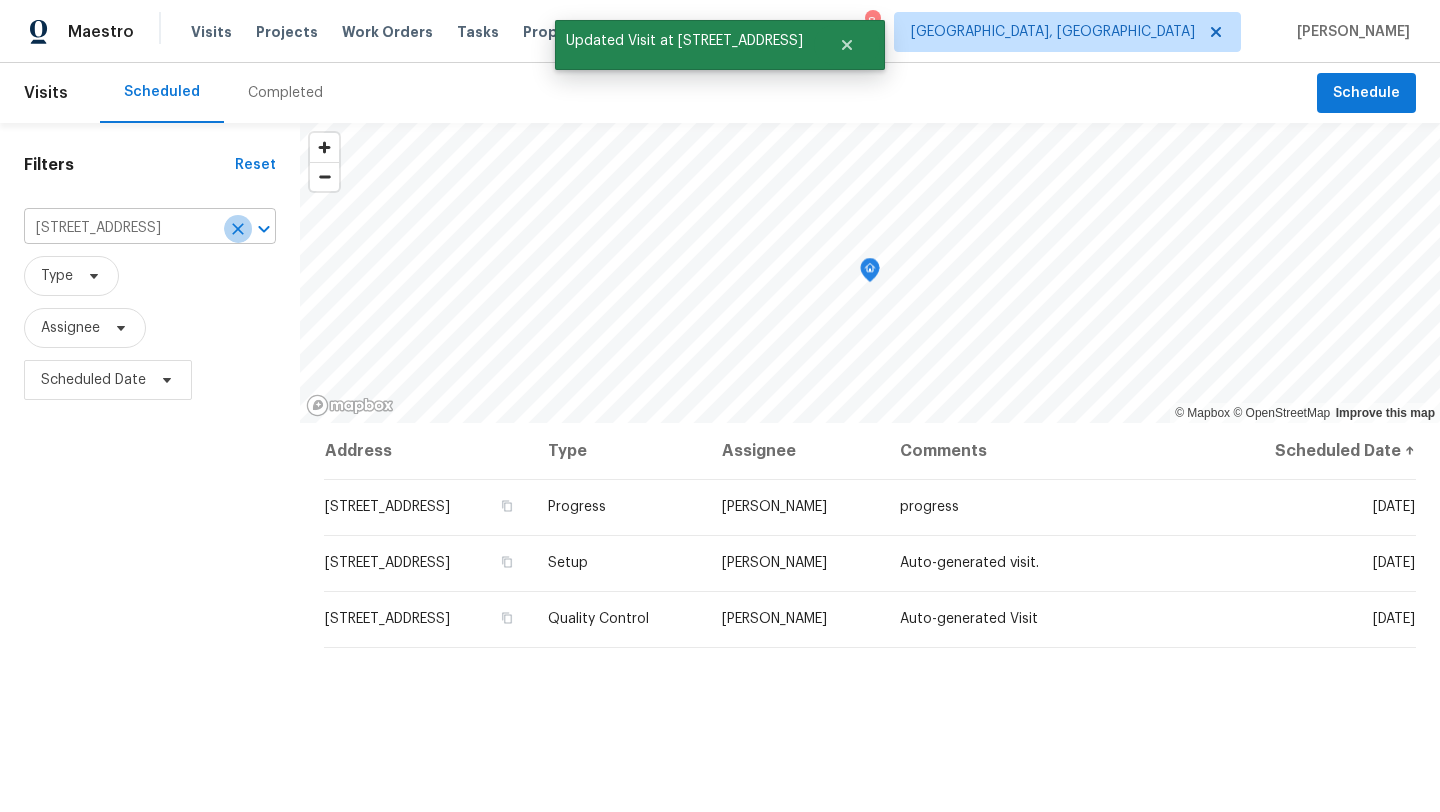 click 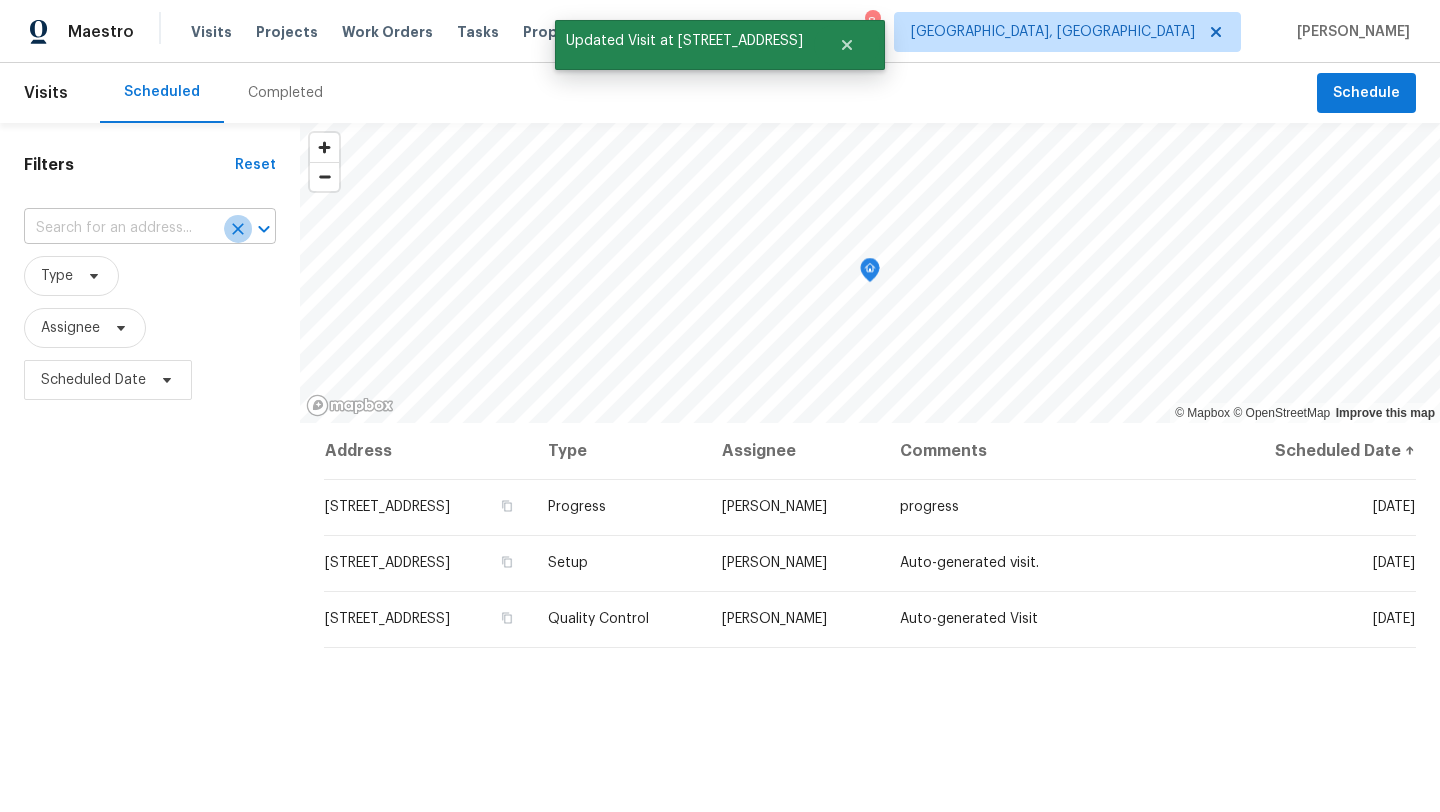 scroll, scrollTop: 0, scrollLeft: 0, axis: both 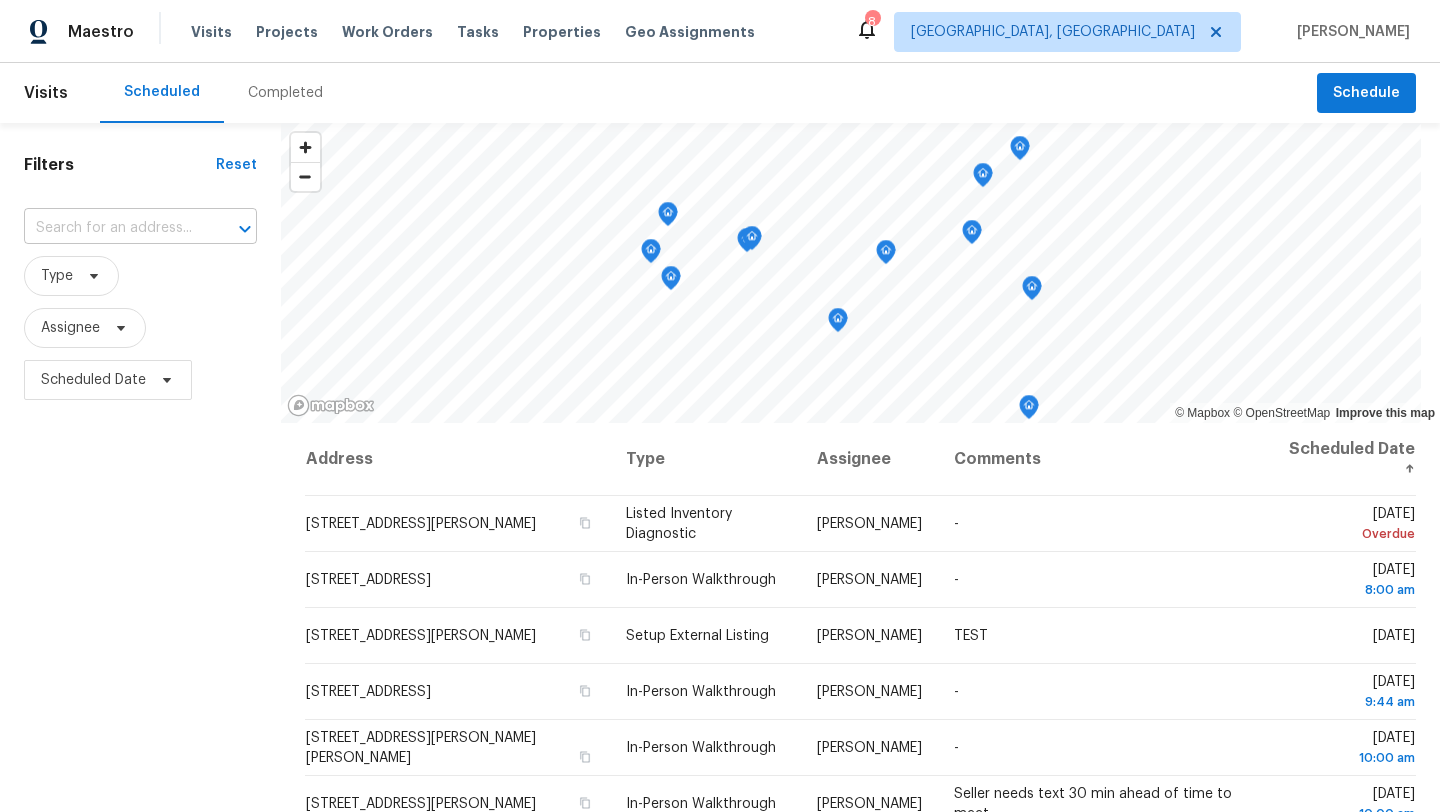 click at bounding box center (112, 228) 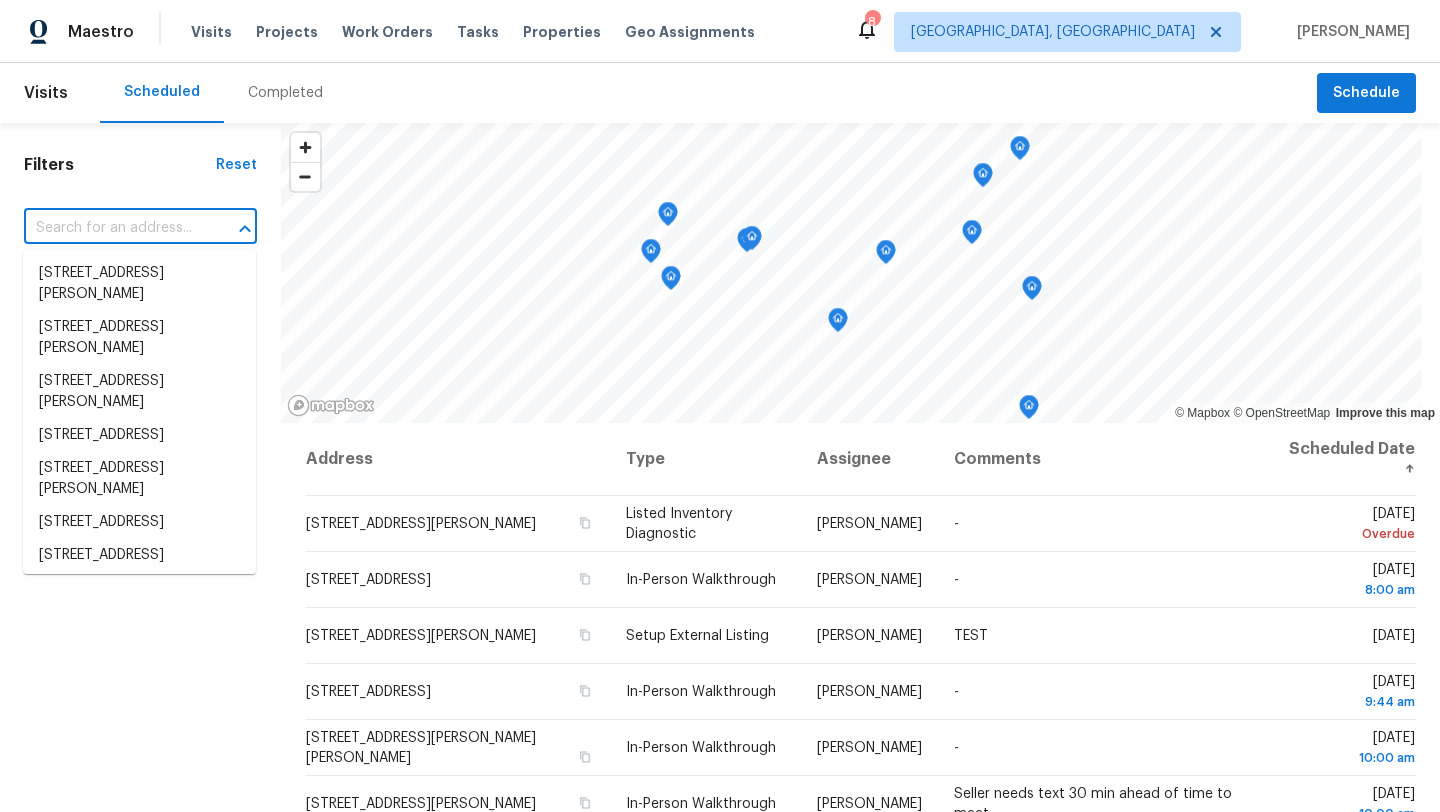 paste on "[STREET_ADDRESS]" 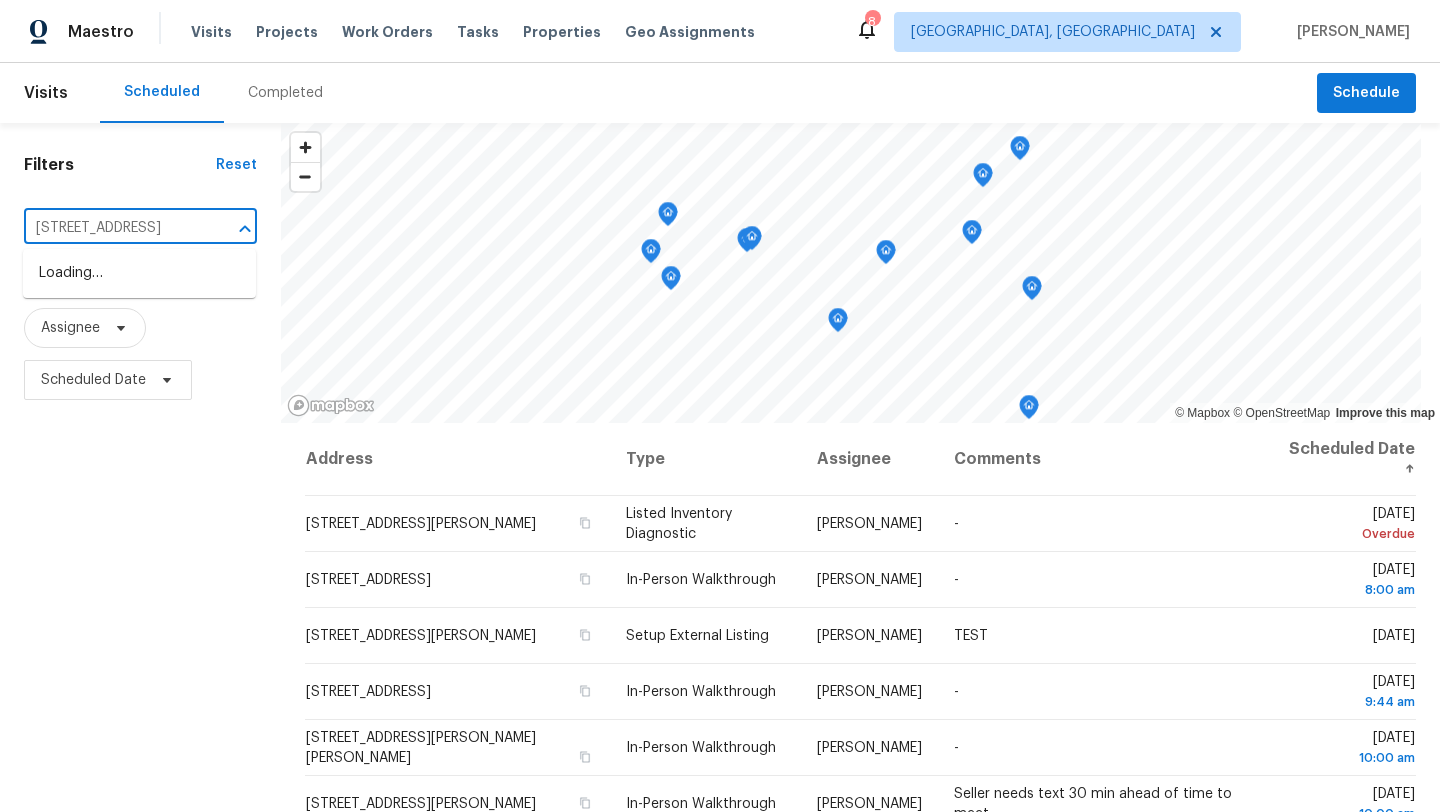 scroll, scrollTop: 0, scrollLeft: 104, axis: horizontal 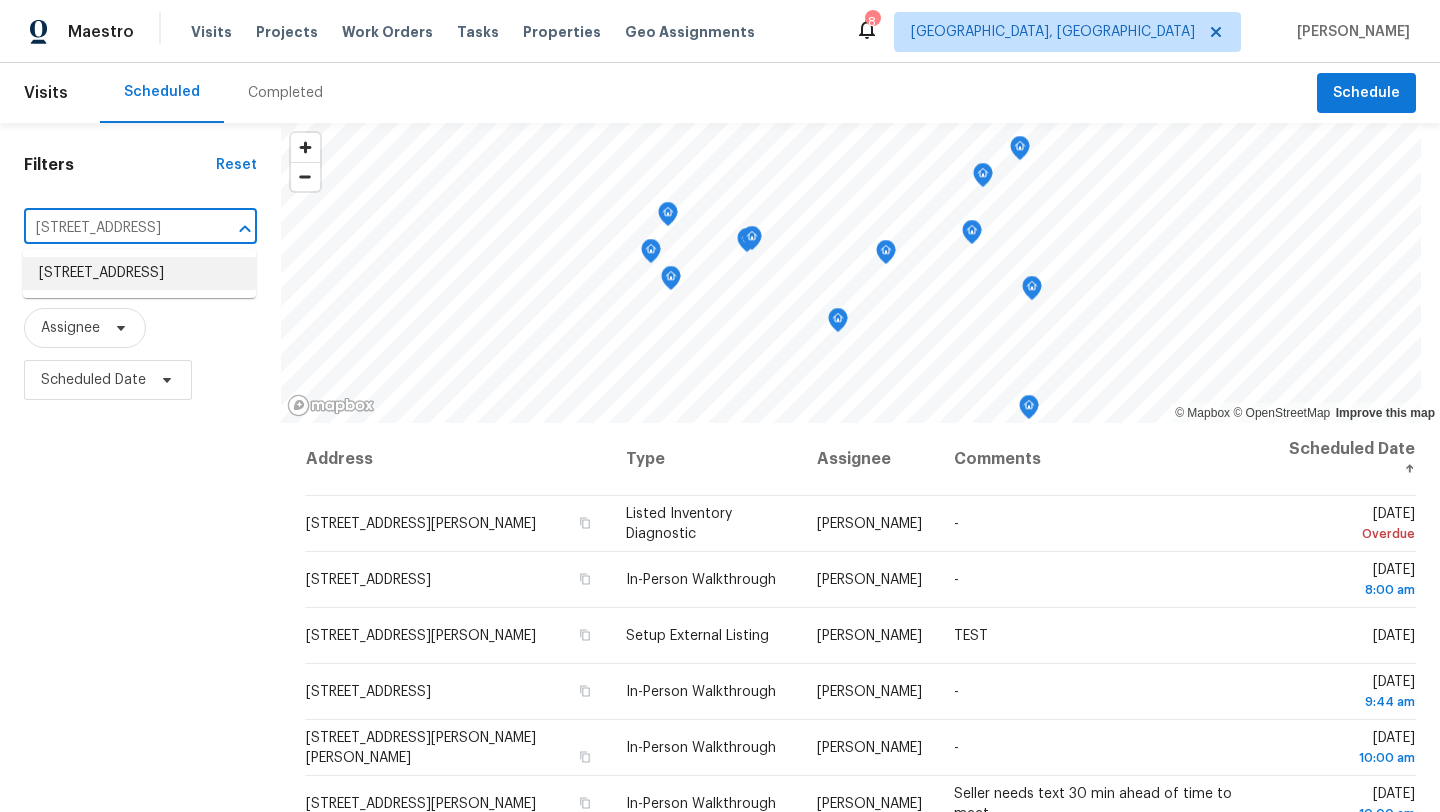 click on "[STREET_ADDRESS]" at bounding box center (139, 273) 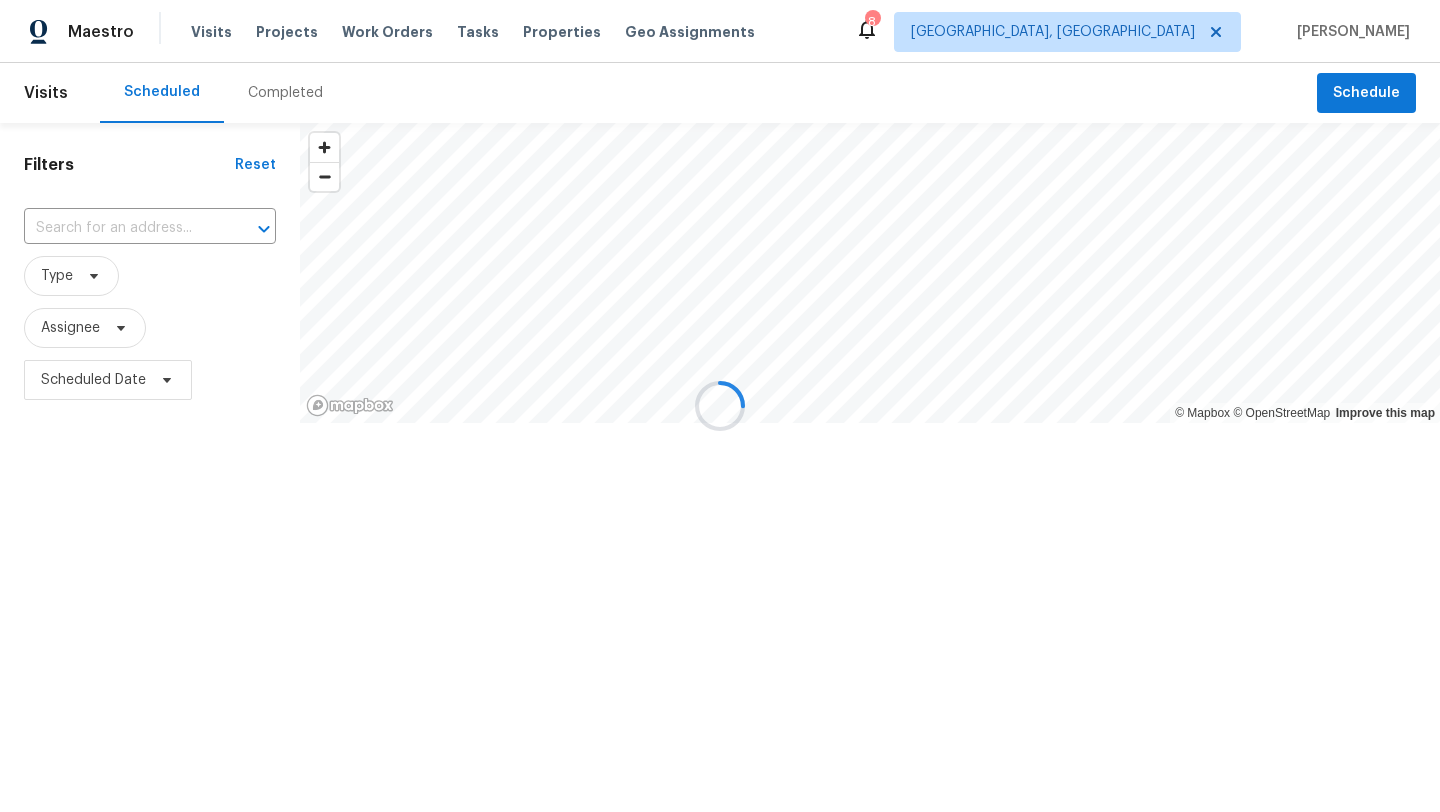 type on "[STREET_ADDRESS]" 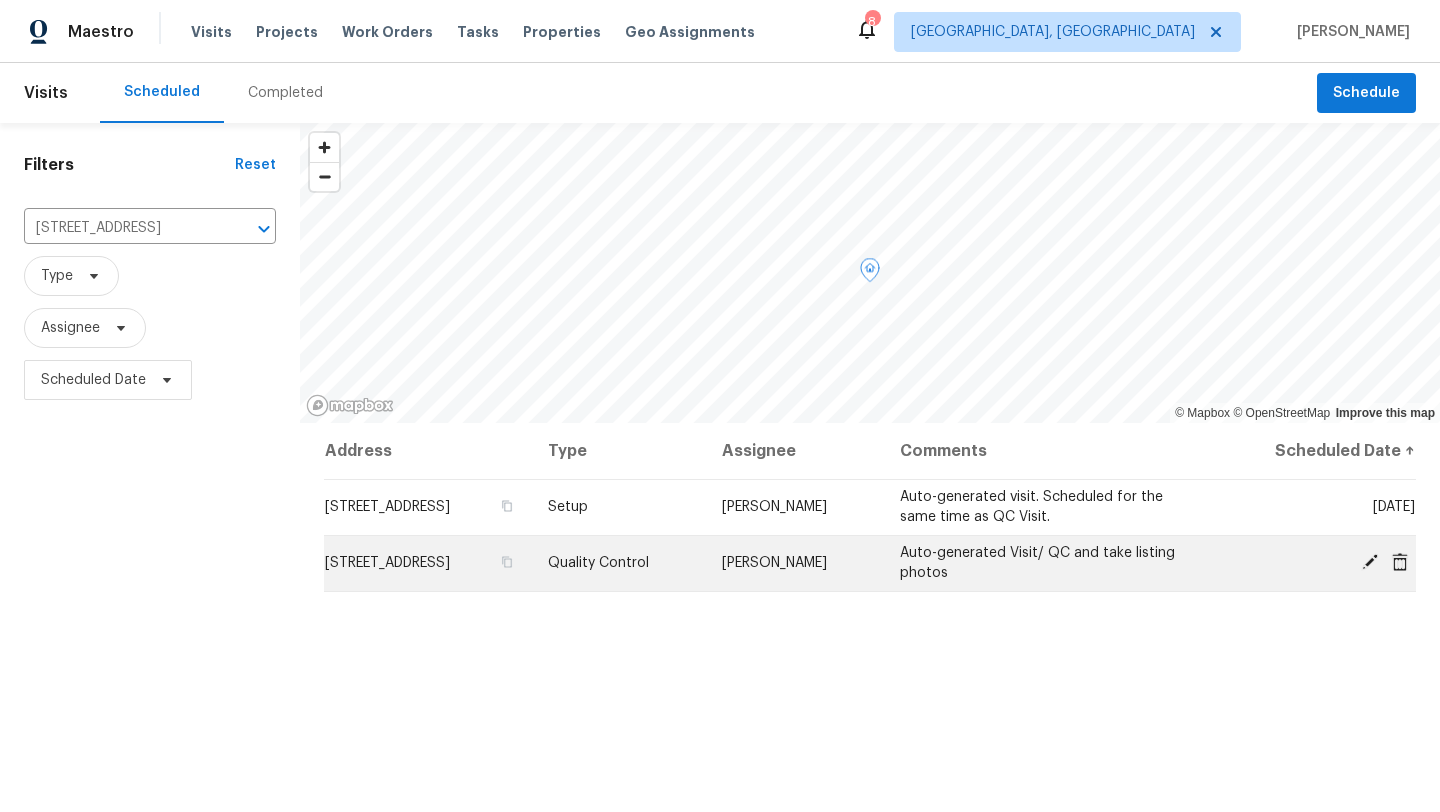click 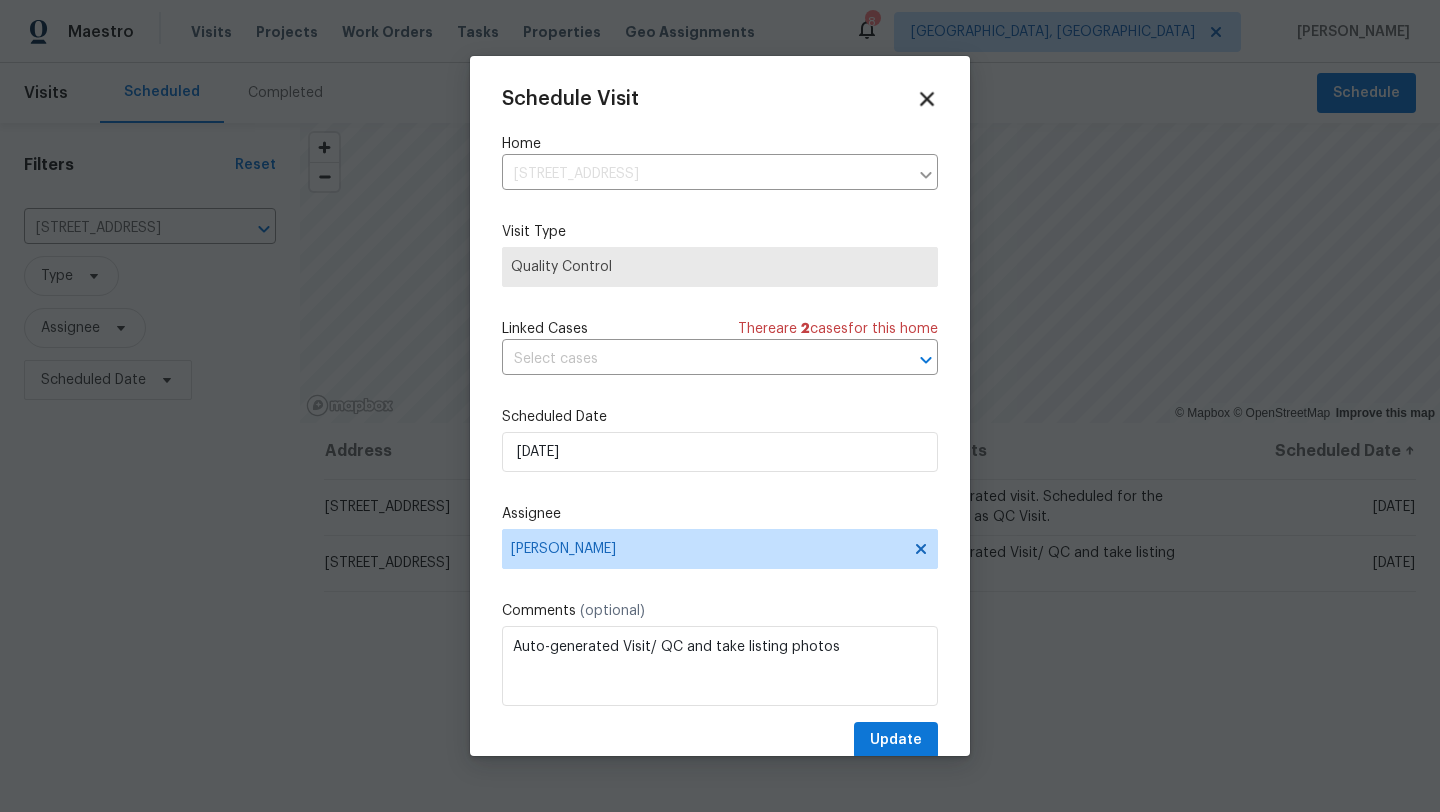 click 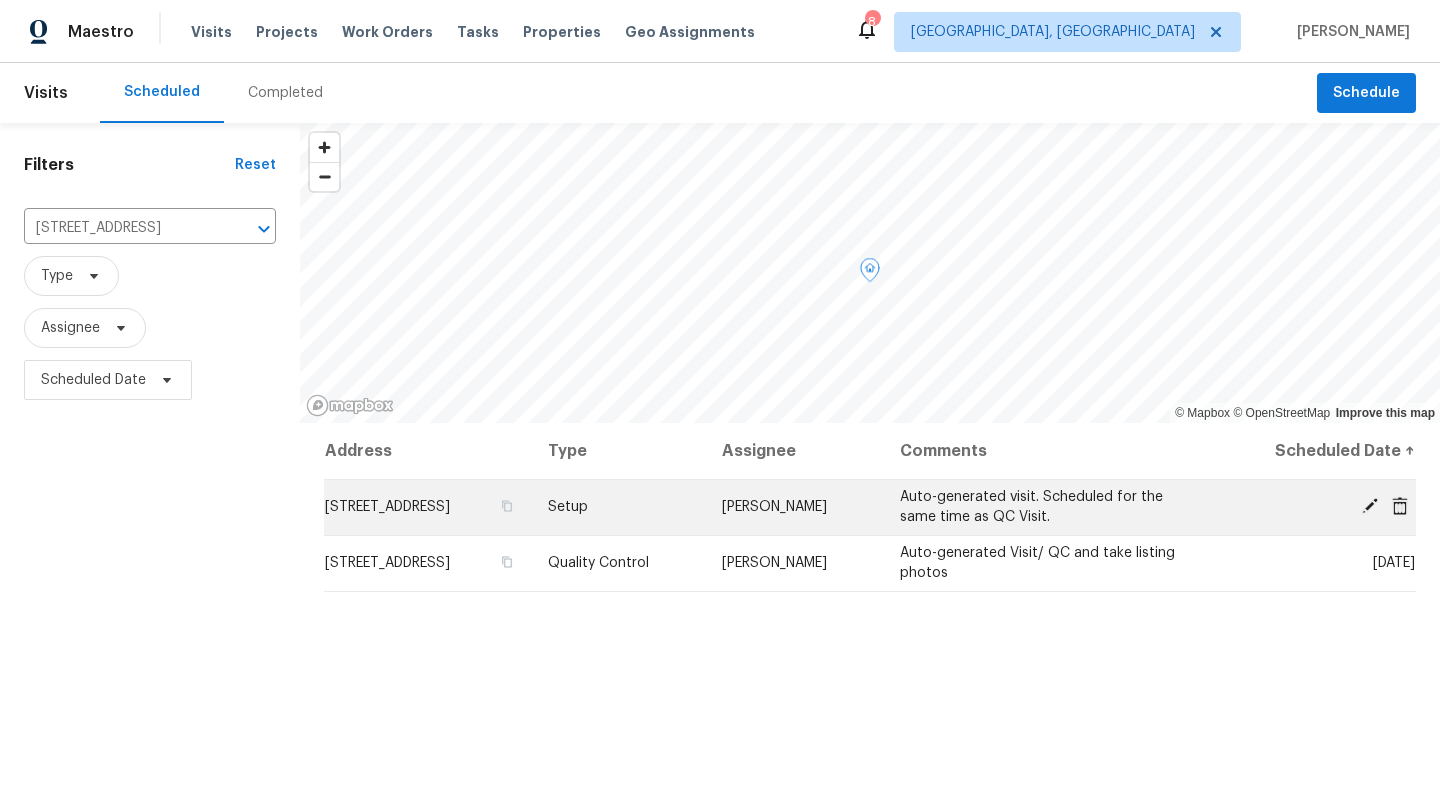 click 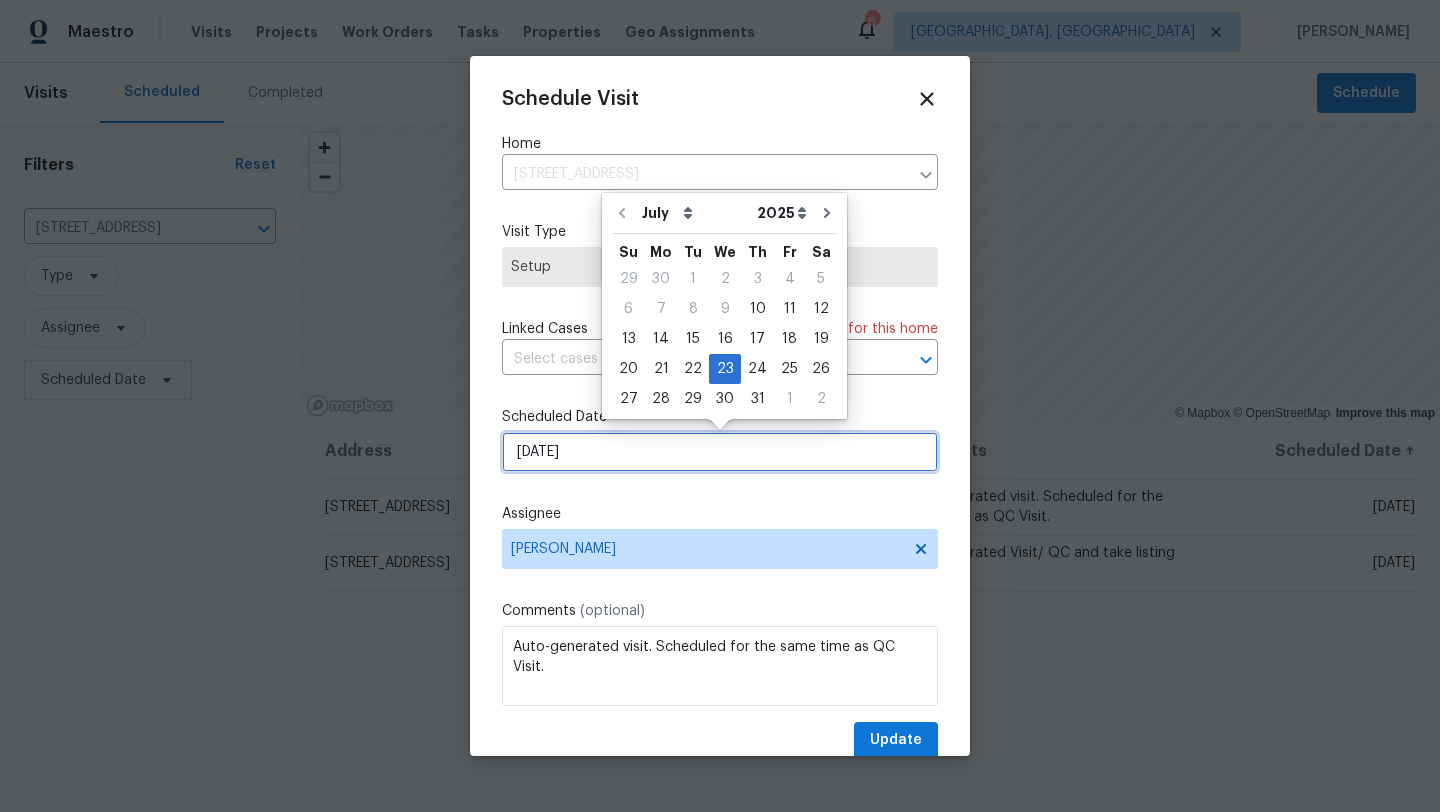 click on "7/23/2025" at bounding box center (720, 452) 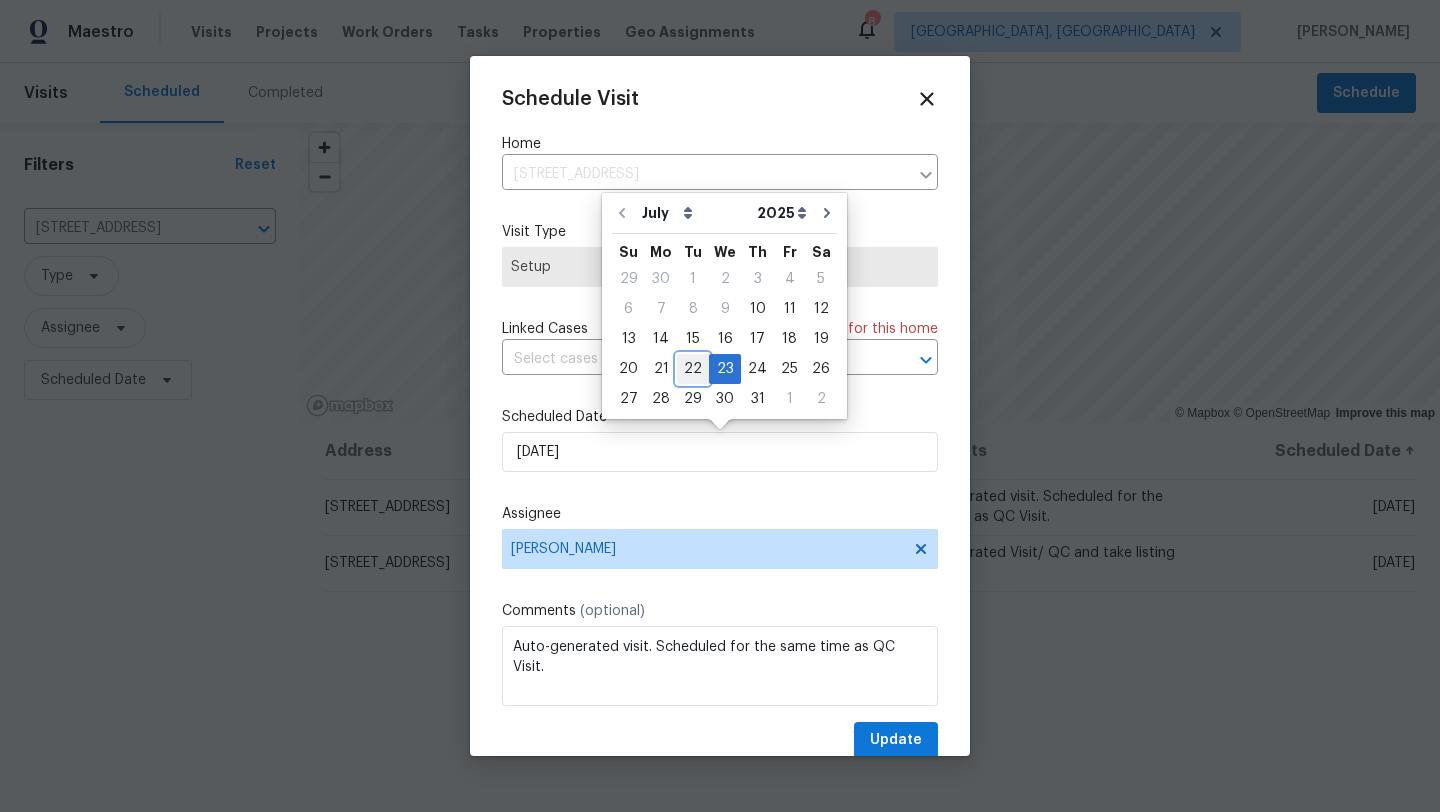 click on "22" at bounding box center (693, 369) 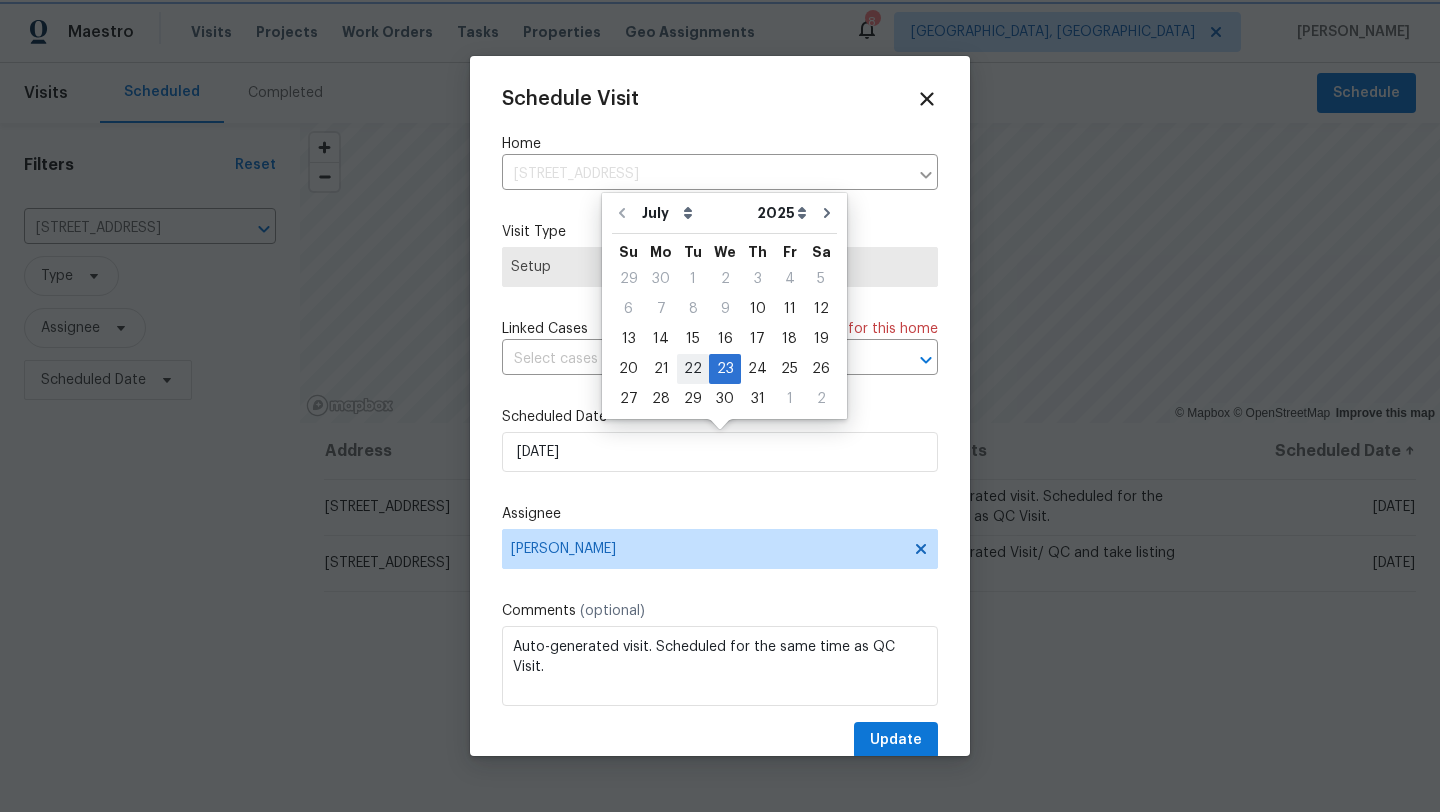 type on "7/22/2025" 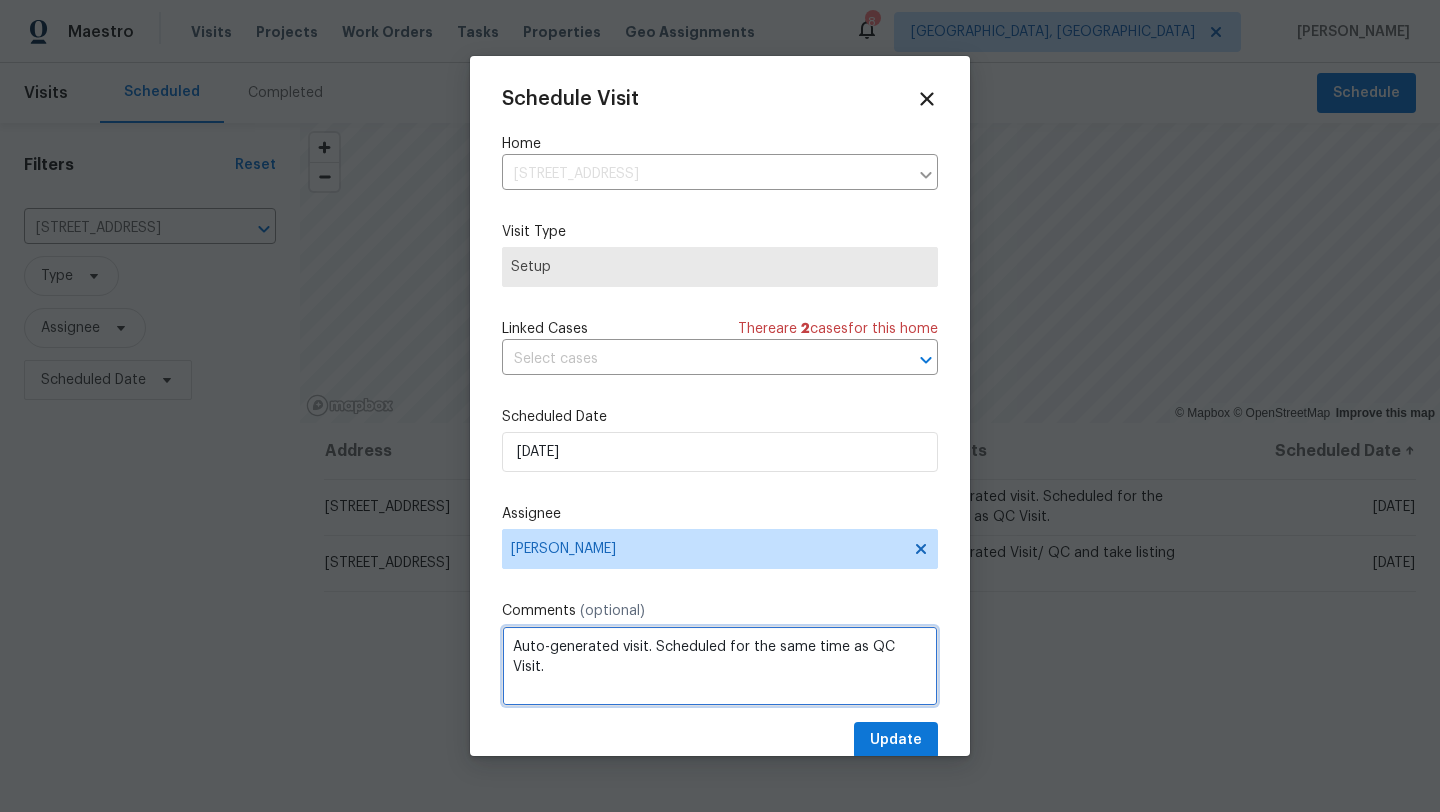drag, startPoint x: 663, startPoint y: 648, endPoint x: 937, endPoint y: 650, distance: 274.0073 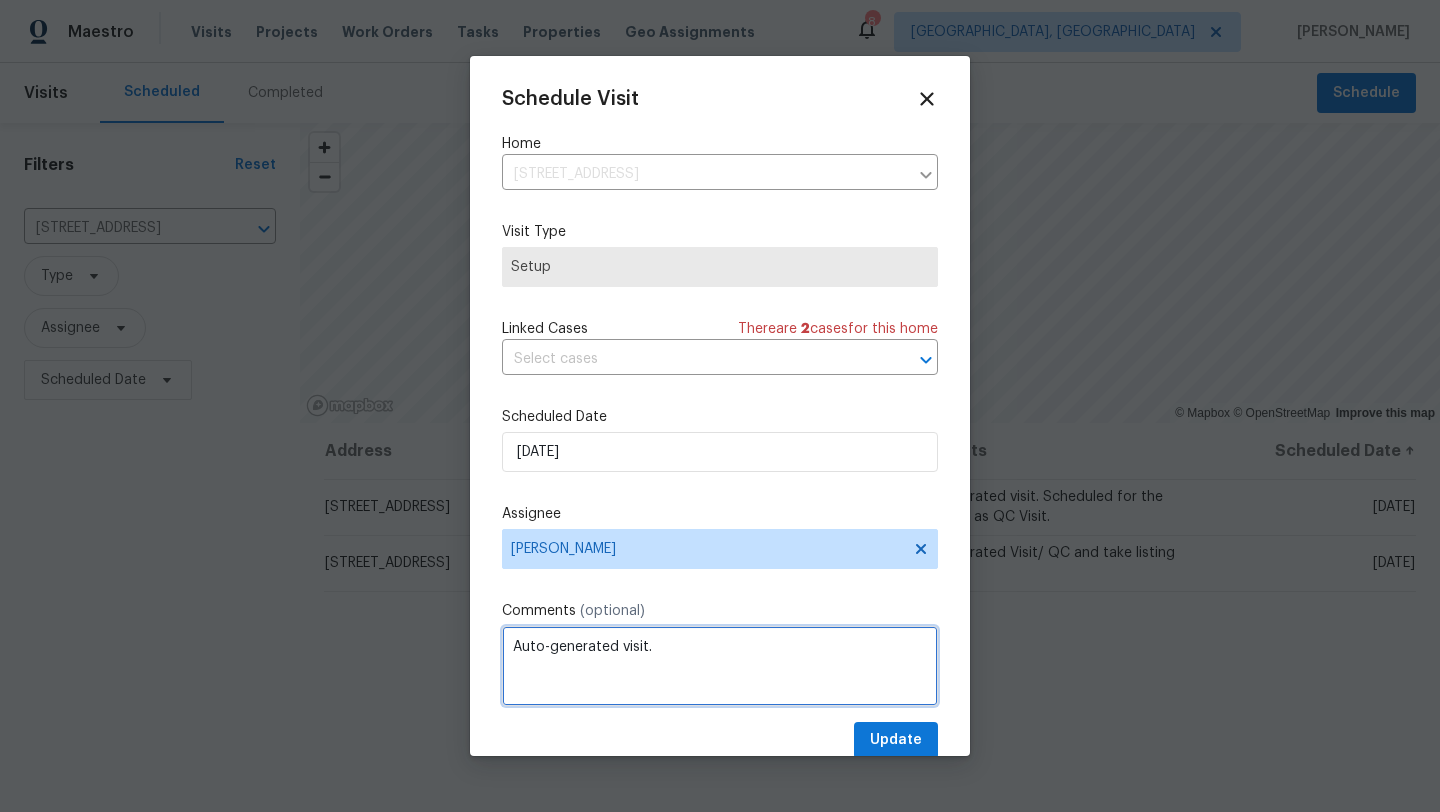 type on "Auto-generated visit." 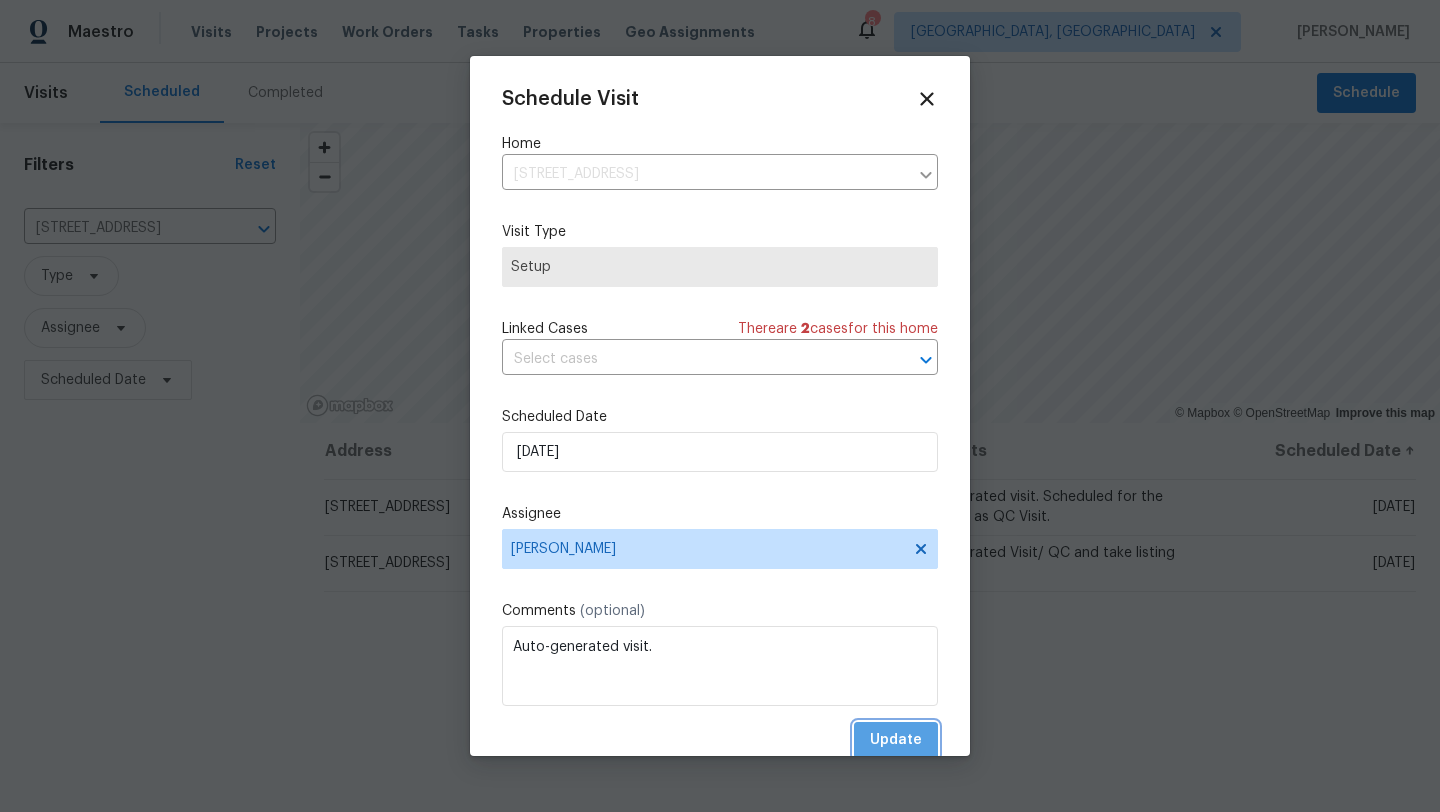 click on "Update" at bounding box center [896, 740] 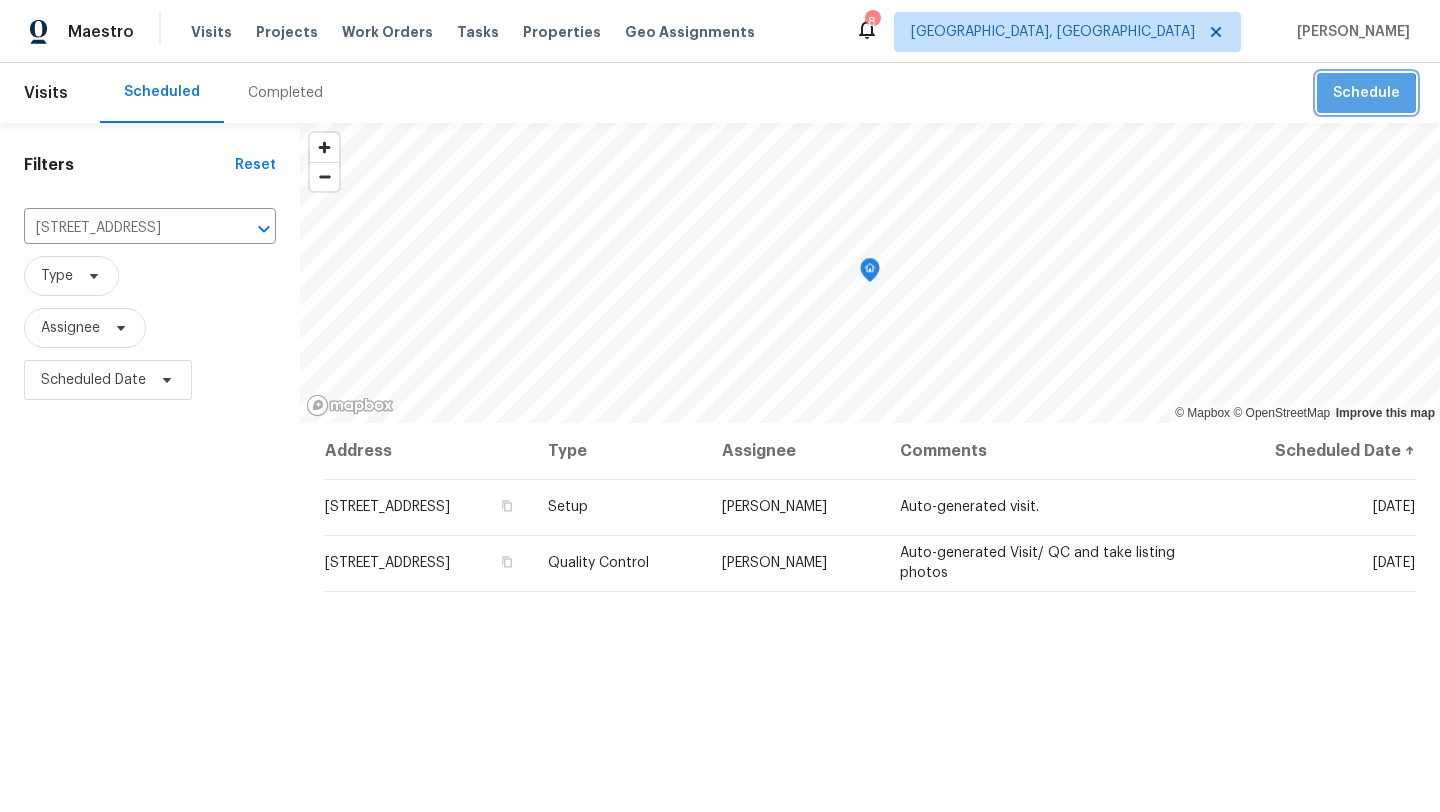 click on "Schedule" at bounding box center (1366, 93) 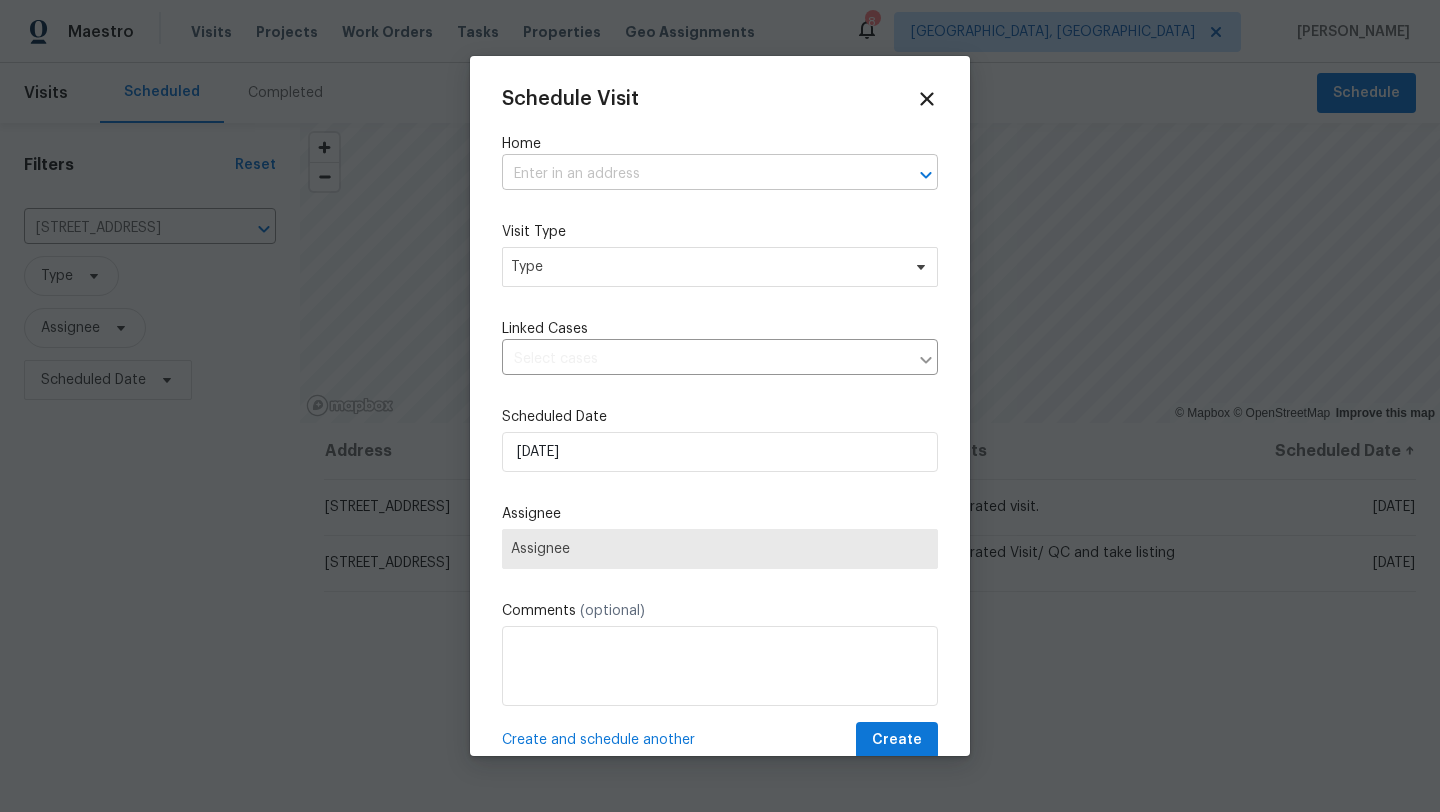 click at bounding box center (692, 174) 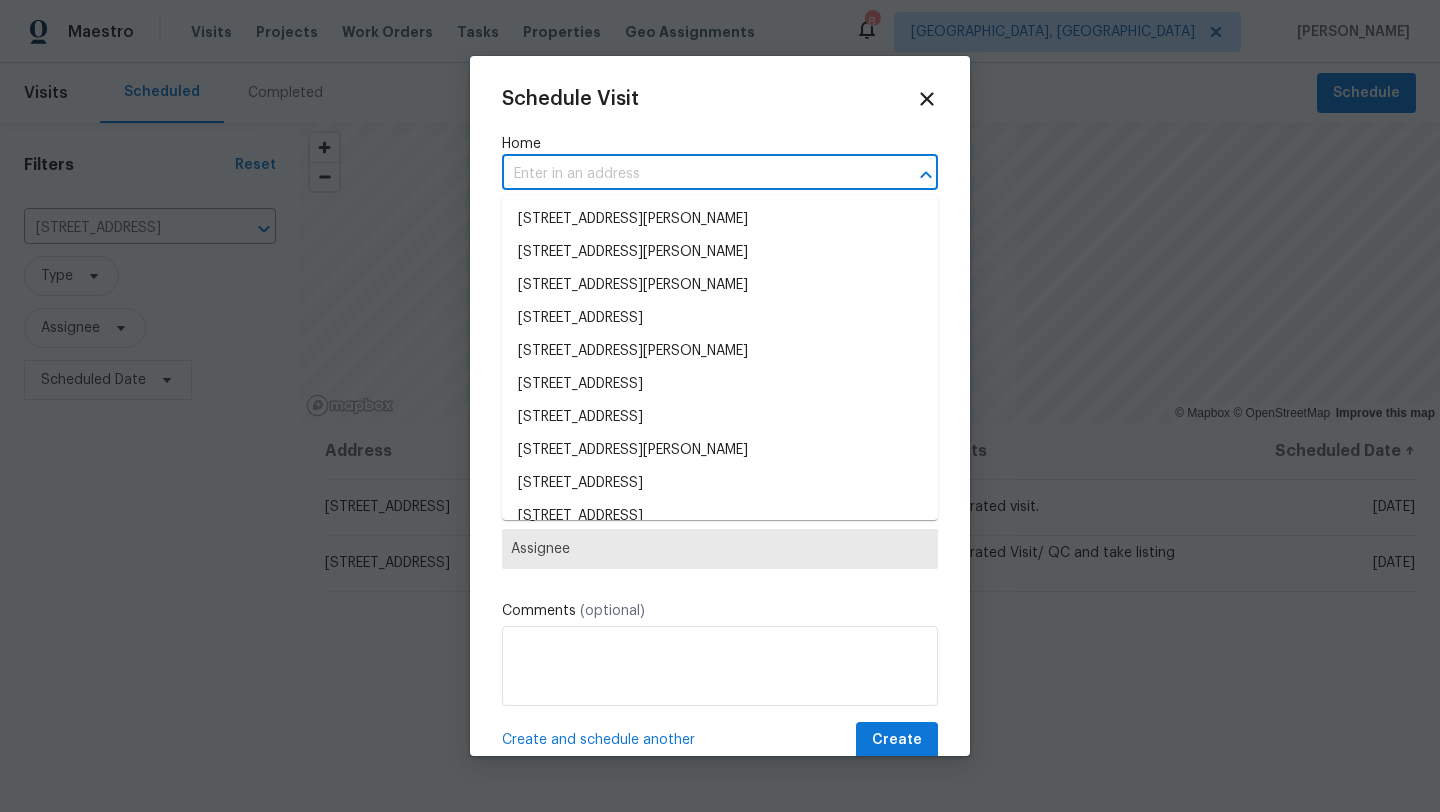 paste on "[STREET_ADDRESS]" 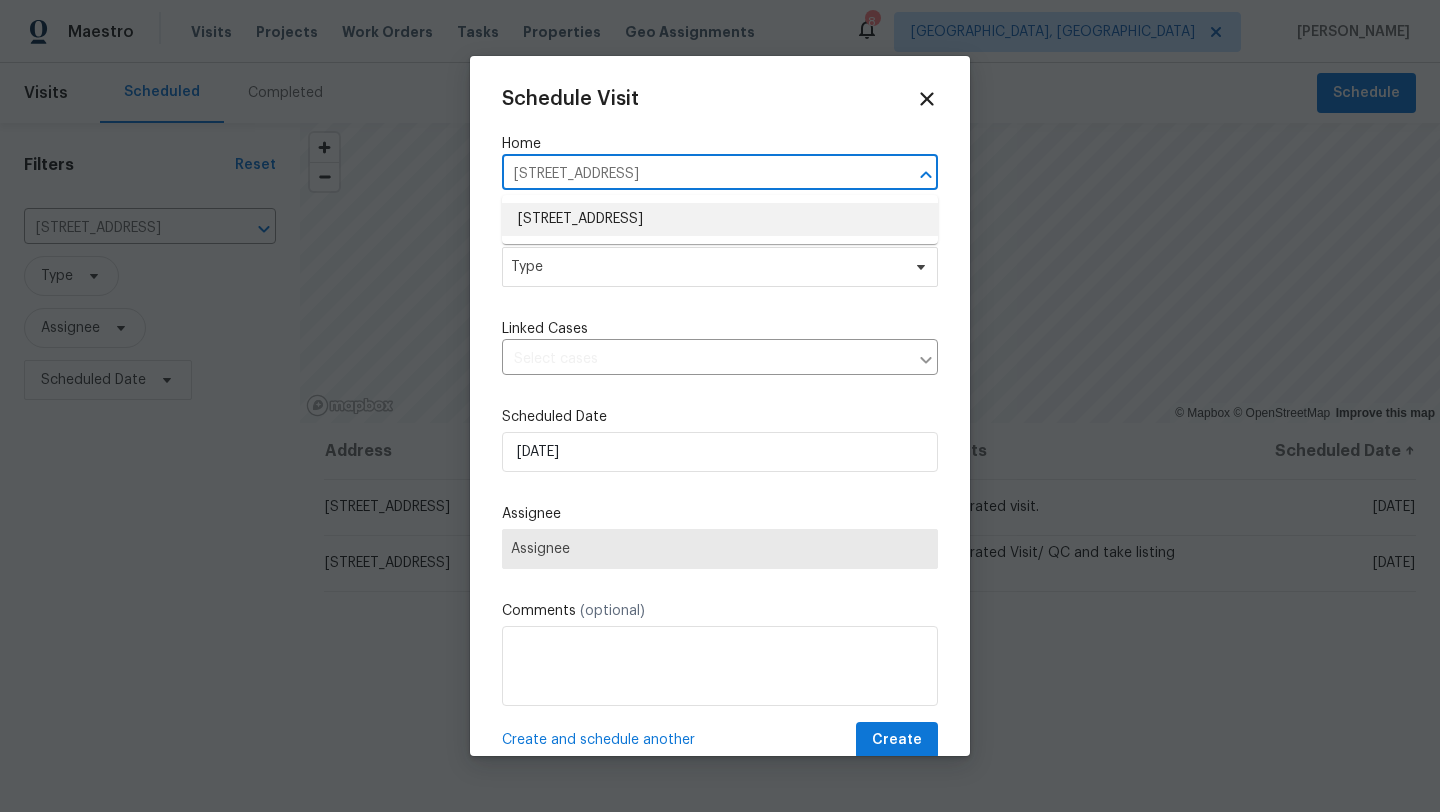 click on "[STREET_ADDRESS]" at bounding box center [720, 219] 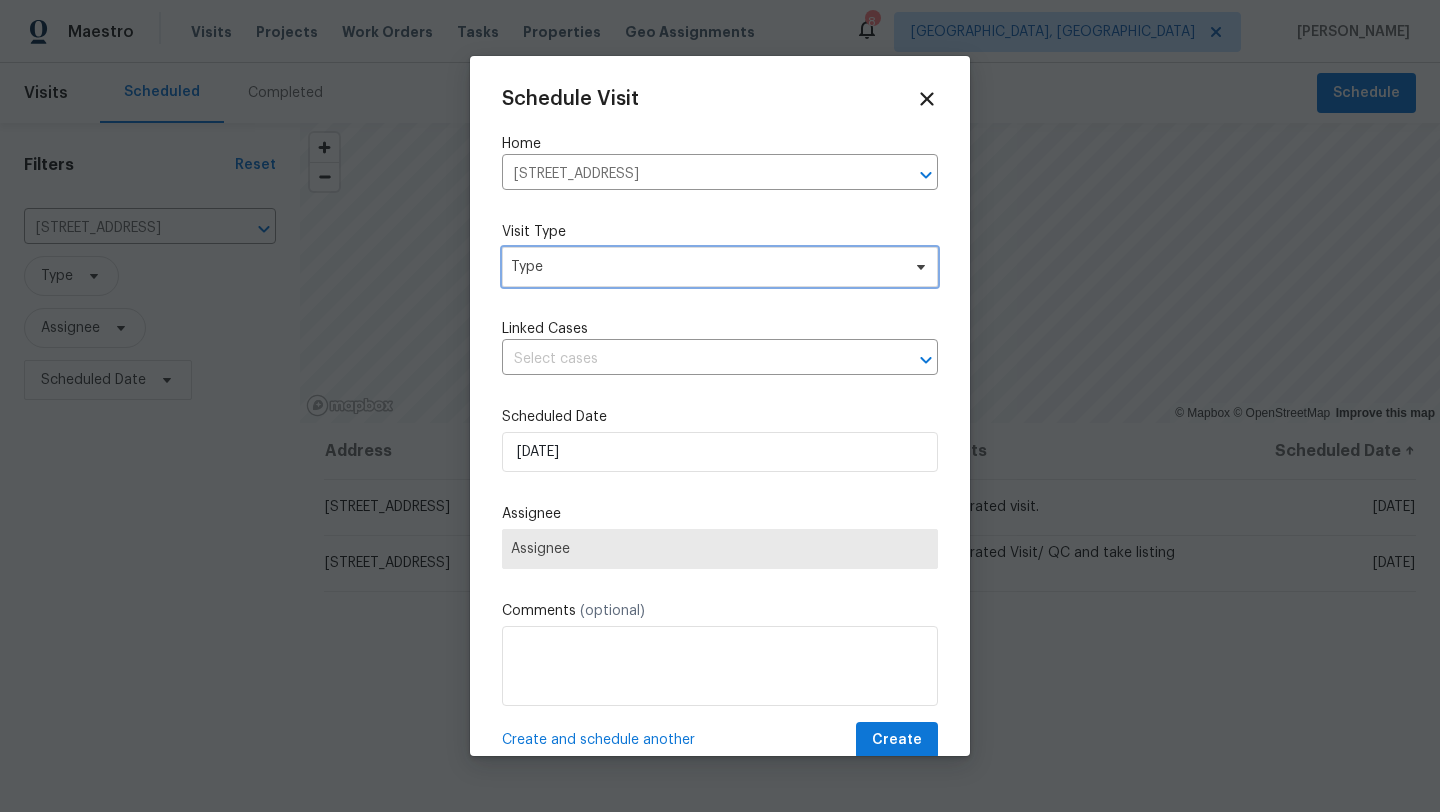 click on "Type" at bounding box center [705, 267] 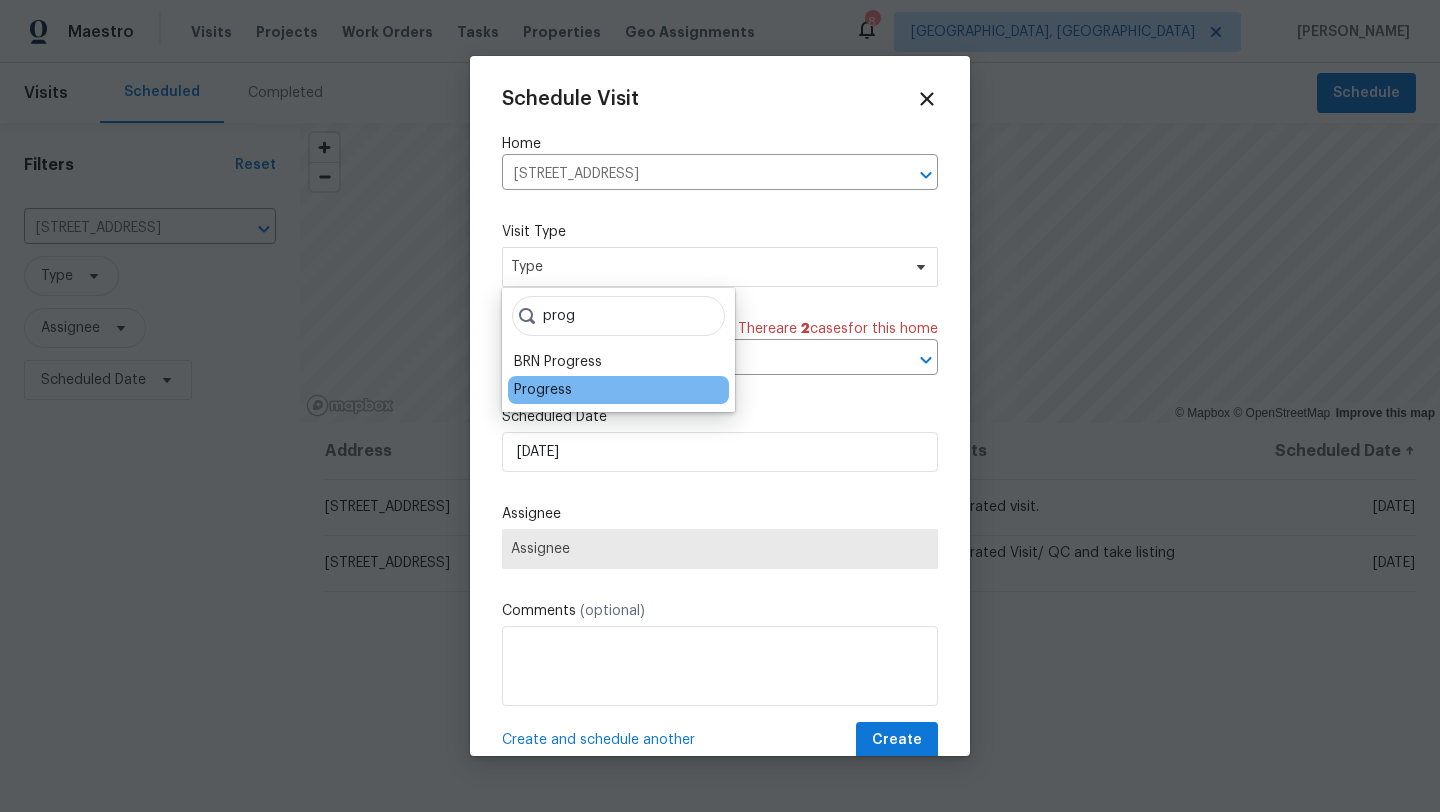 type on "prog" 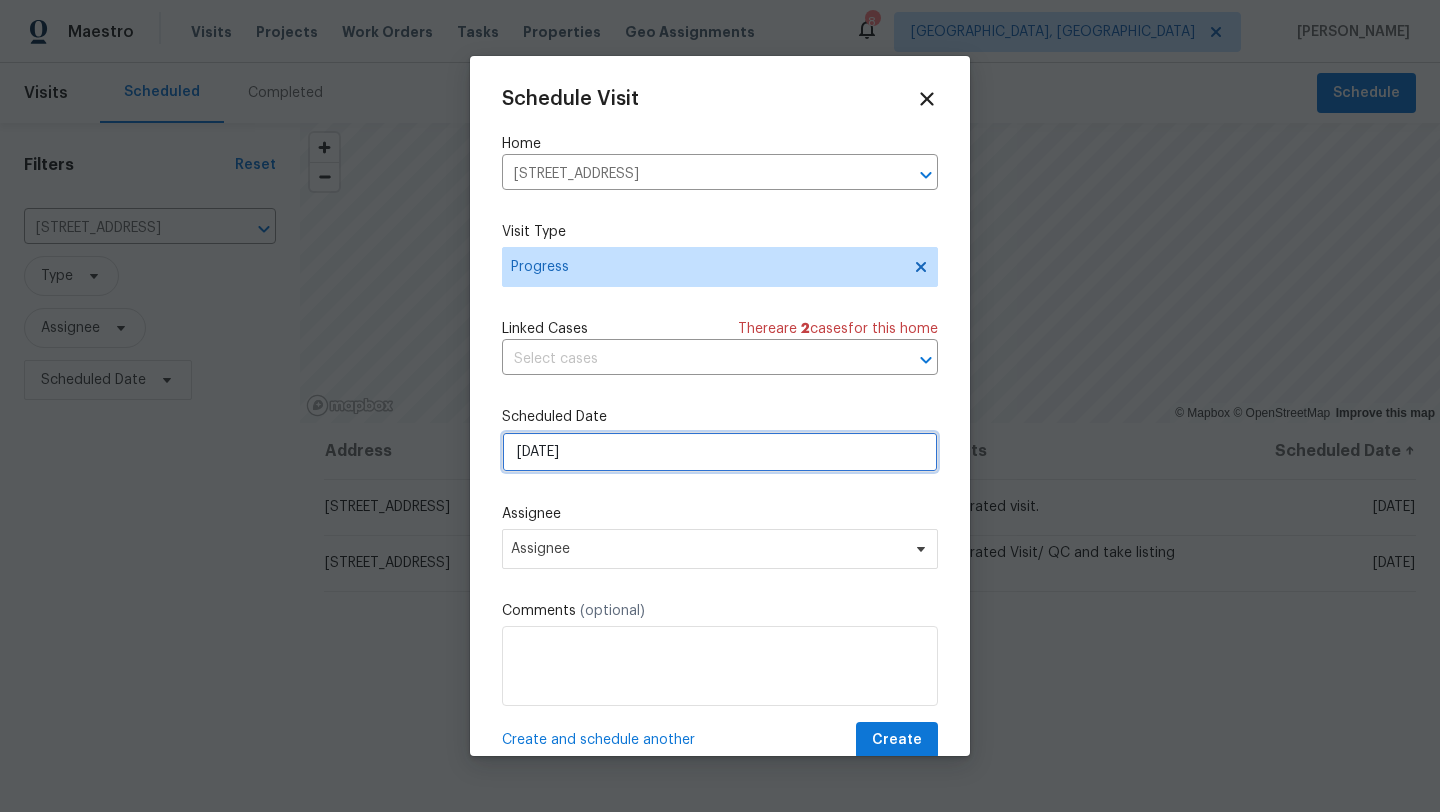 click on "7/10/2025" at bounding box center (720, 452) 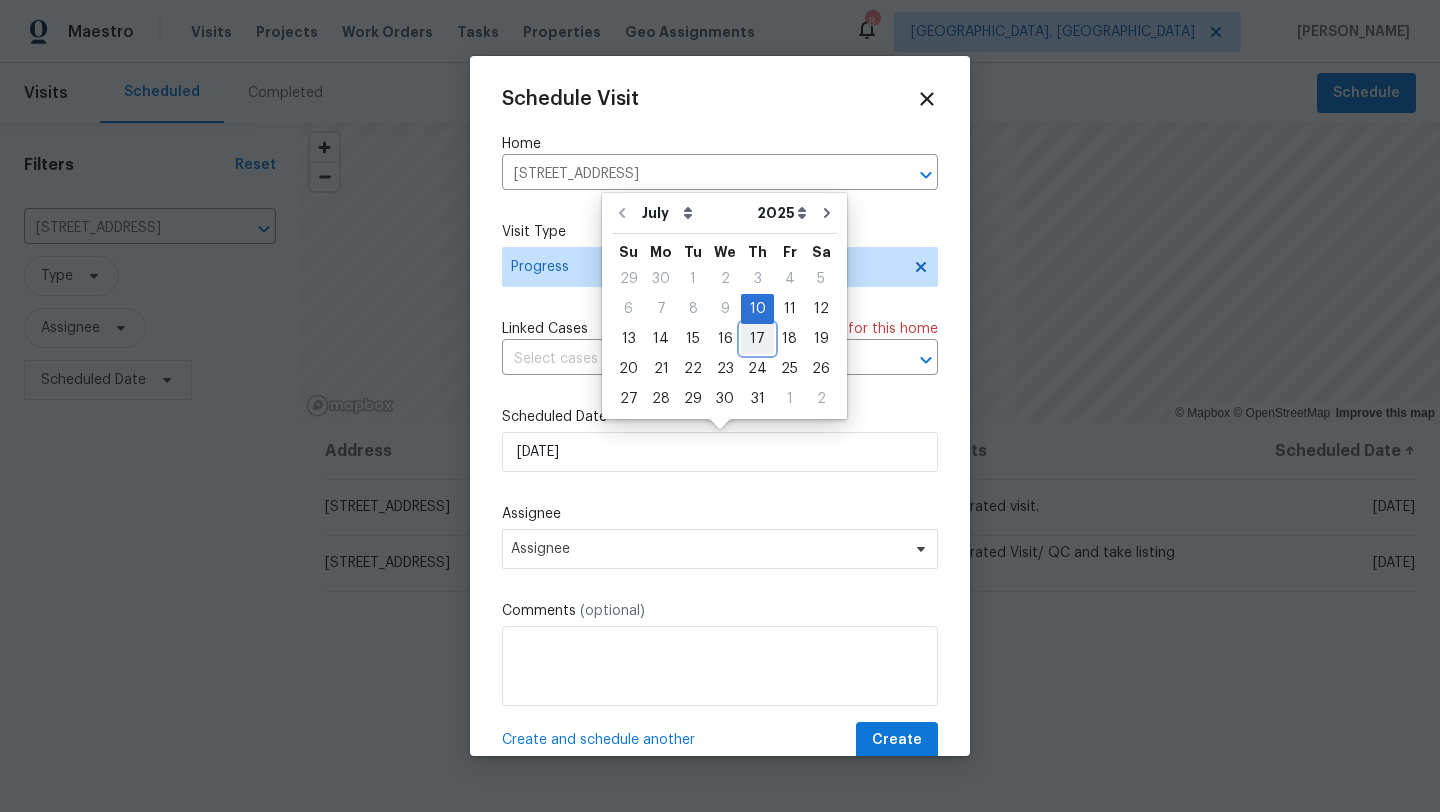 click on "17" at bounding box center (757, 339) 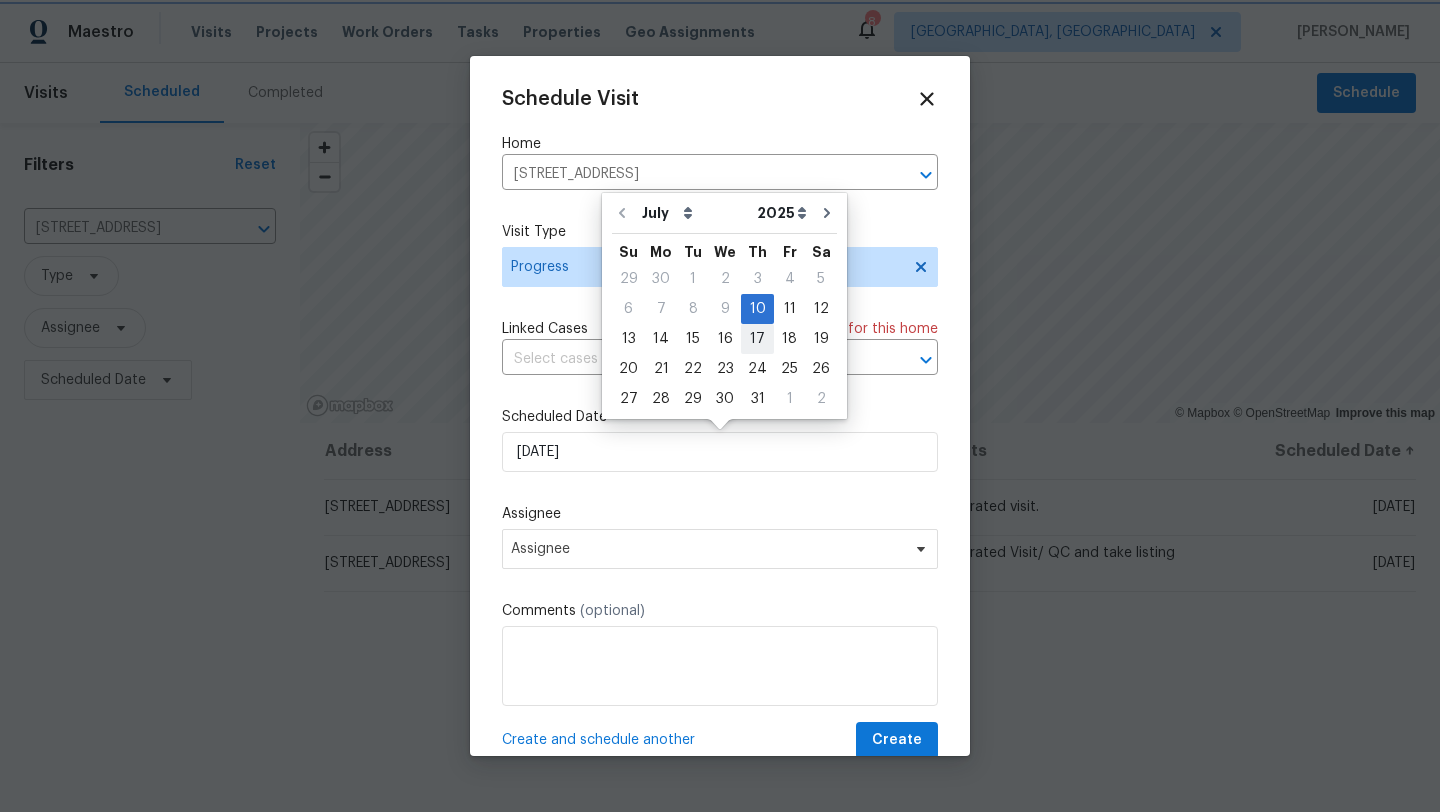 type on "7/17/2025" 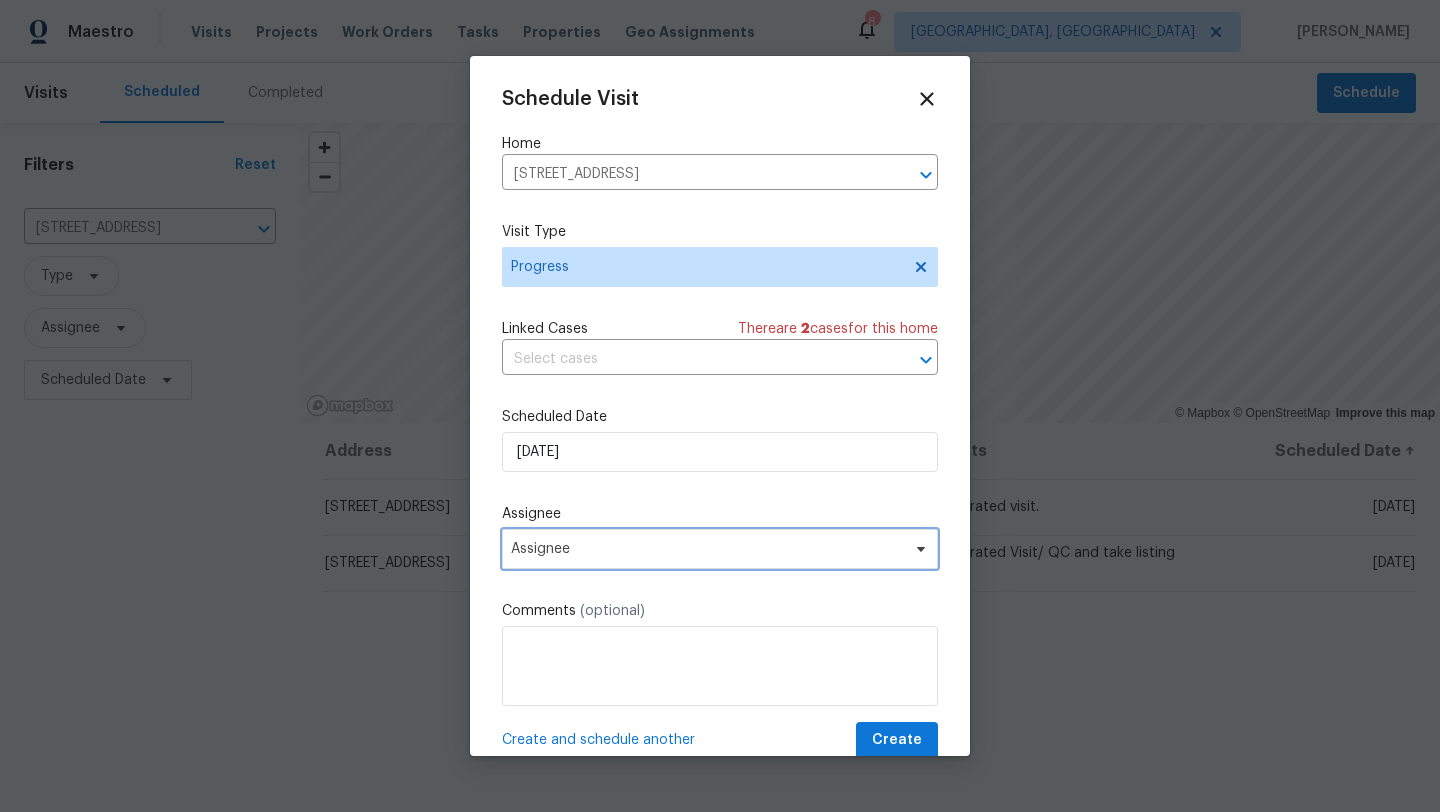 click on "Assignee" at bounding box center [707, 549] 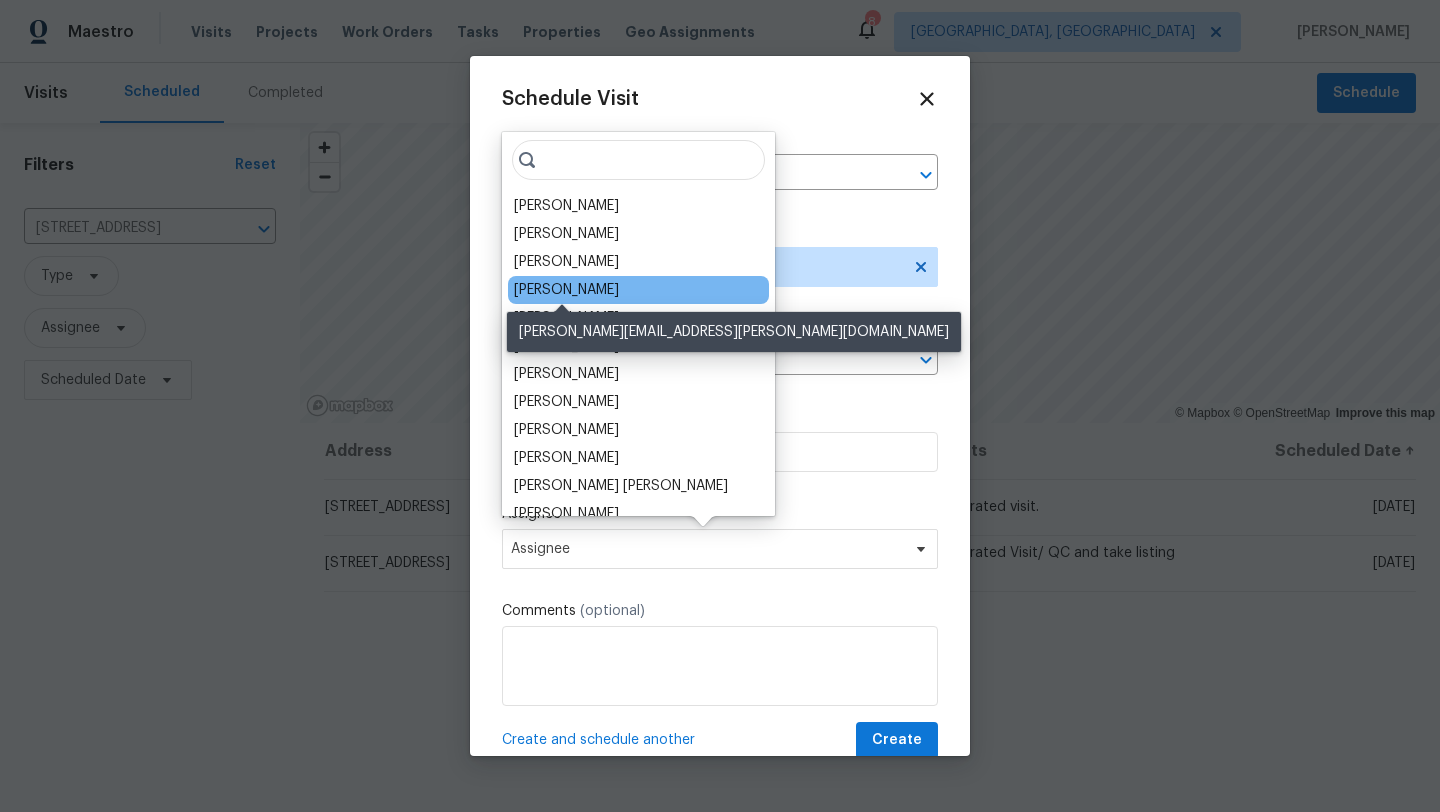 click on "Marissa Casias" at bounding box center [566, 290] 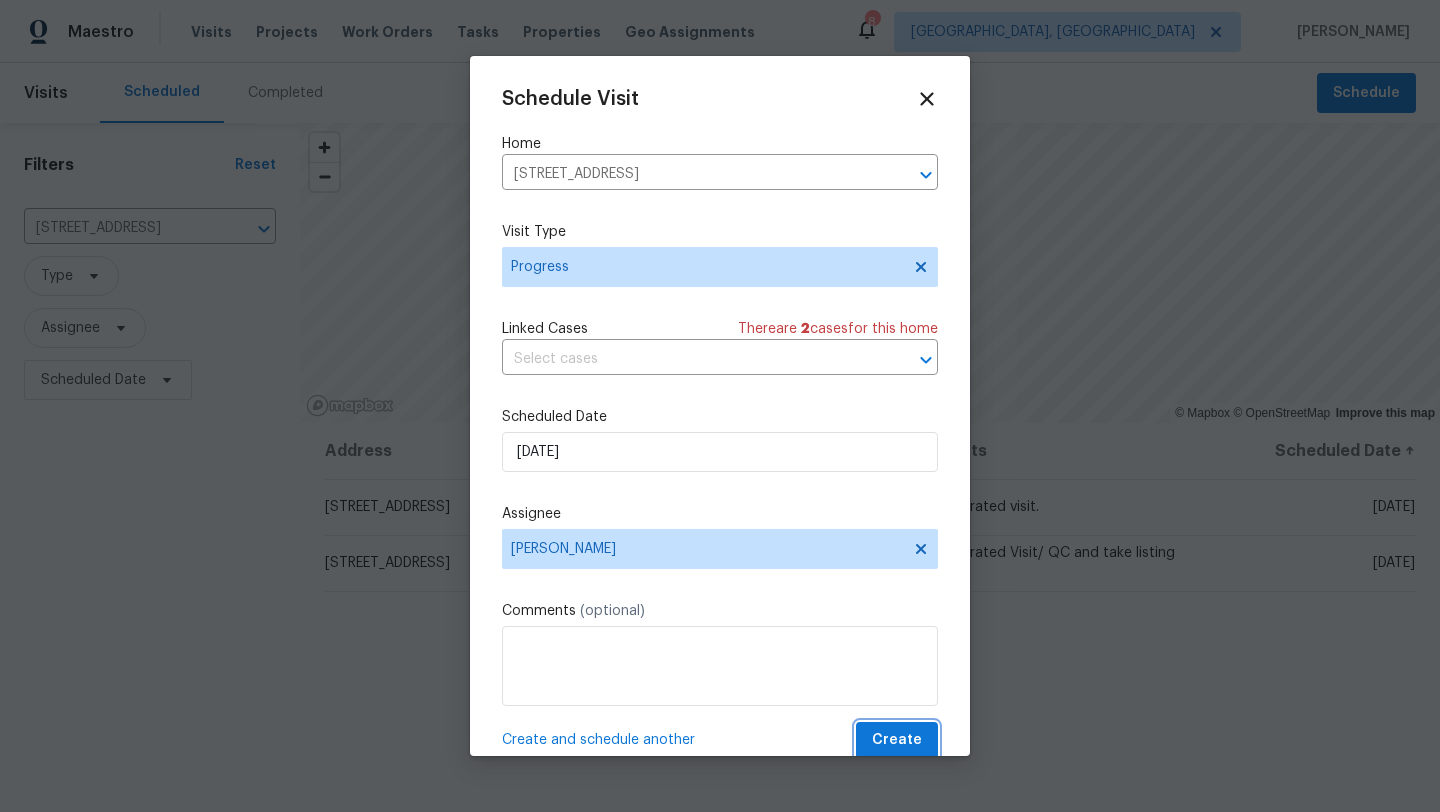 click on "Create" at bounding box center [897, 740] 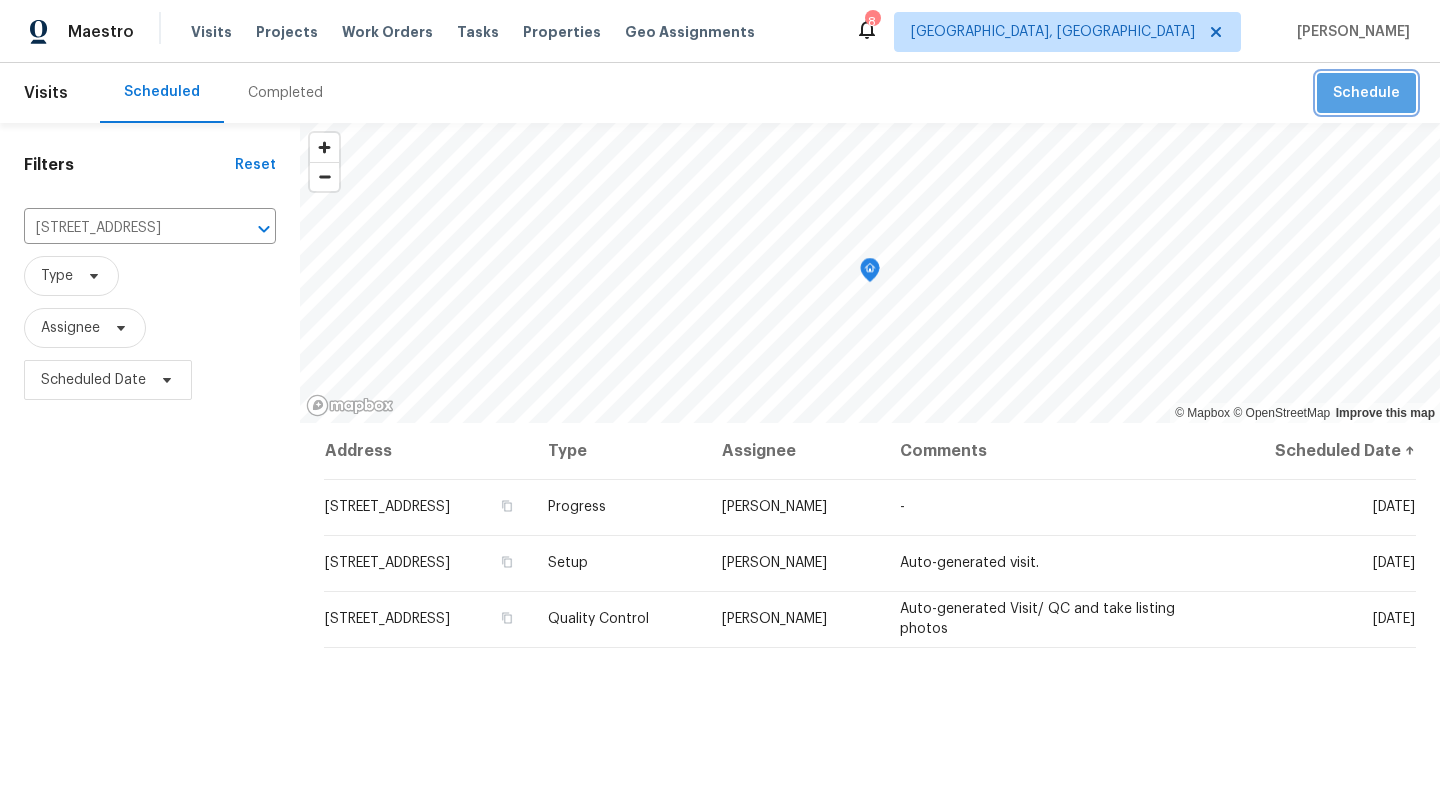click on "Schedule" at bounding box center (1366, 93) 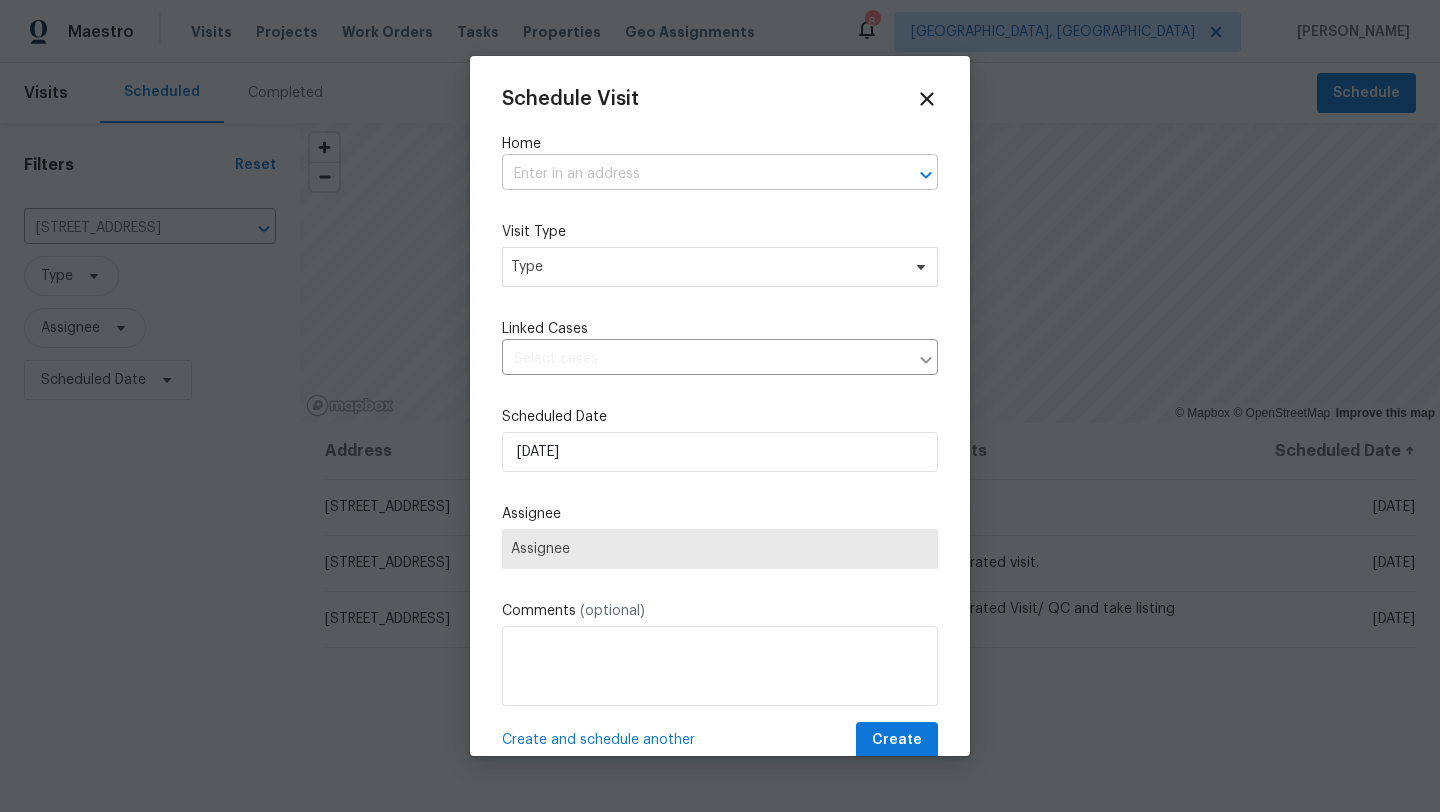 click at bounding box center [692, 174] 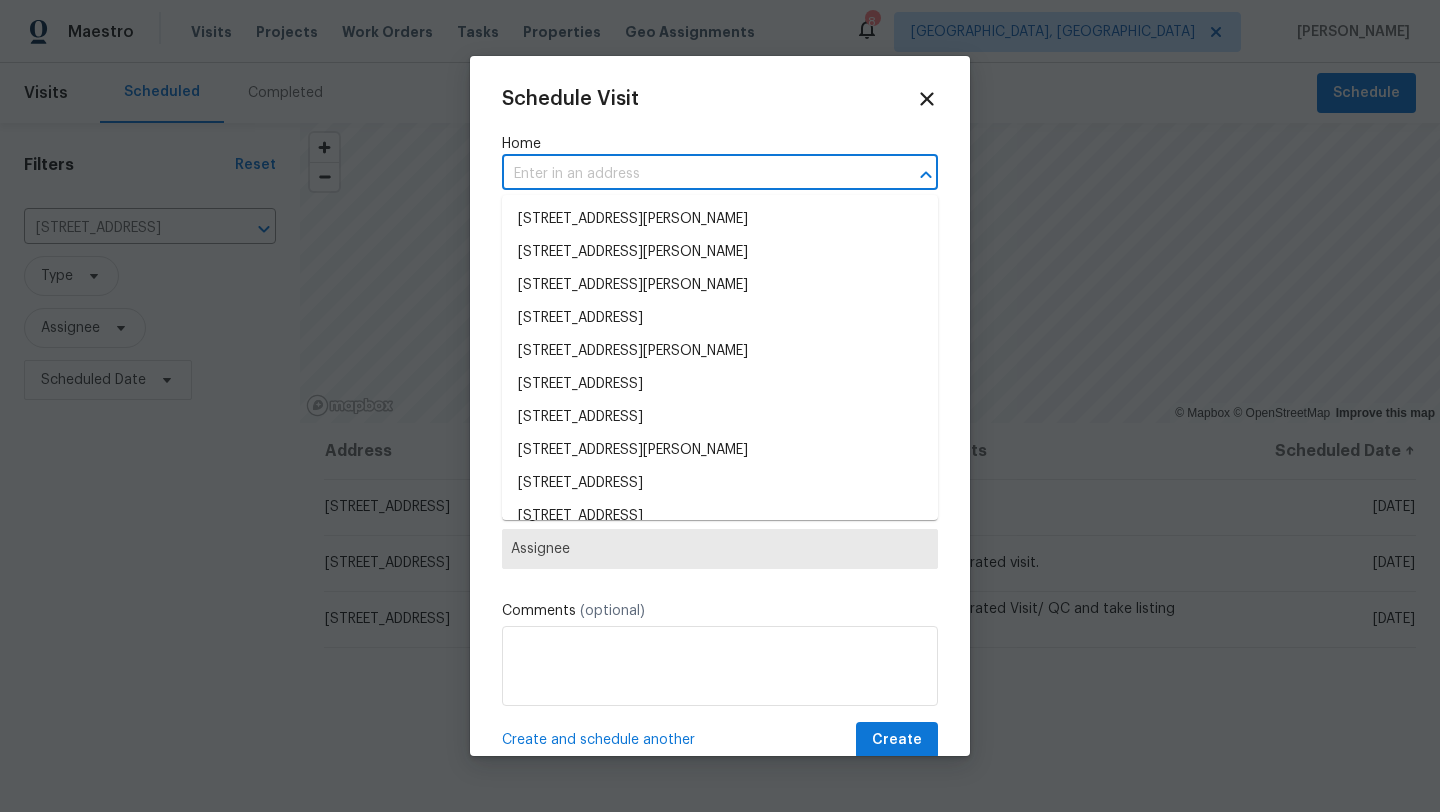 paste on "[STREET_ADDRESS]" 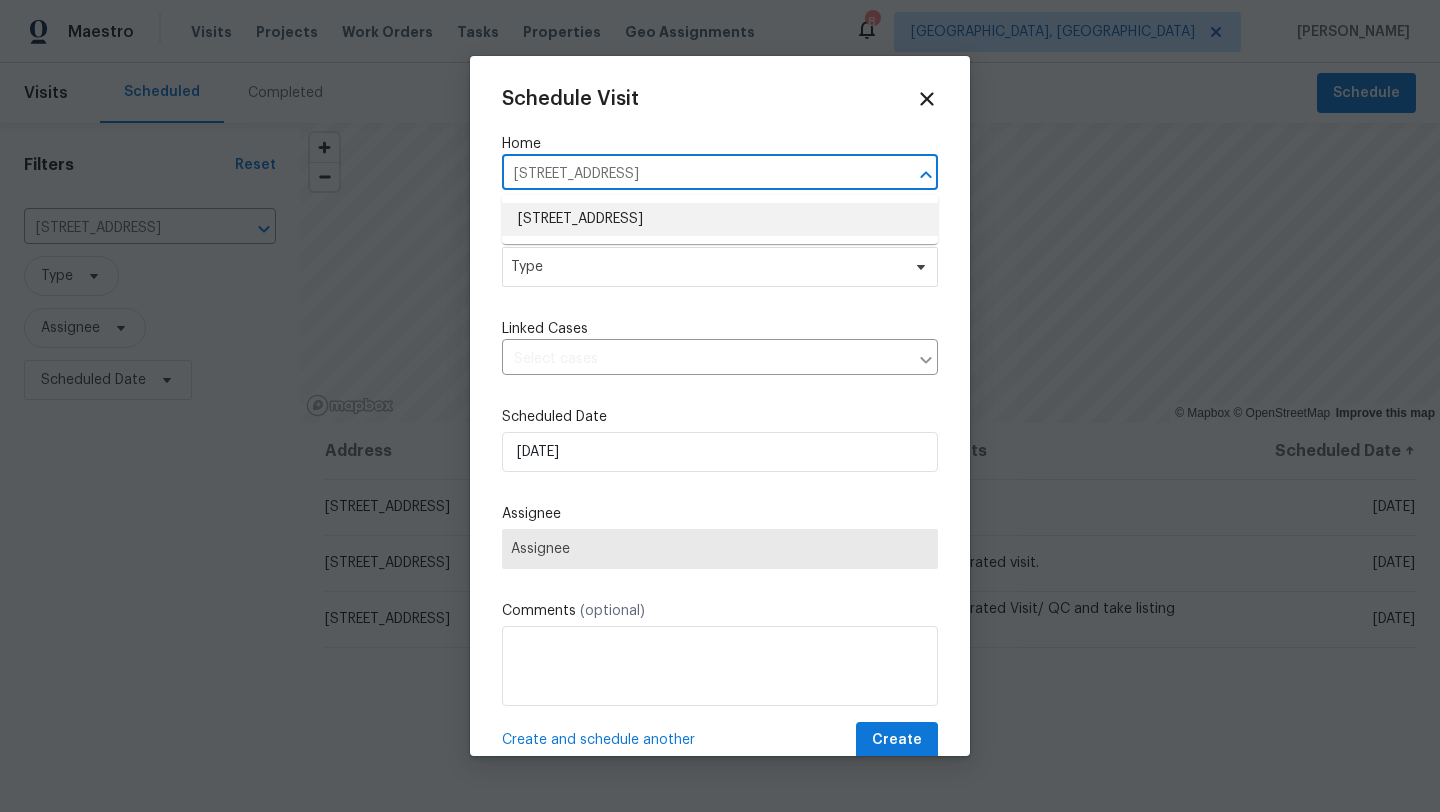 click on "[STREET_ADDRESS]" at bounding box center [720, 219] 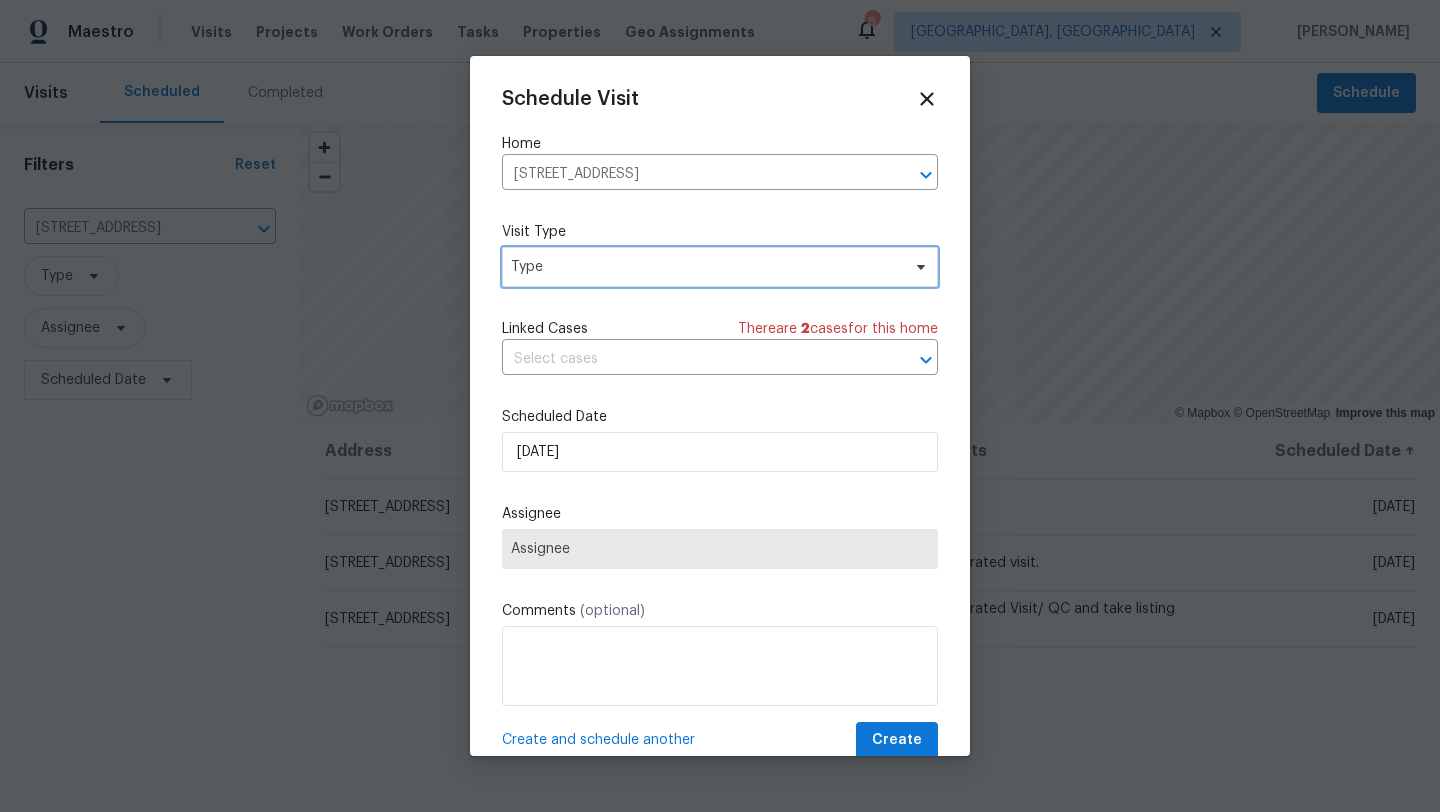 click on "Type" at bounding box center (705, 267) 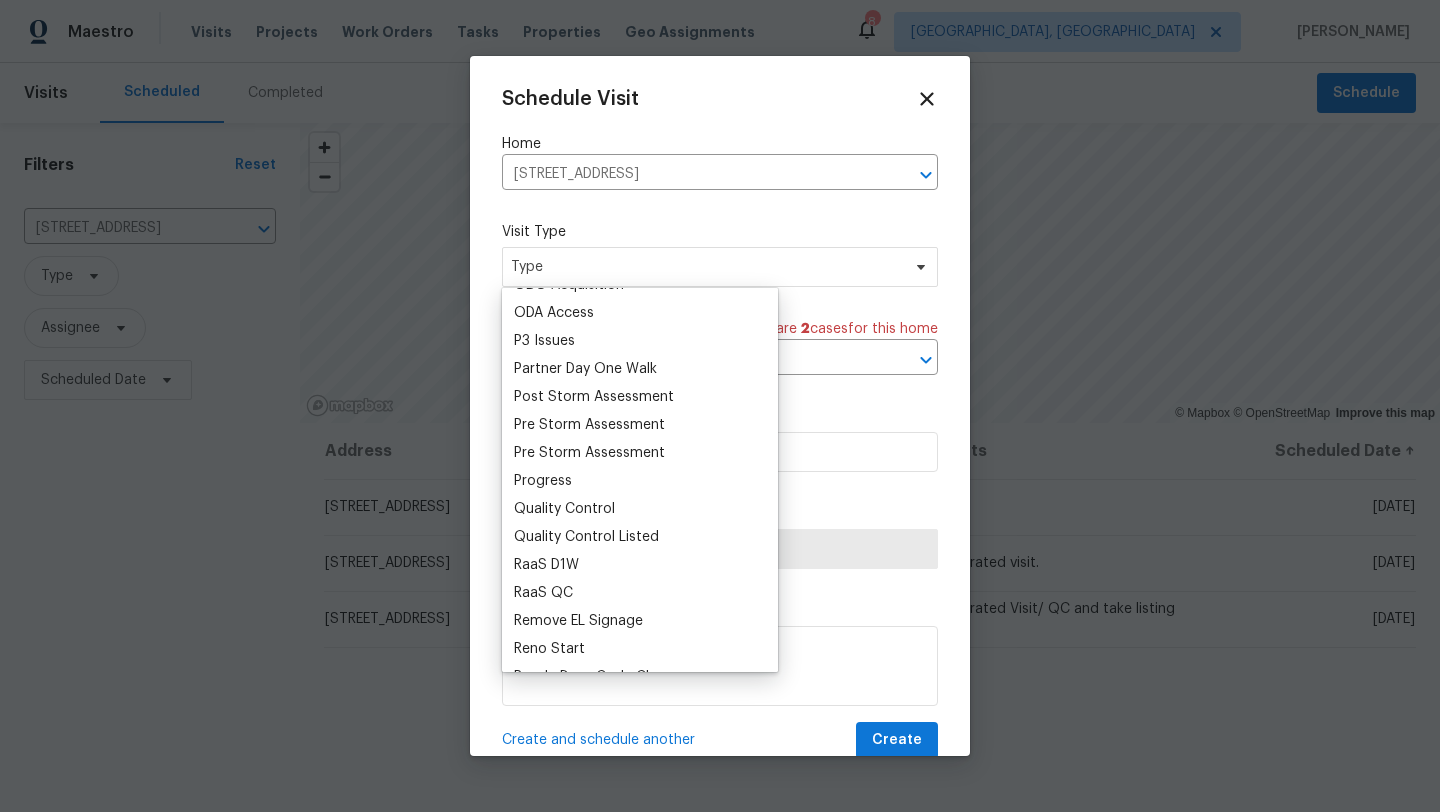 scroll, scrollTop: 1170, scrollLeft: 0, axis: vertical 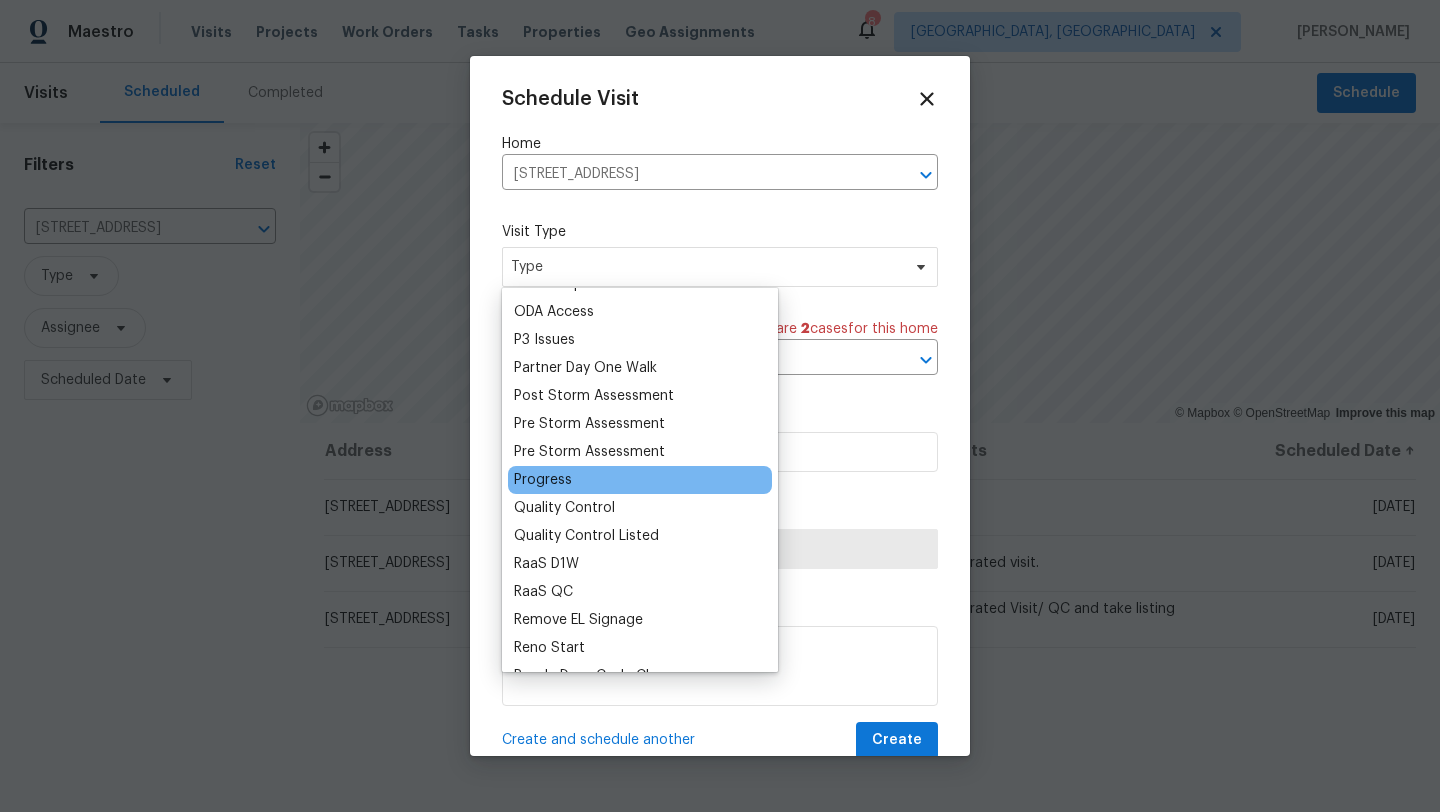 click on "Progress" at bounding box center (543, 480) 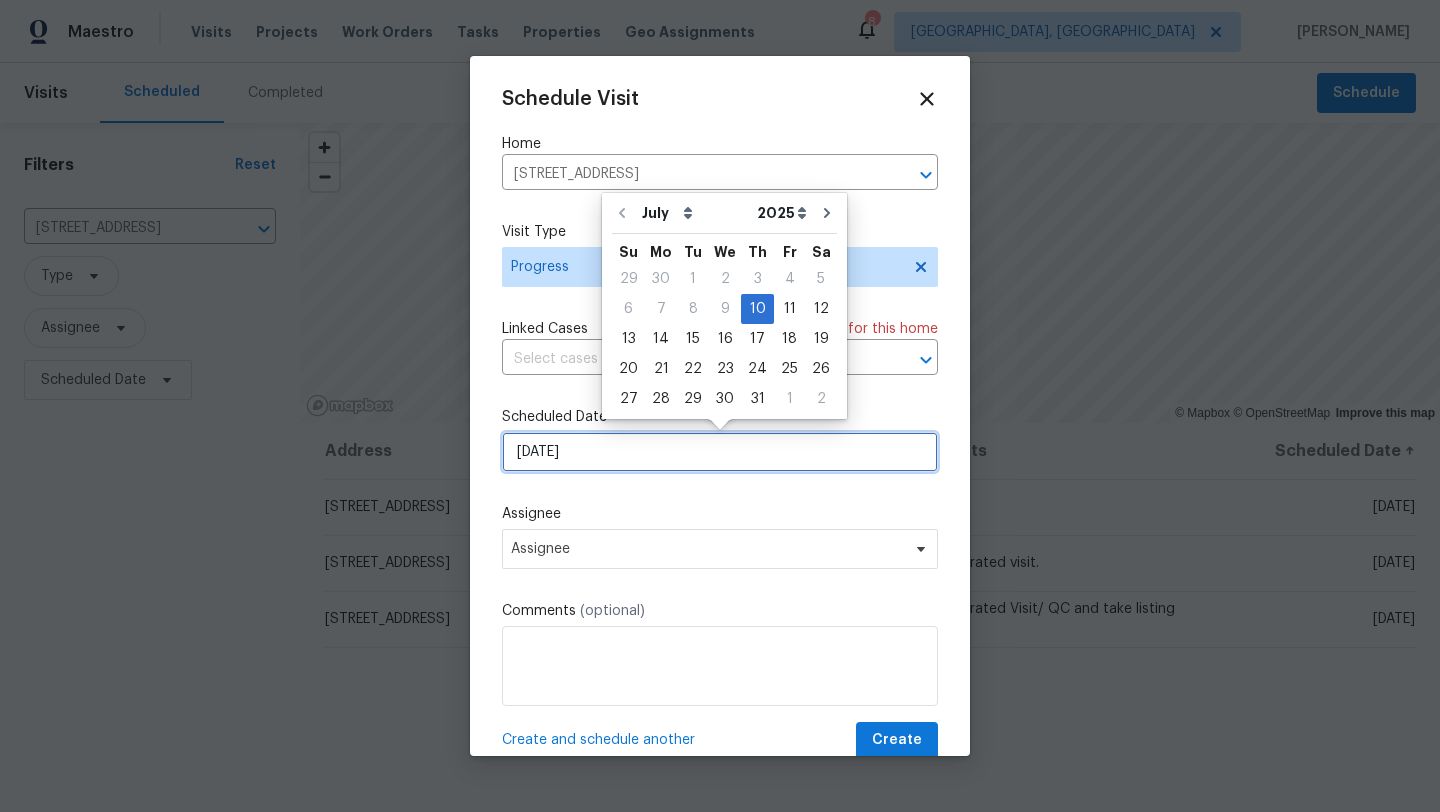 click on "7/10/2025" at bounding box center [720, 452] 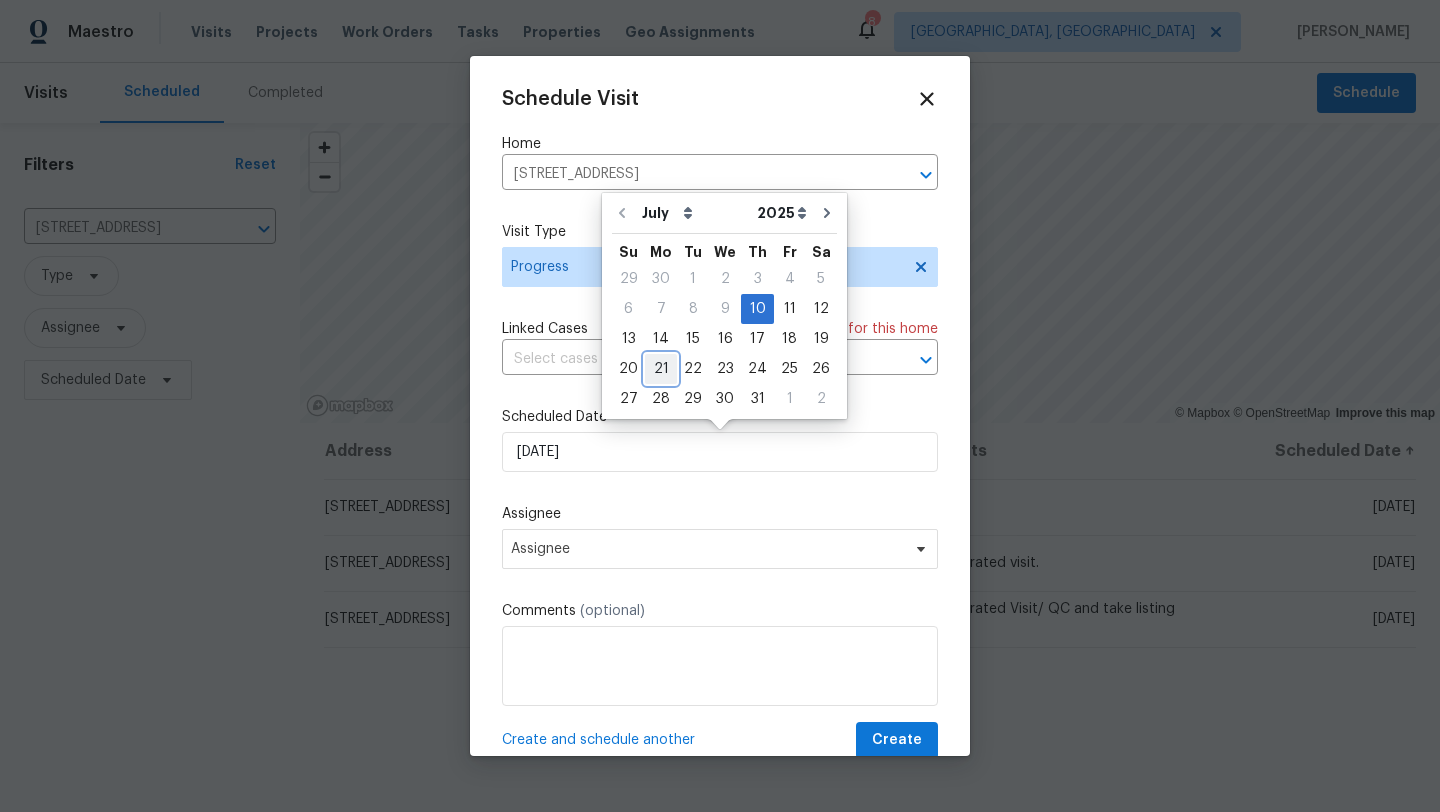 click on "21" at bounding box center (661, 369) 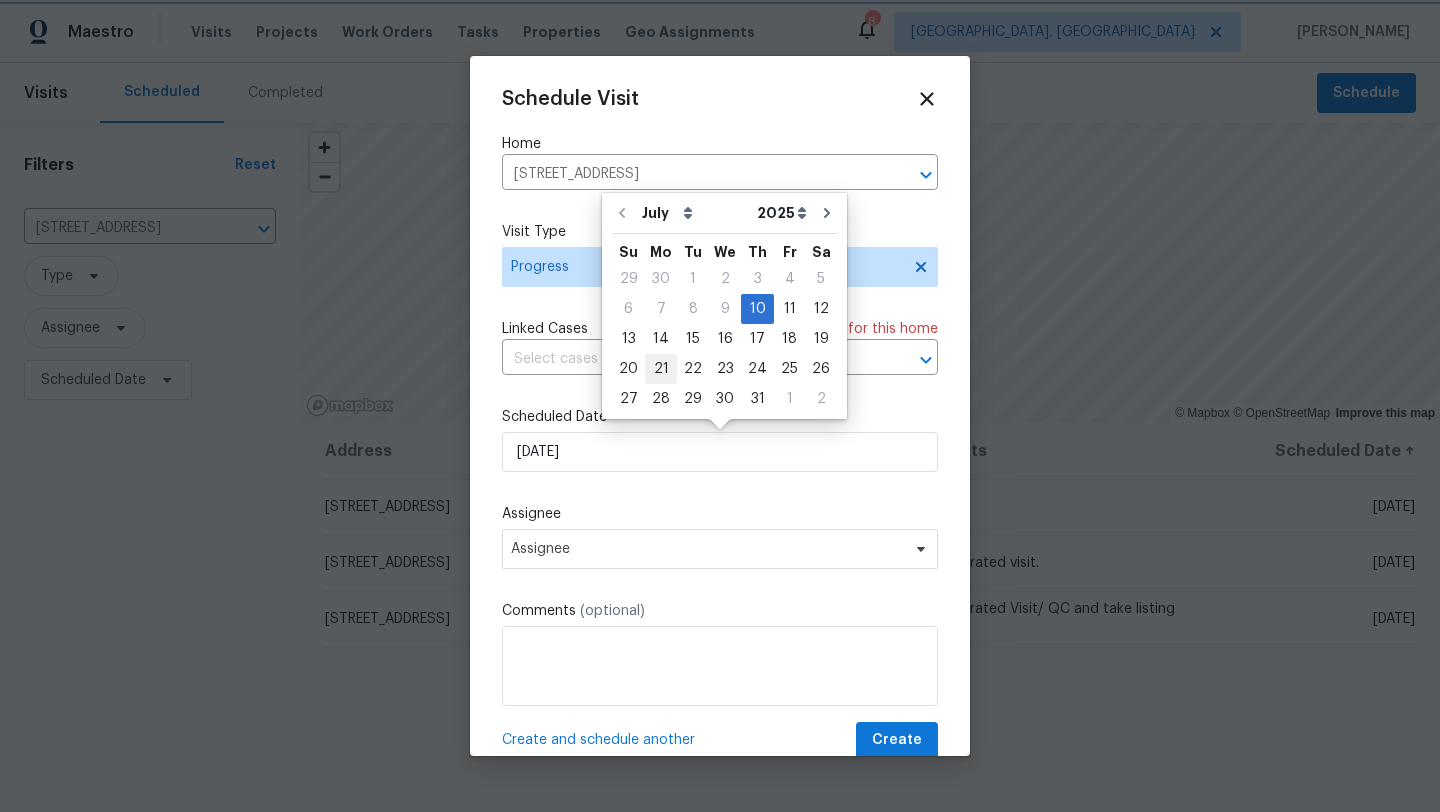 type on "7/21/2025" 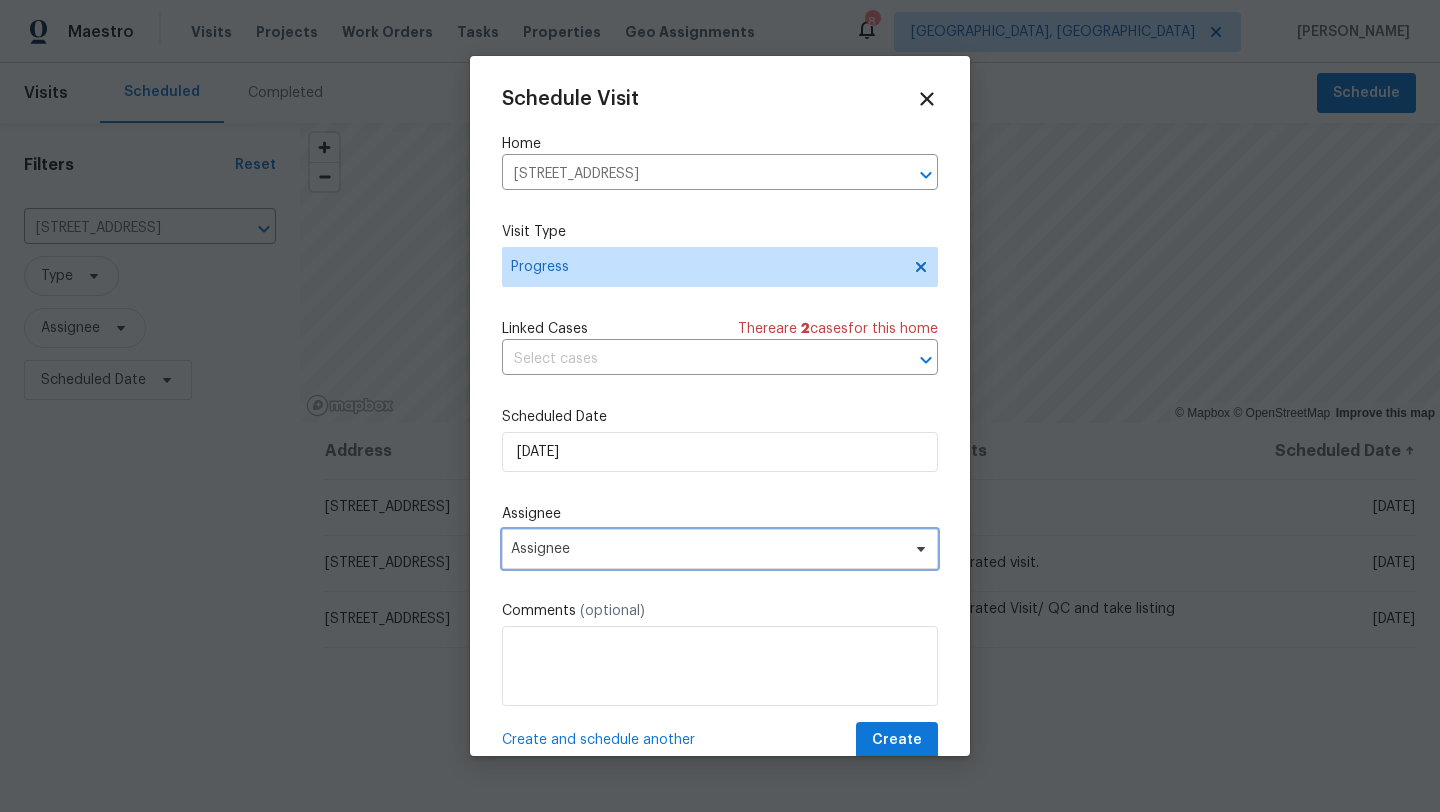 click on "Assignee" at bounding box center [707, 549] 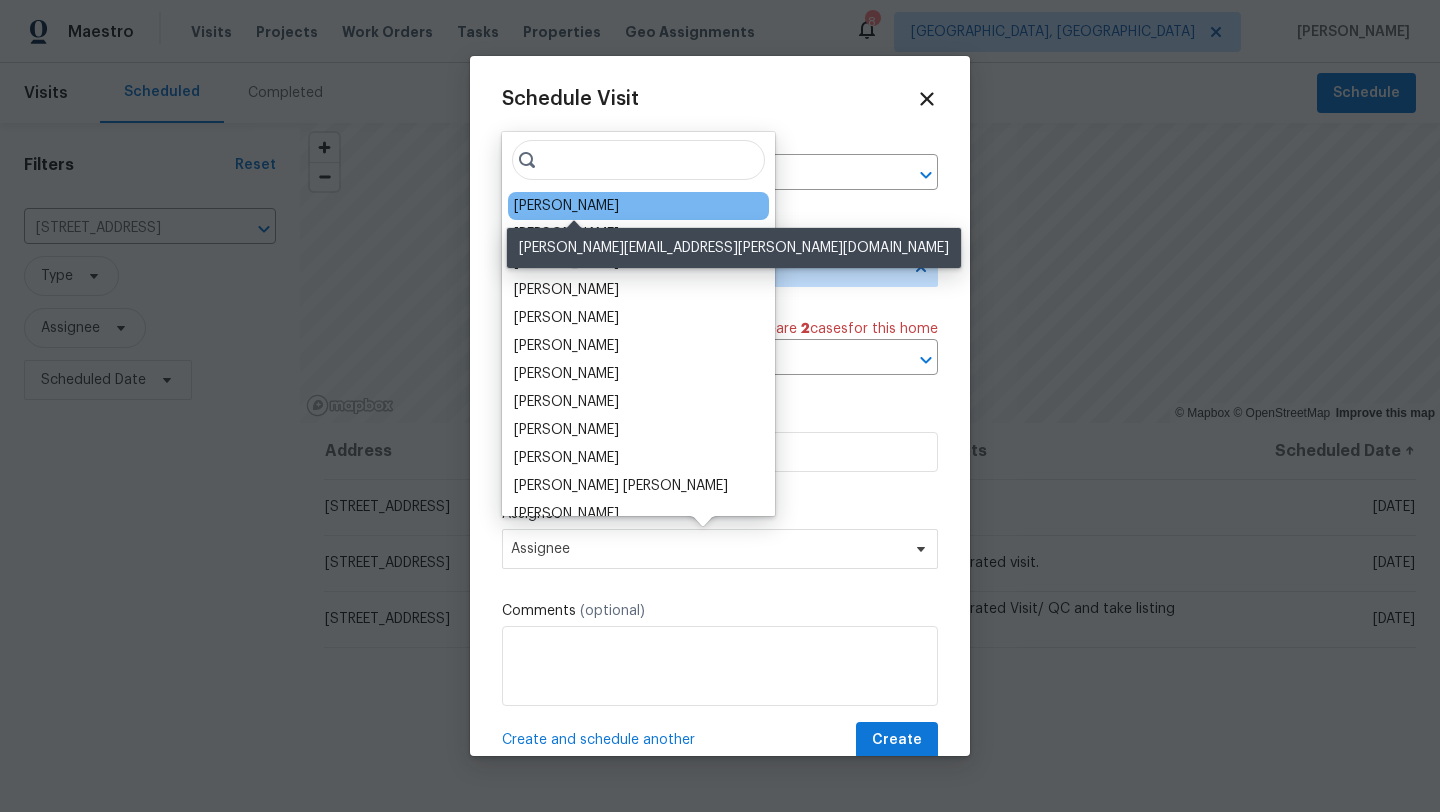 click on "[PERSON_NAME]" at bounding box center [566, 206] 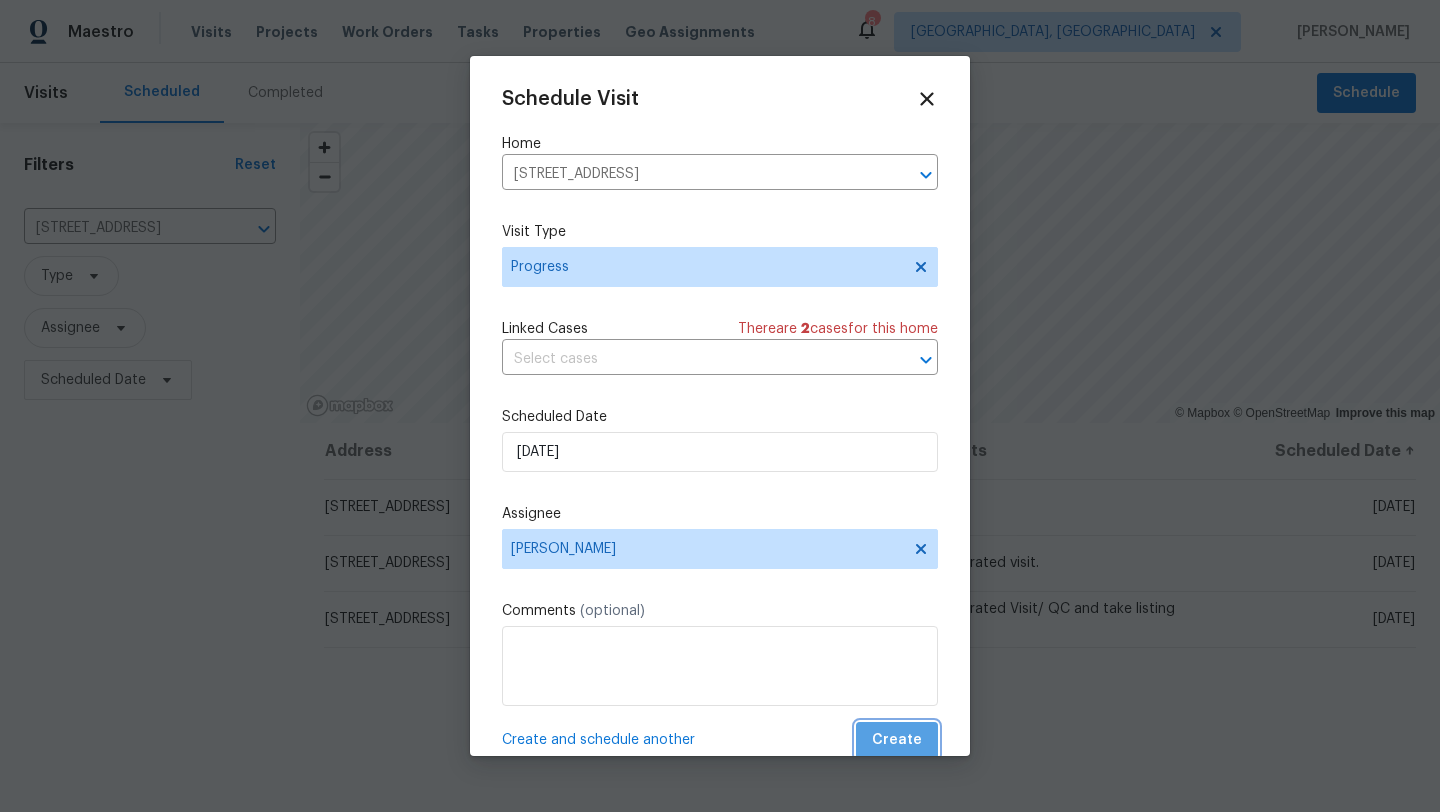 click on "Create" at bounding box center (897, 740) 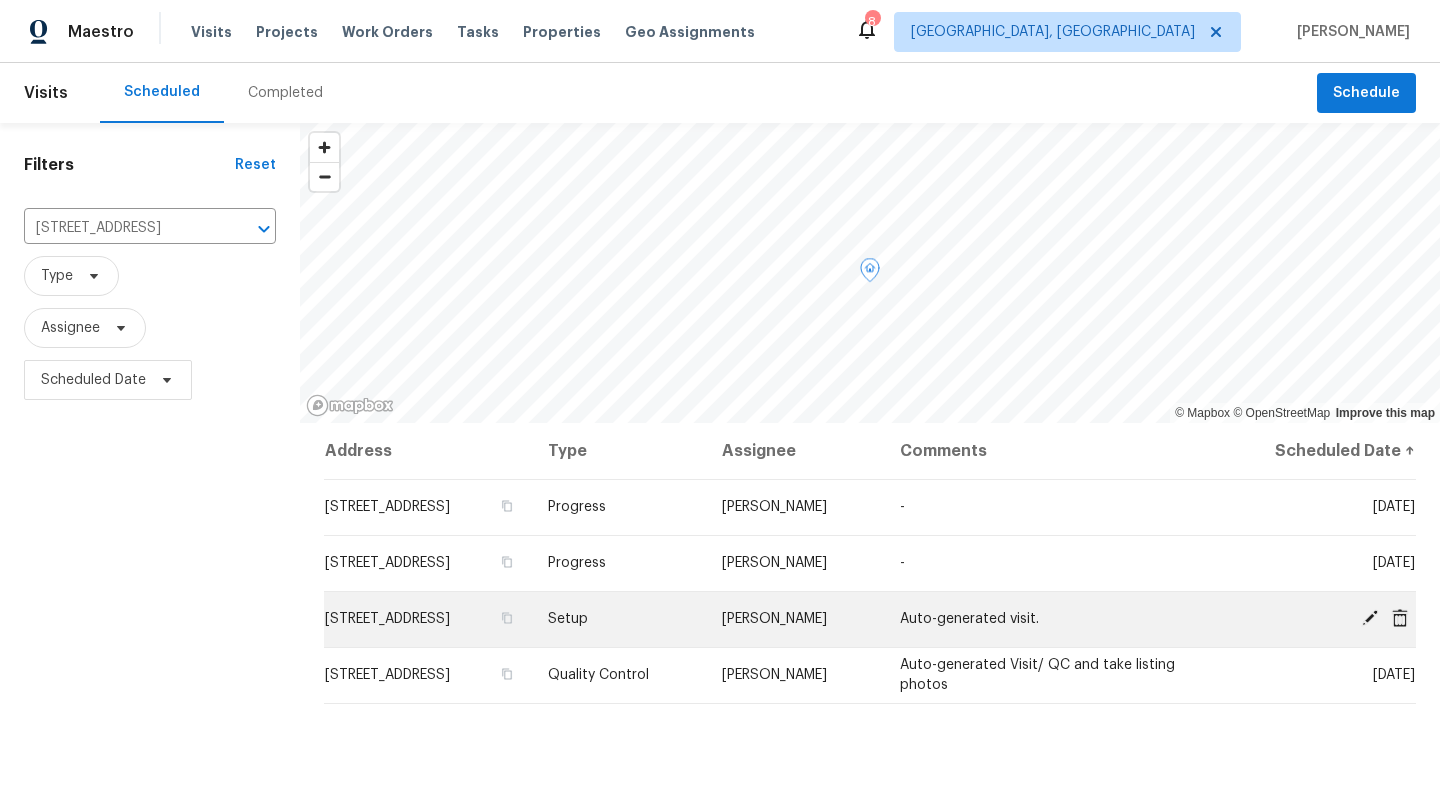click 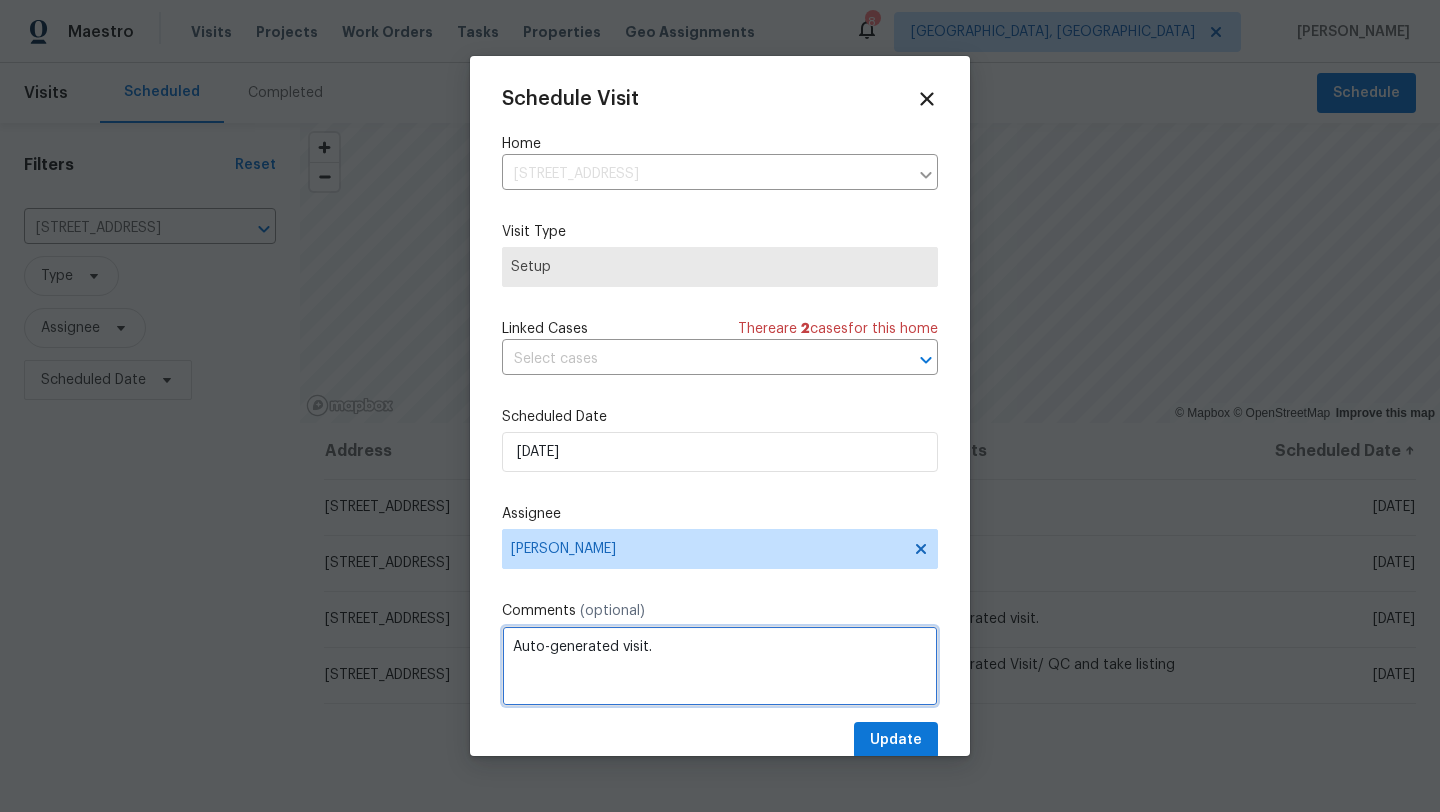 click on "Auto-generated visit." at bounding box center [720, 666] 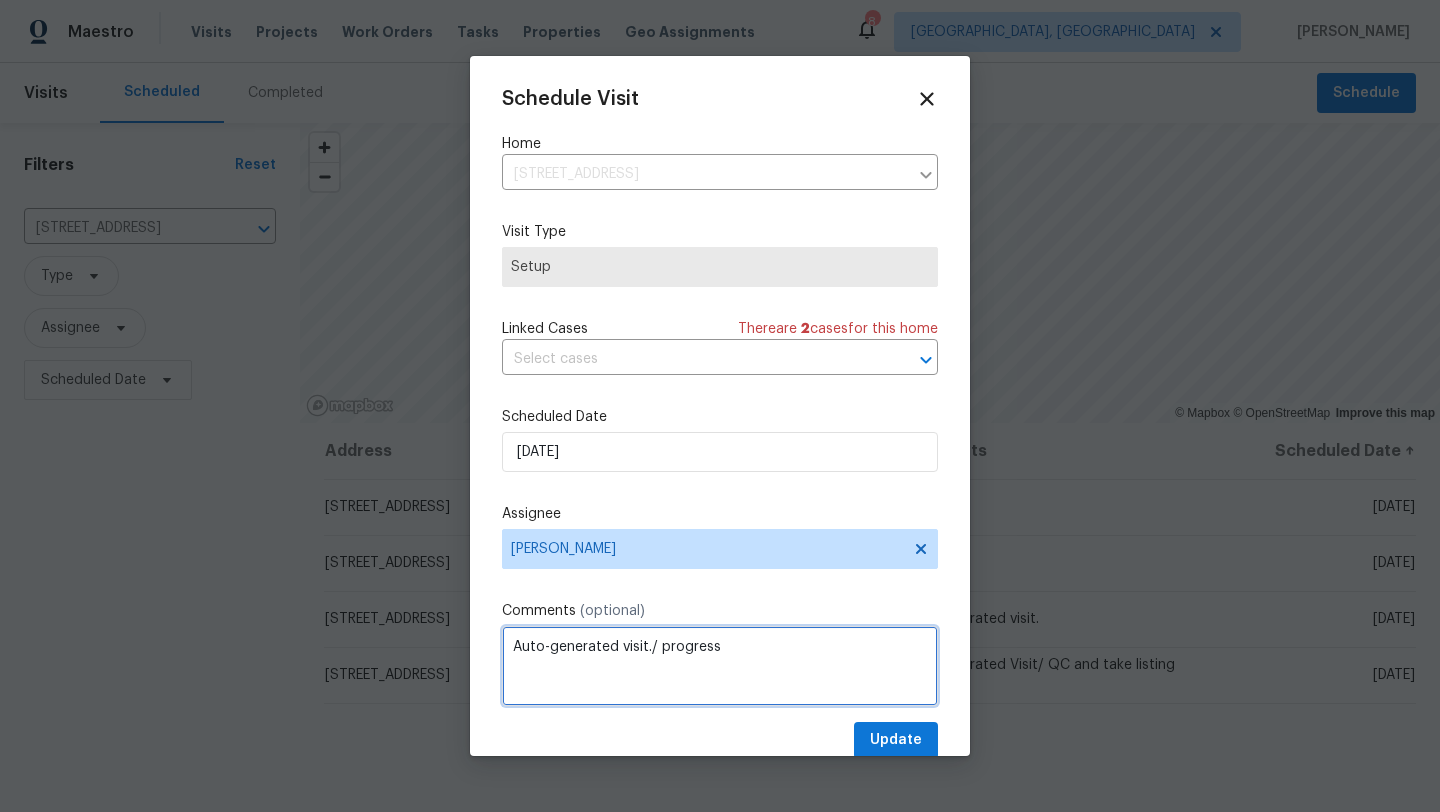 type on "Auto-generated visit./ progress" 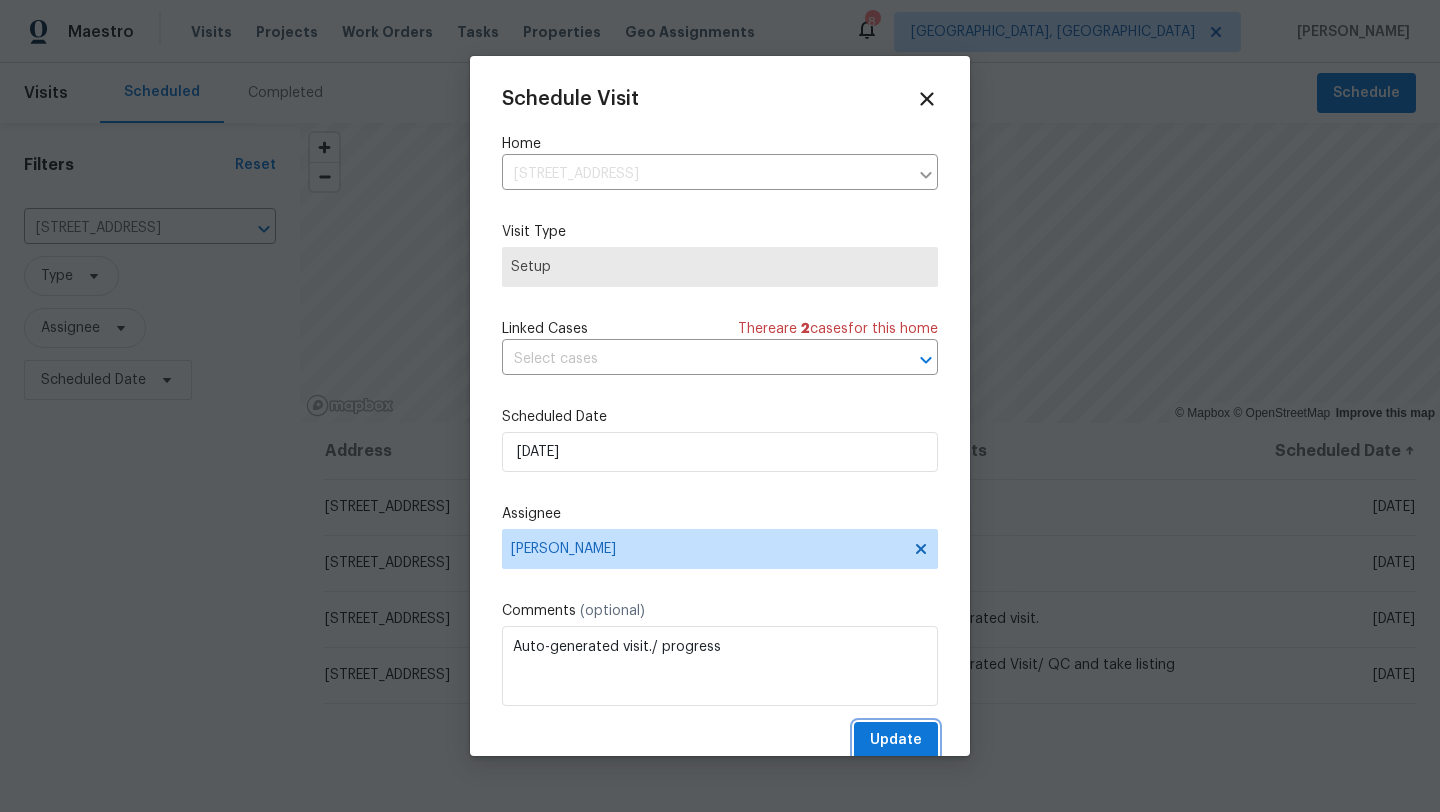 click on "Update" at bounding box center (896, 740) 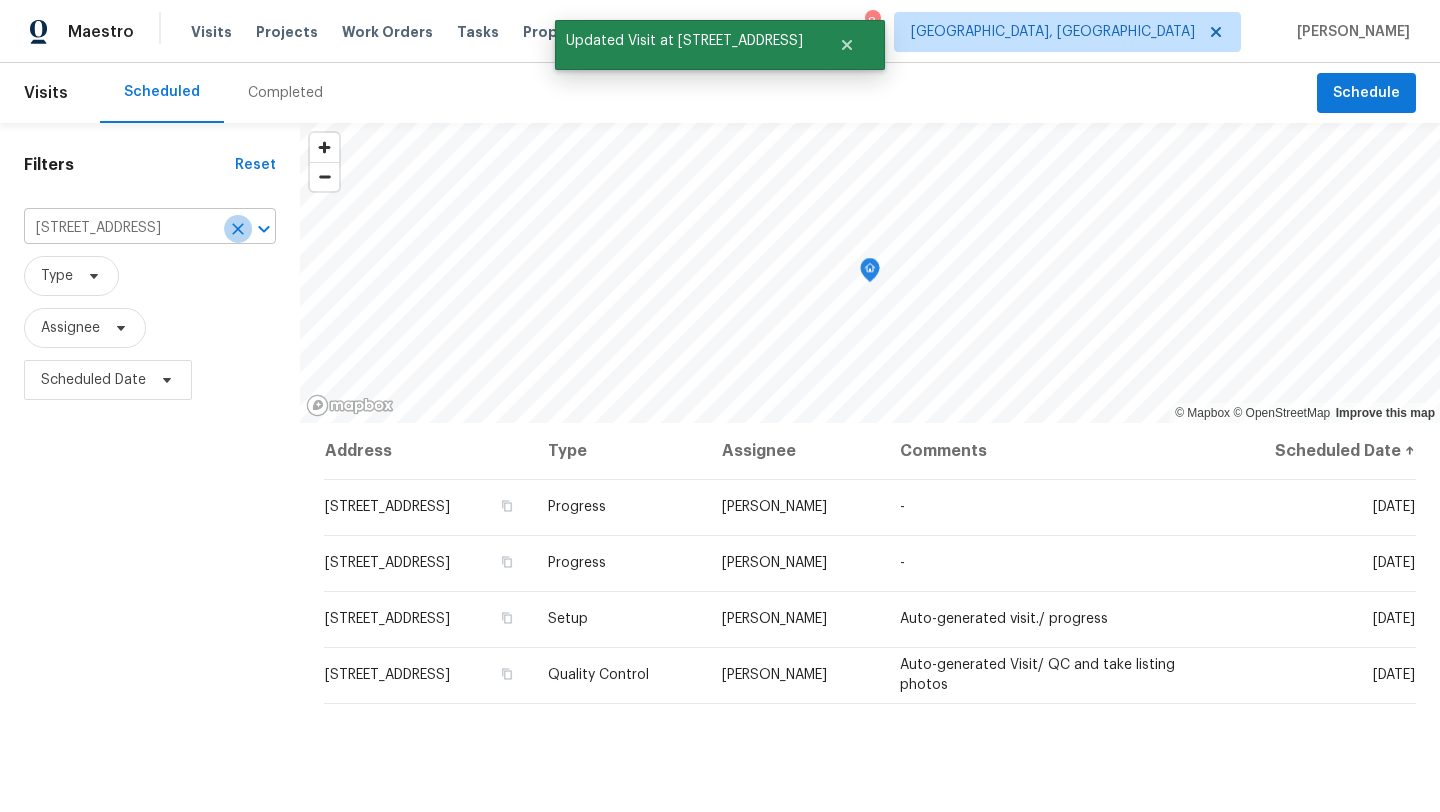 click 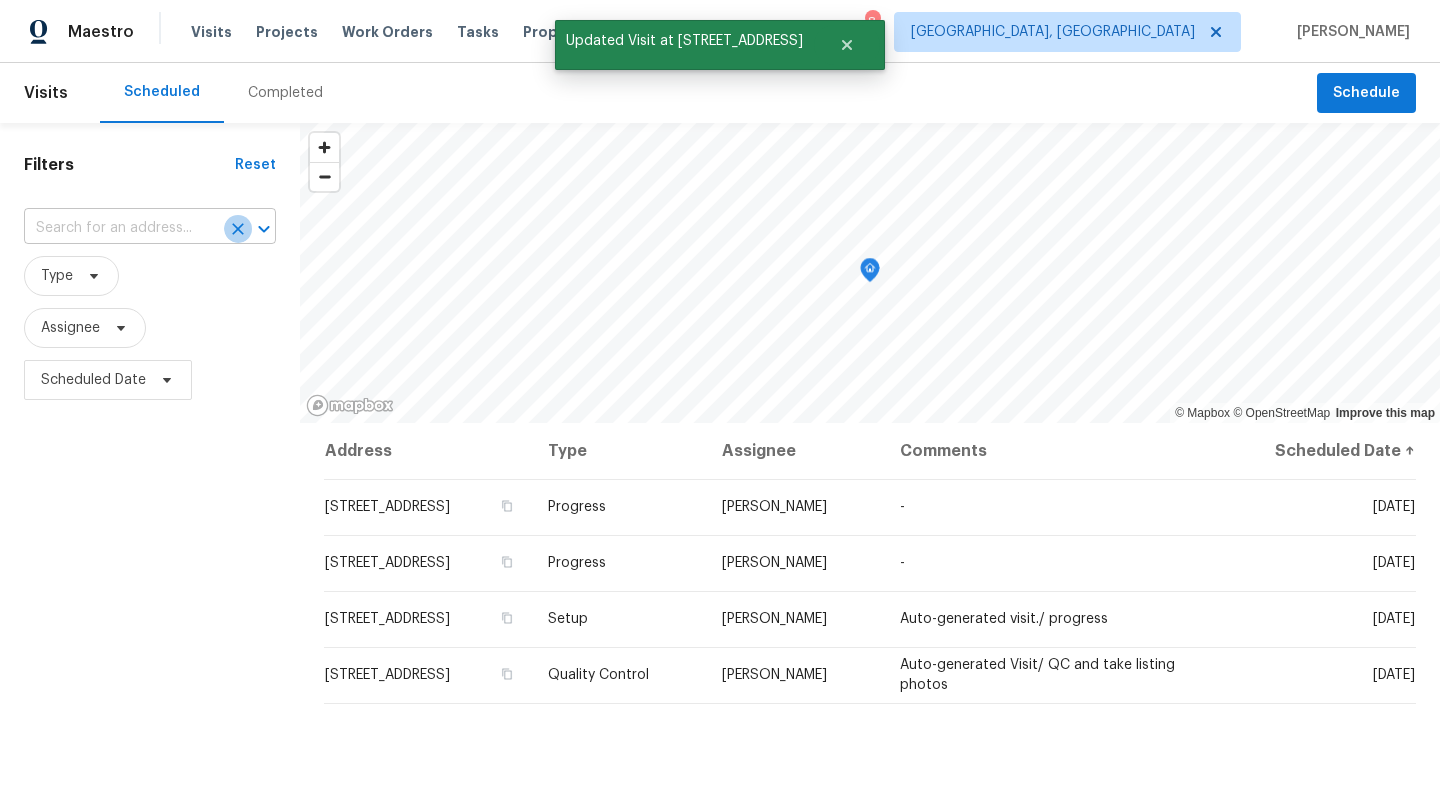 scroll, scrollTop: 0, scrollLeft: 0, axis: both 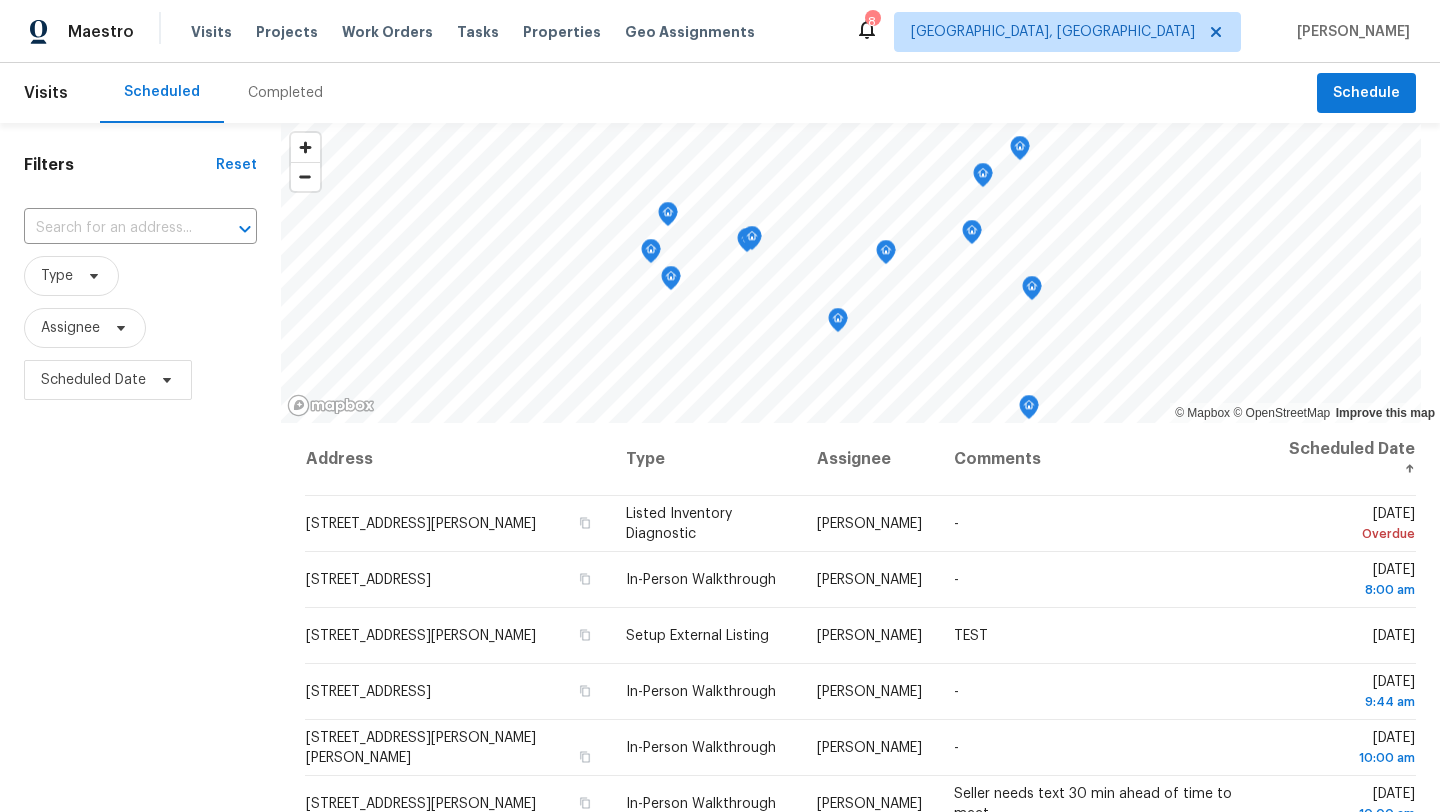 click on "Maestro Visits Projects Work Orders Tasks Properties Geo Assignments 8 Cleveland, OH Rebecca McMillen" at bounding box center [720, 31] 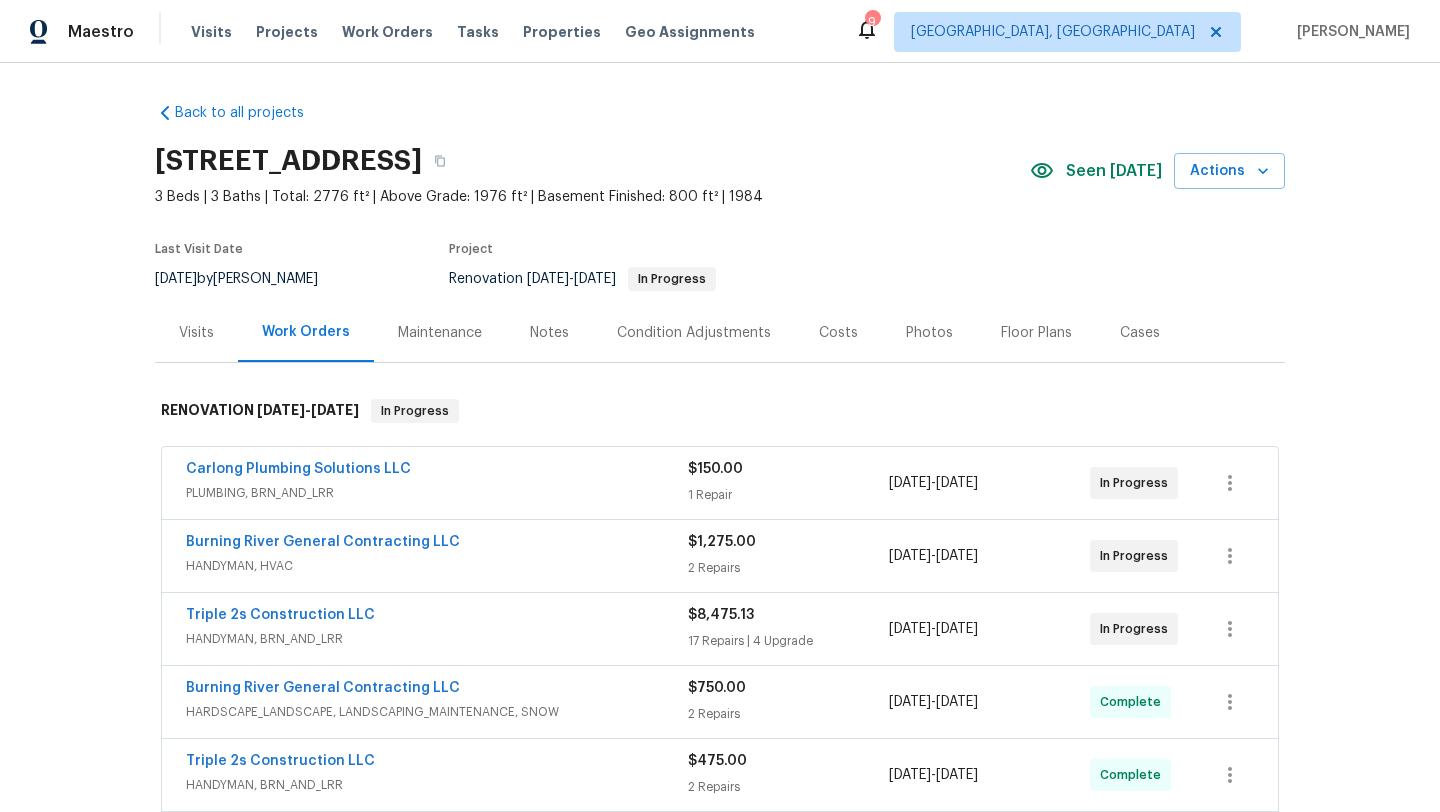 scroll, scrollTop: 0, scrollLeft: 0, axis: both 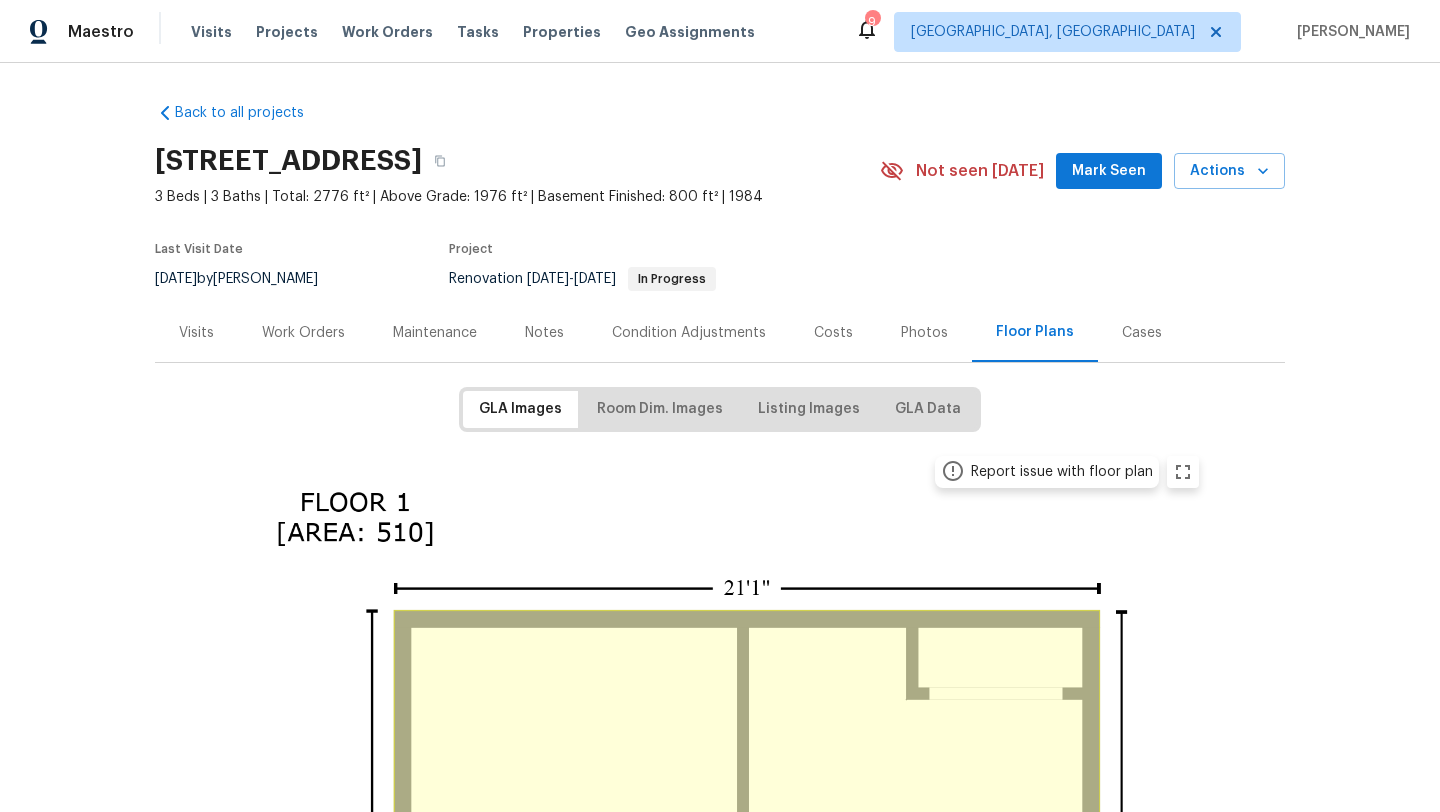 click on "Visits" at bounding box center (196, 333) 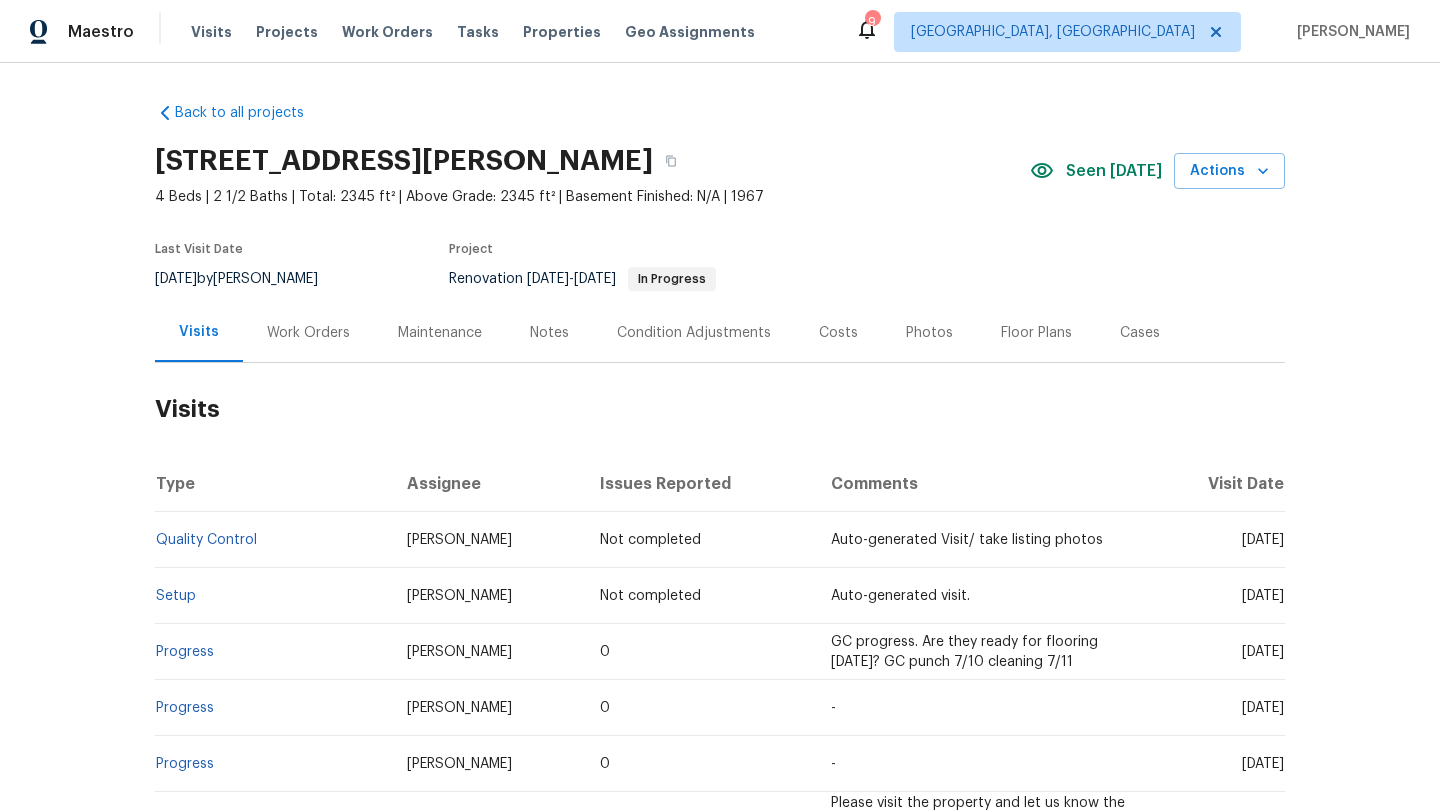 scroll, scrollTop: 0, scrollLeft: 0, axis: both 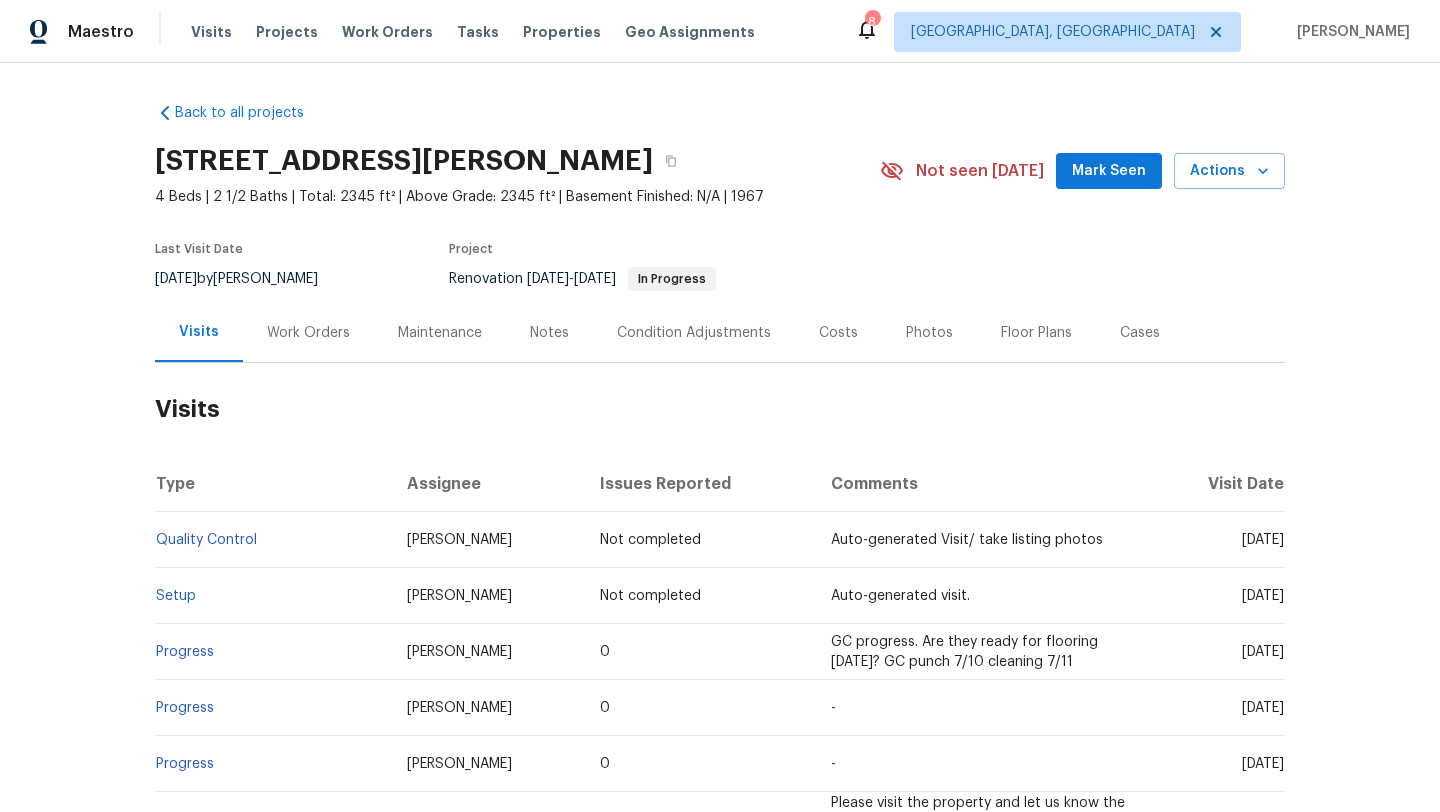 click on "Floor Plans" at bounding box center [1036, 333] 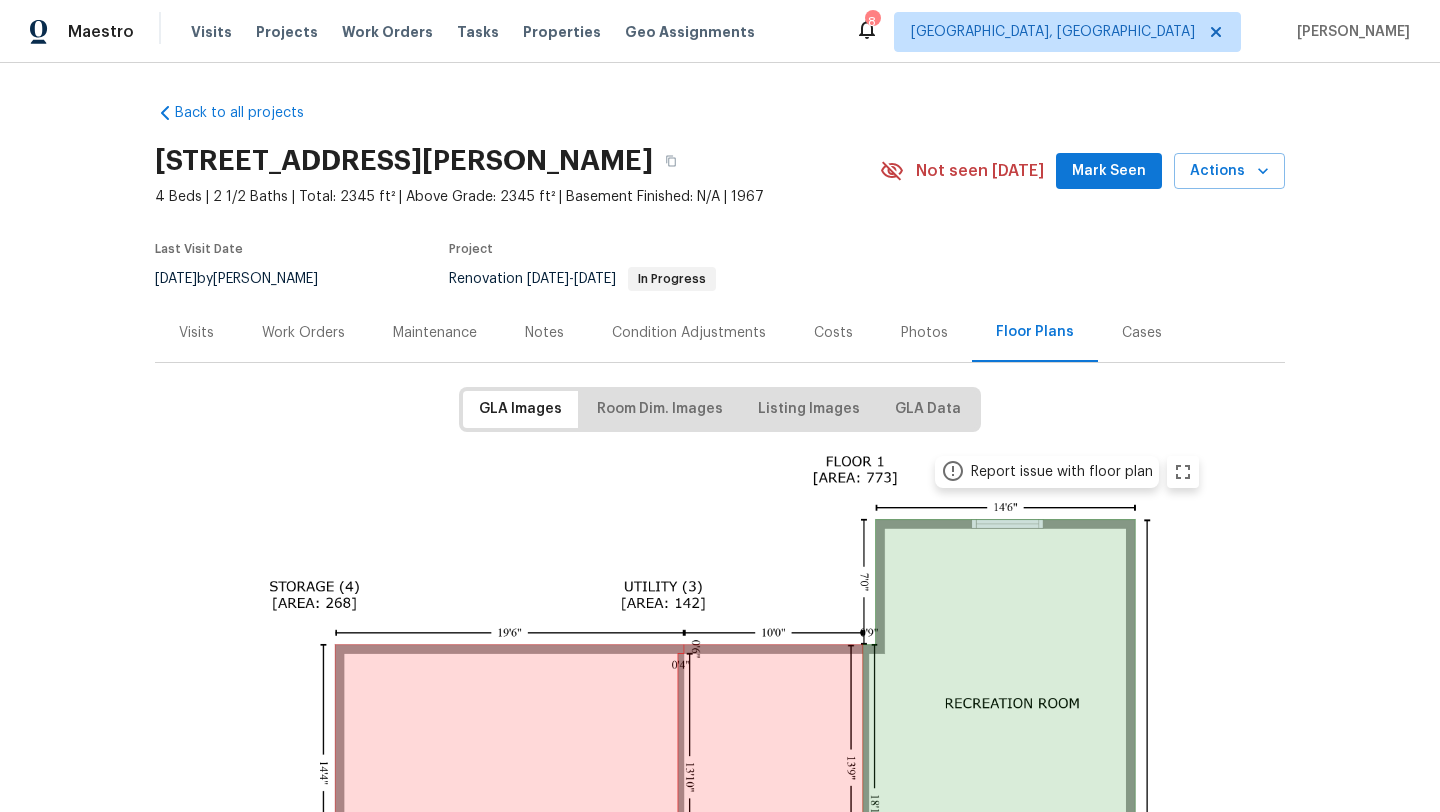 click on "Visits" at bounding box center (196, 333) 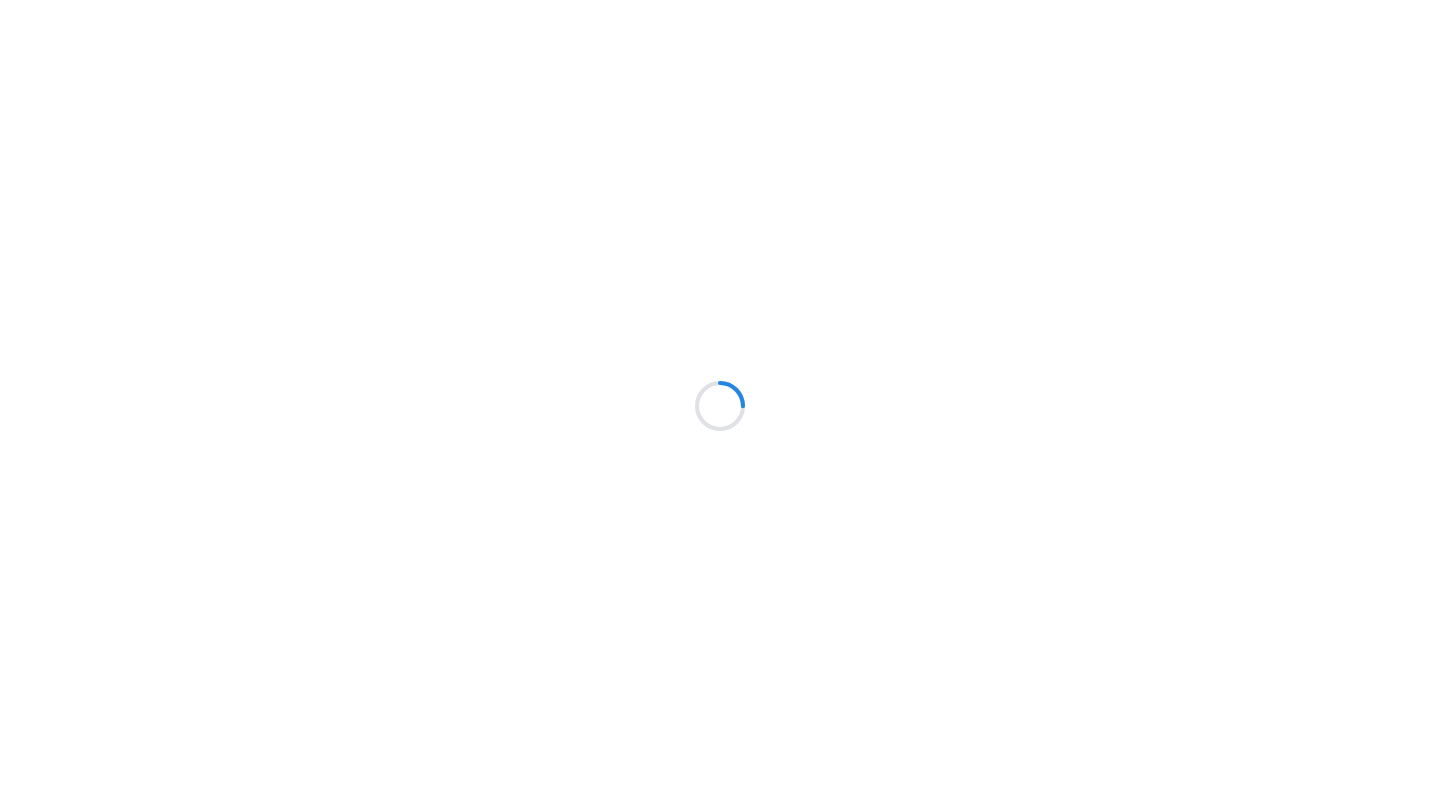 scroll, scrollTop: 0, scrollLeft: 0, axis: both 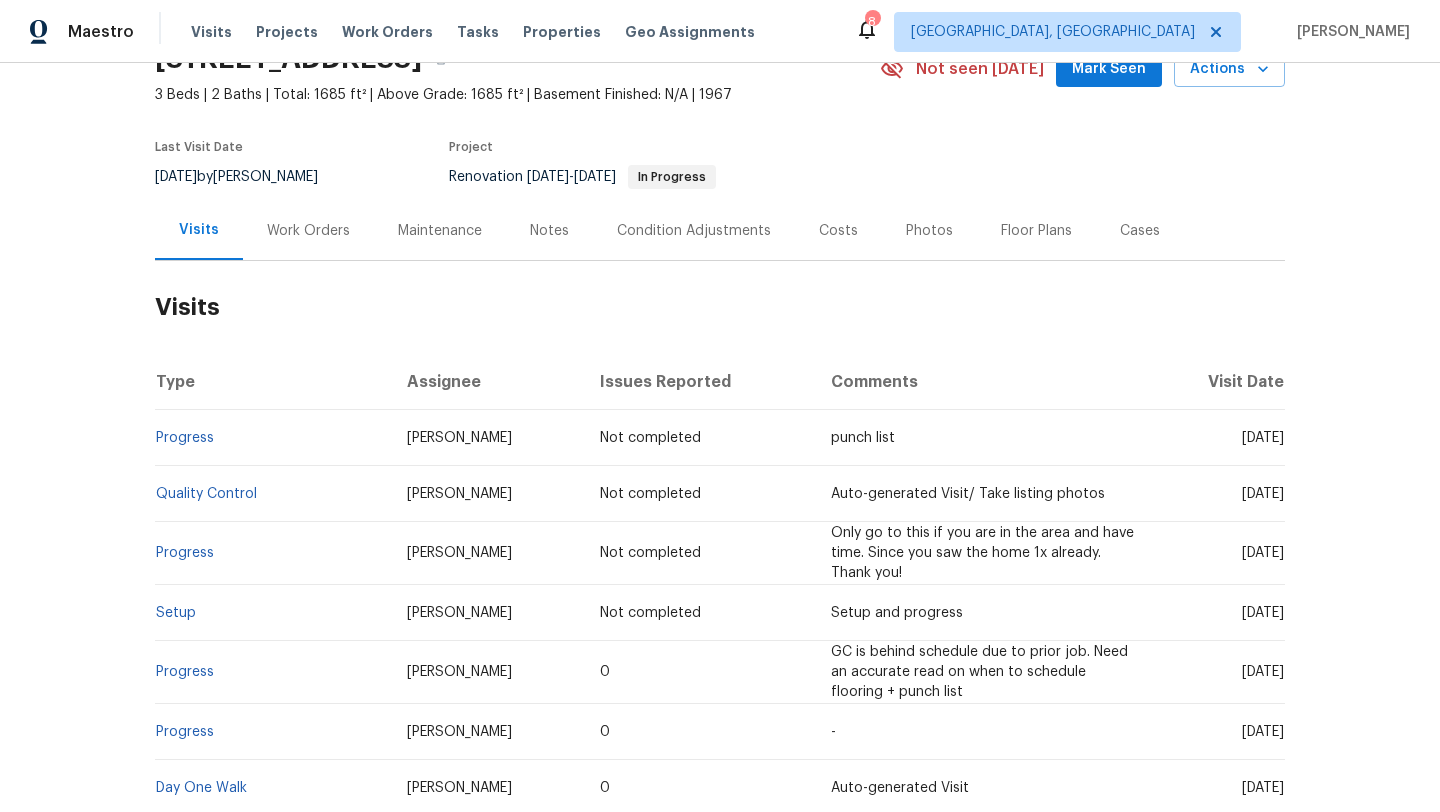 click on "[DATE]" at bounding box center [1263, 613] 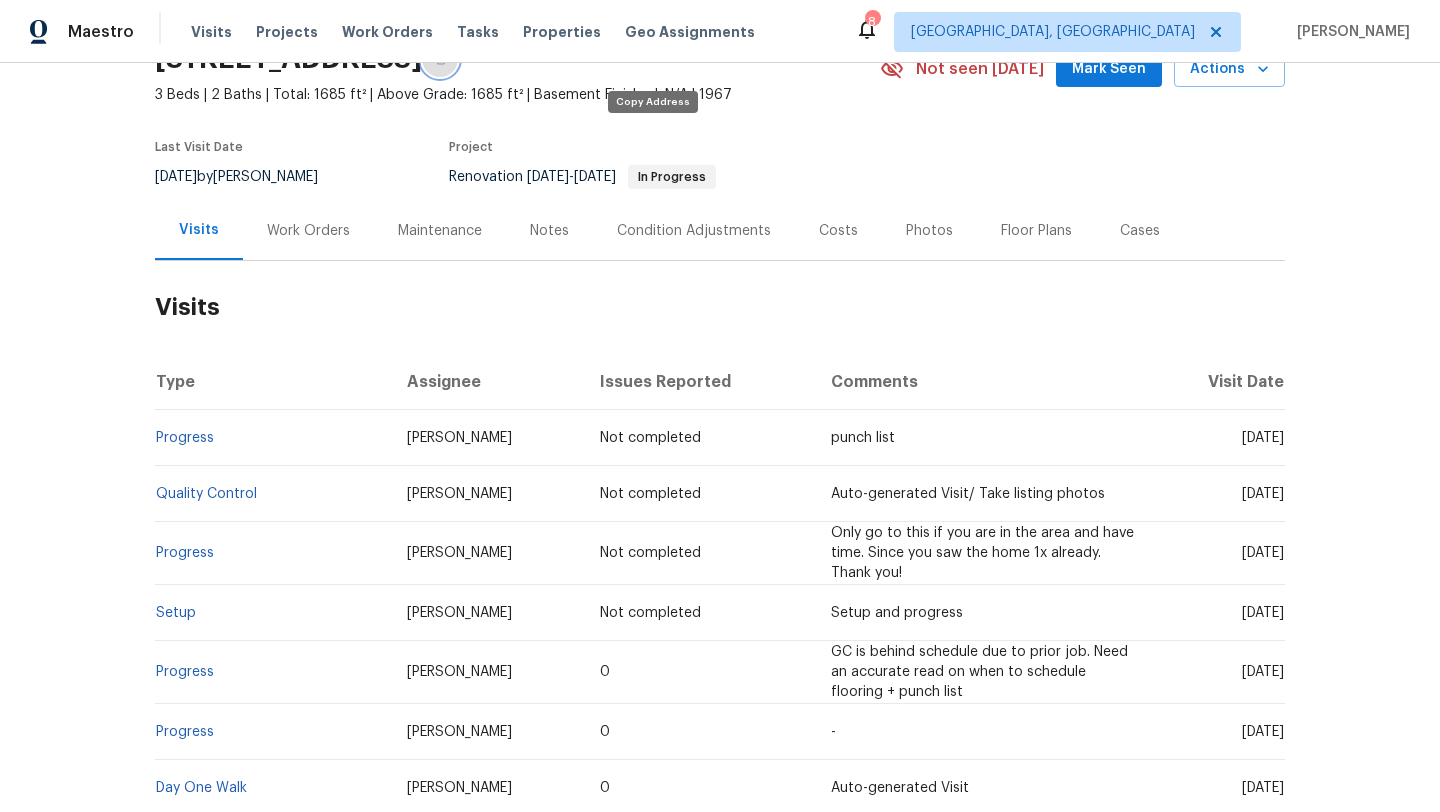 click at bounding box center [440, 59] 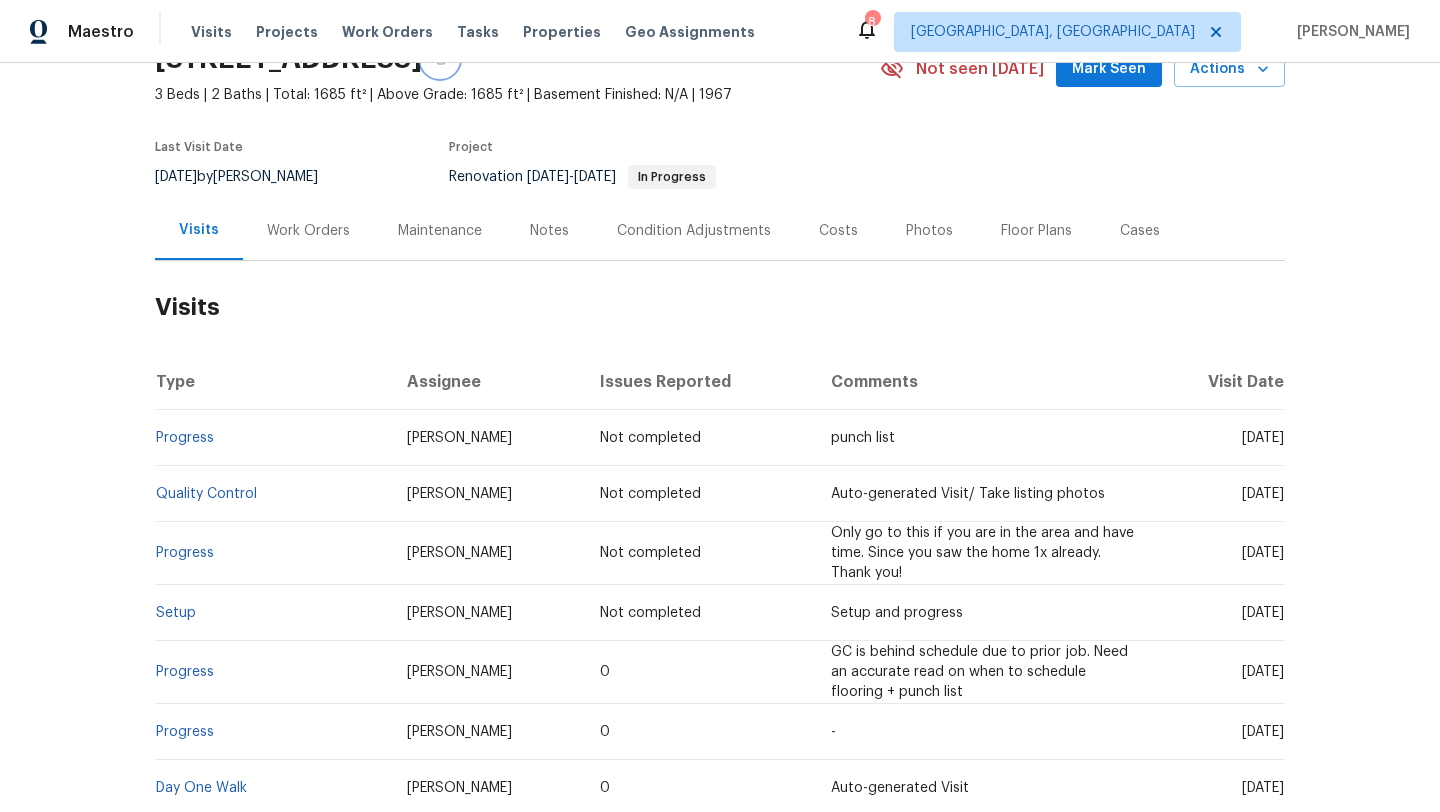 scroll, scrollTop: 0, scrollLeft: 0, axis: both 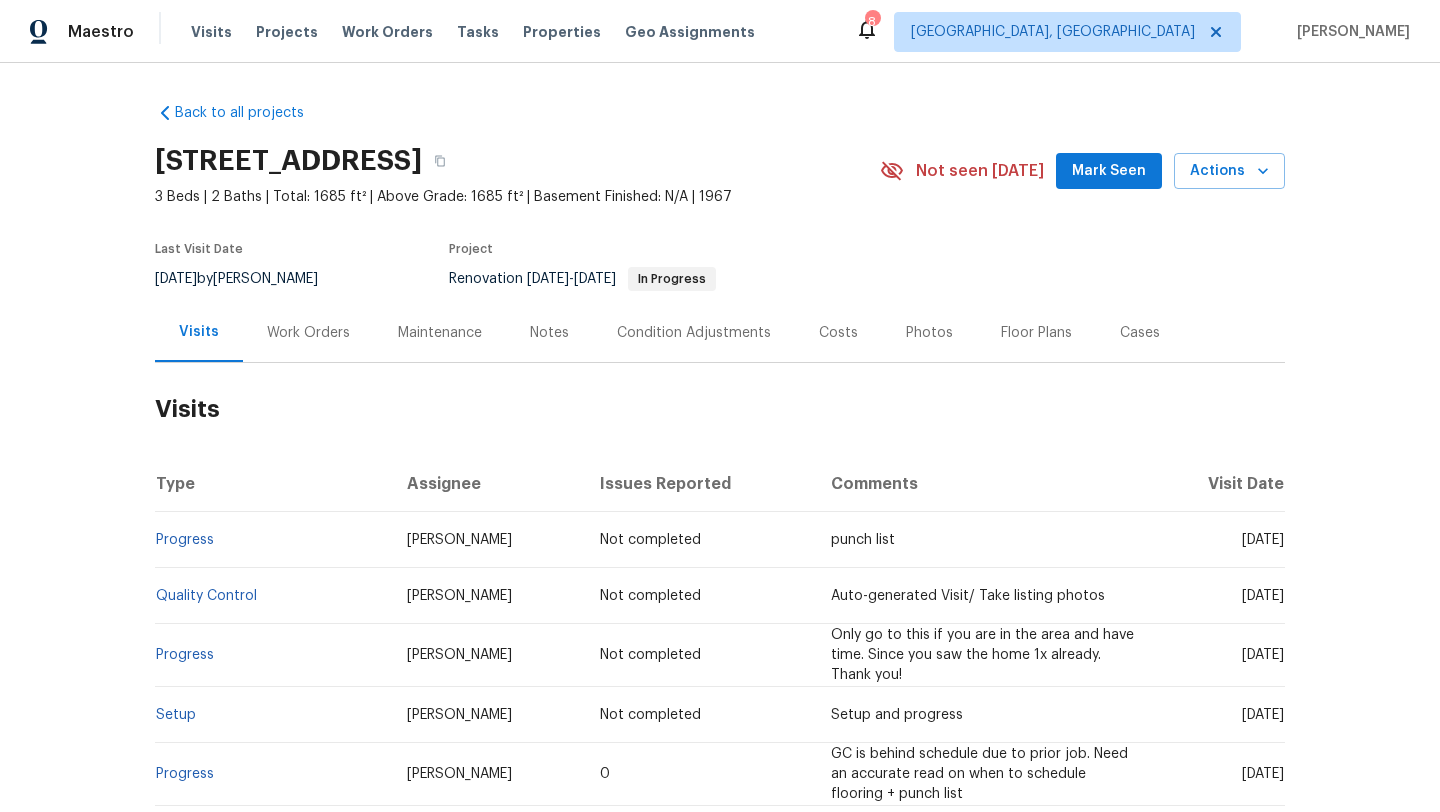 click on "Mark Seen" at bounding box center (1109, 171) 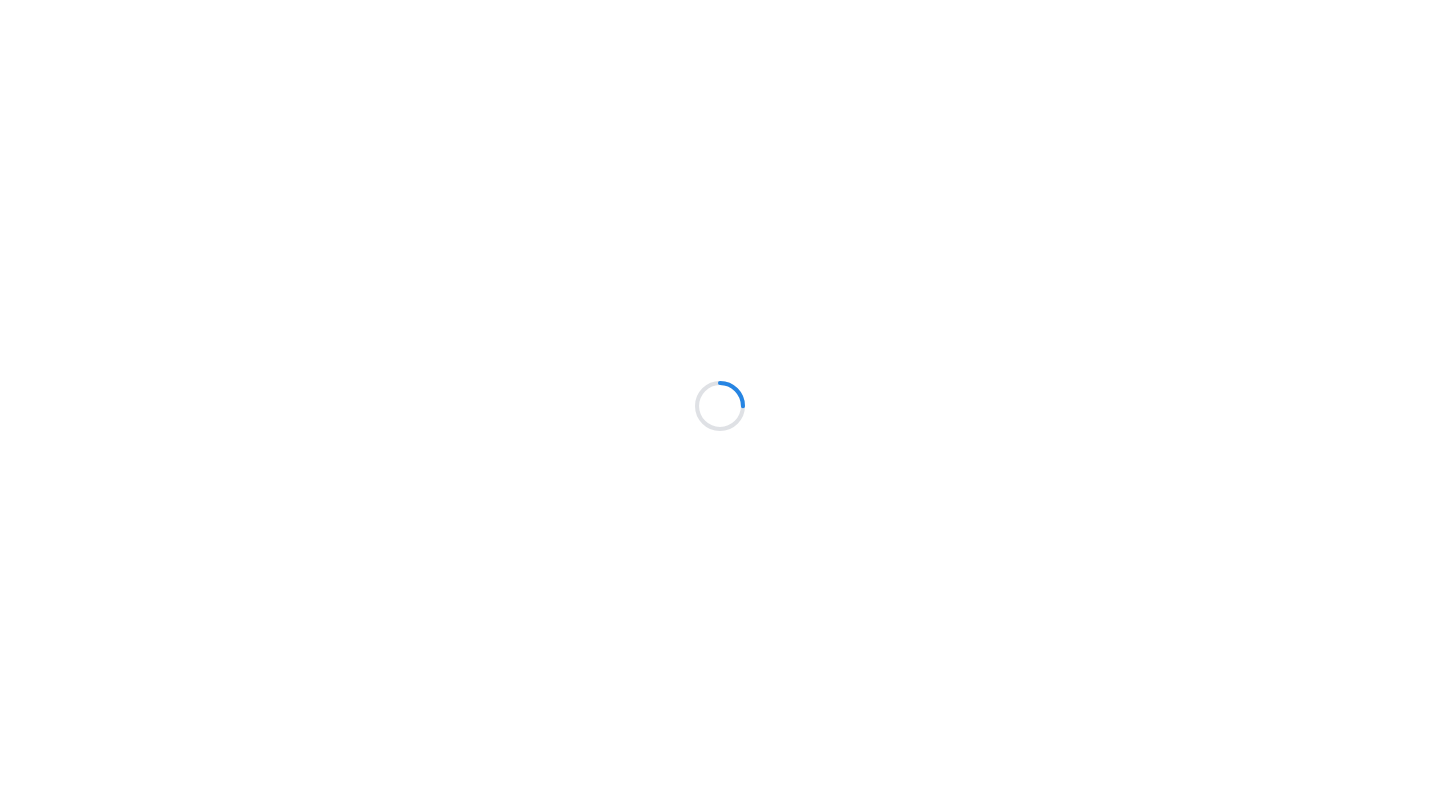 scroll, scrollTop: 0, scrollLeft: 0, axis: both 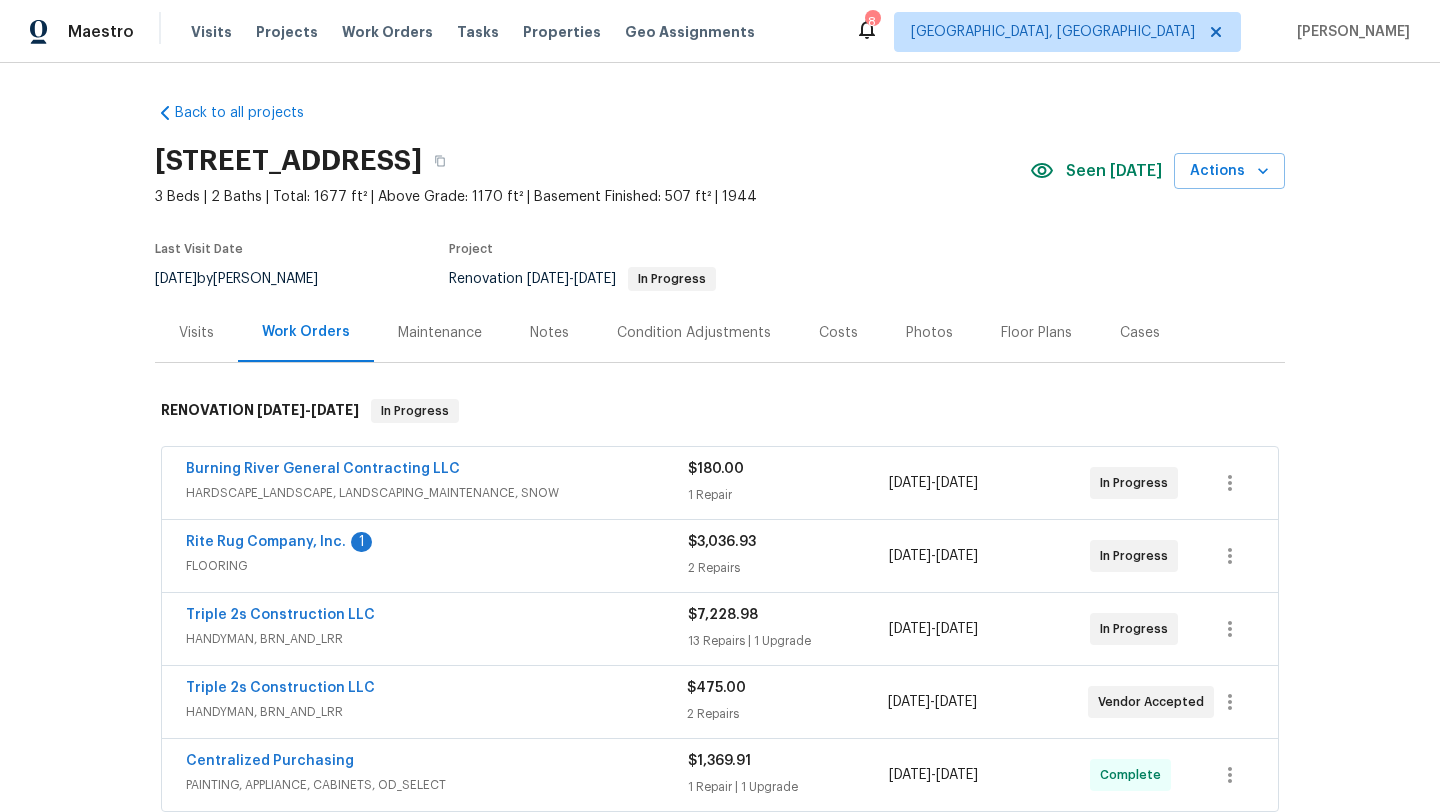 click on "Visits" at bounding box center (196, 333) 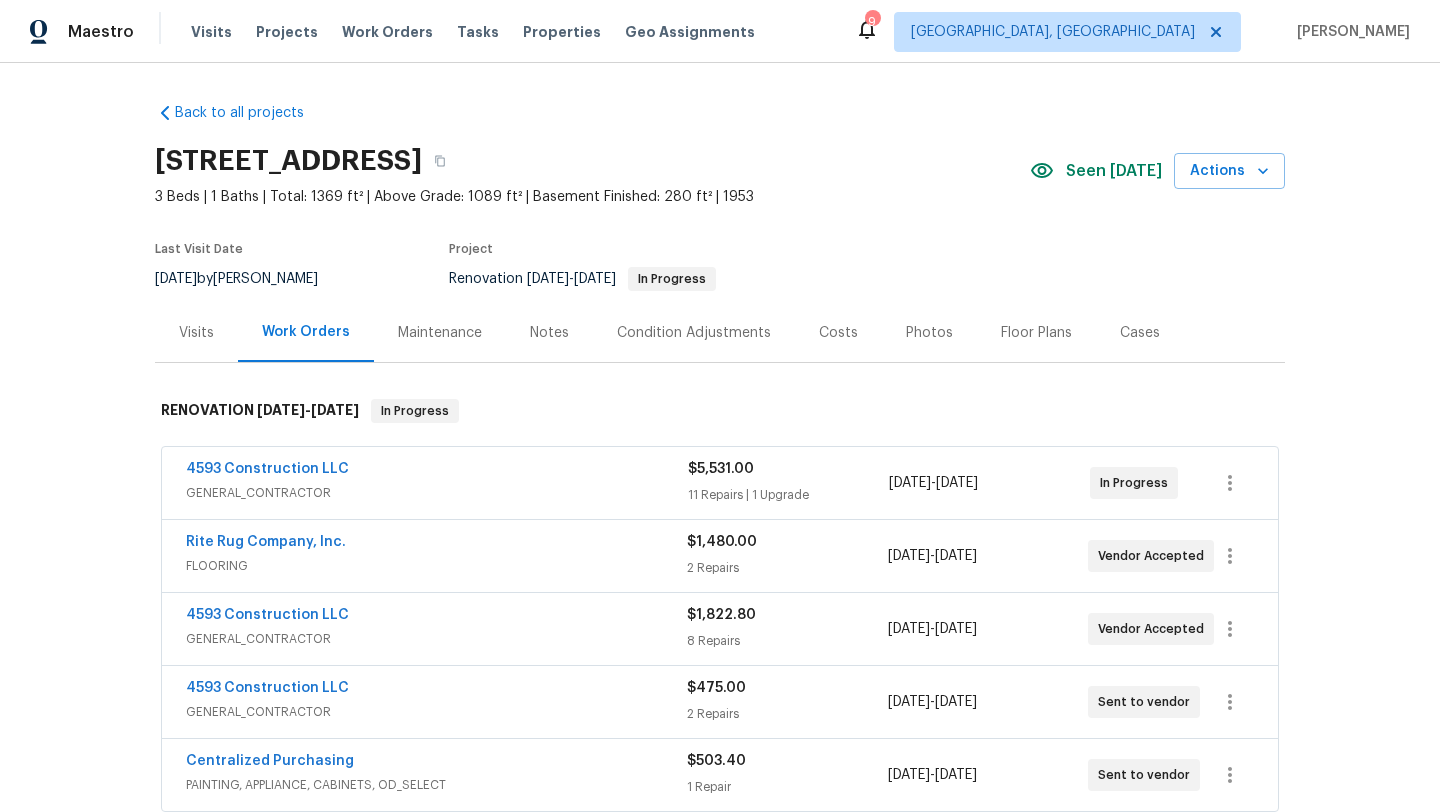 scroll, scrollTop: 0, scrollLeft: 0, axis: both 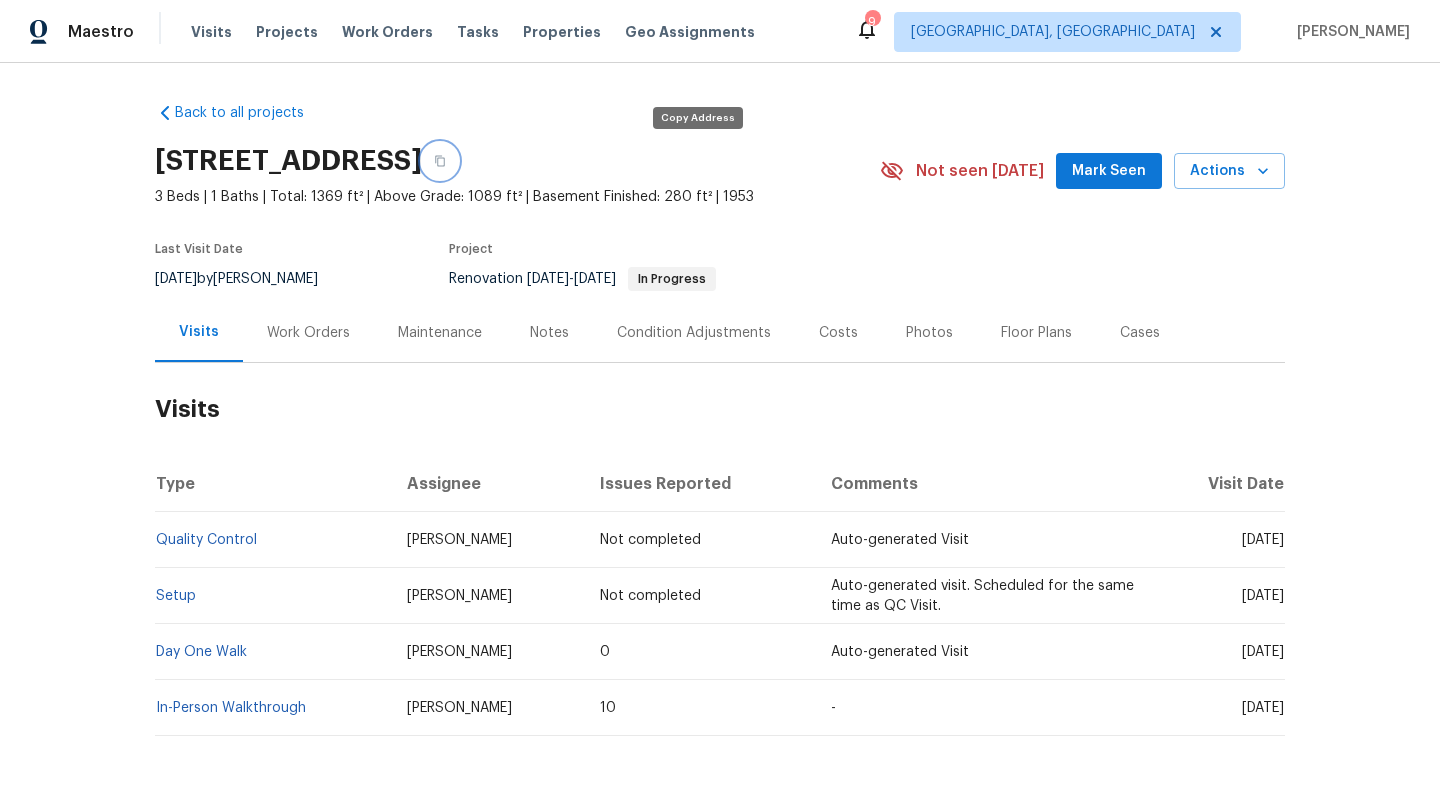 click 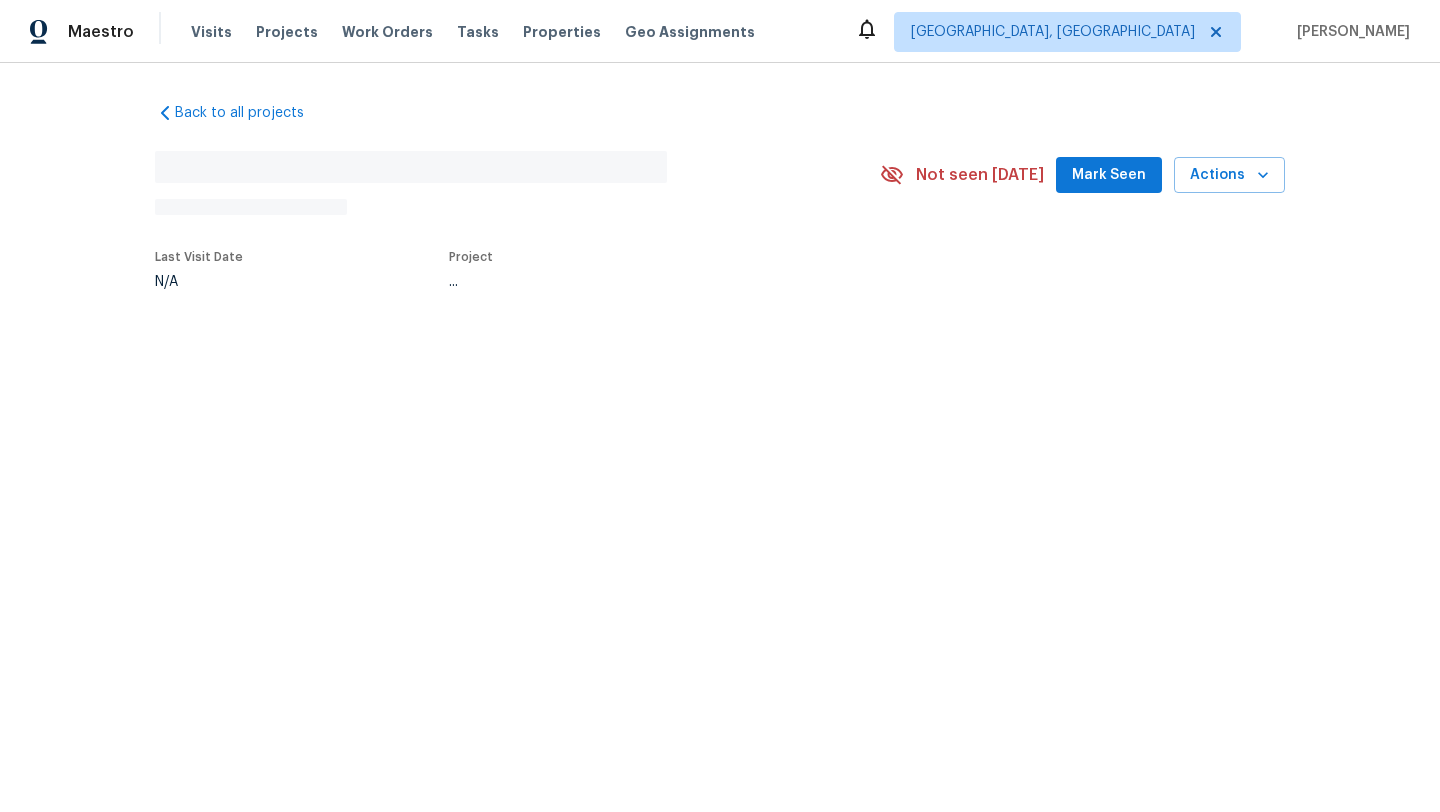 scroll, scrollTop: 0, scrollLeft: 0, axis: both 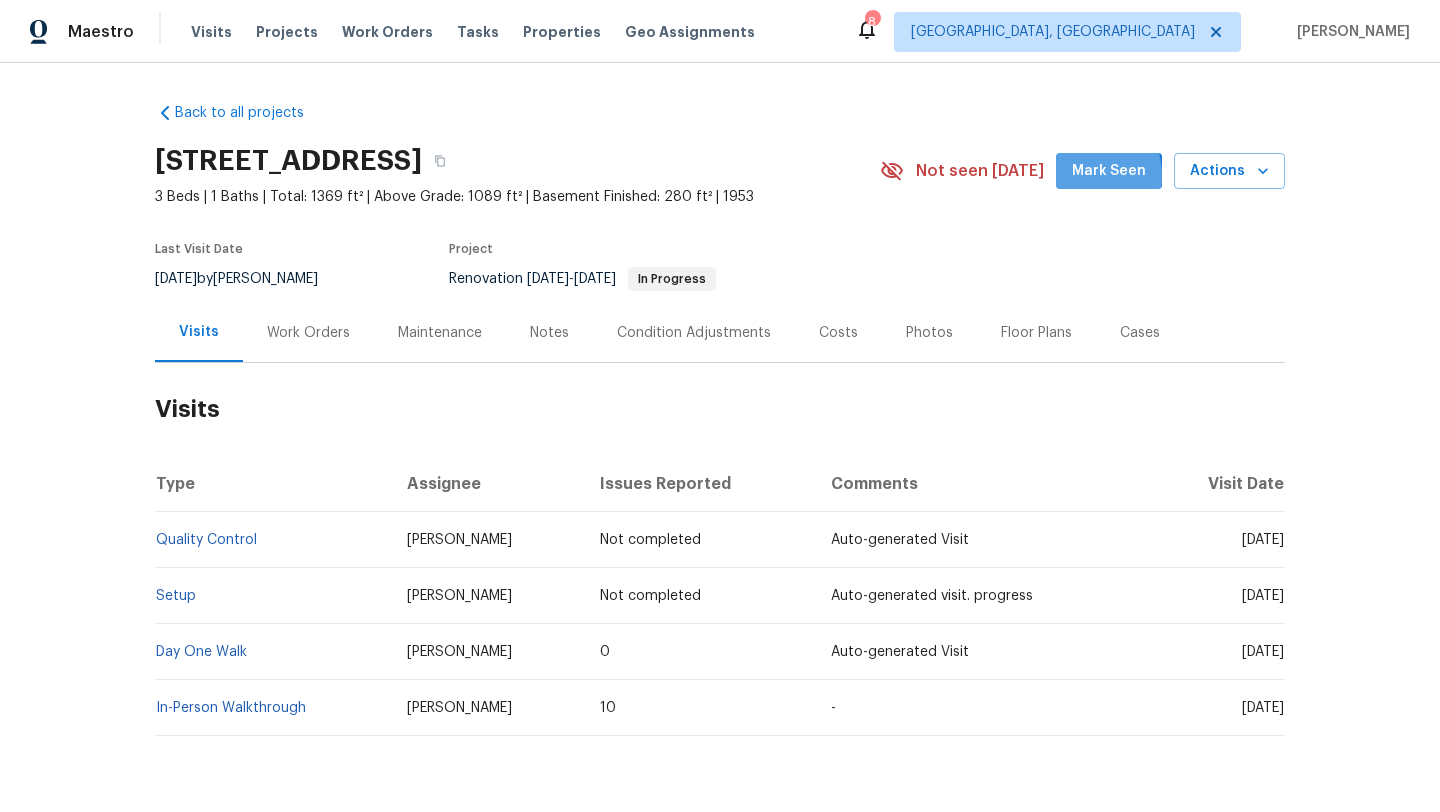 click on "Mark Seen" at bounding box center [1109, 171] 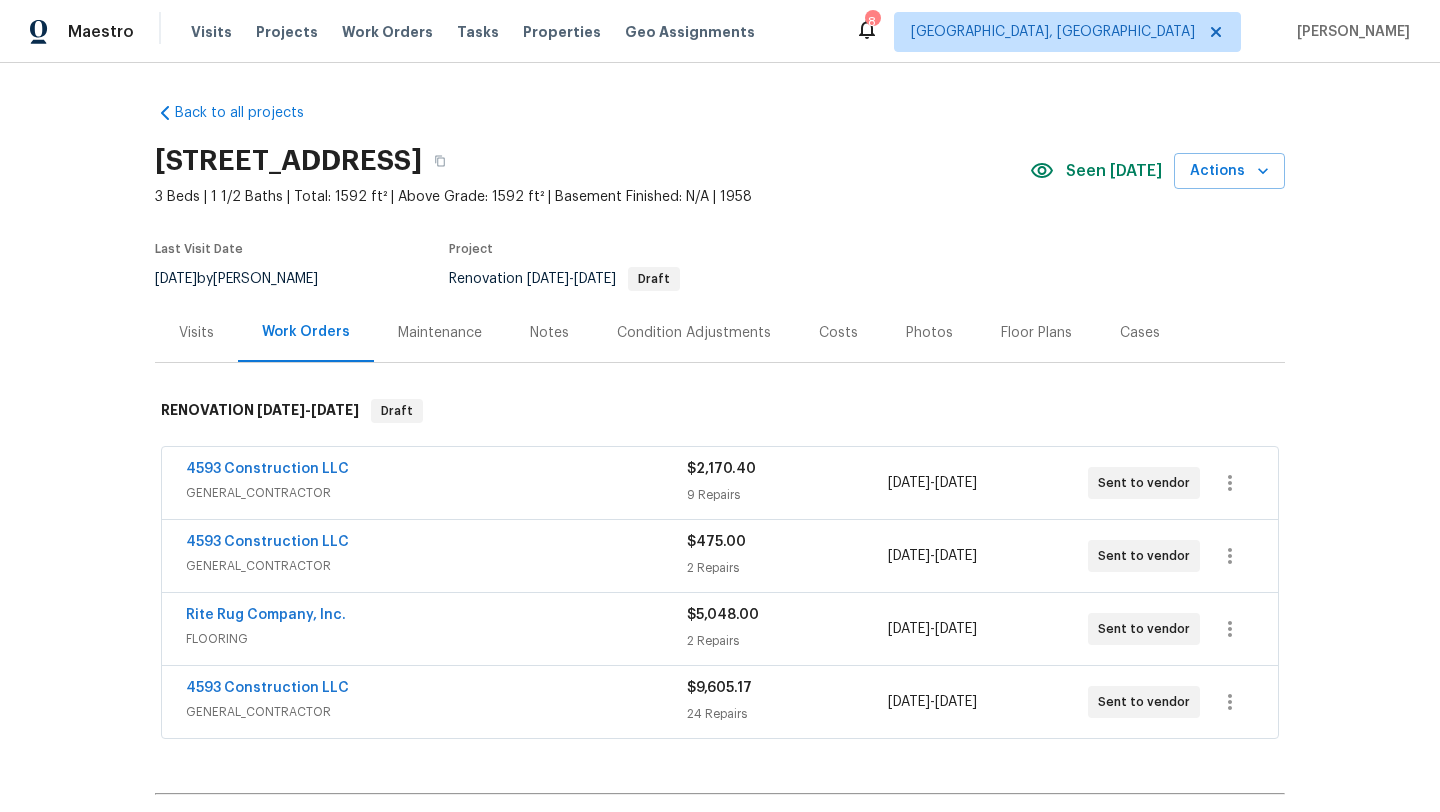 scroll, scrollTop: 0, scrollLeft: 0, axis: both 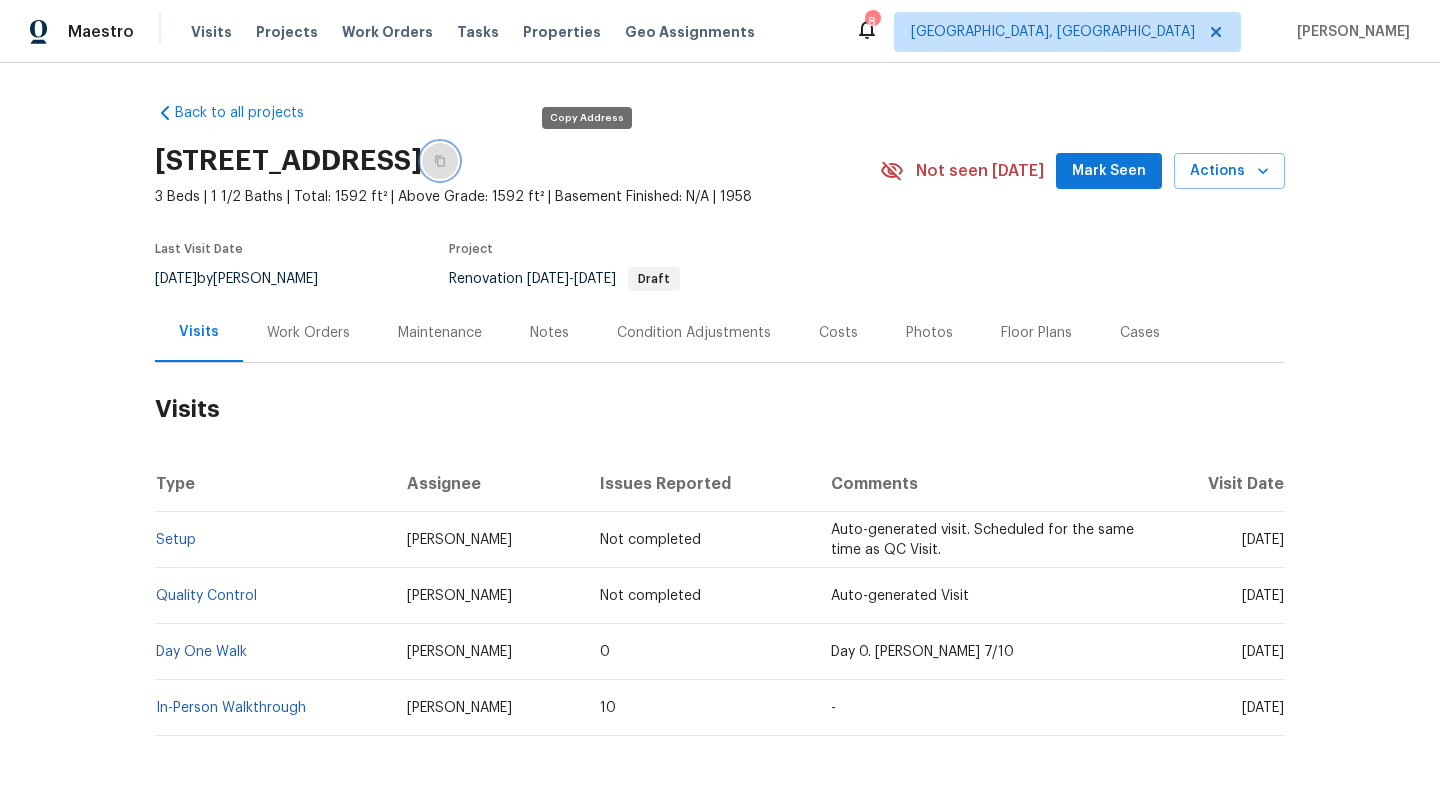 click 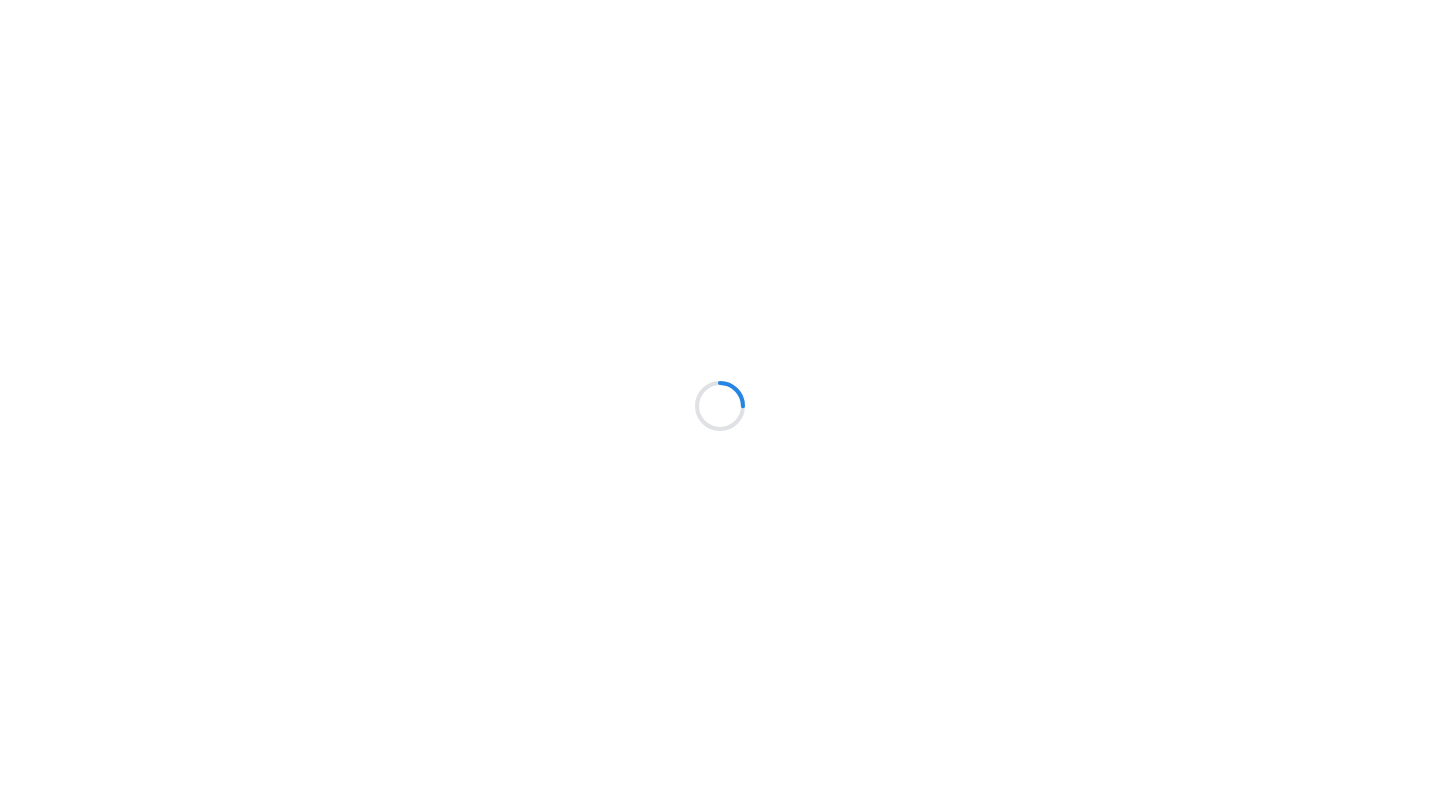 scroll, scrollTop: 0, scrollLeft: 0, axis: both 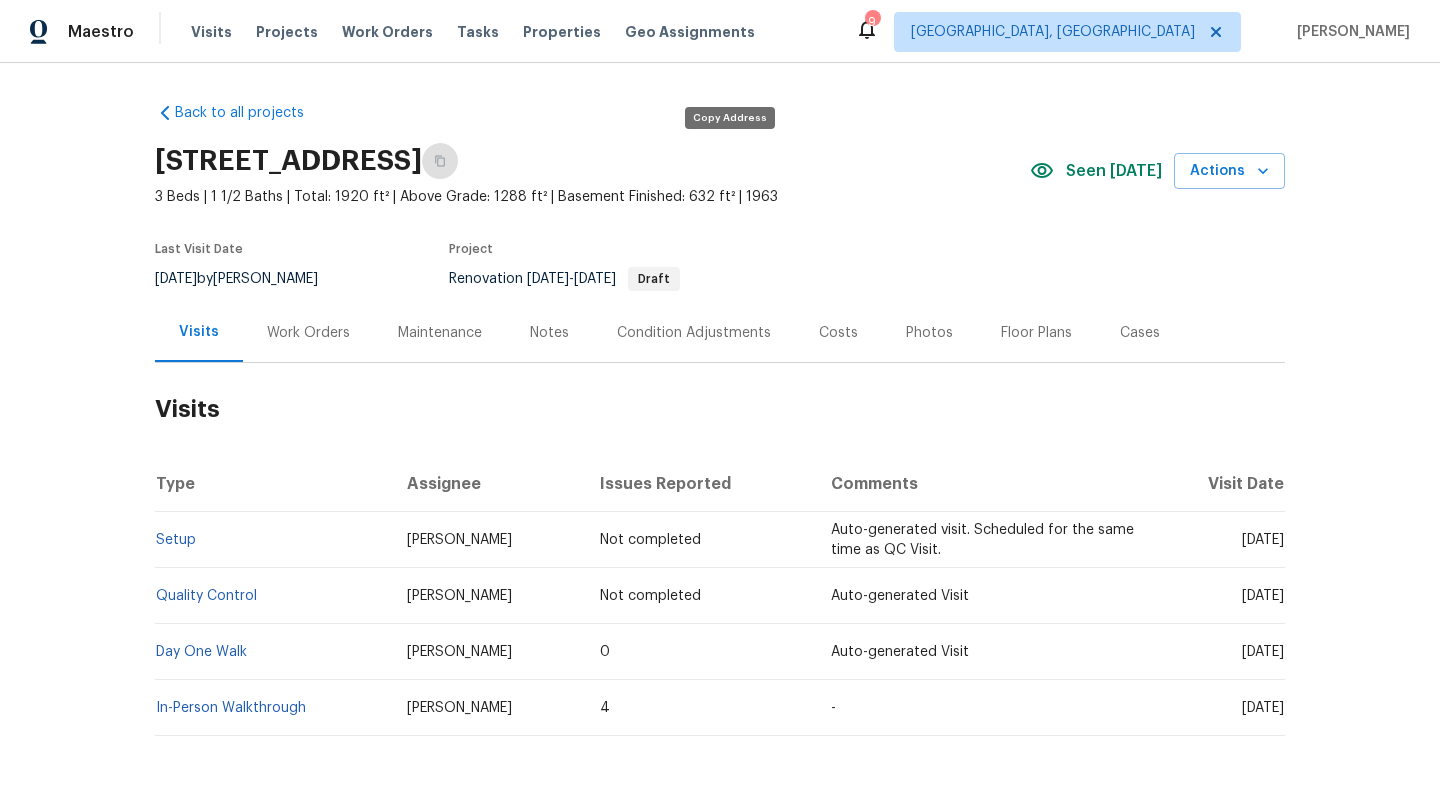 click 